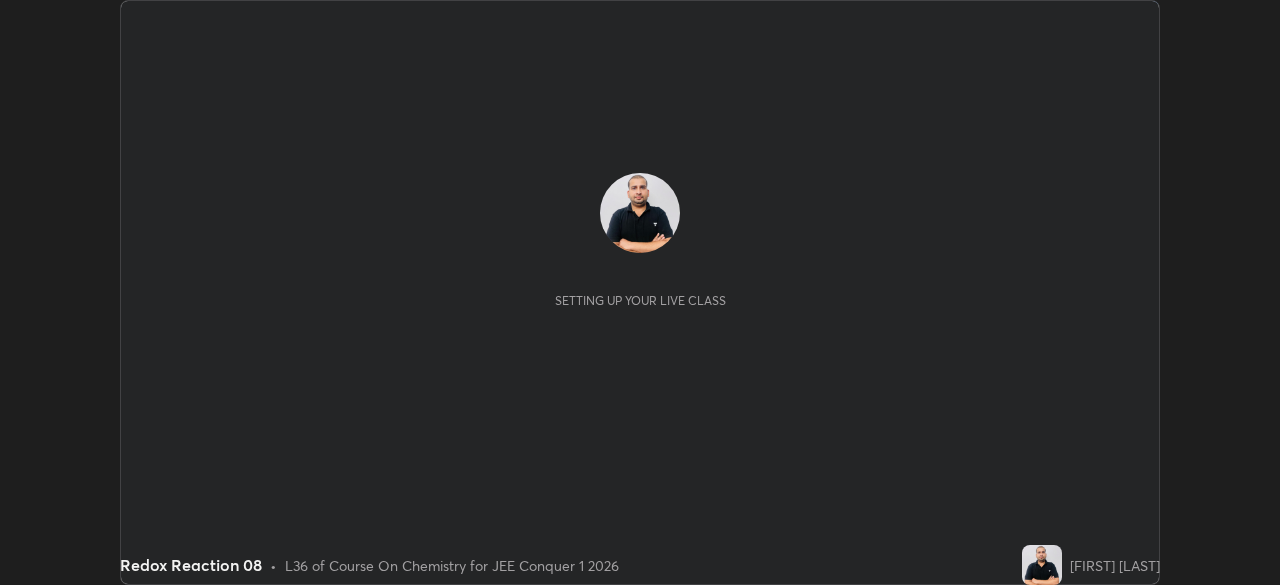 scroll, scrollTop: 0, scrollLeft: 0, axis: both 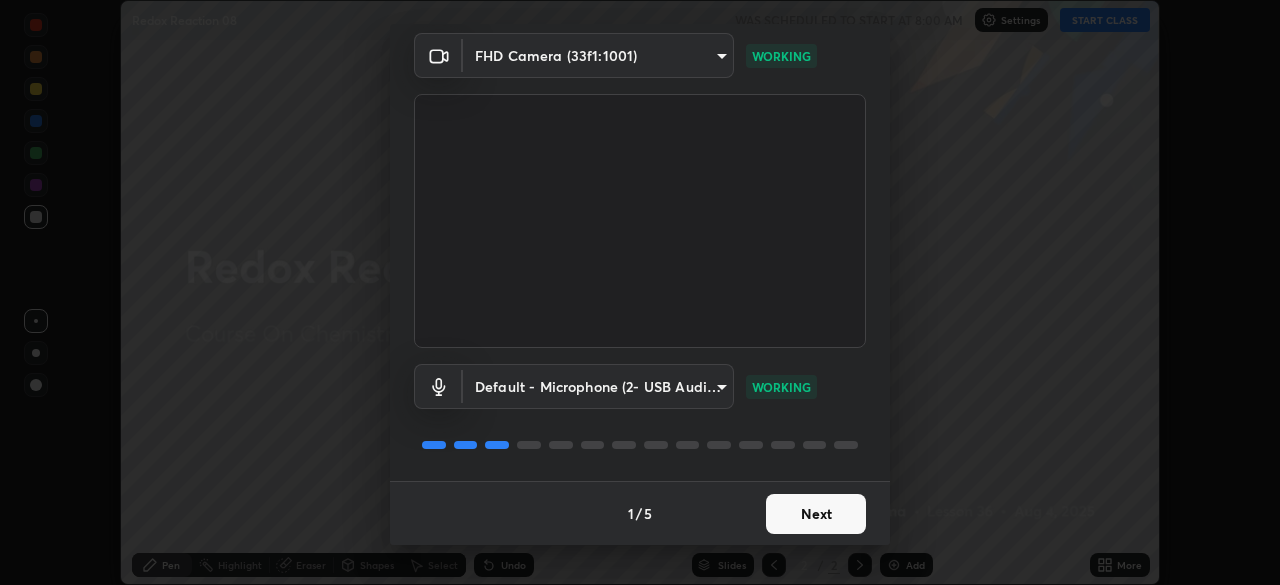 click on "Next" at bounding box center [816, 514] 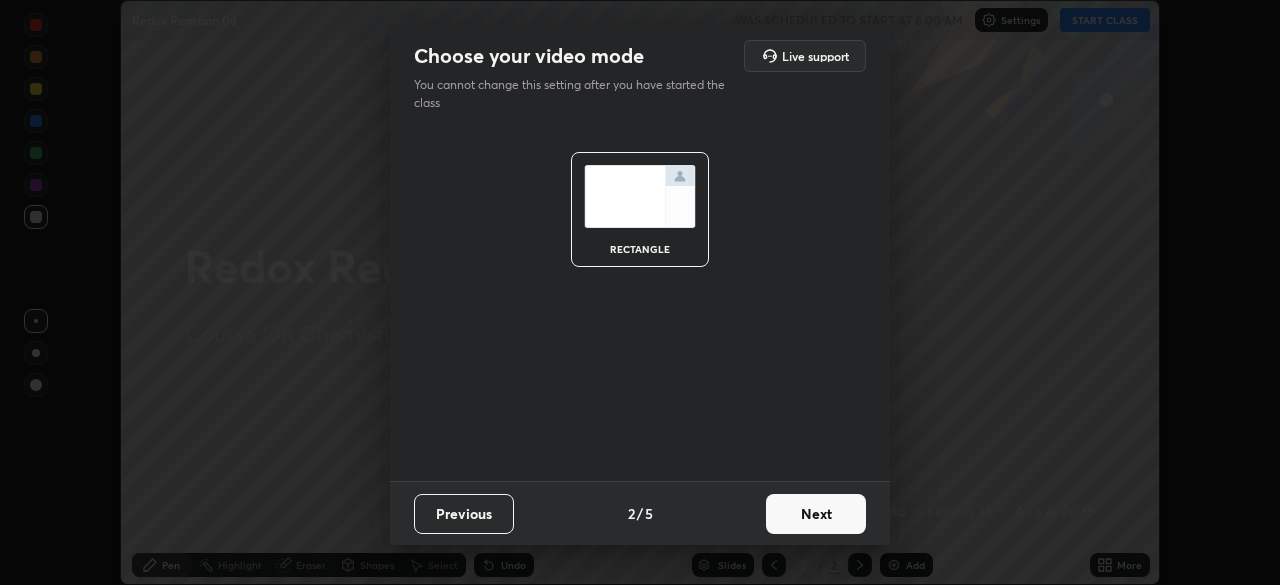 scroll, scrollTop: 0, scrollLeft: 0, axis: both 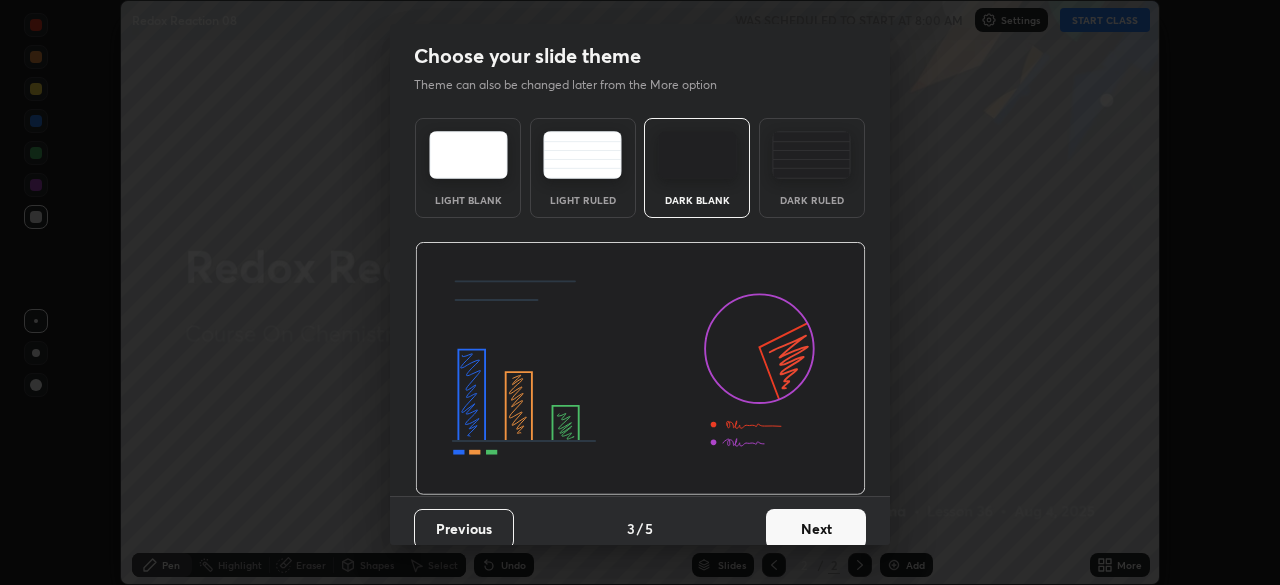 click on "Next" at bounding box center [816, 529] 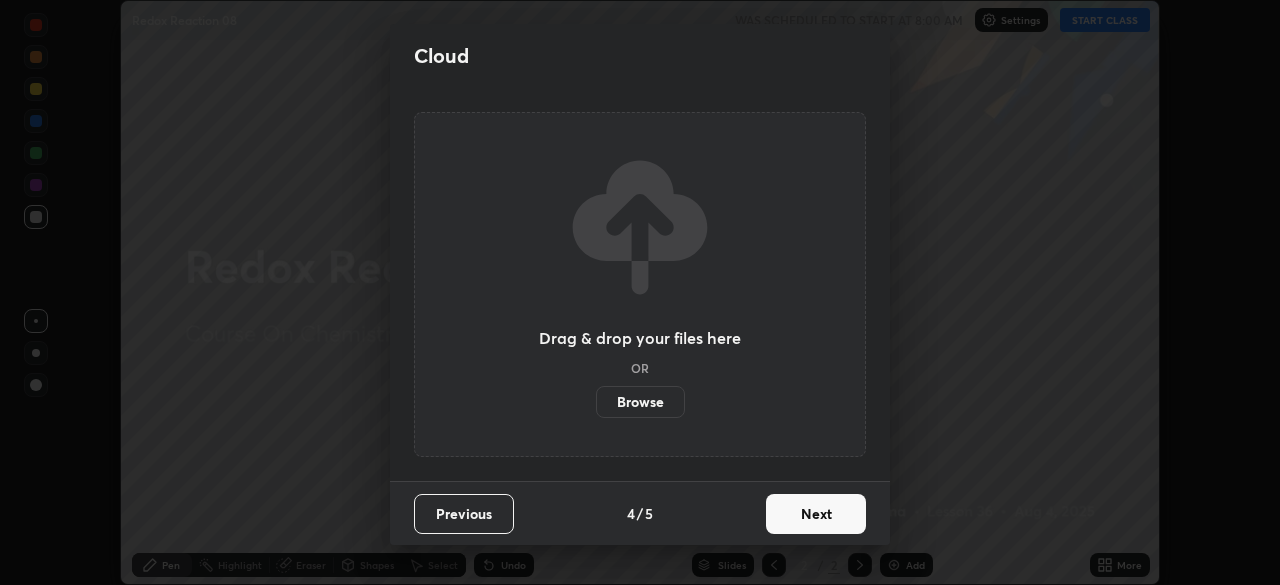 click on "Next" at bounding box center (816, 514) 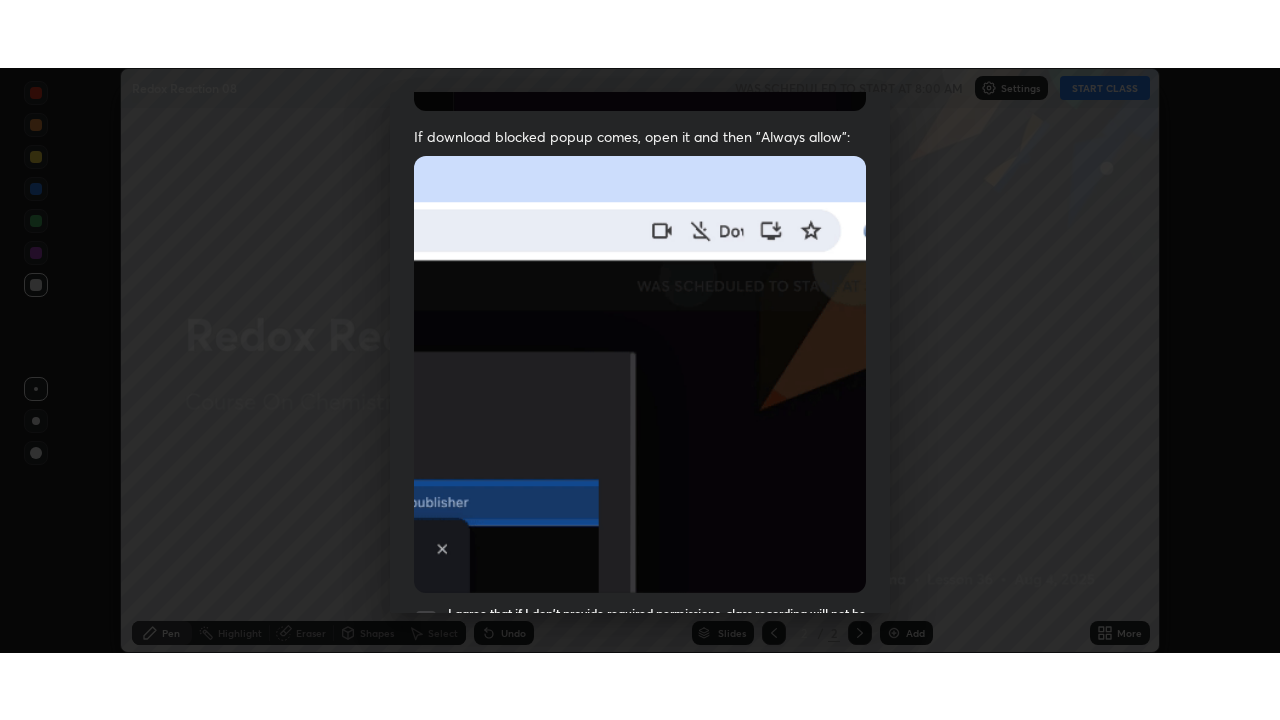 scroll, scrollTop: 479, scrollLeft: 0, axis: vertical 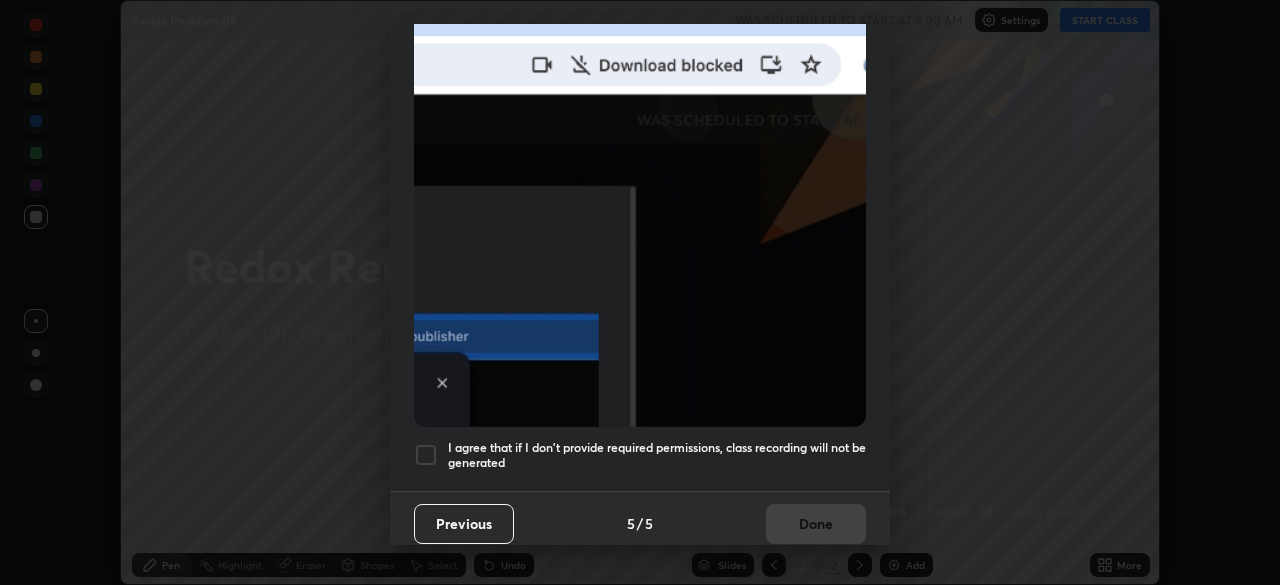 click on "I agree that if I don't provide required permissions, class recording will not be generated" at bounding box center (657, 455) 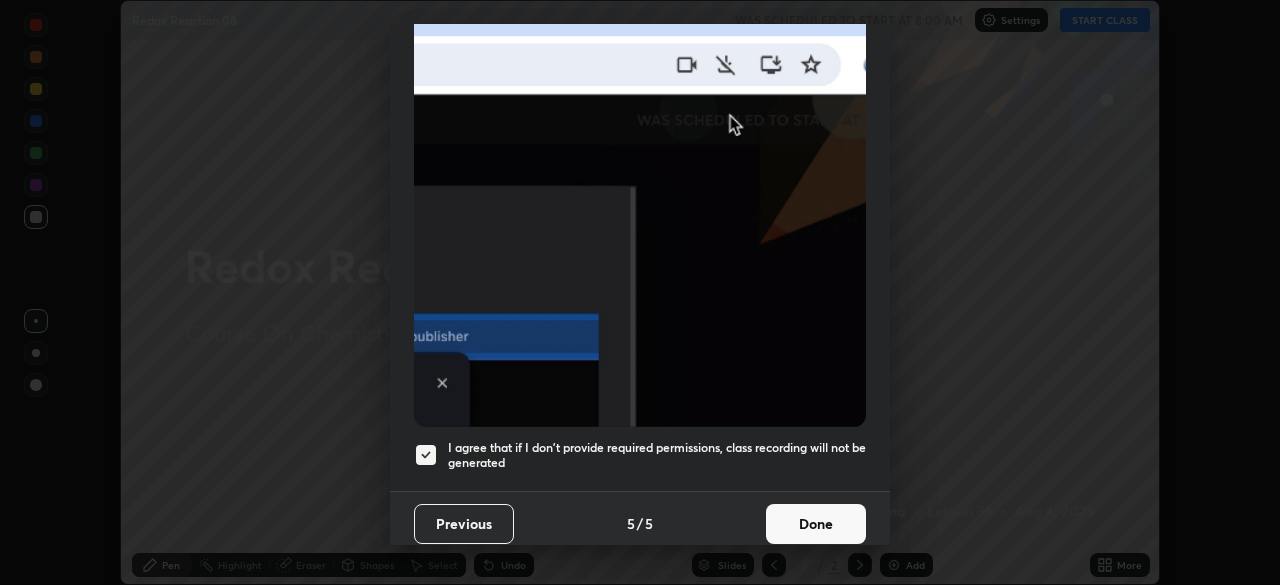 click on "Done" at bounding box center [816, 524] 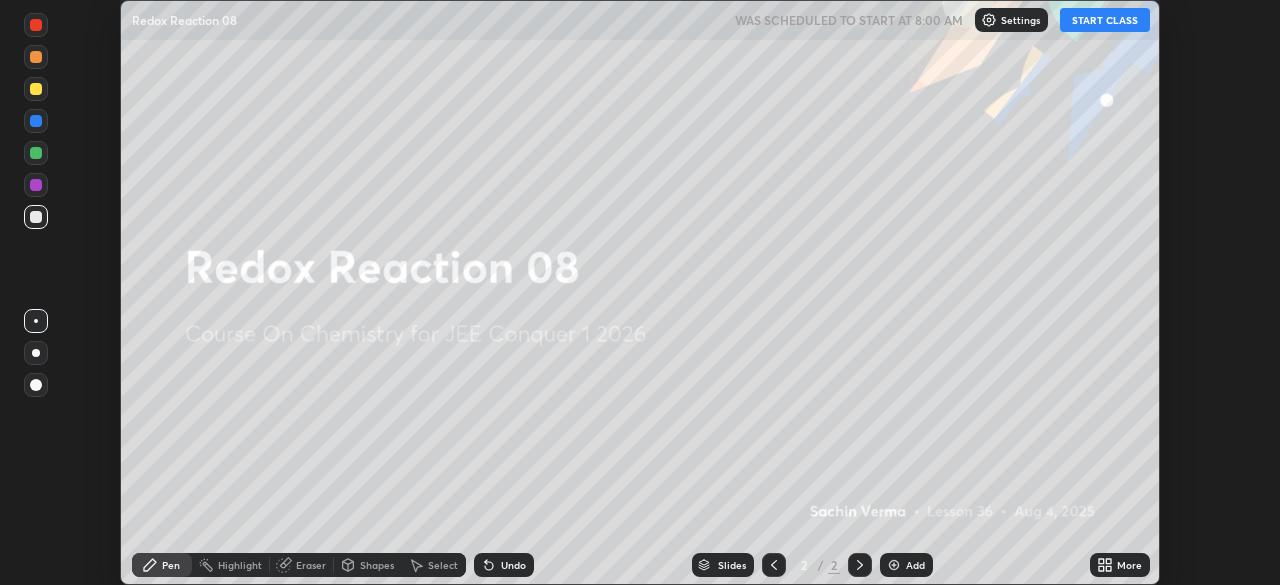 click 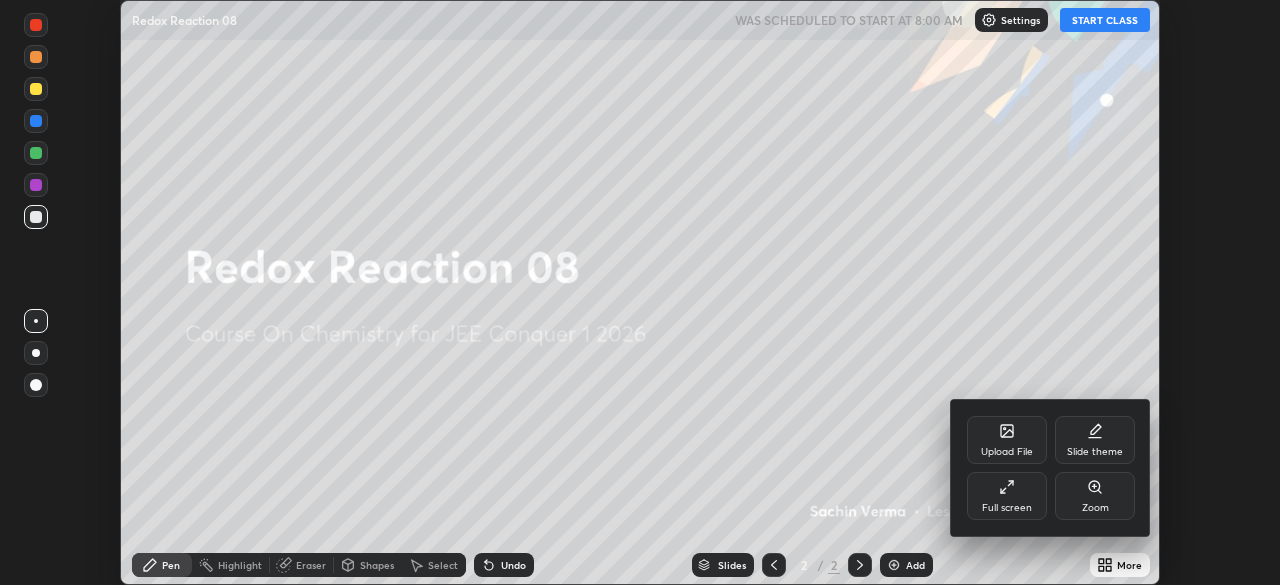 click on "Full screen" at bounding box center [1007, 496] 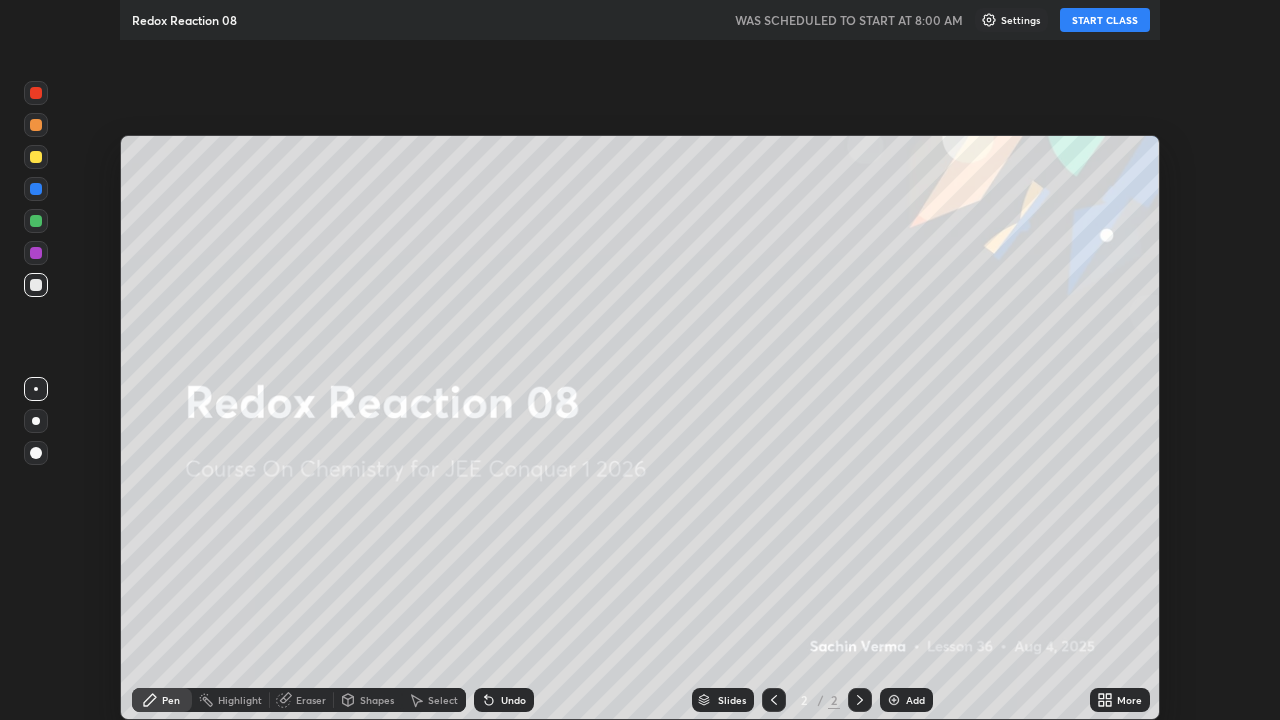 scroll, scrollTop: 99280, scrollLeft: 98720, axis: both 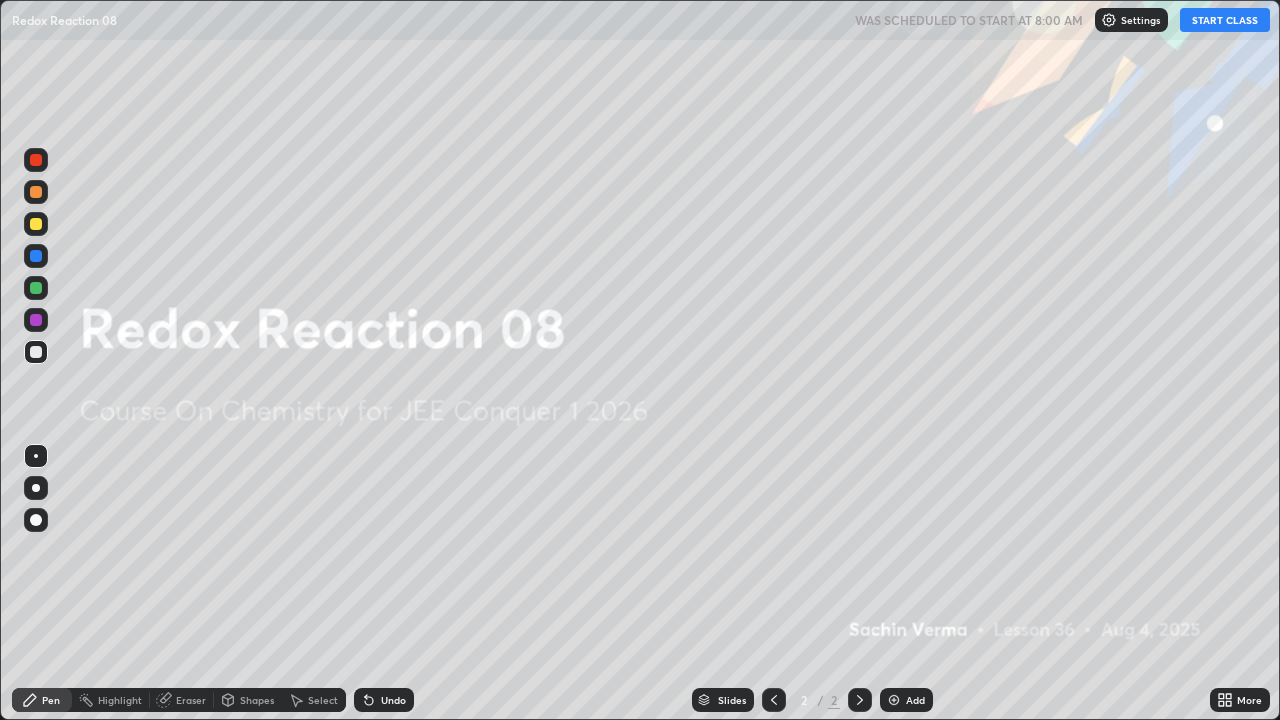 click on "START CLASS" at bounding box center [1225, 20] 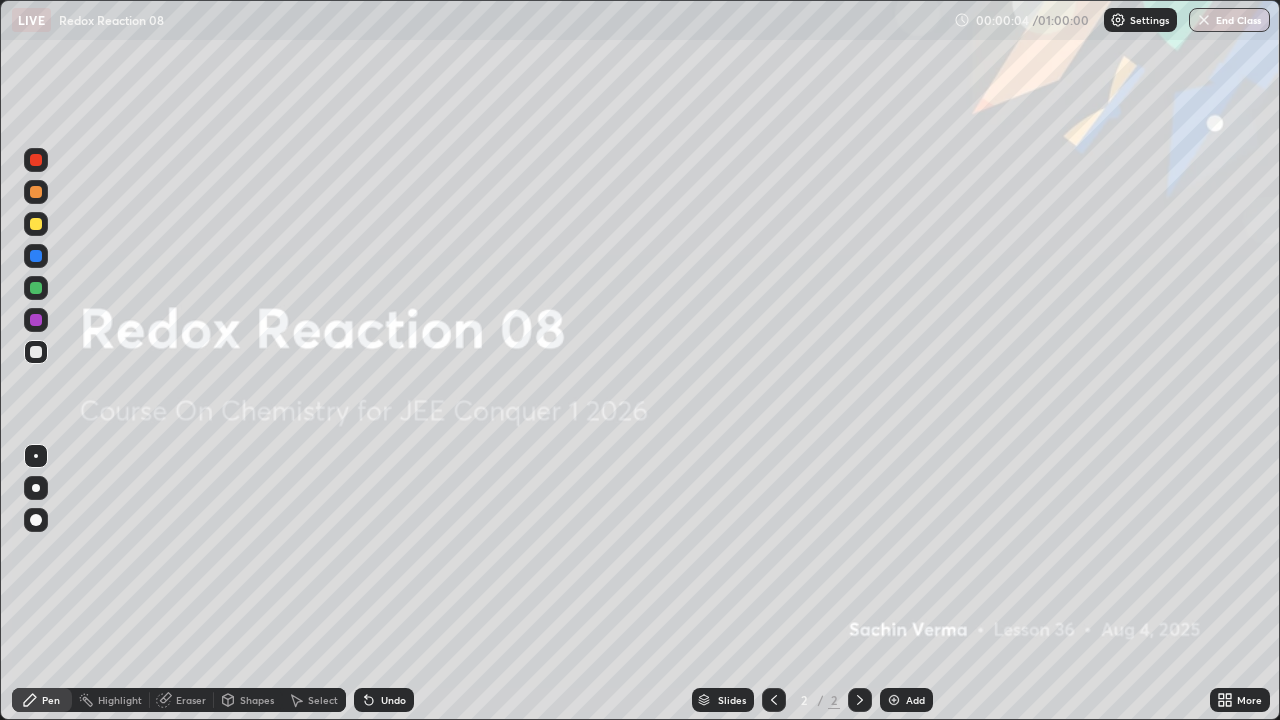 click on "More" at bounding box center [1240, 700] 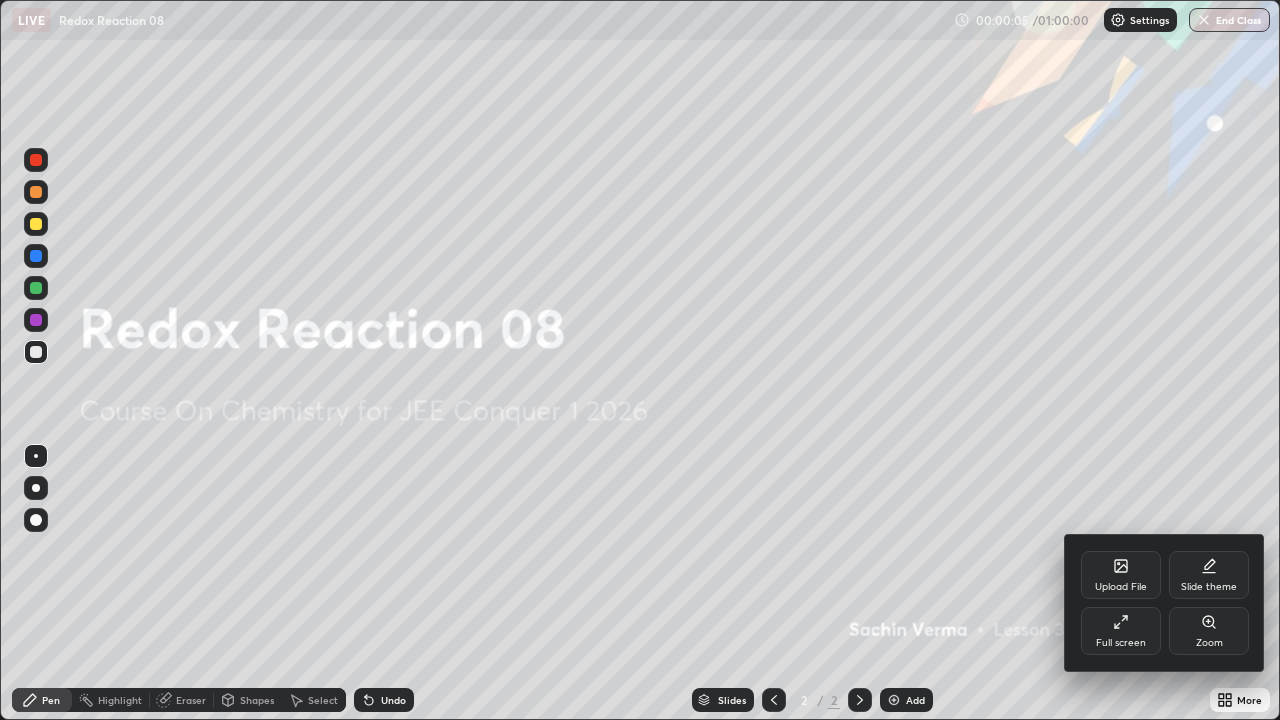 click on "Full screen" at bounding box center (1121, 631) 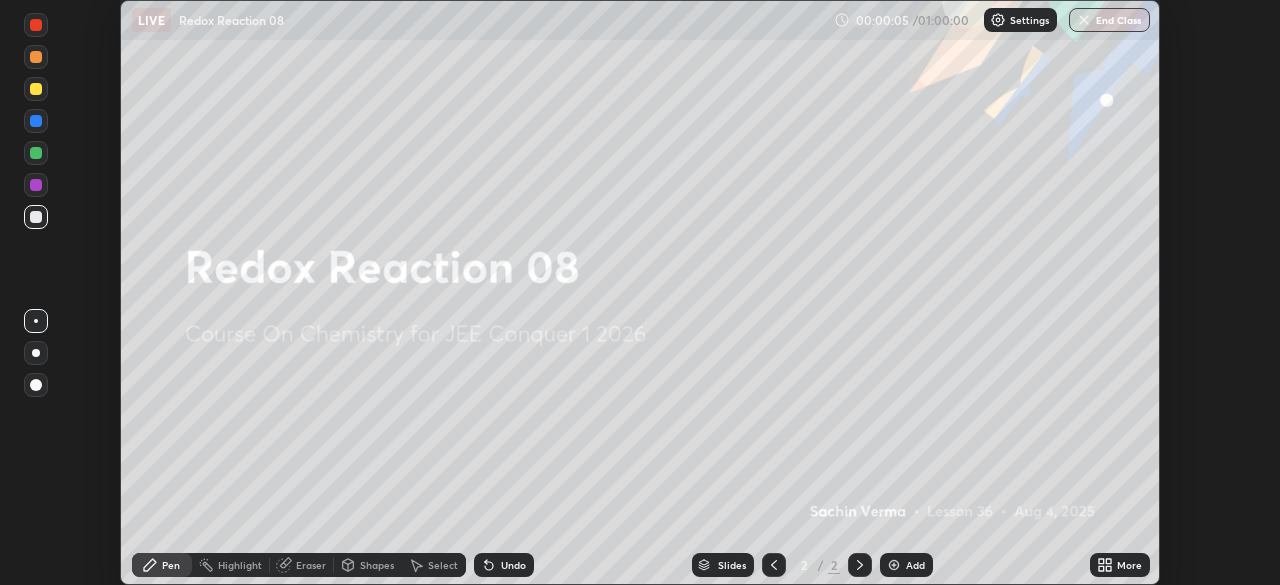 scroll, scrollTop: 585, scrollLeft: 1280, axis: both 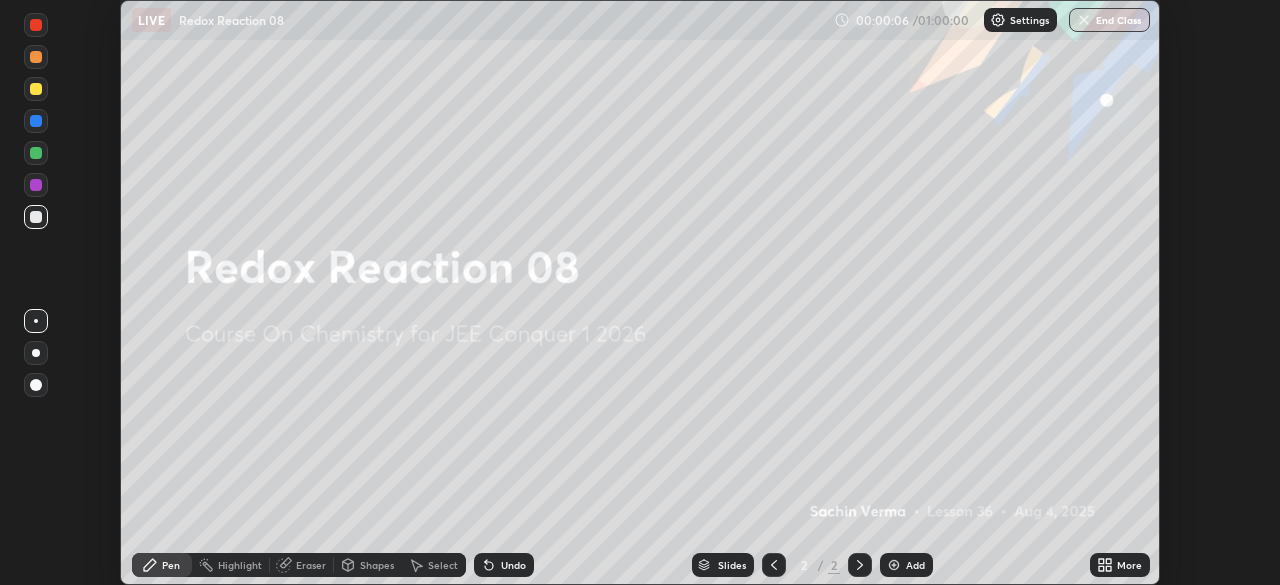 click at bounding box center [894, 565] 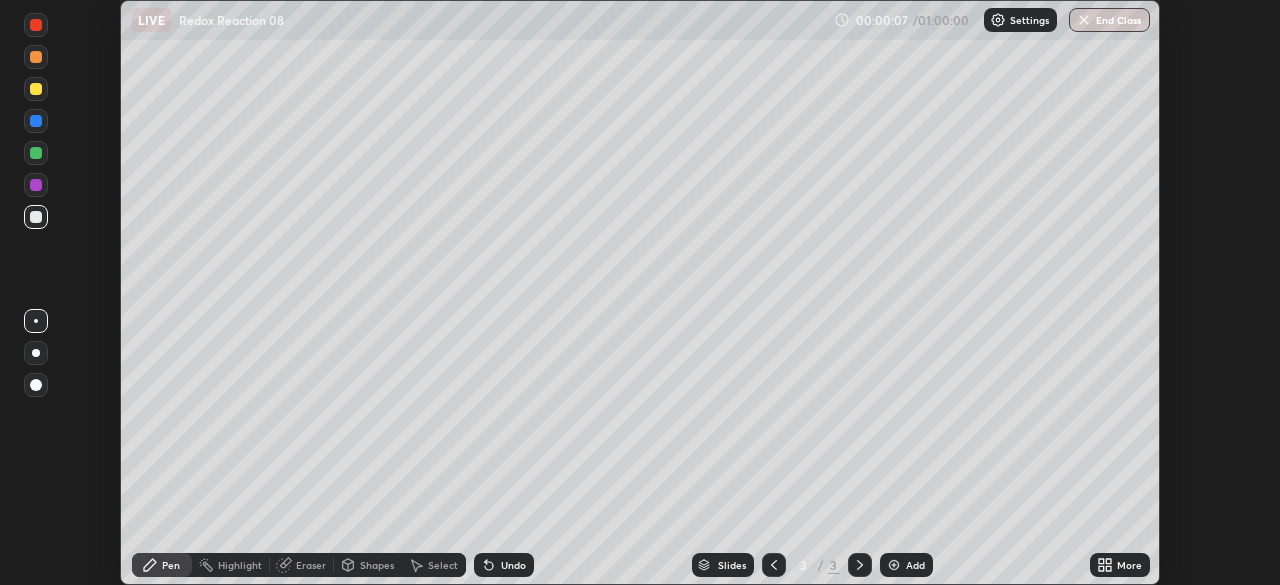 click on "More" at bounding box center (1129, 565) 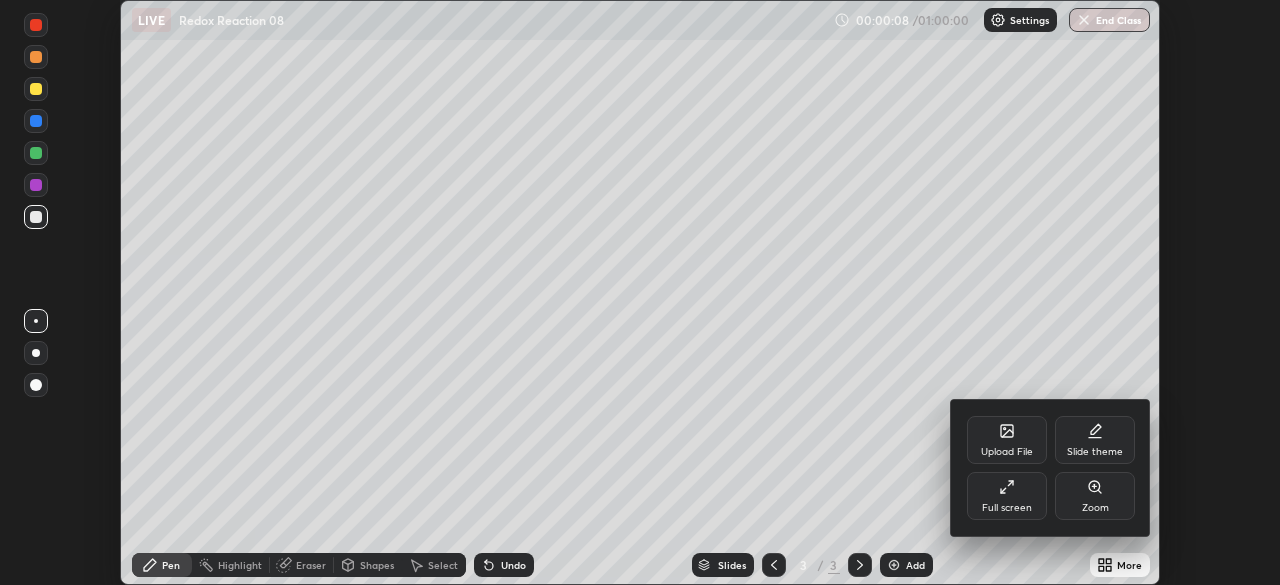 click at bounding box center [640, 292] 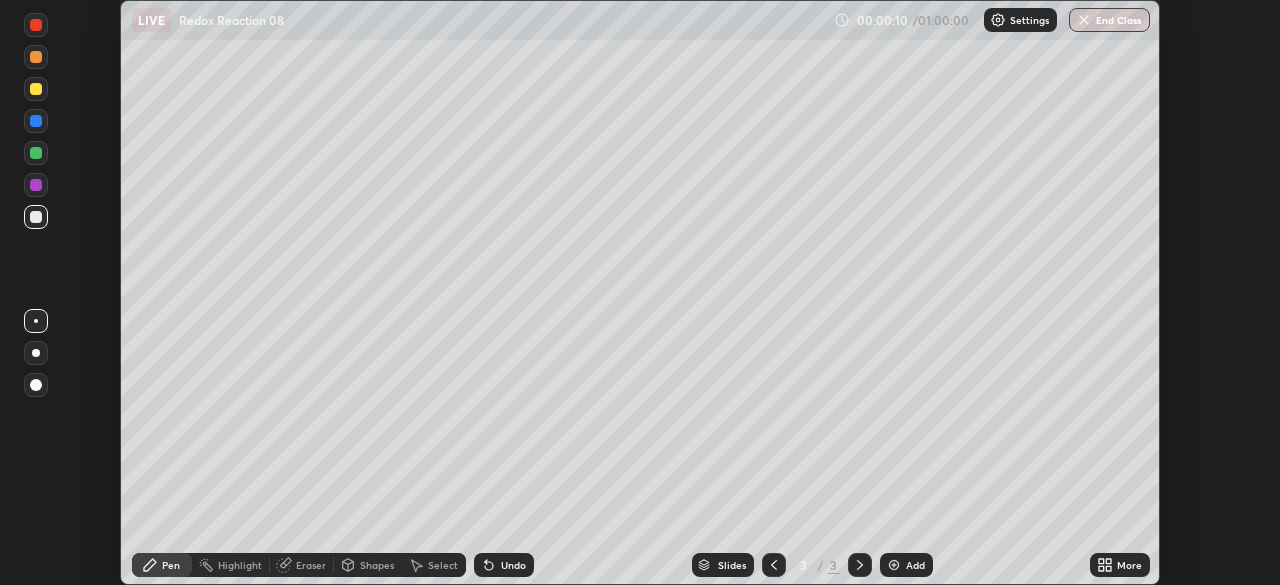 click 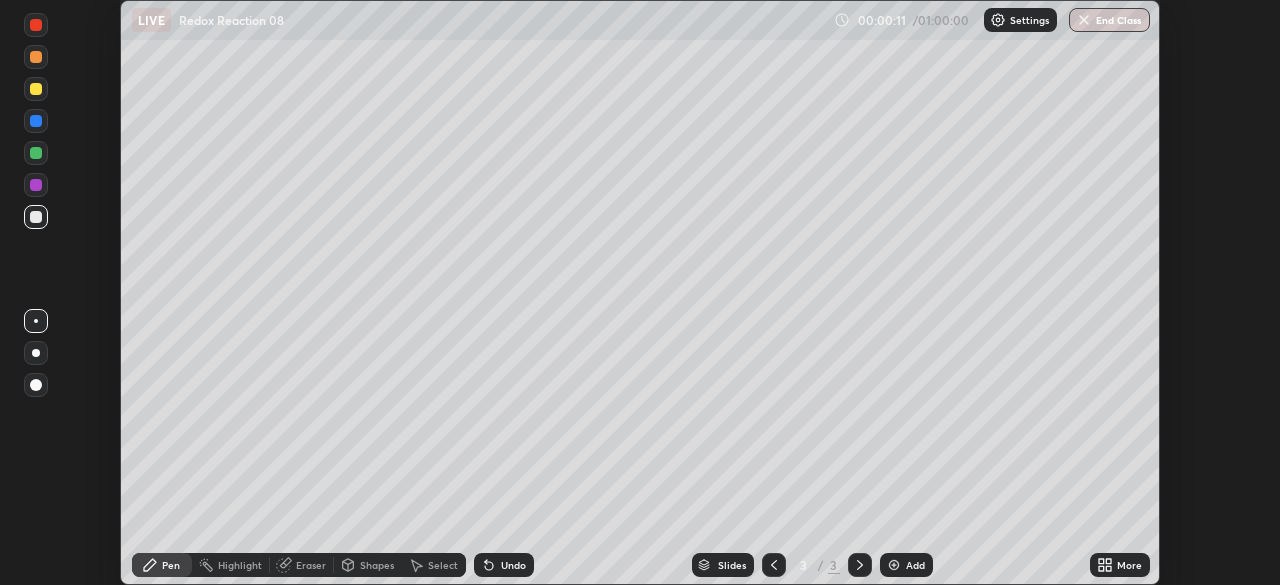 click on "Add" at bounding box center (906, 565) 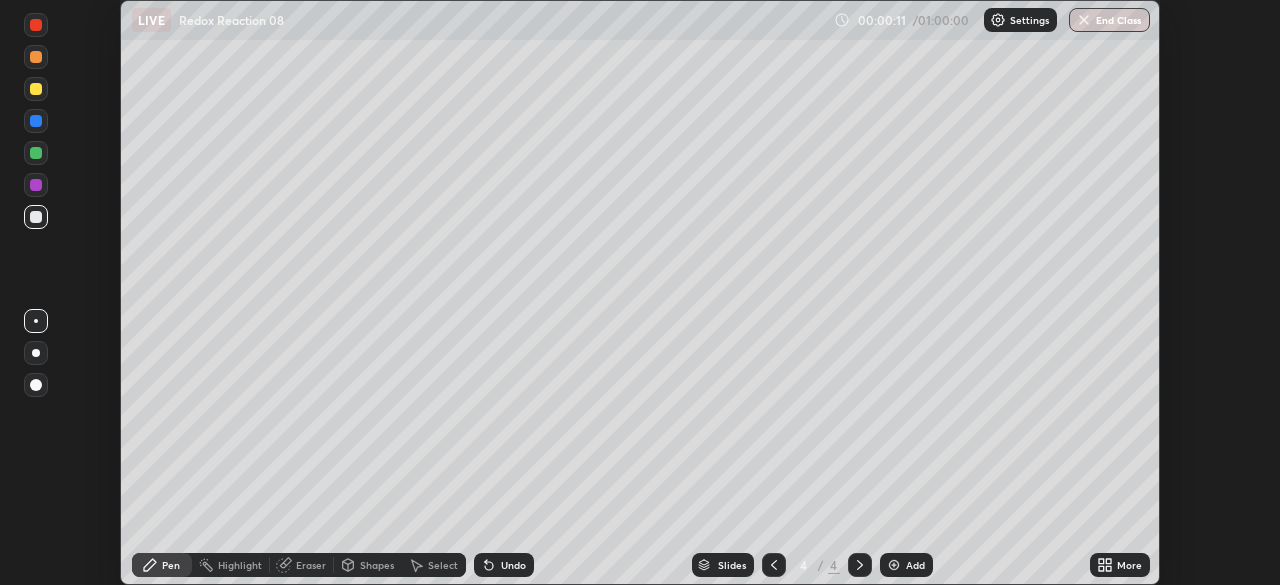click on "Add" at bounding box center (906, 565) 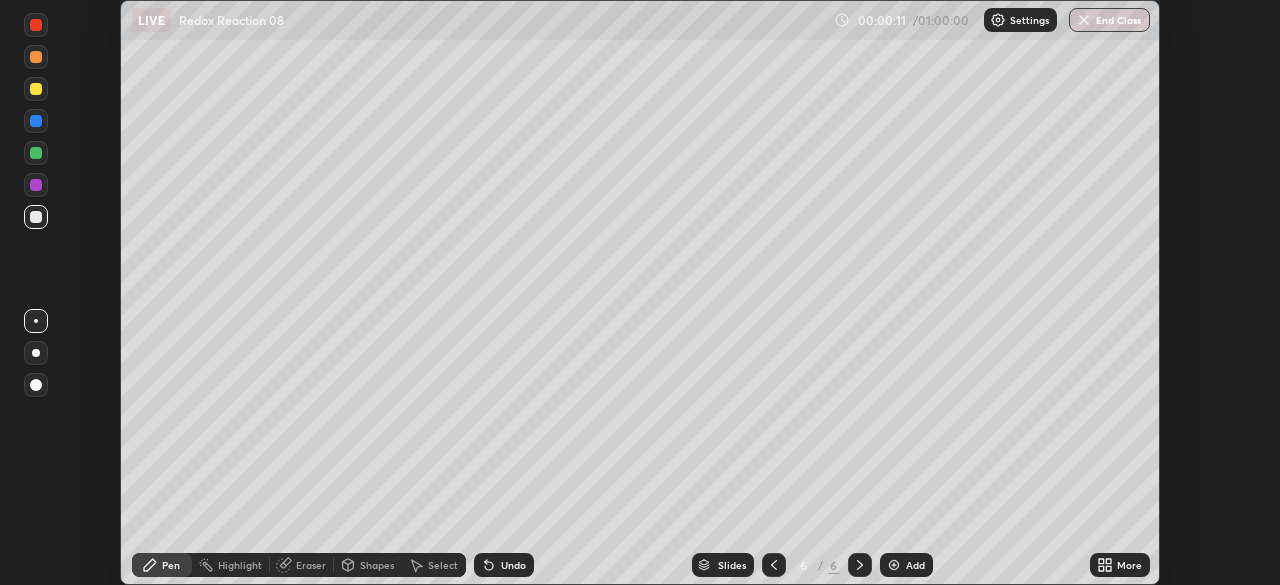 click on "Add" at bounding box center (906, 565) 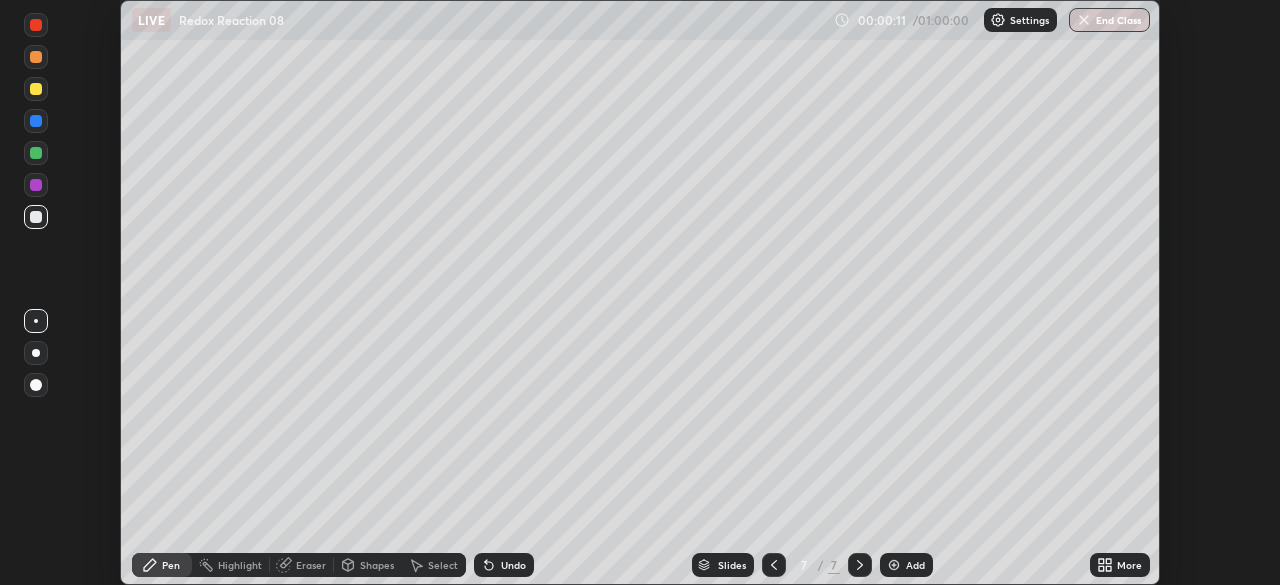 click on "Add" at bounding box center [906, 565] 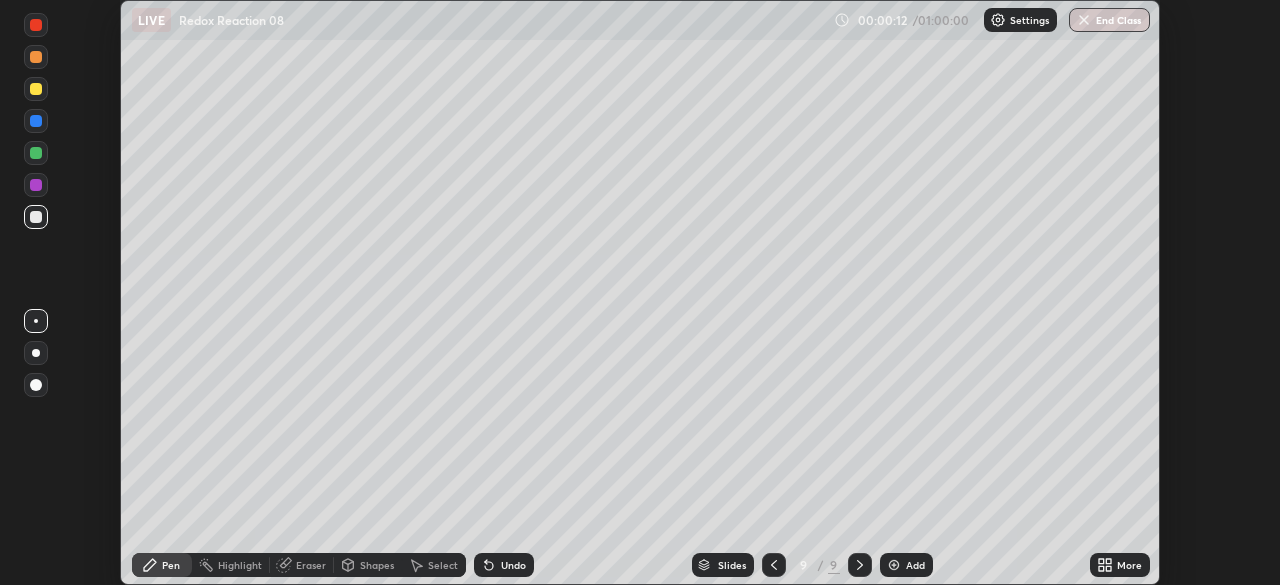 click on "Add" at bounding box center (906, 565) 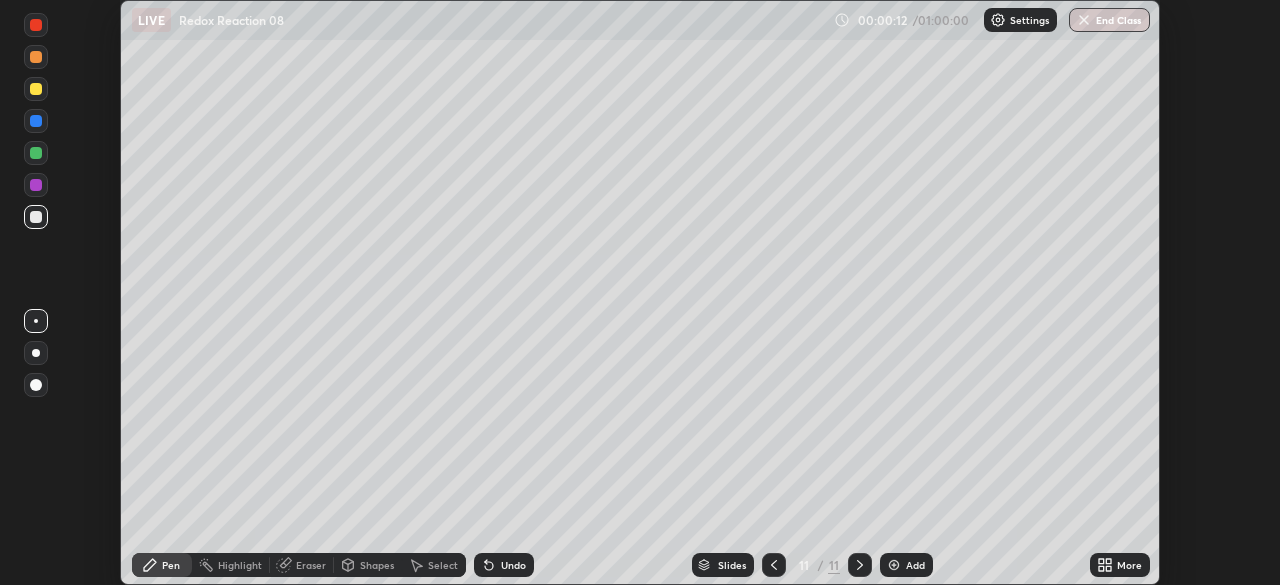 click on "Add" at bounding box center [915, 565] 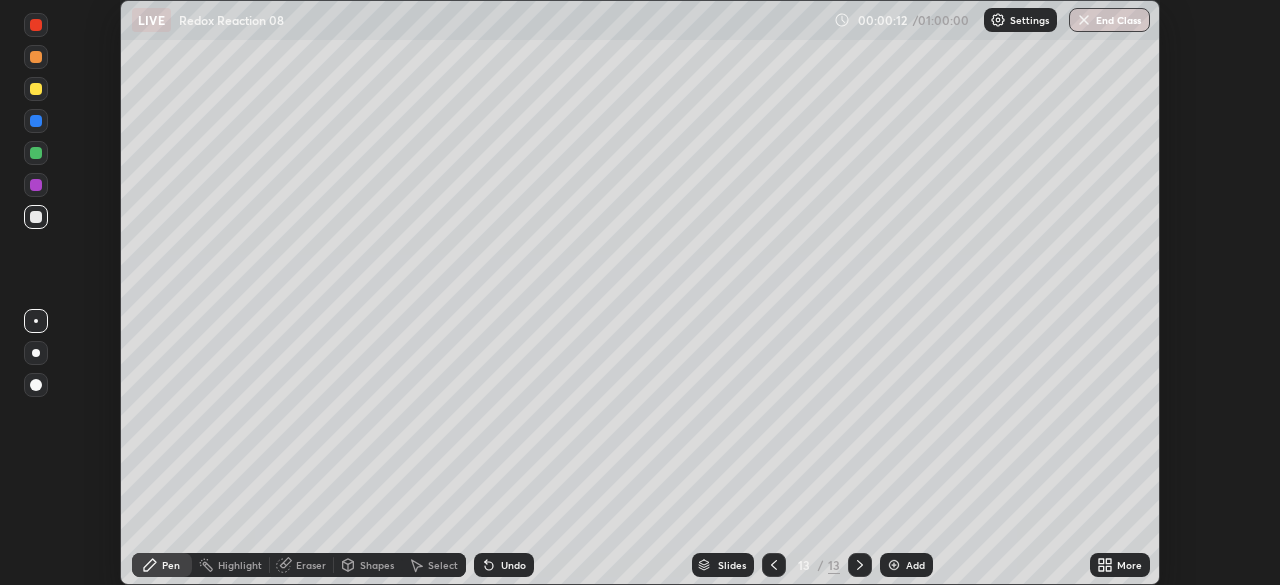 click on "Add" at bounding box center [915, 565] 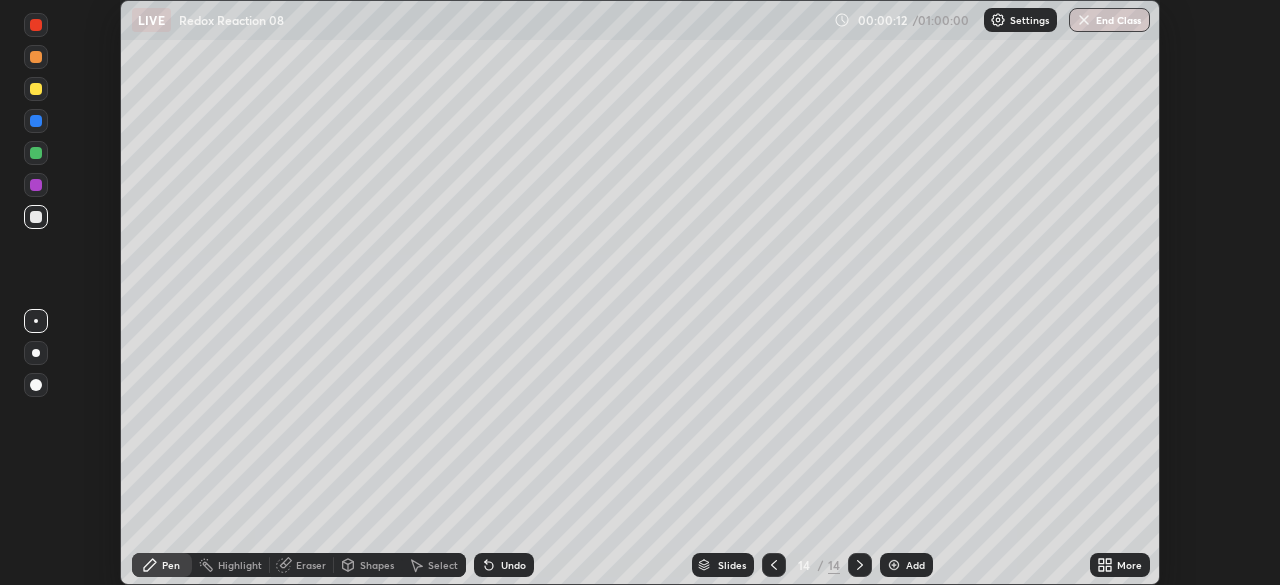 click on "Add" at bounding box center [915, 565] 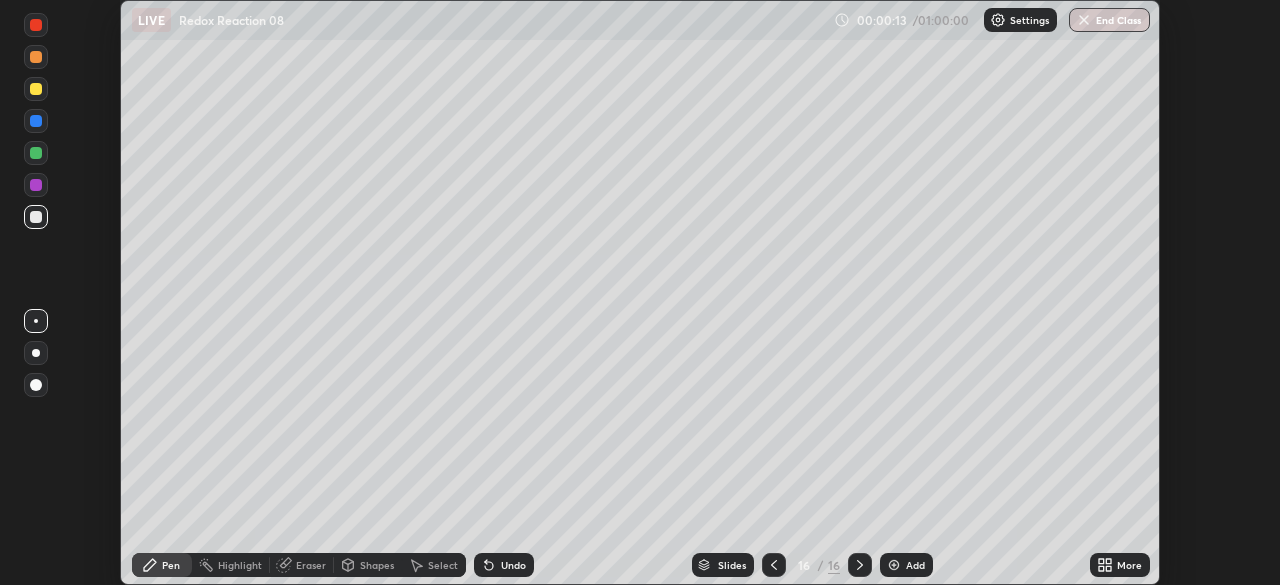 click on "Add" at bounding box center [915, 565] 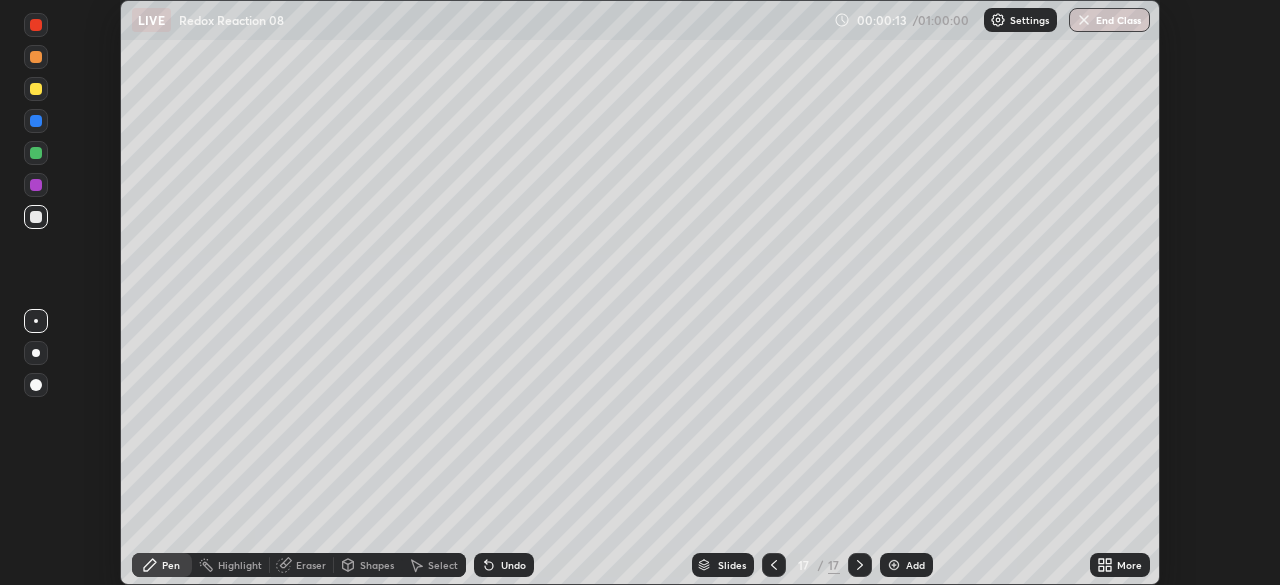 click on "Add" at bounding box center (915, 565) 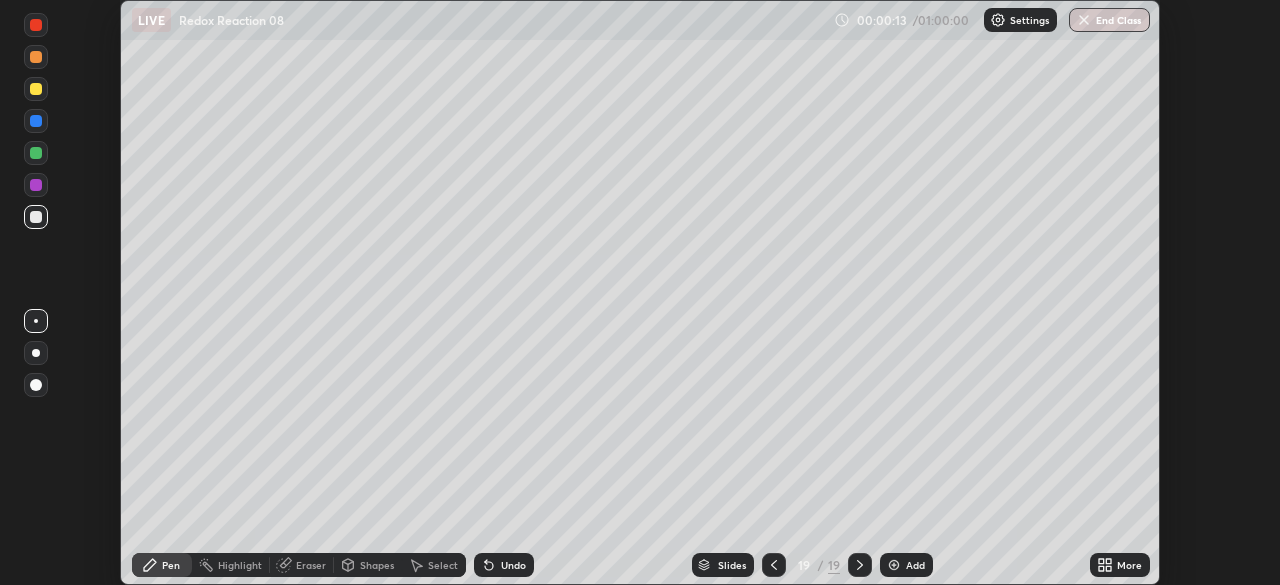 click on "Add" at bounding box center [915, 565] 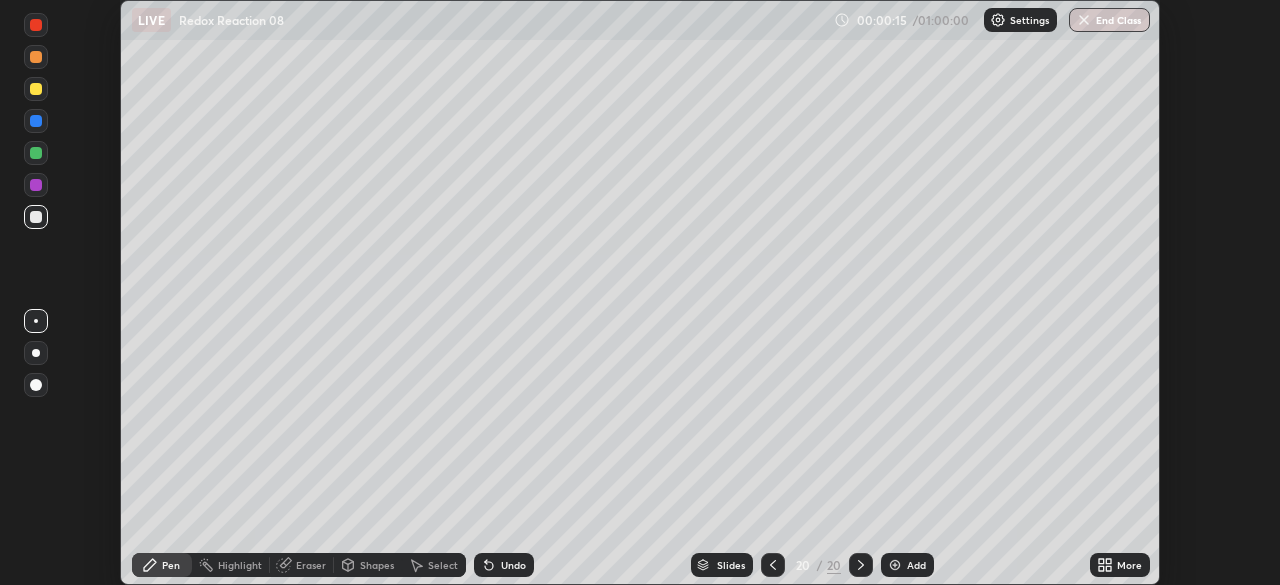 click 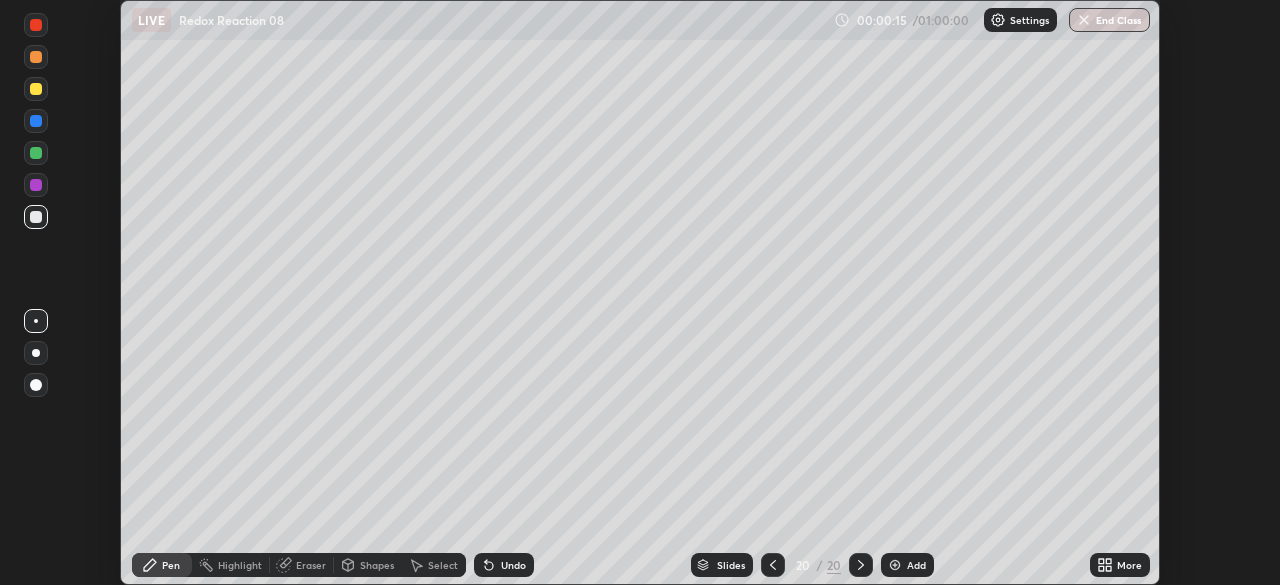 click 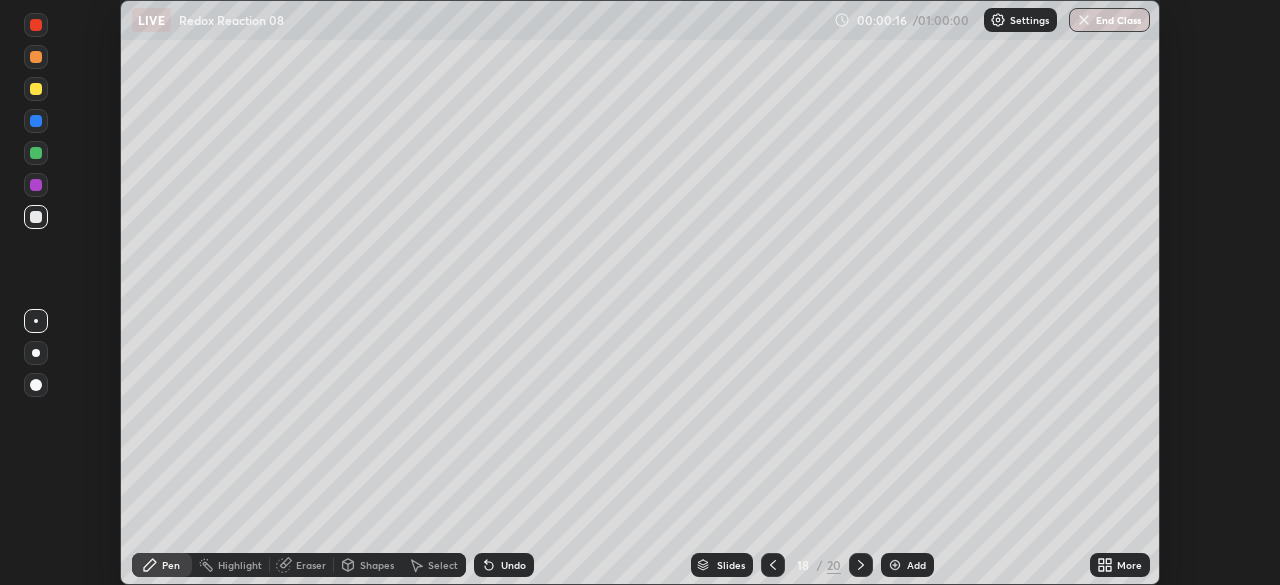 click 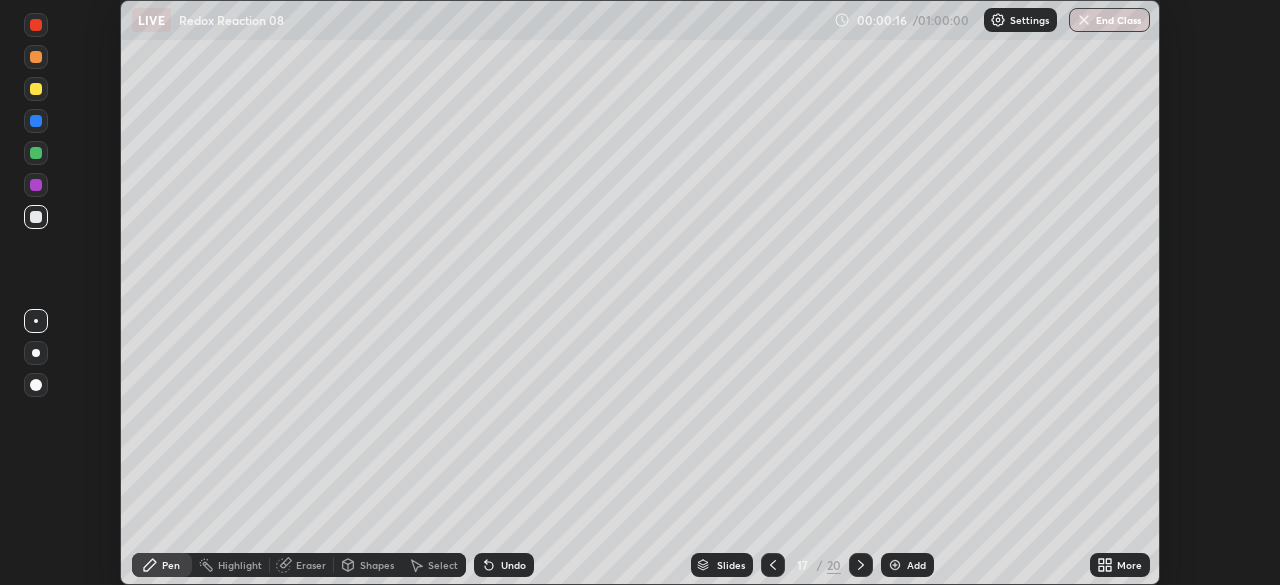click 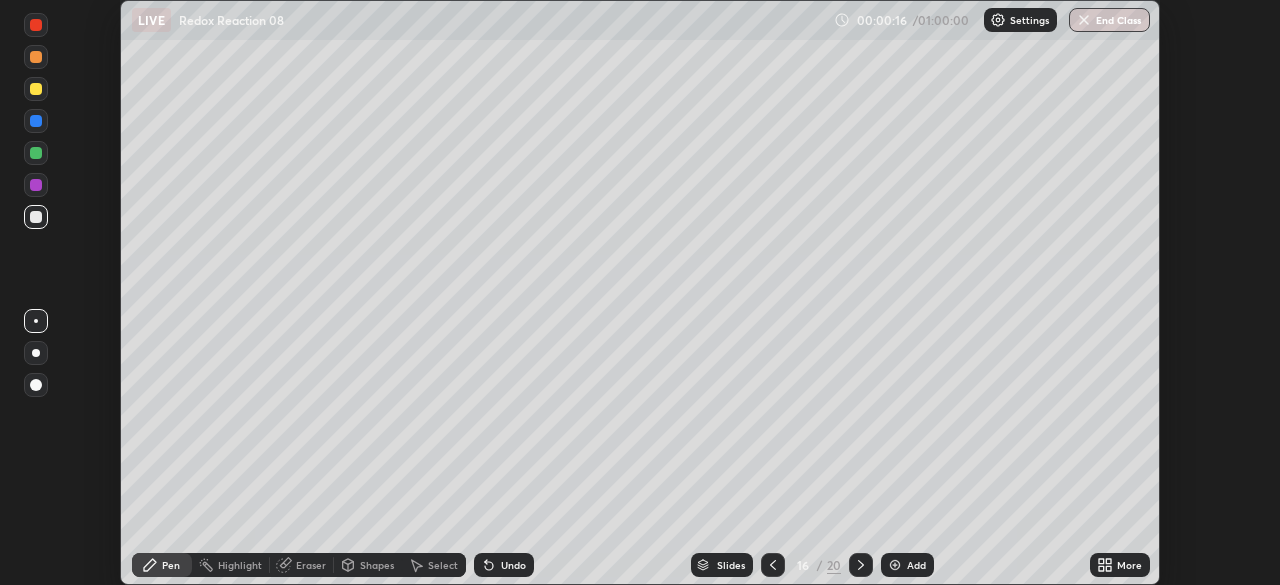 click 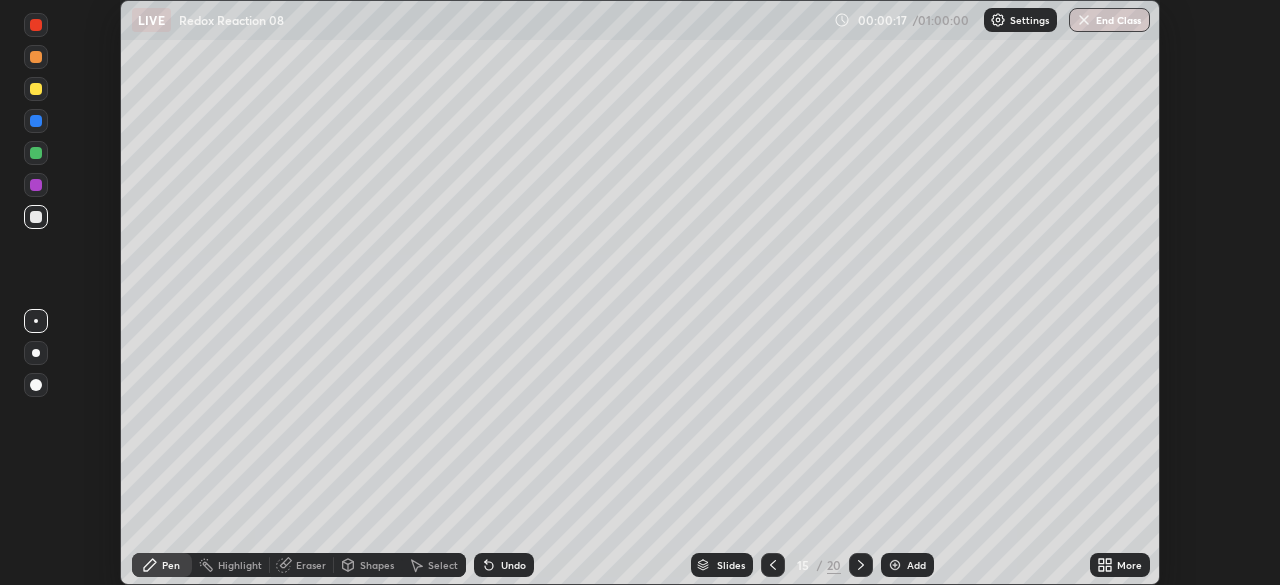 click 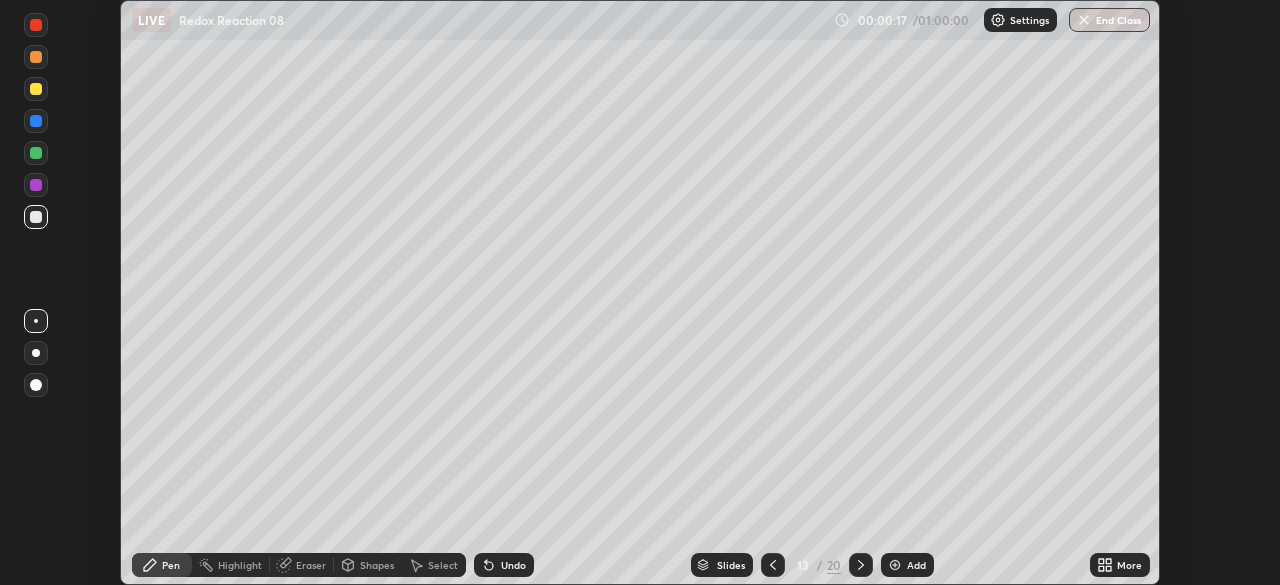 click 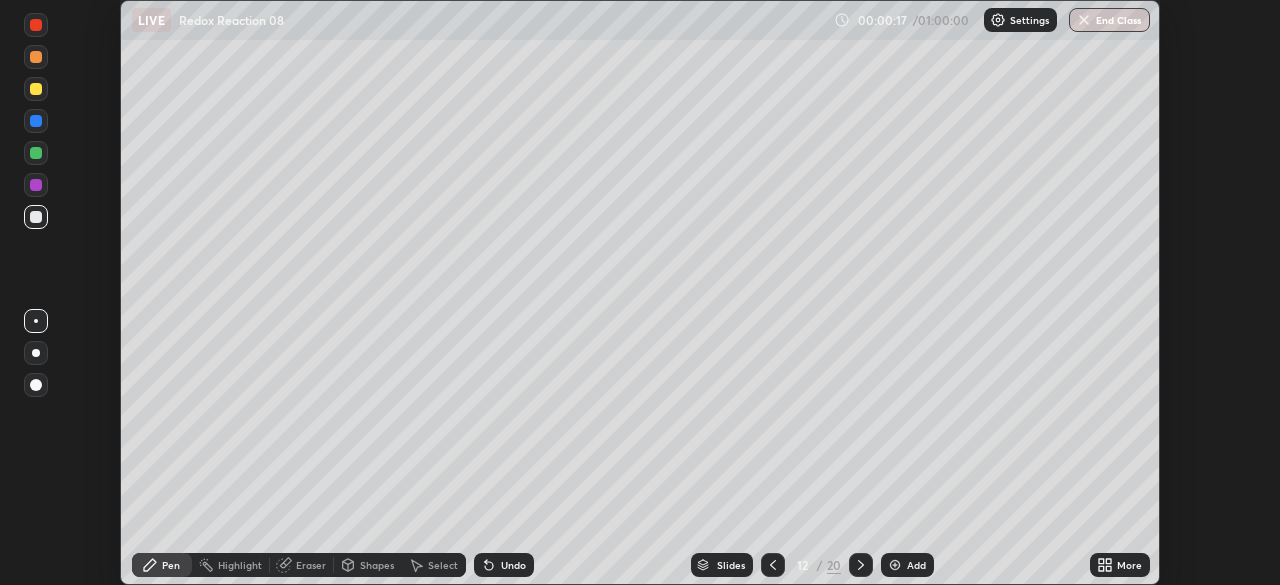 click 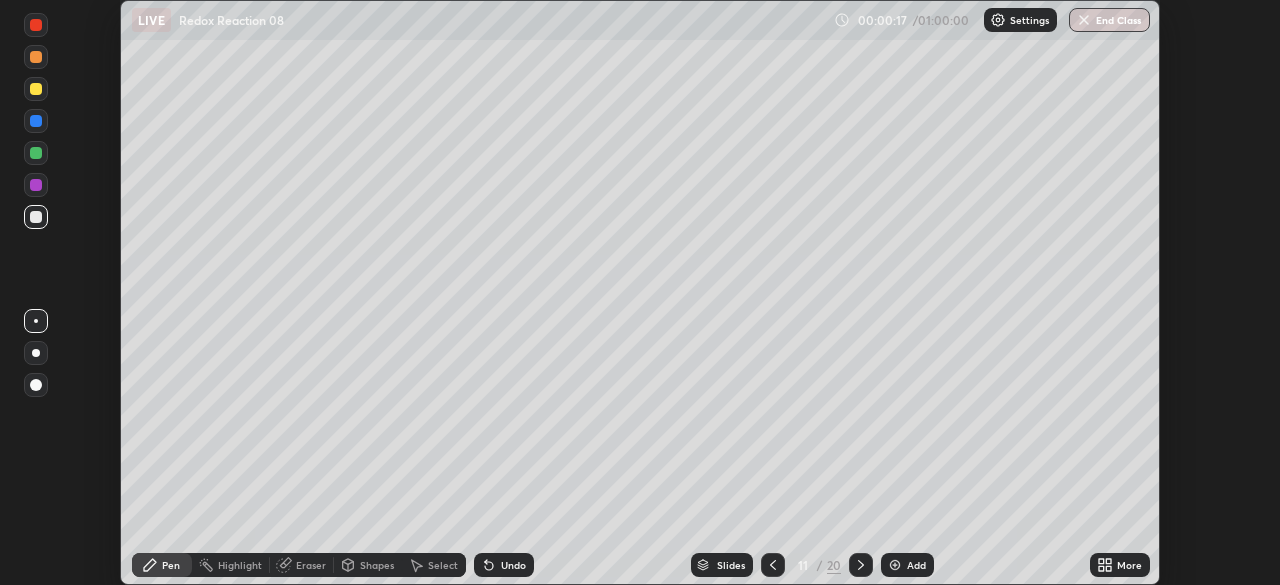 click 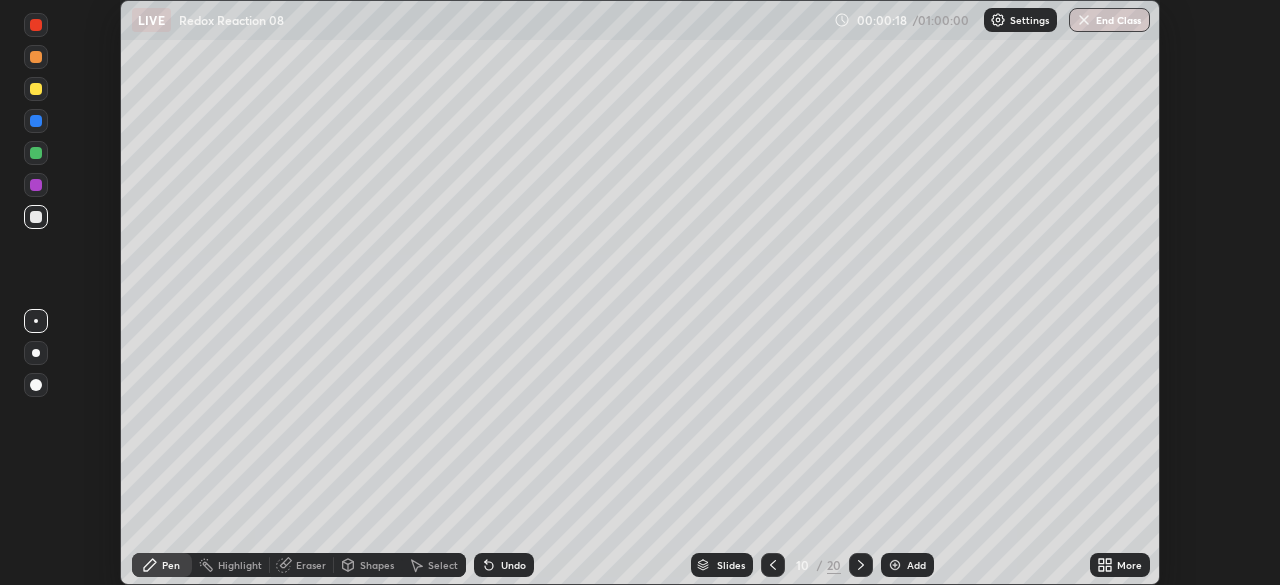 click 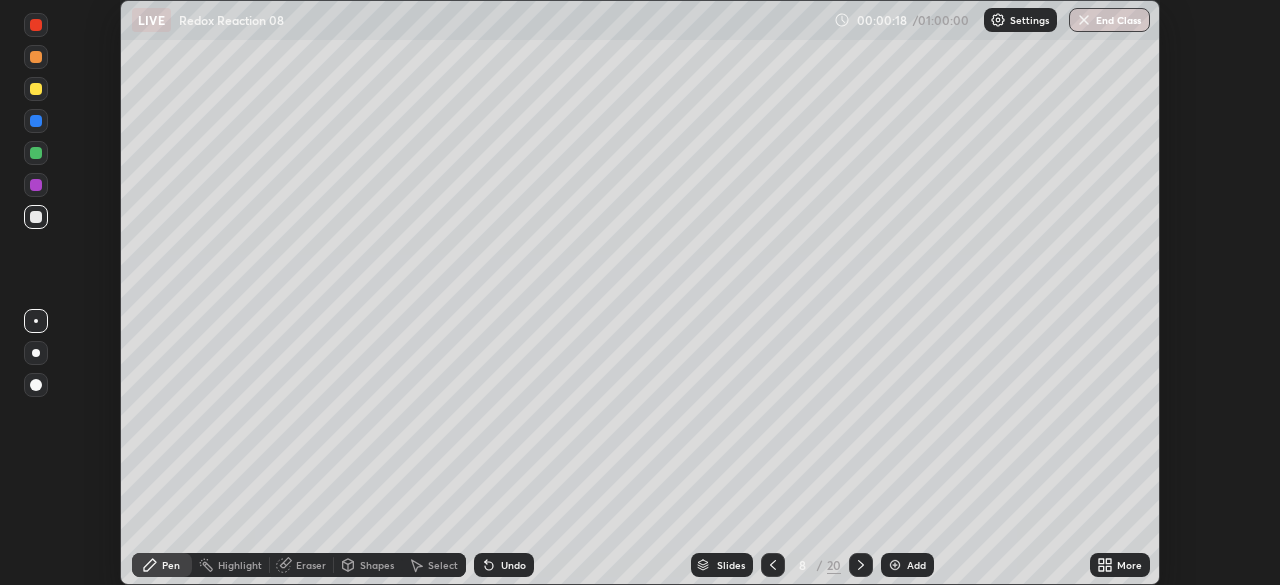 click 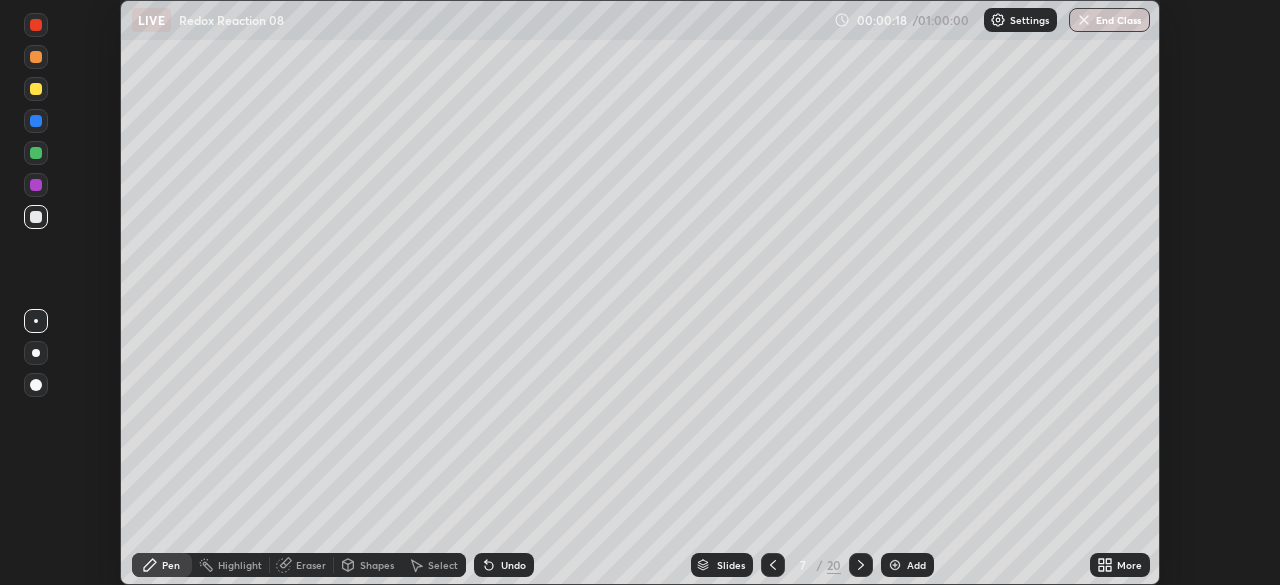 click 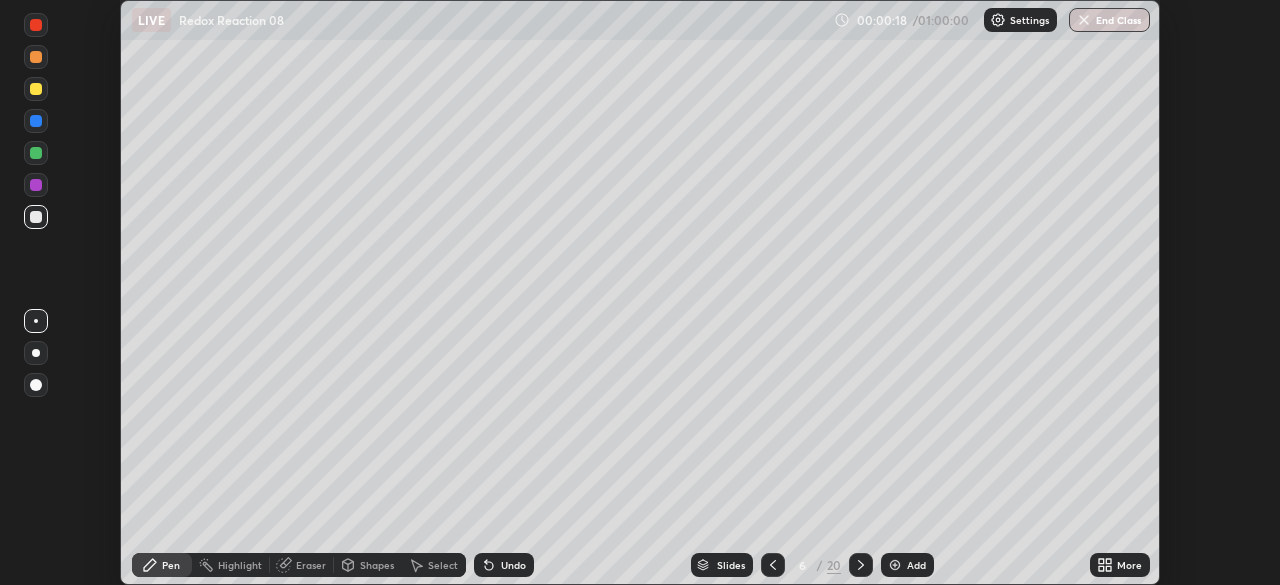 click 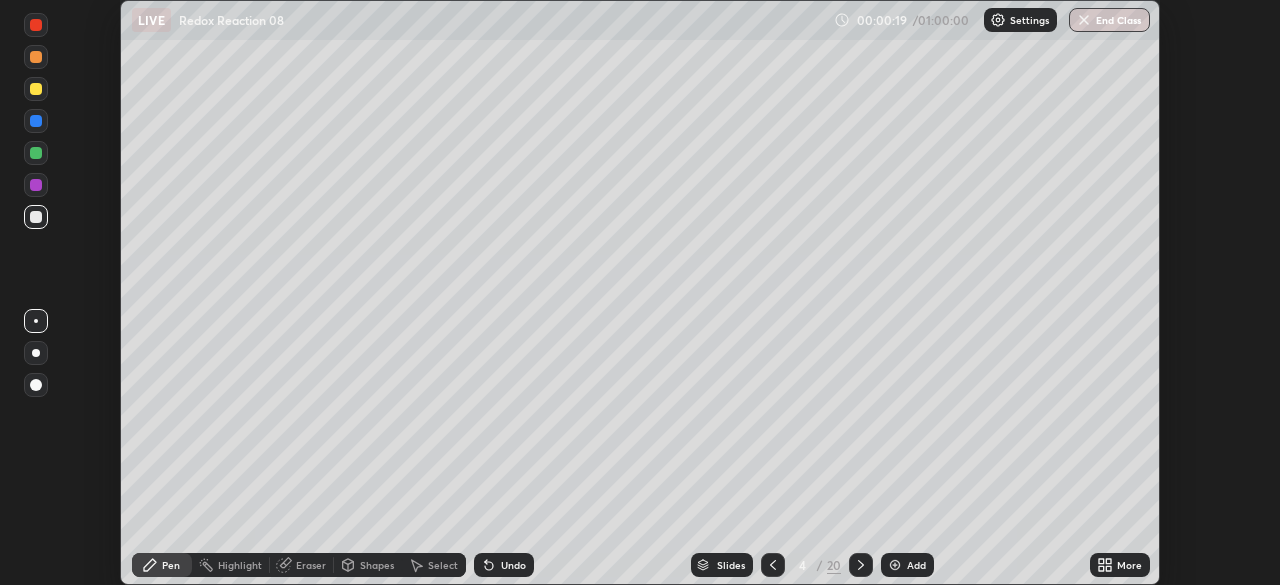 click 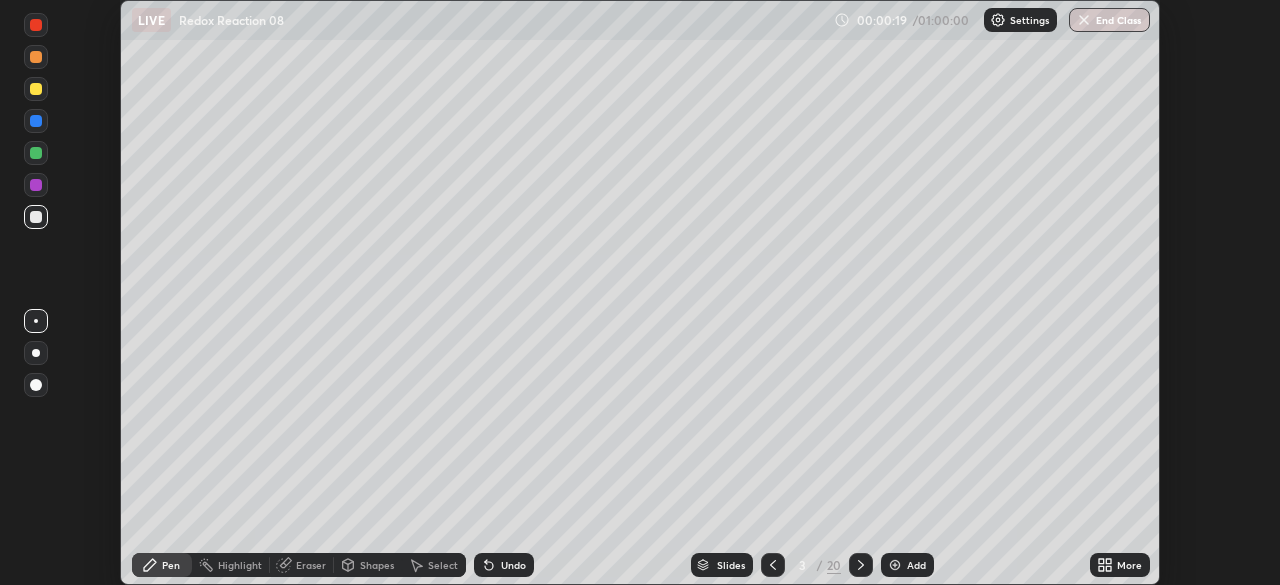 click 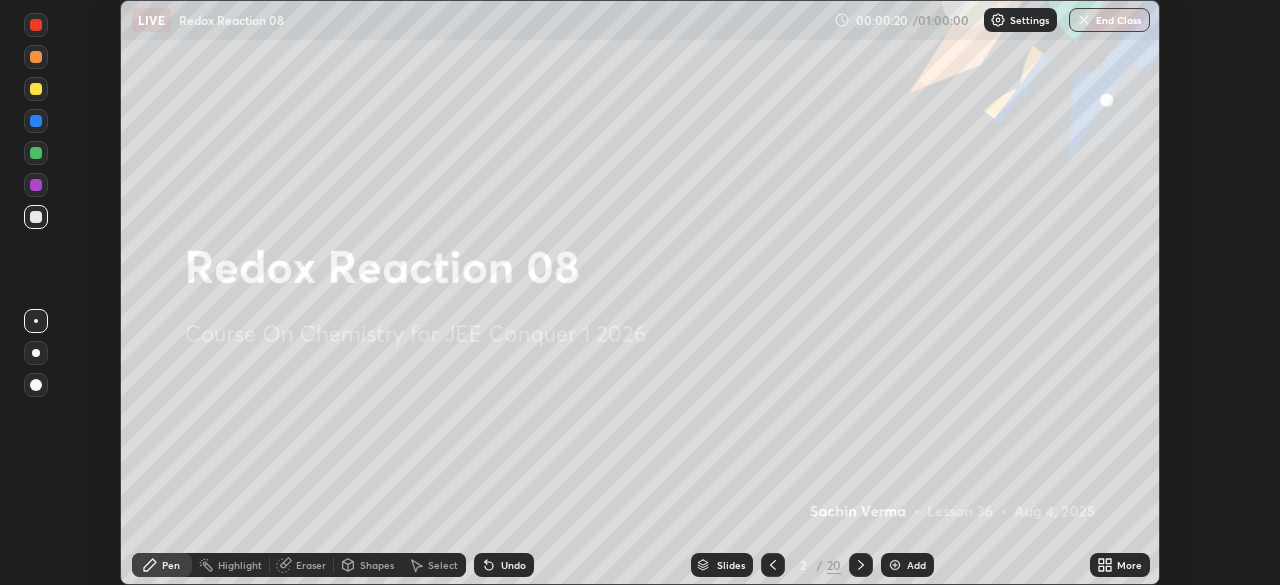 click 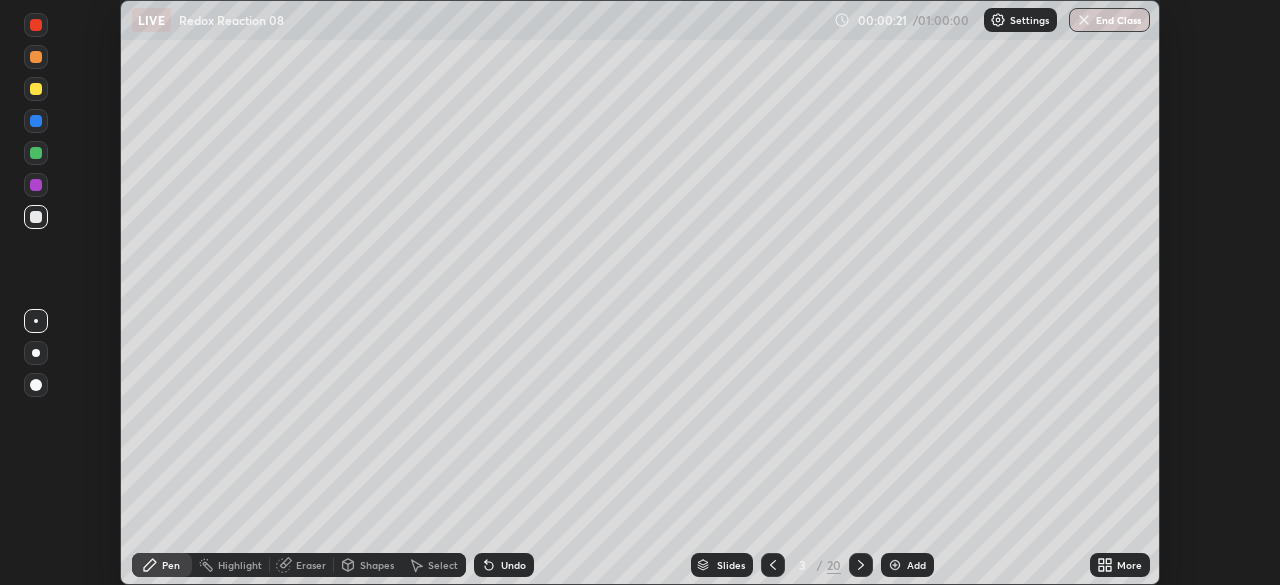 click on "More" at bounding box center (1120, 565) 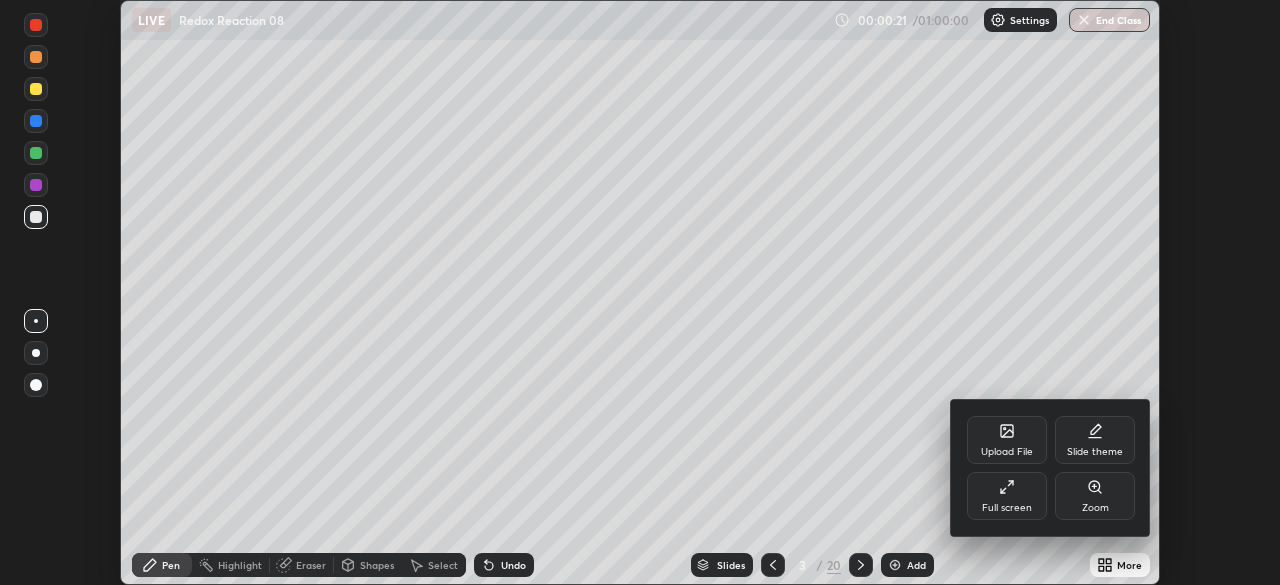 click on "Full screen" at bounding box center [1007, 496] 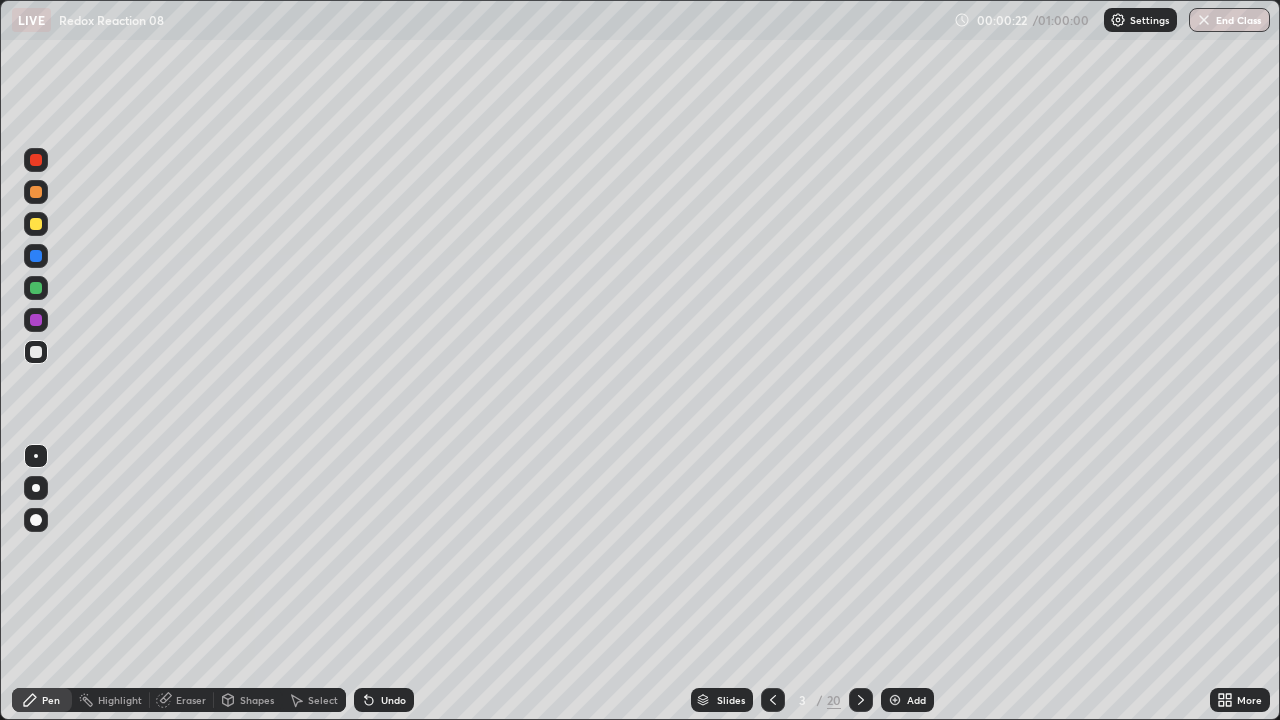 scroll, scrollTop: 99280, scrollLeft: 98720, axis: both 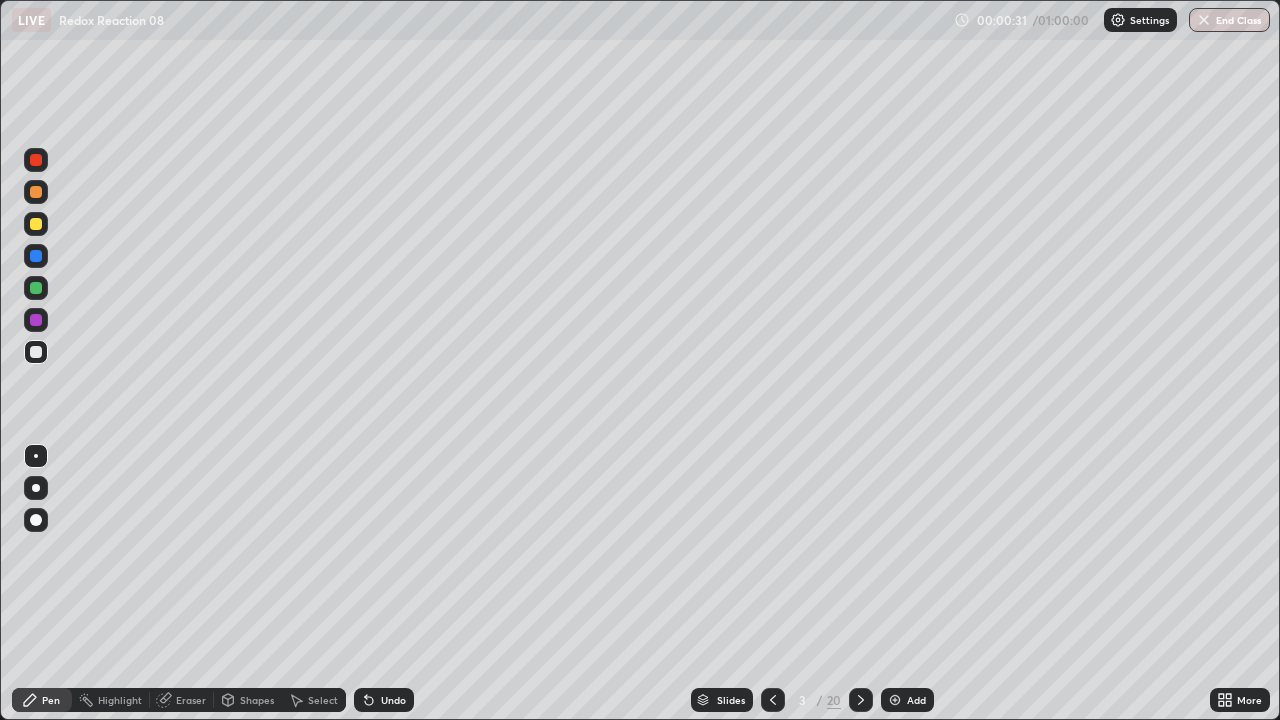 click at bounding box center [36, 224] 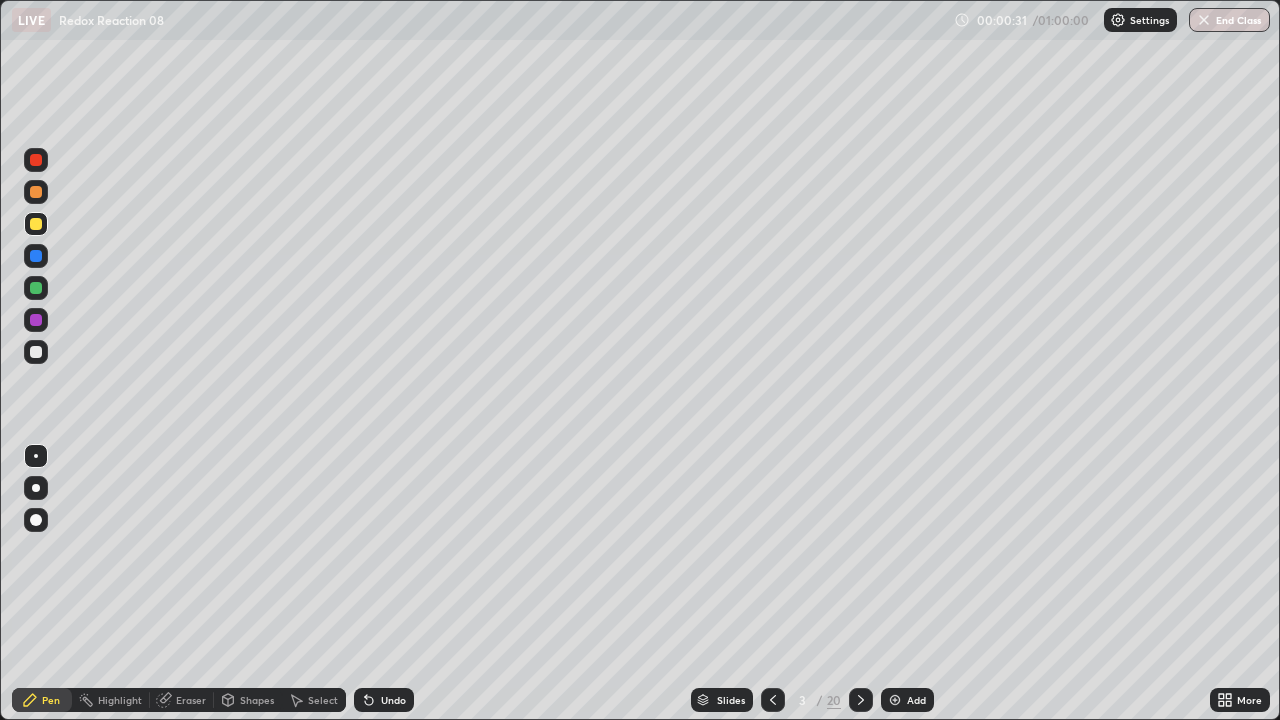 click at bounding box center (36, 488) 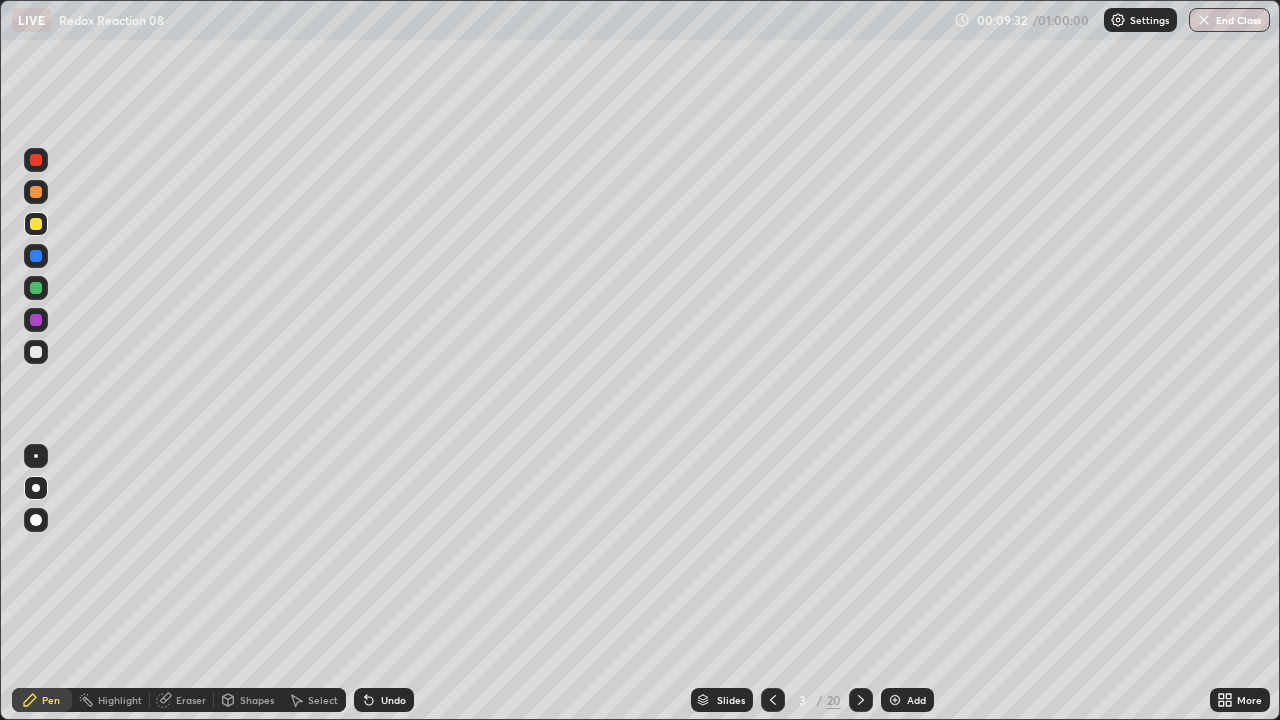 click at bounding box center (36, 288) 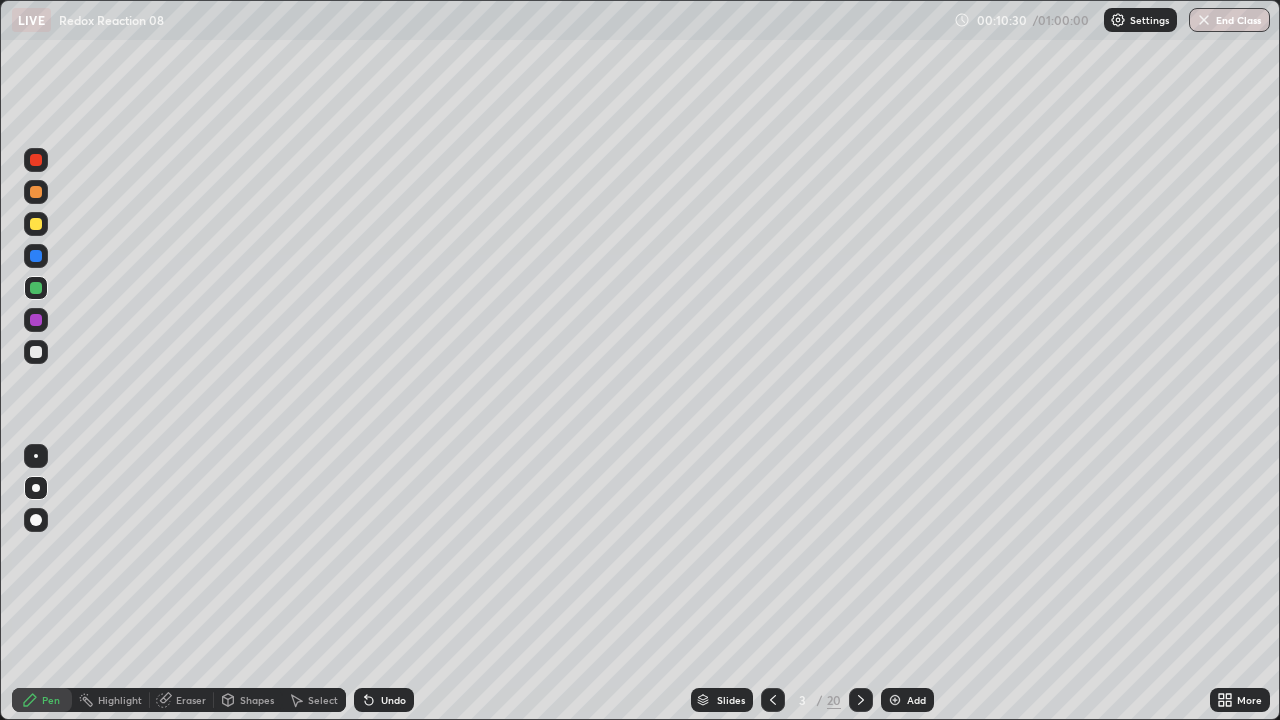 click at bounding box center [36, 224] 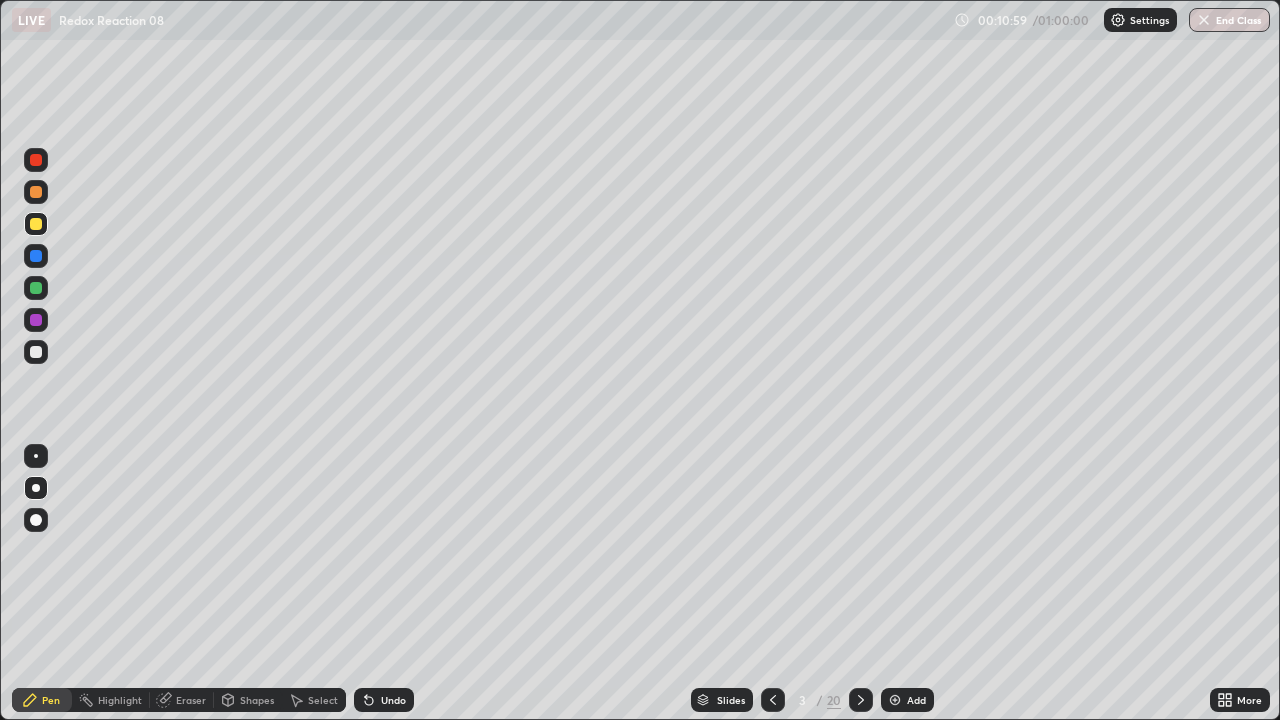 click at bounding box center (36, 288) 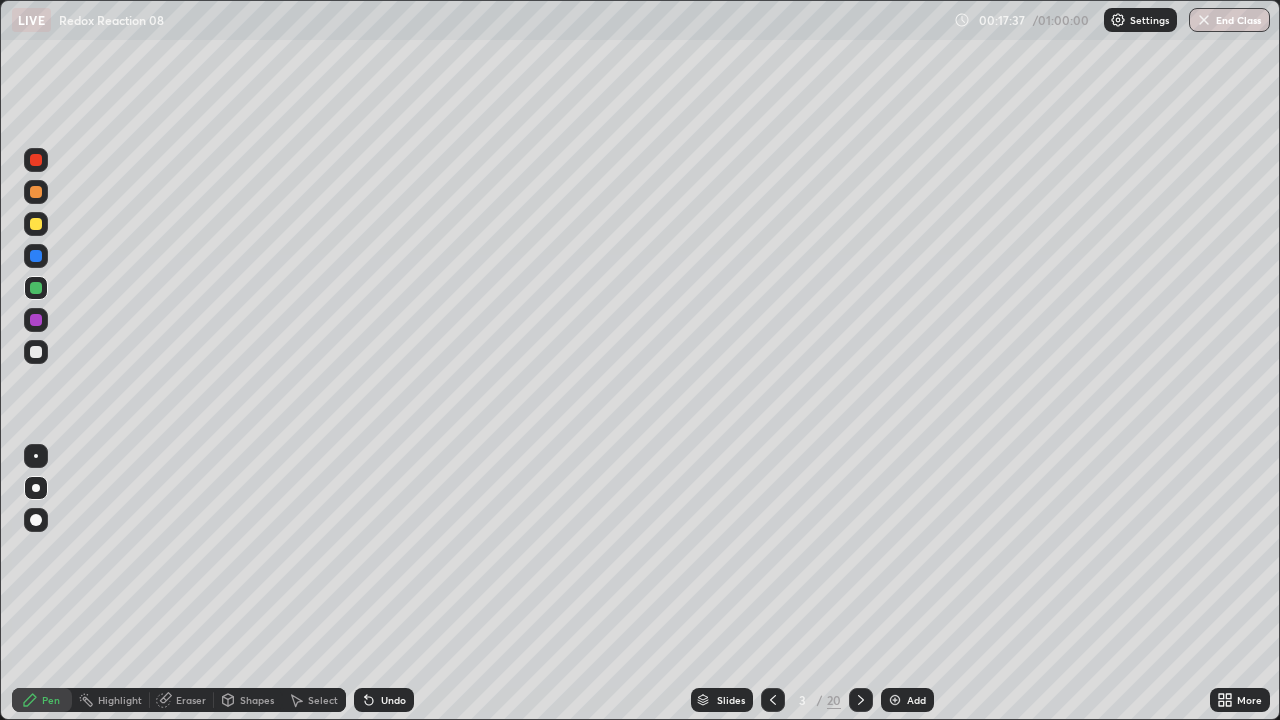 click 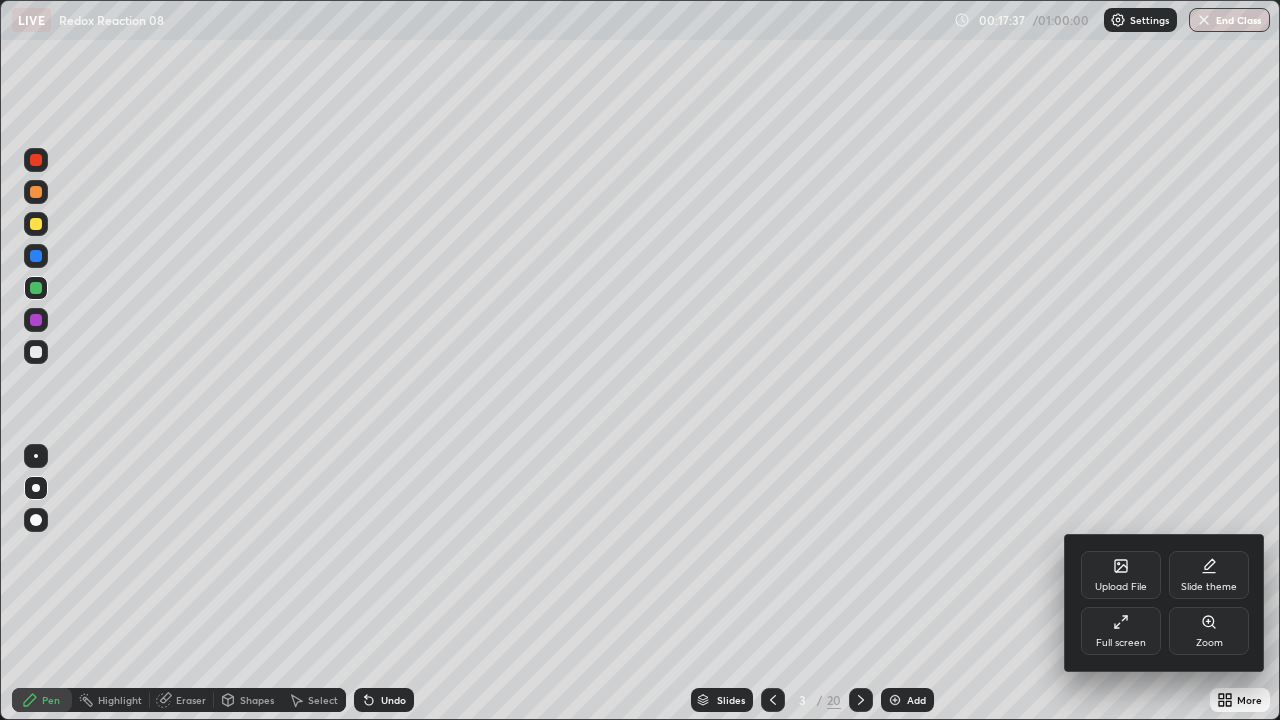click on "Full screen" at bounding box center [1121, 631] 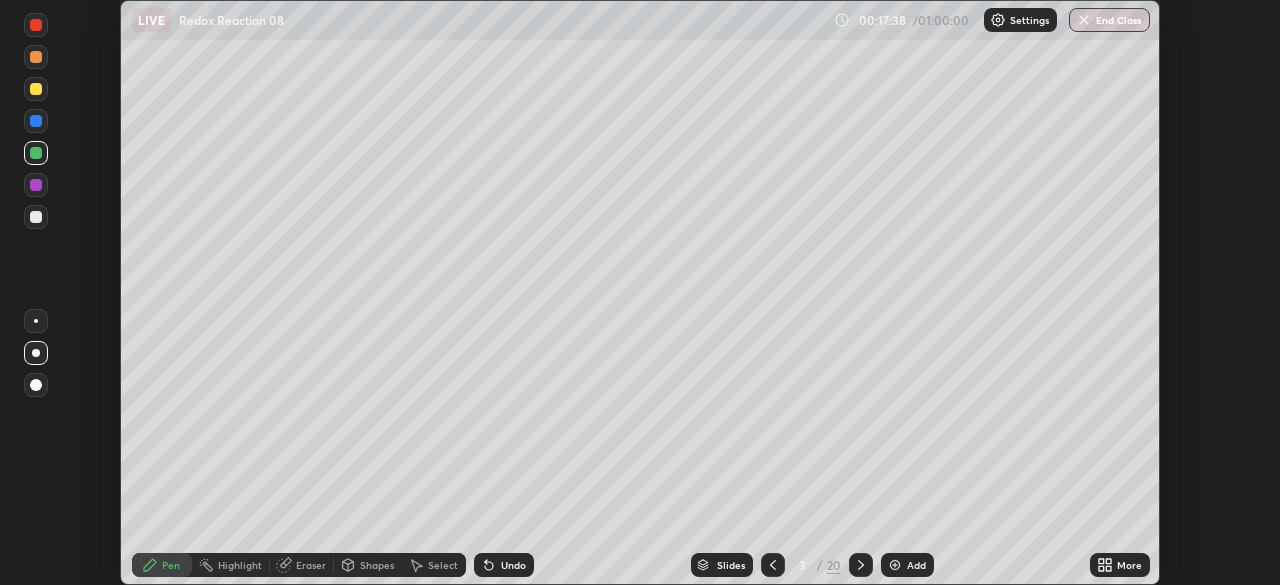 scroll, scrollTop: 585, scrollLeft: 1280, axis: both 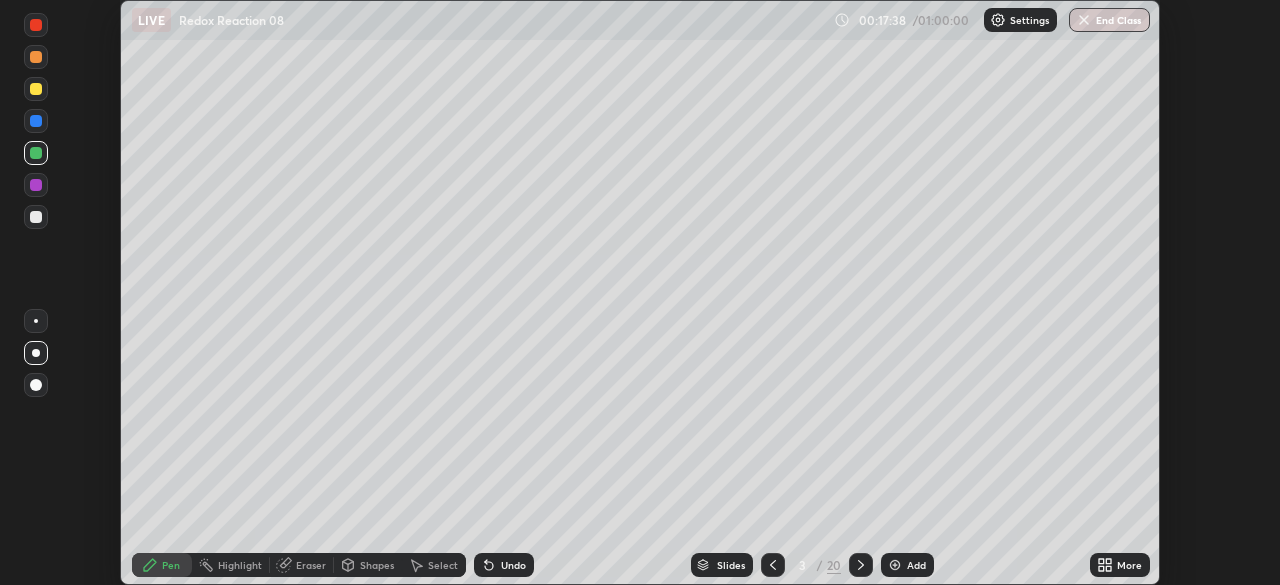 click 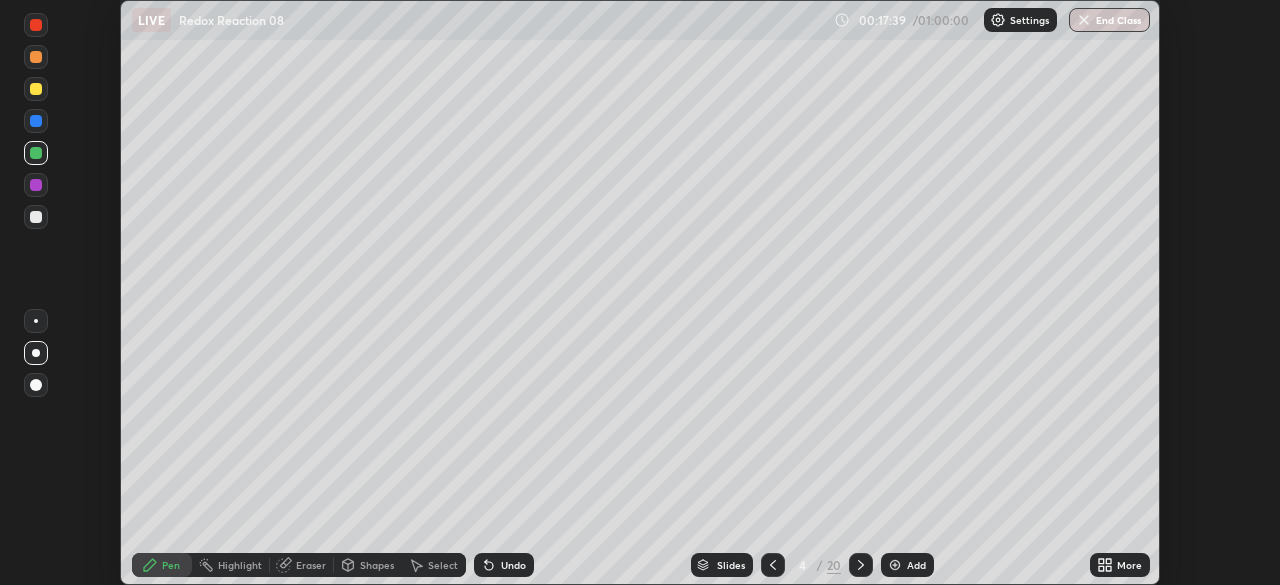 click 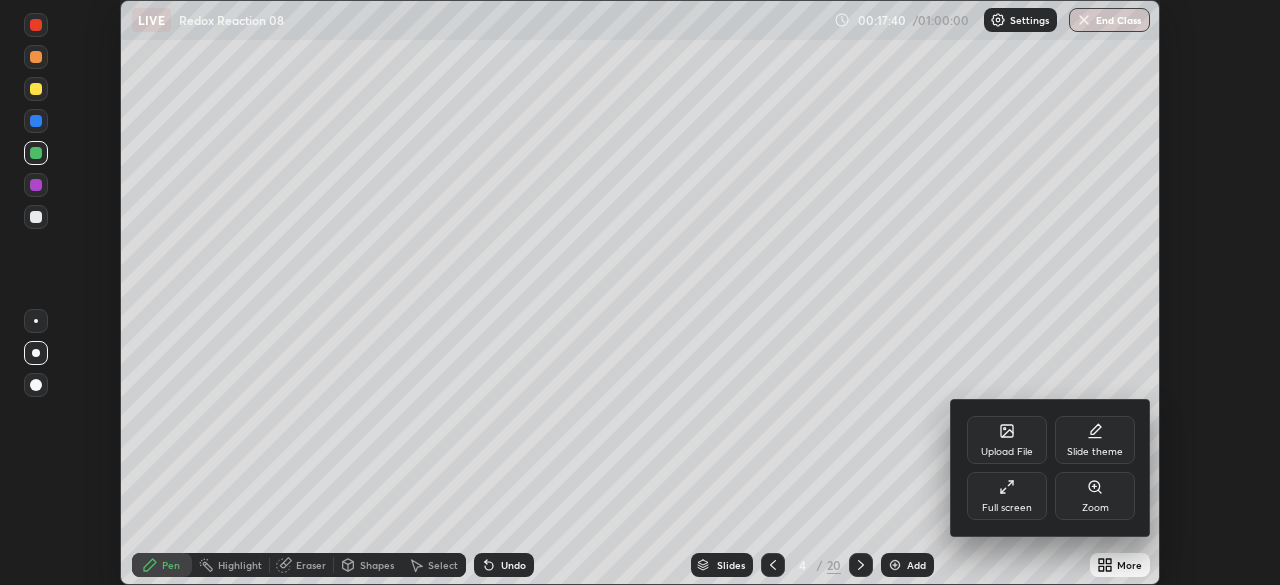 click on "Full screen" at bounding box center (1007, 508) 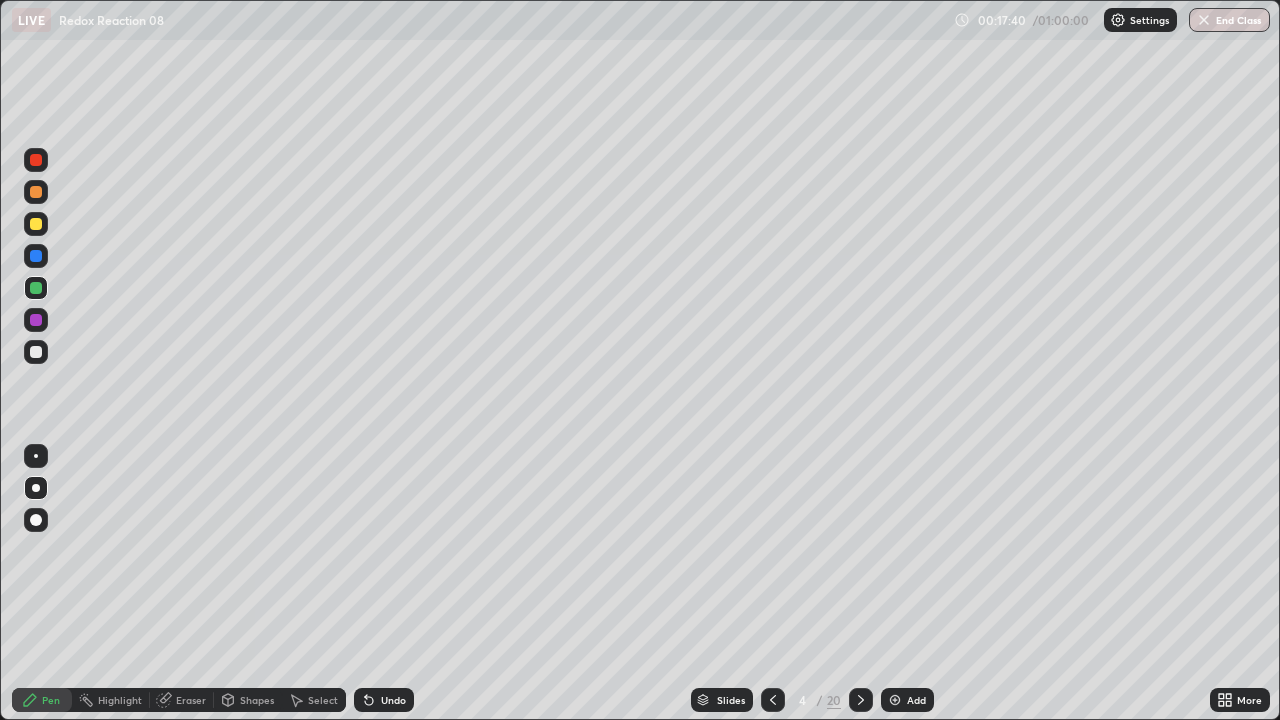 scroll, scrollTop: 99280, scrollLeft: 98720, axis: both 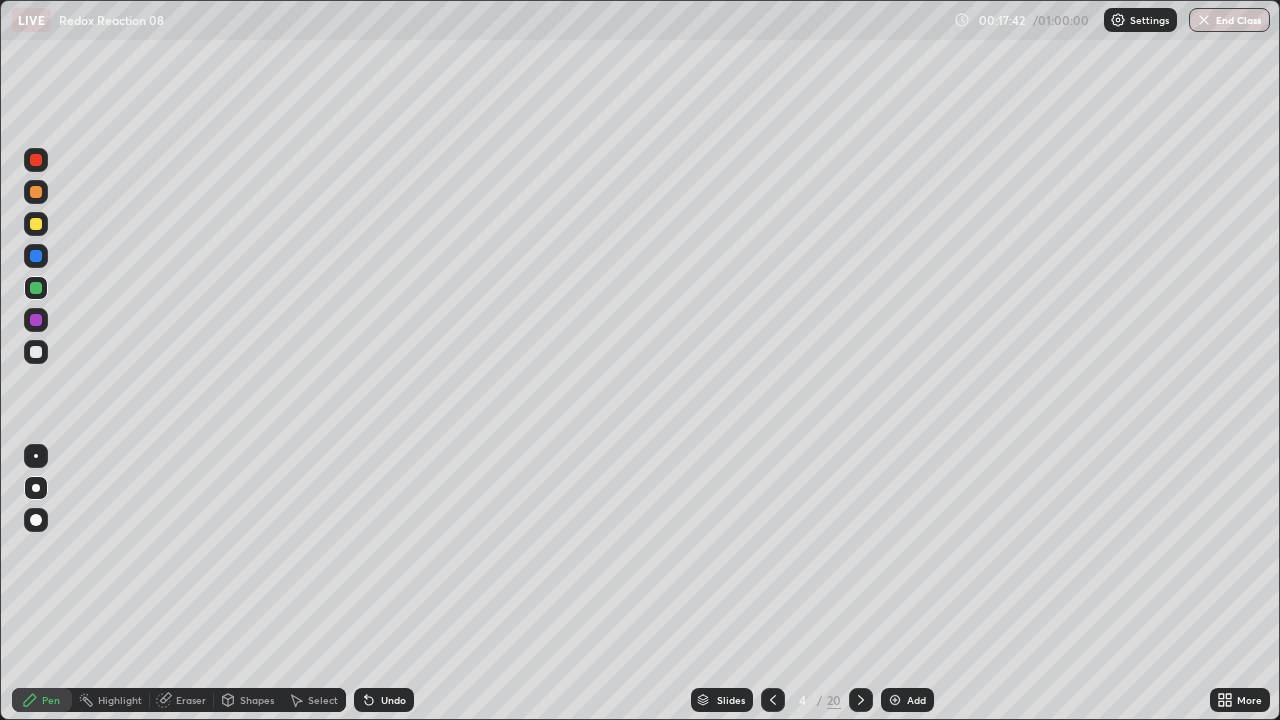 click at bounding box center [36, 224] 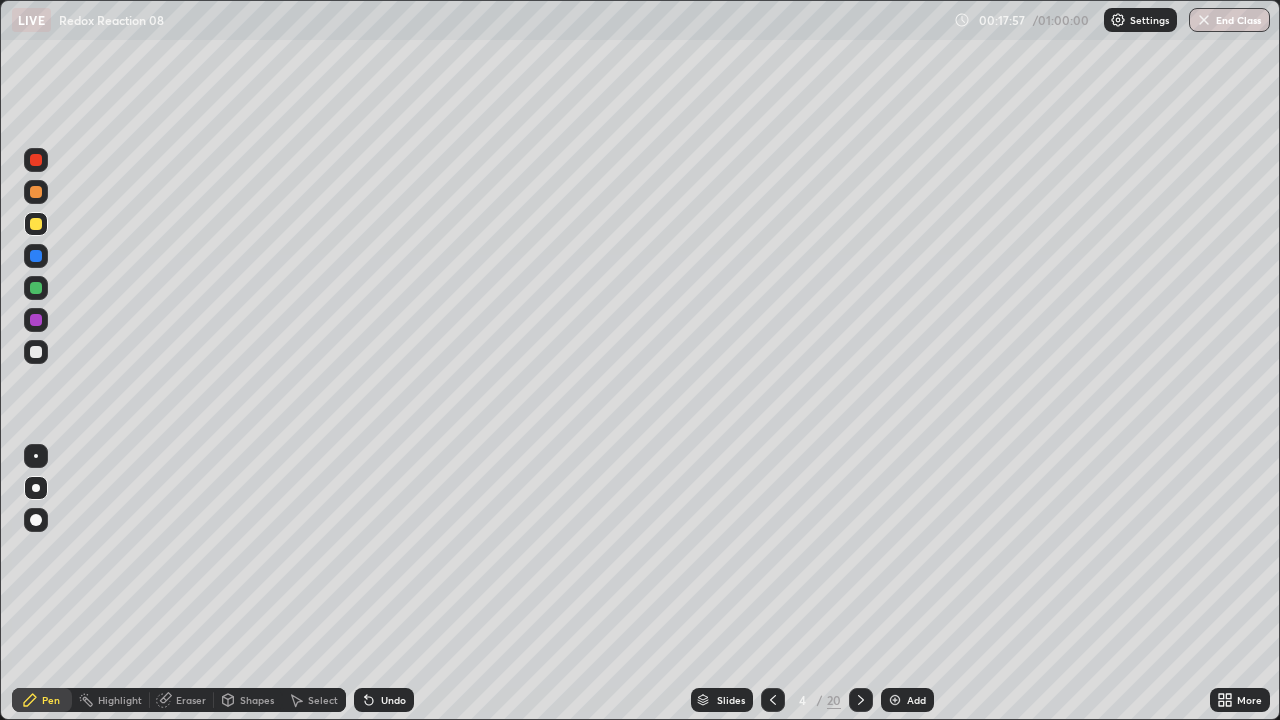 click at bounding box center (36, 288) 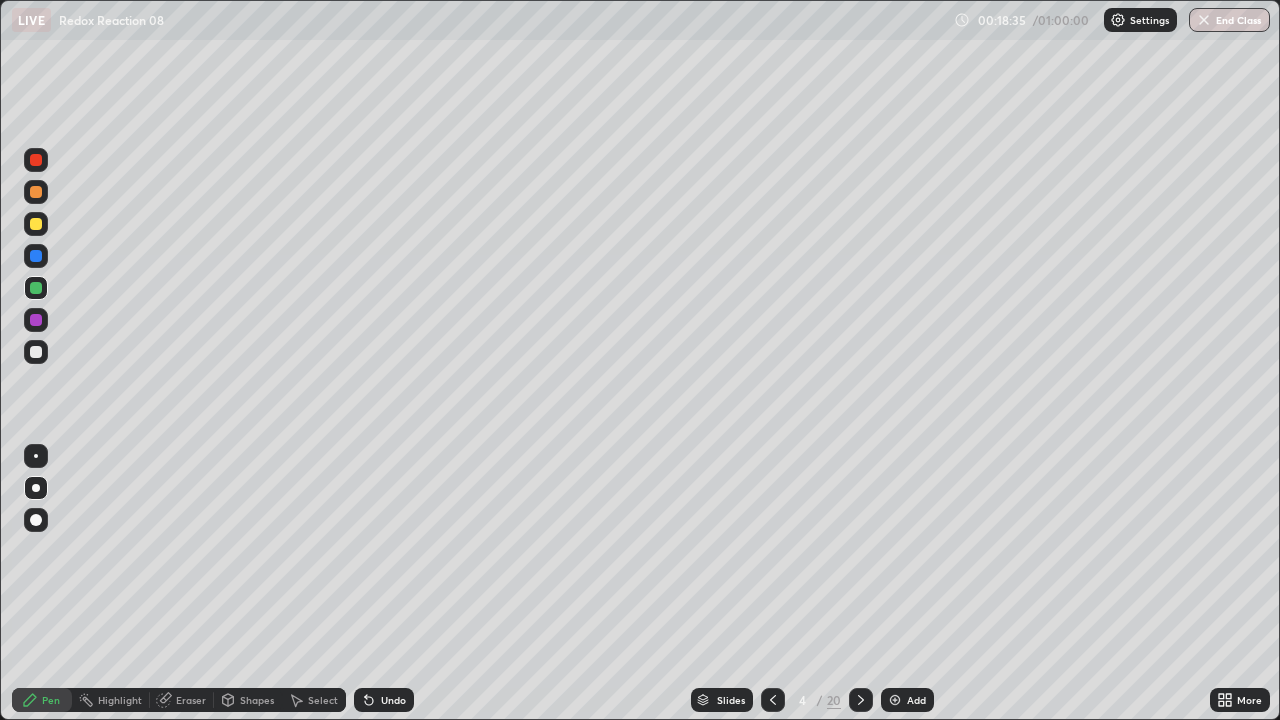 click 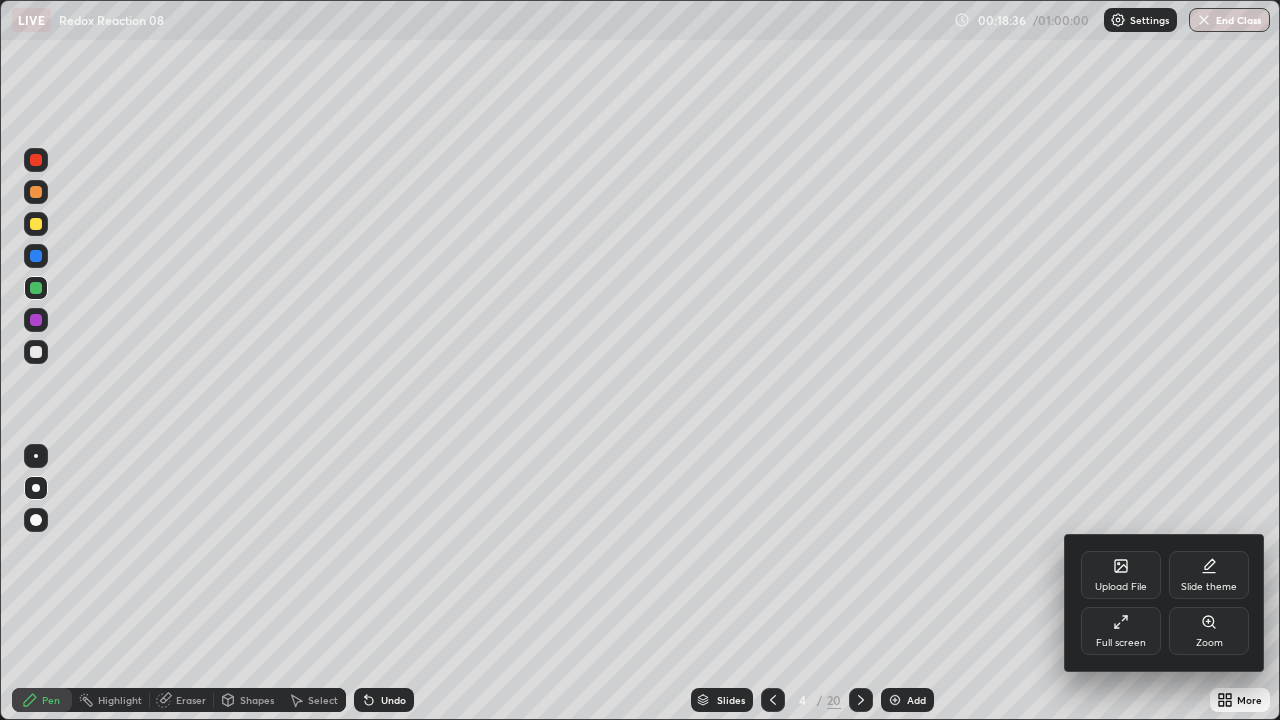 click on "Full screen" at bounding box center [1121, 631] 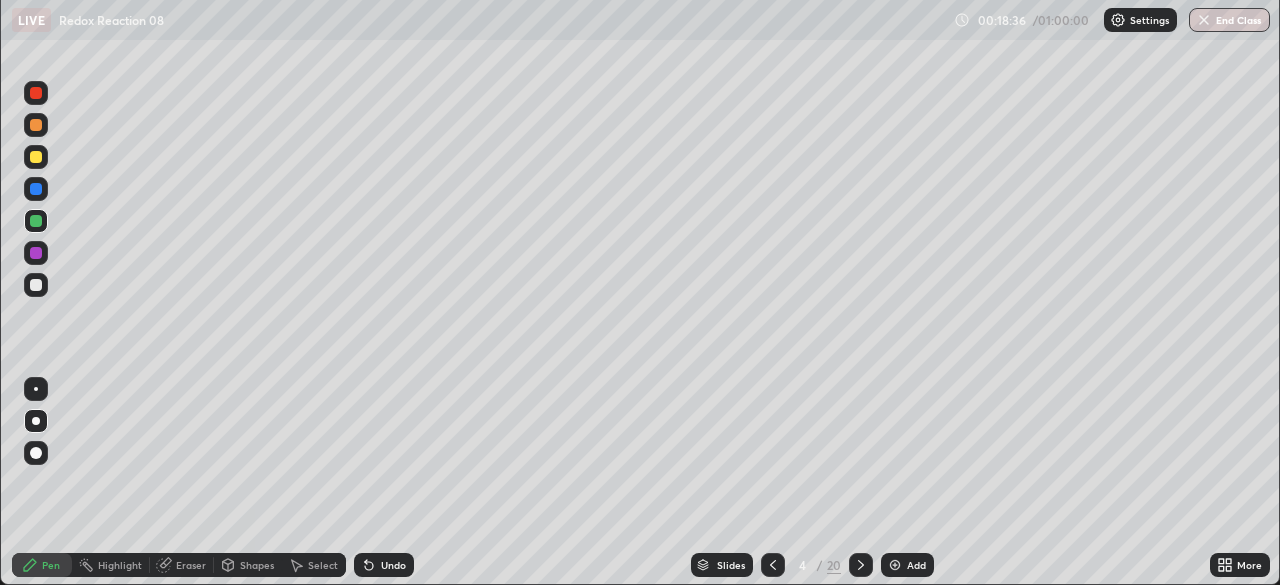 scroll, scrollTop: 585, scrollLeft: 1280, axis: both 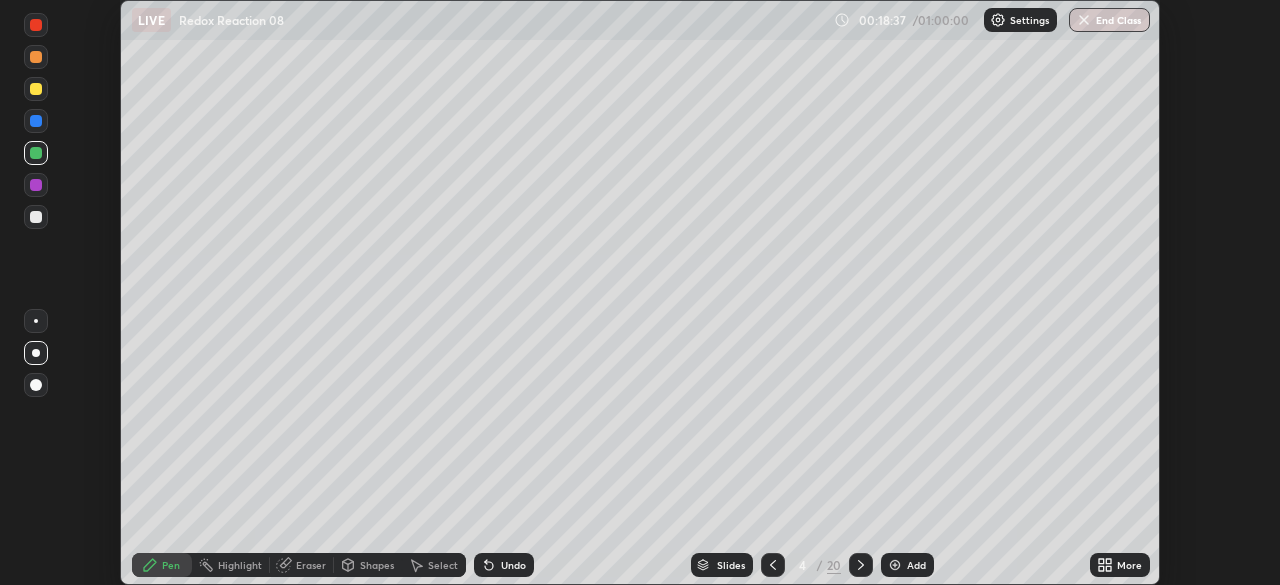 click on "Undo" at bounding box center [513, 565] 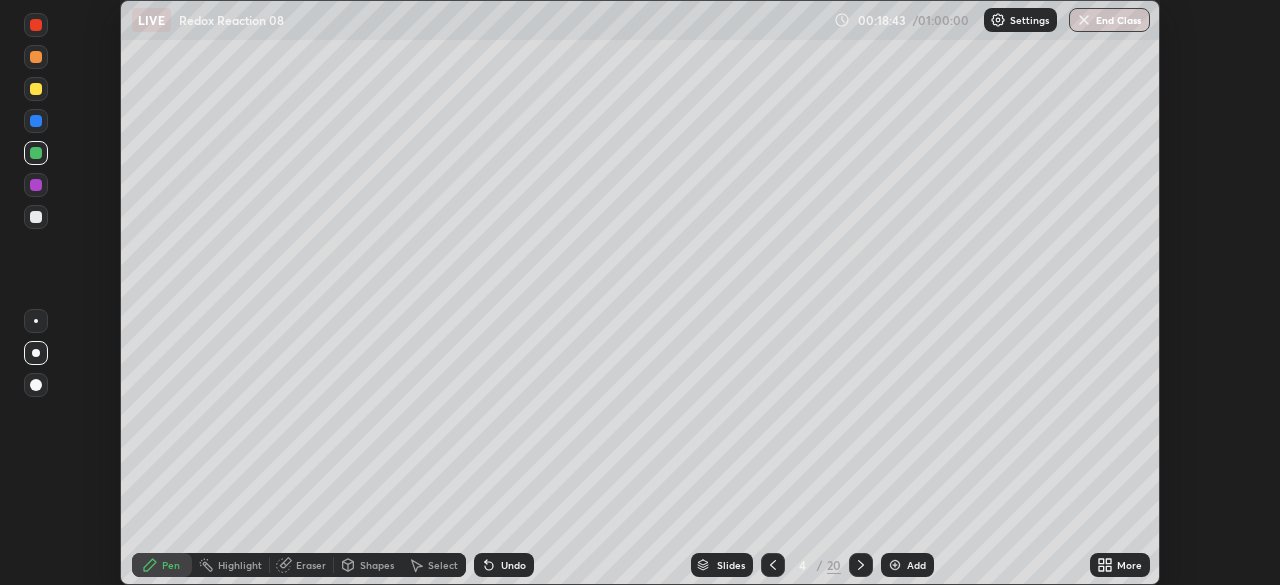 click 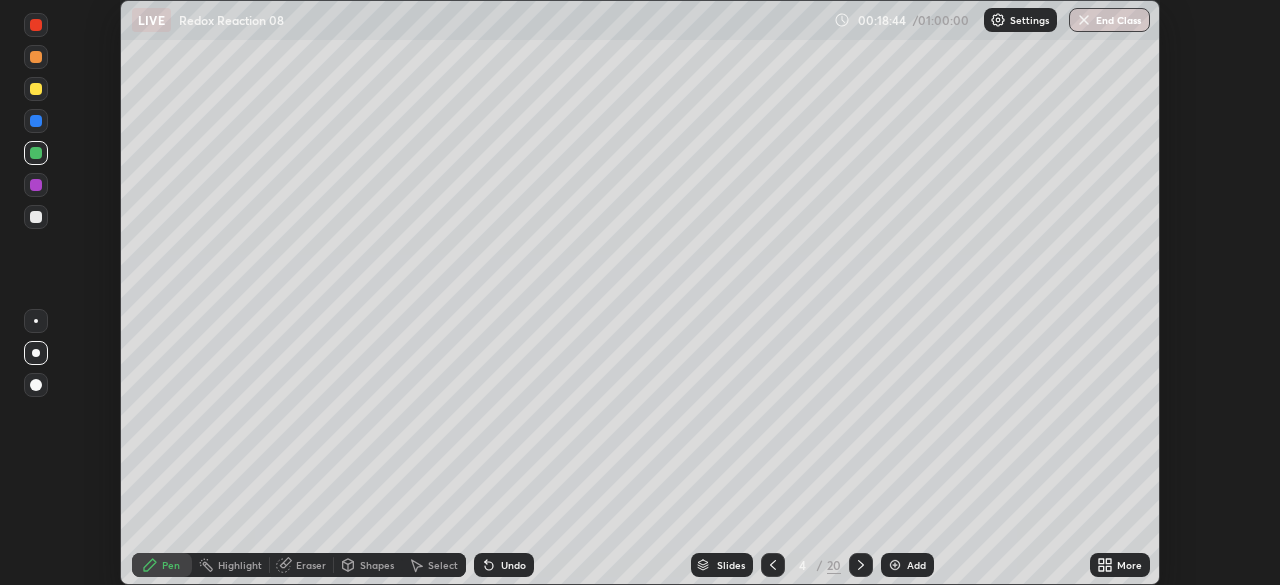 click on "Undo" at bounding box center [504, 565] 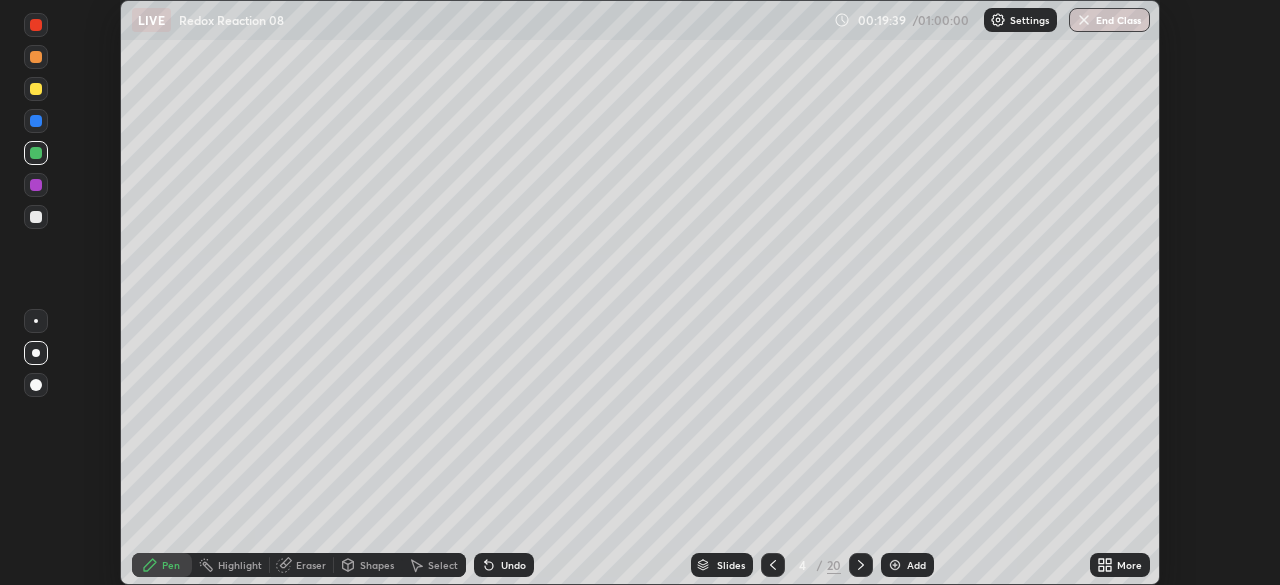 click 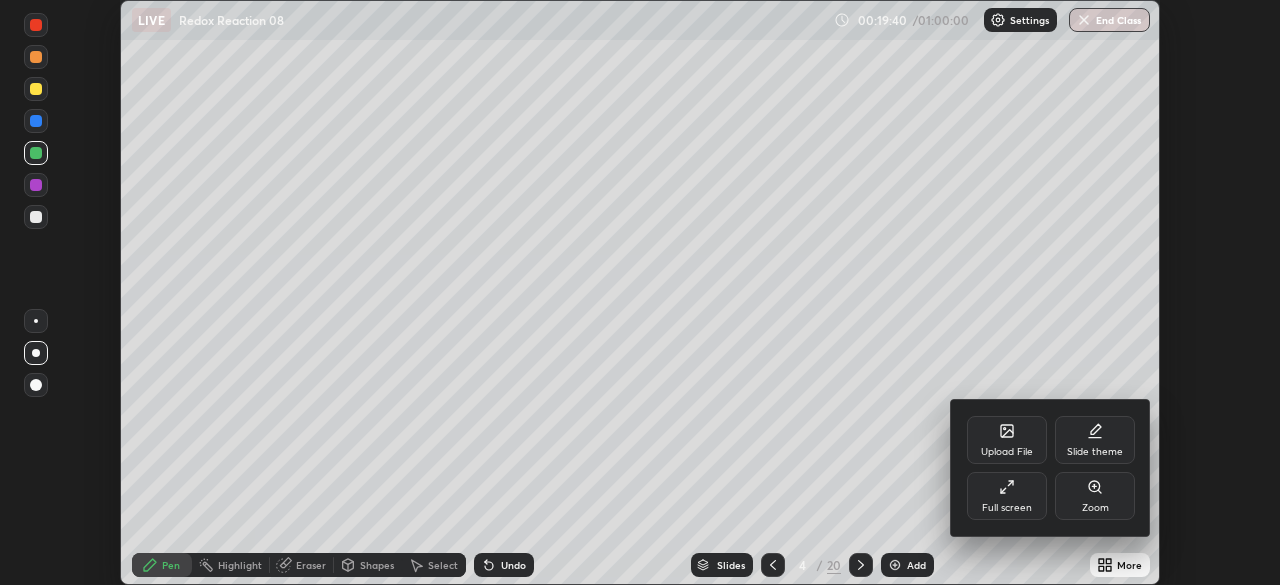 click on "Full screen" at bounding box center (1007, 496) 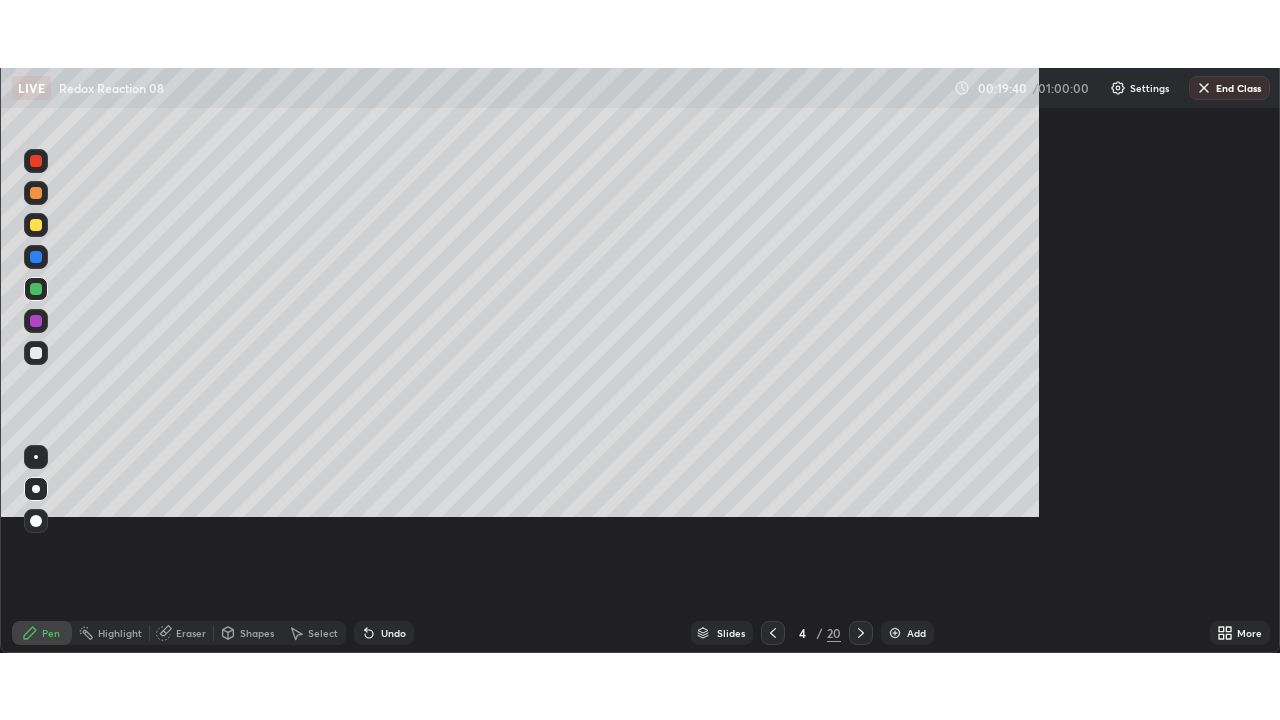 scroll, scrollTop: 99280, scrollLeft: 98720, axis: both 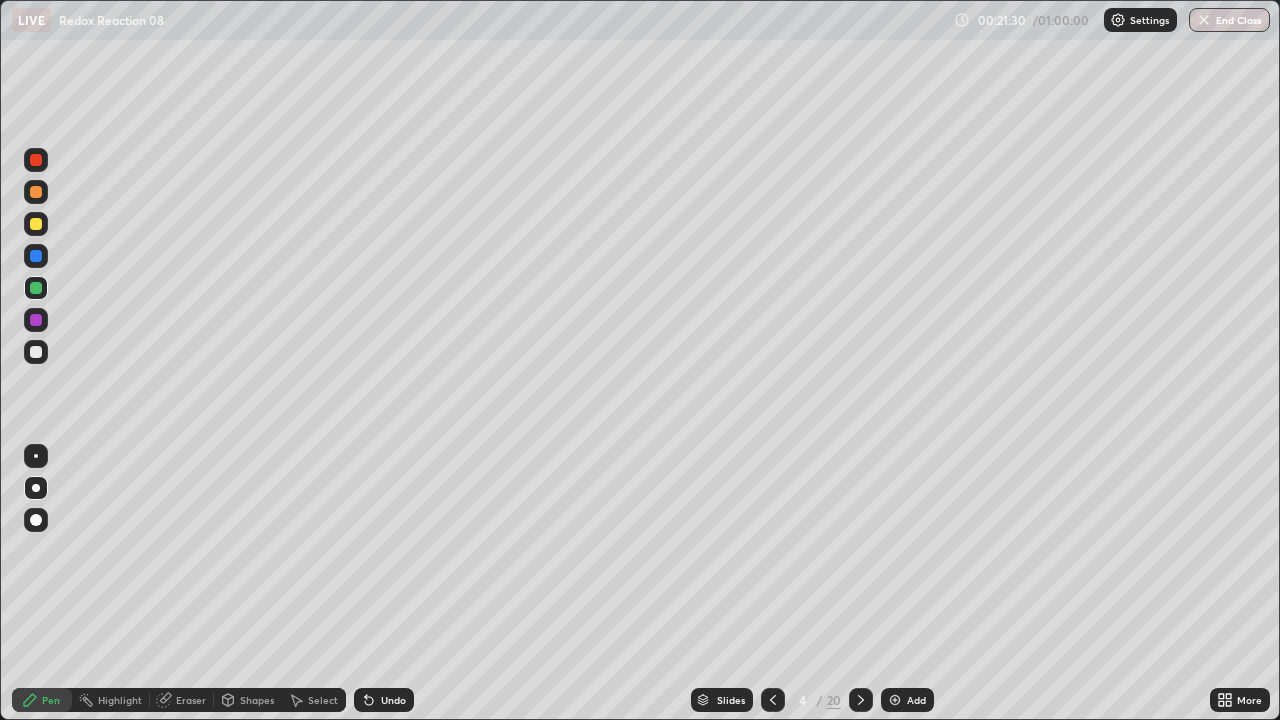 click 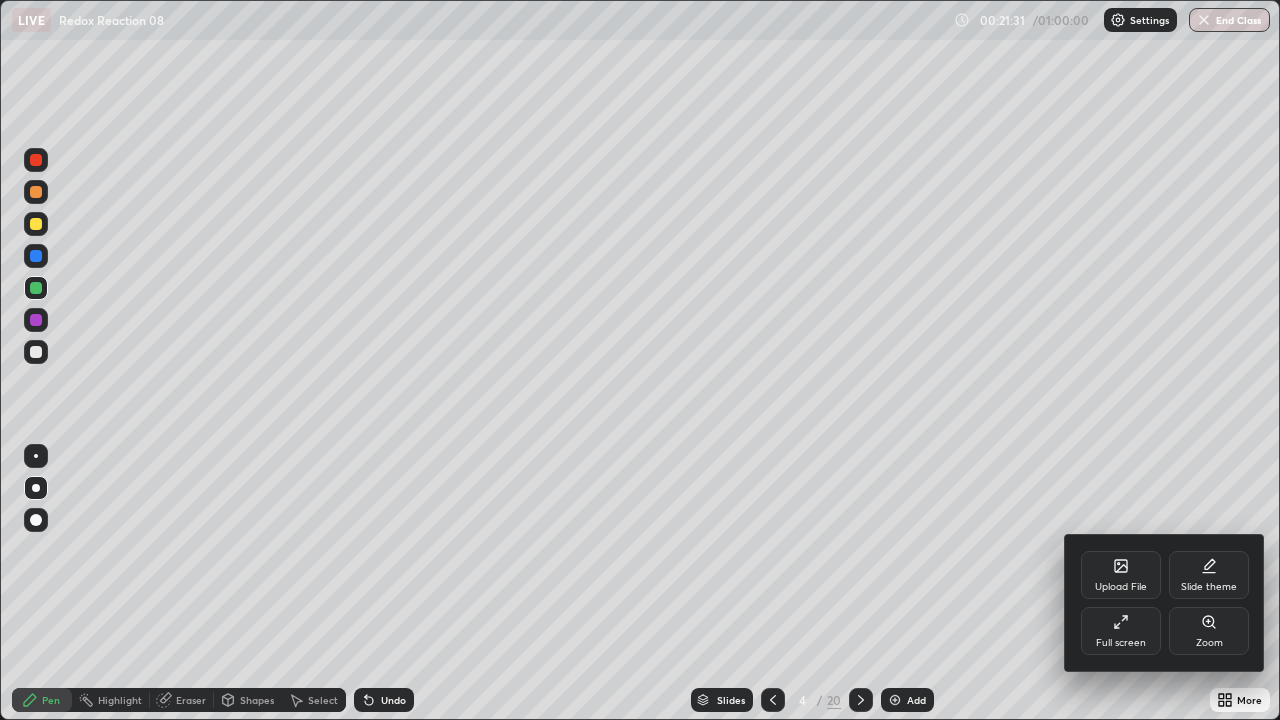 click 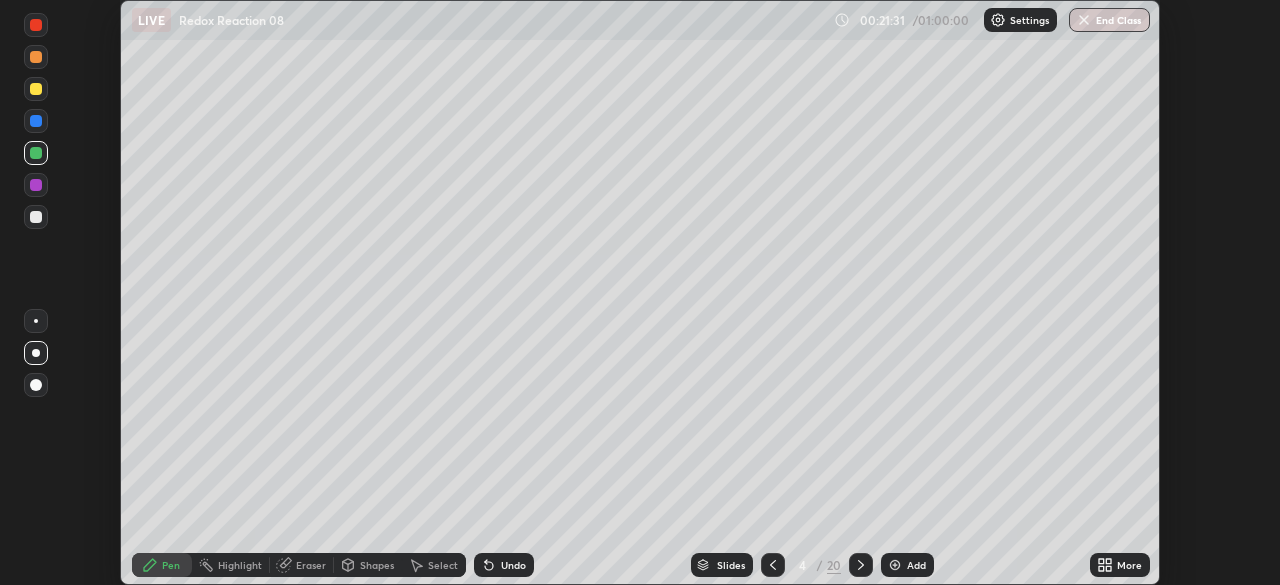 scroll, scrollTop: 585, scrollLeft: 1280, axis: both 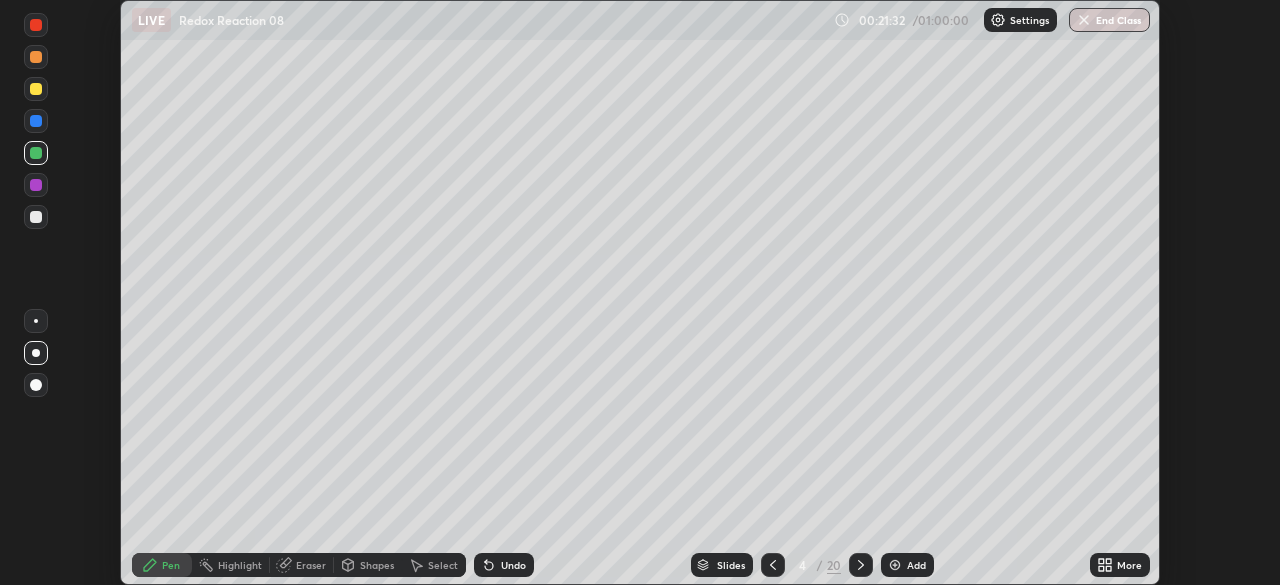click 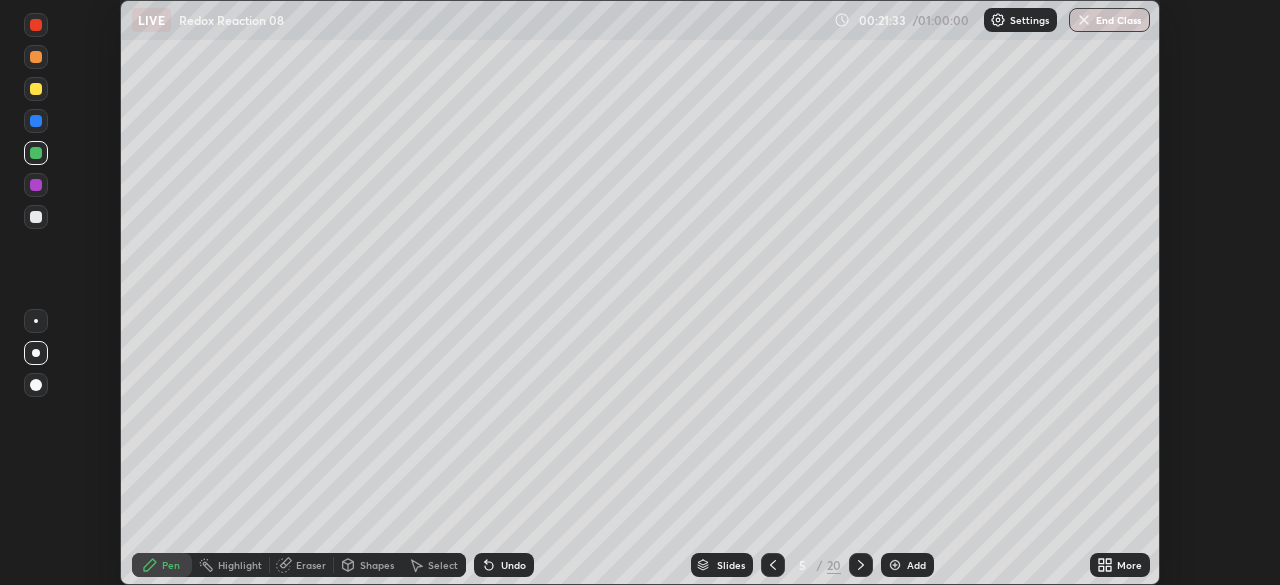 click 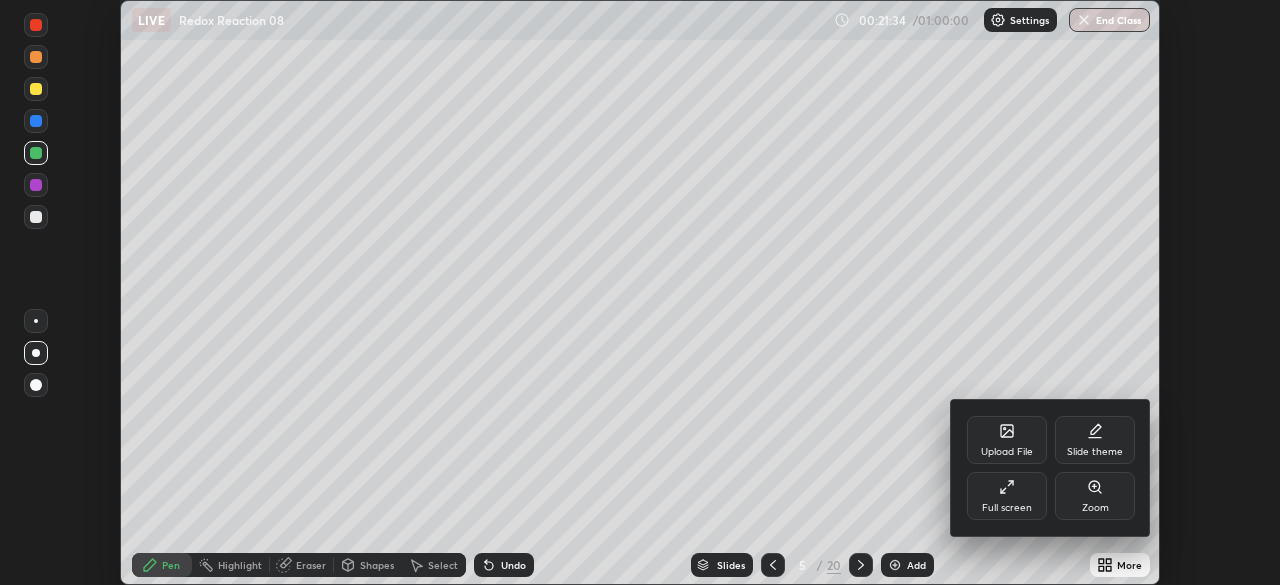 click on "Full screen" at bounding box center [1007, 496] 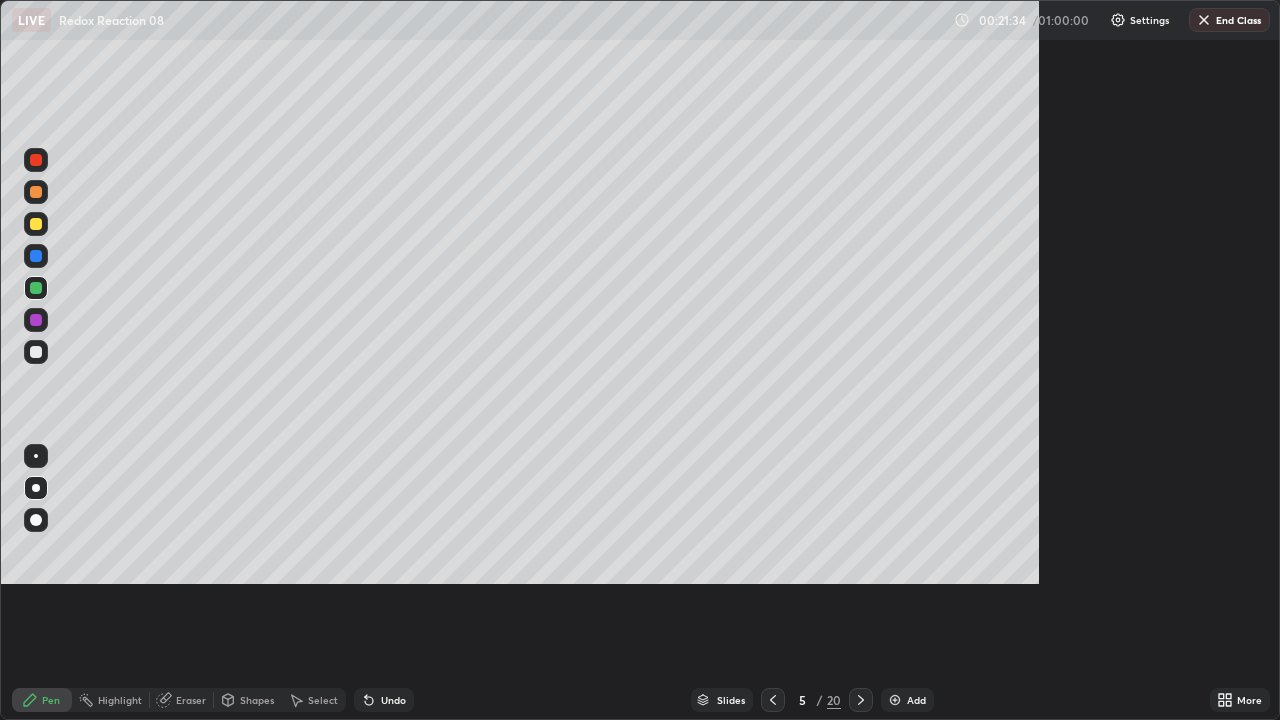 scroll, scrollTop: 99280, scrollLeft: 98720, axis: both 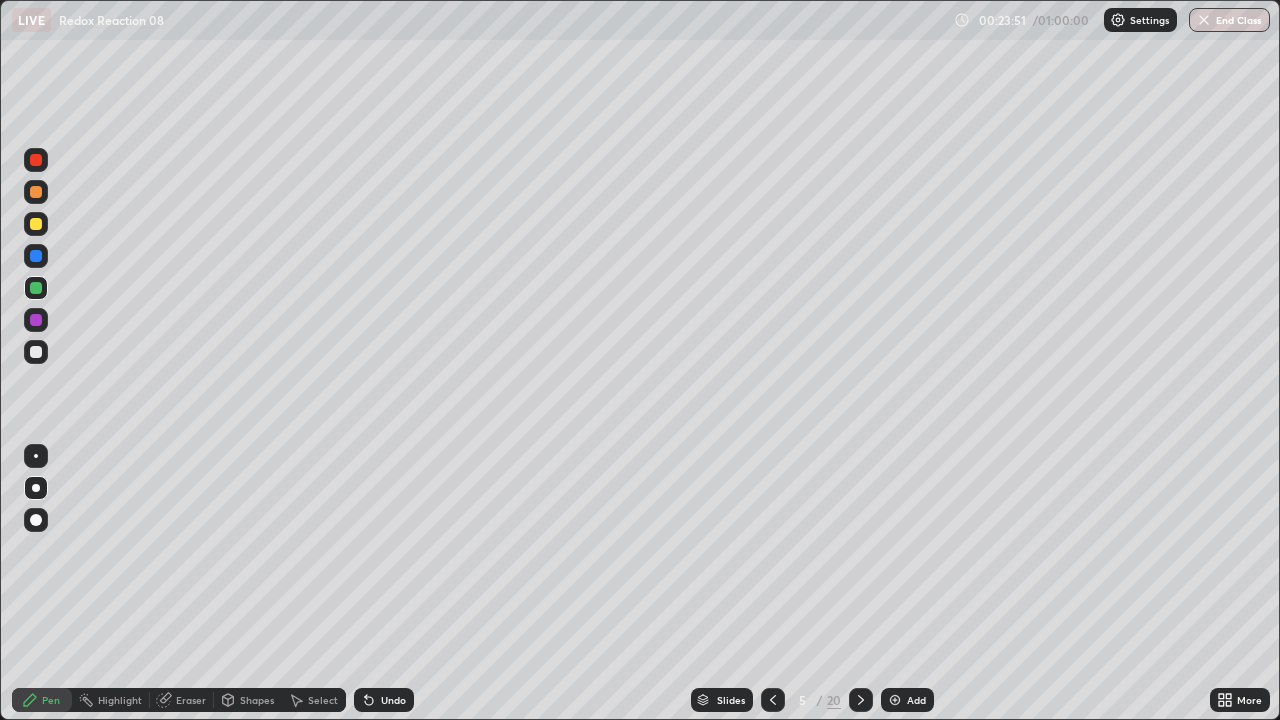 click at bounding box center (36, 224) 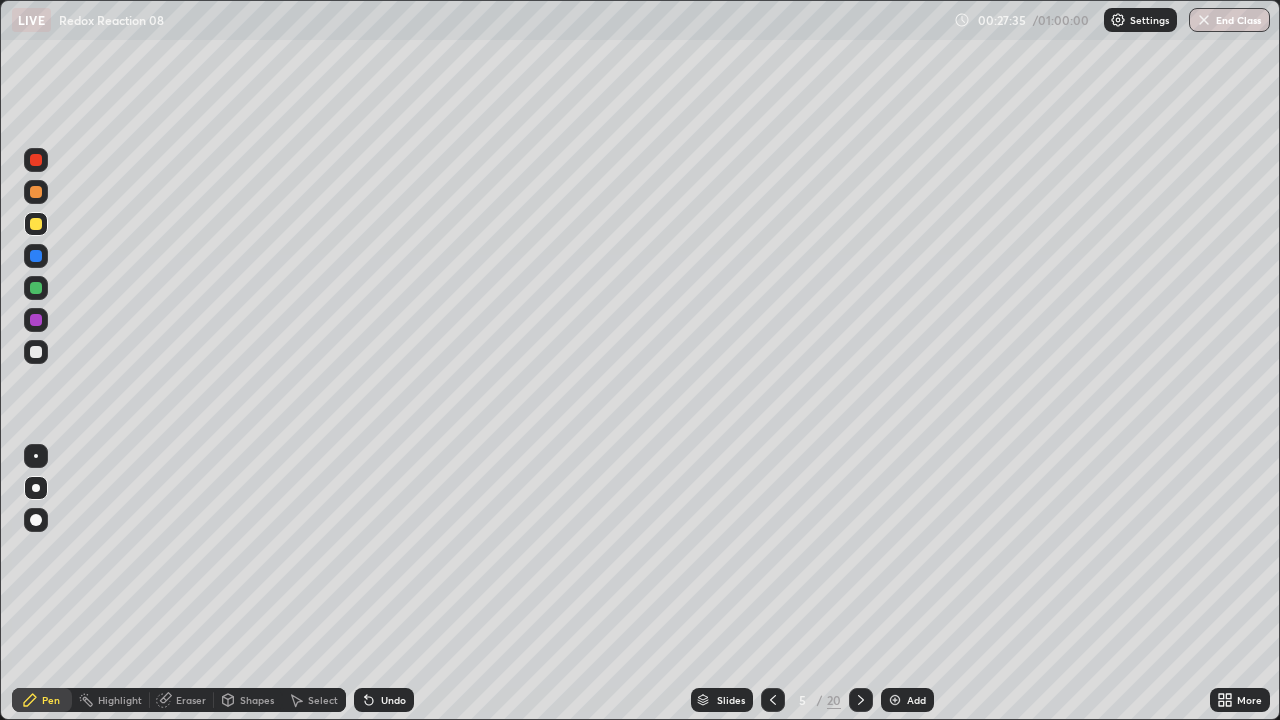click 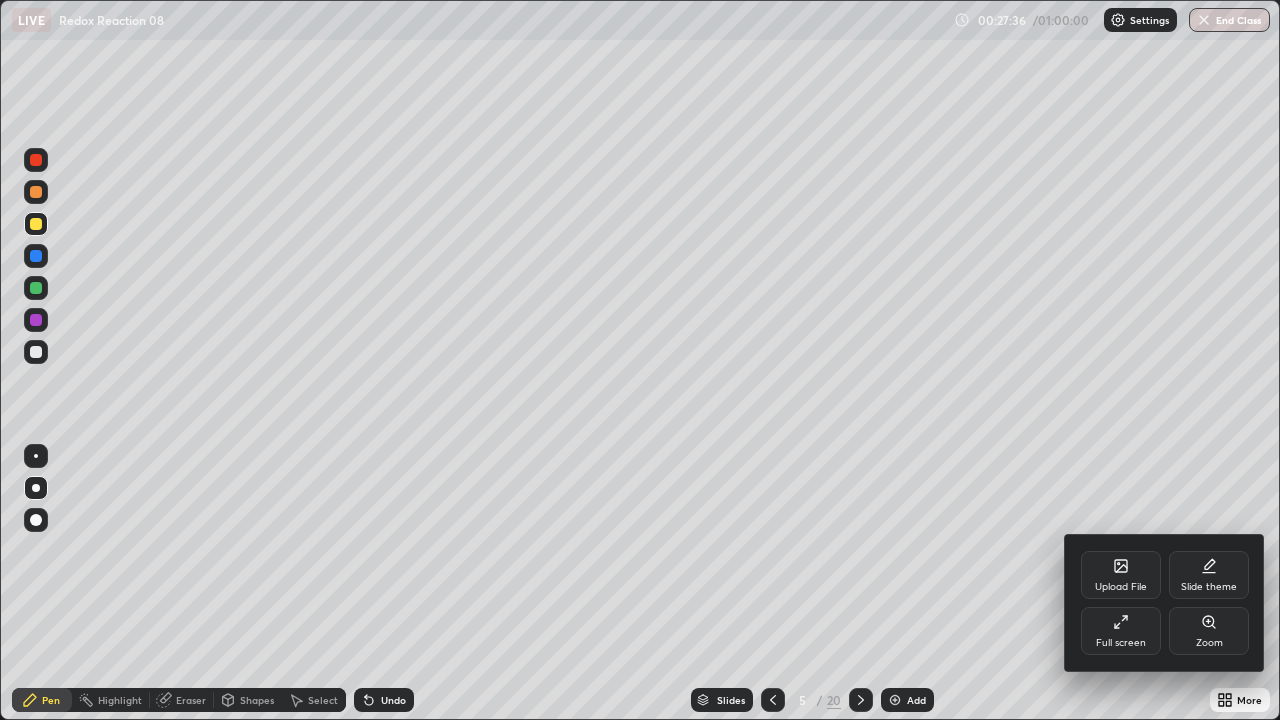 click on "Full screen" at bounding box center [1121, 631] 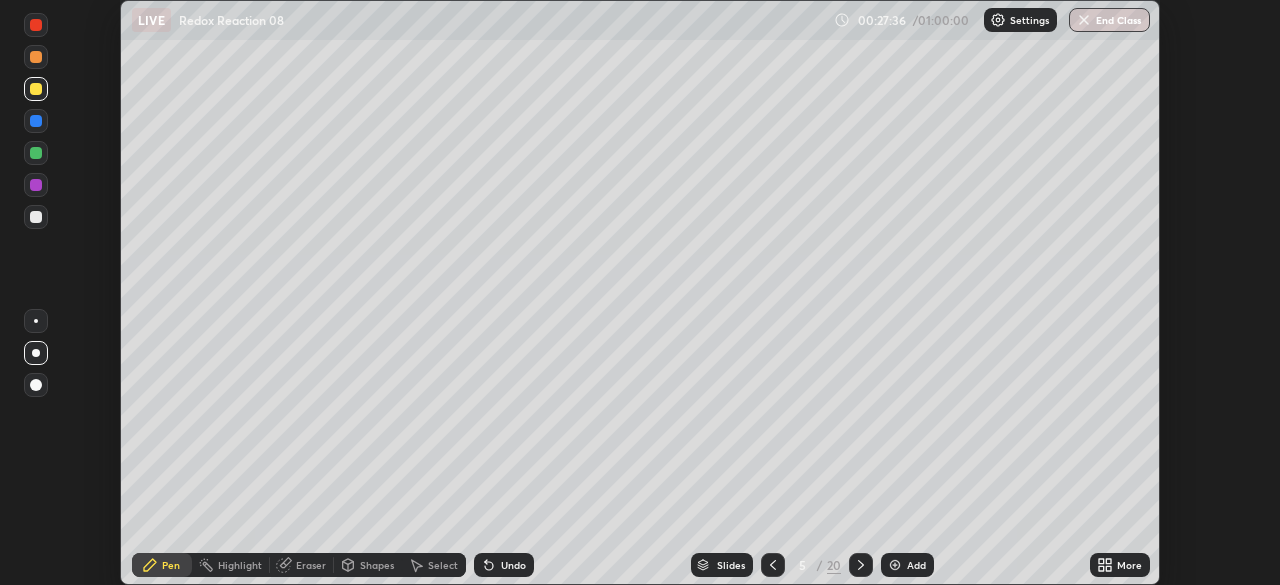 scroll, scrollTop: 585, scrollLeft: 1280, axis: both 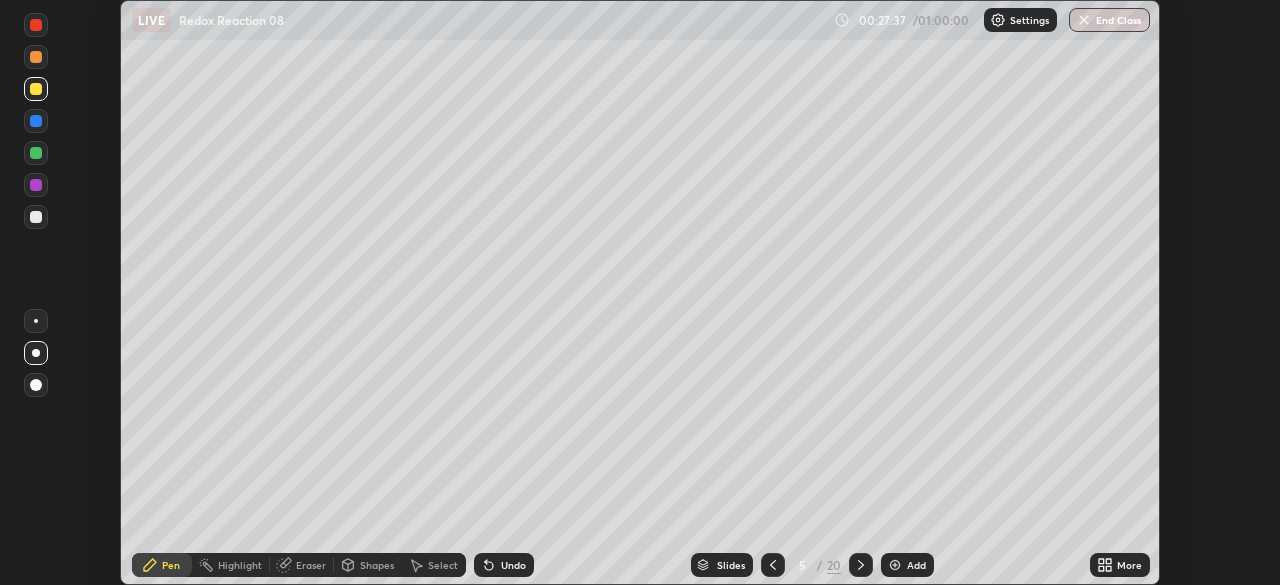click 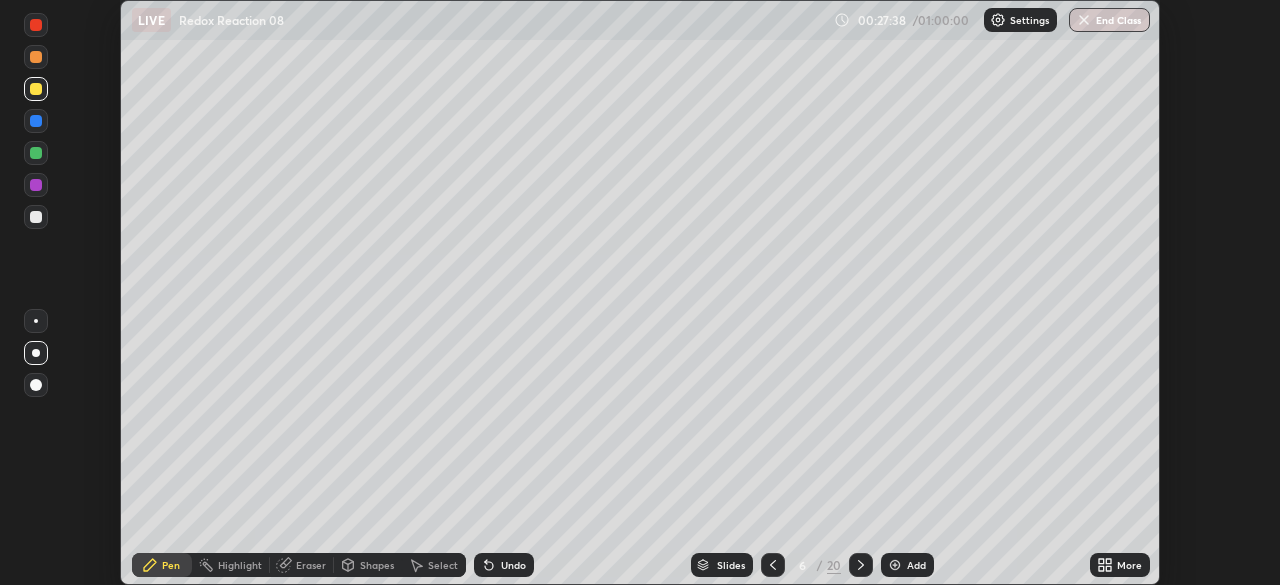 click on "Add" at bounding box center [907, 565] 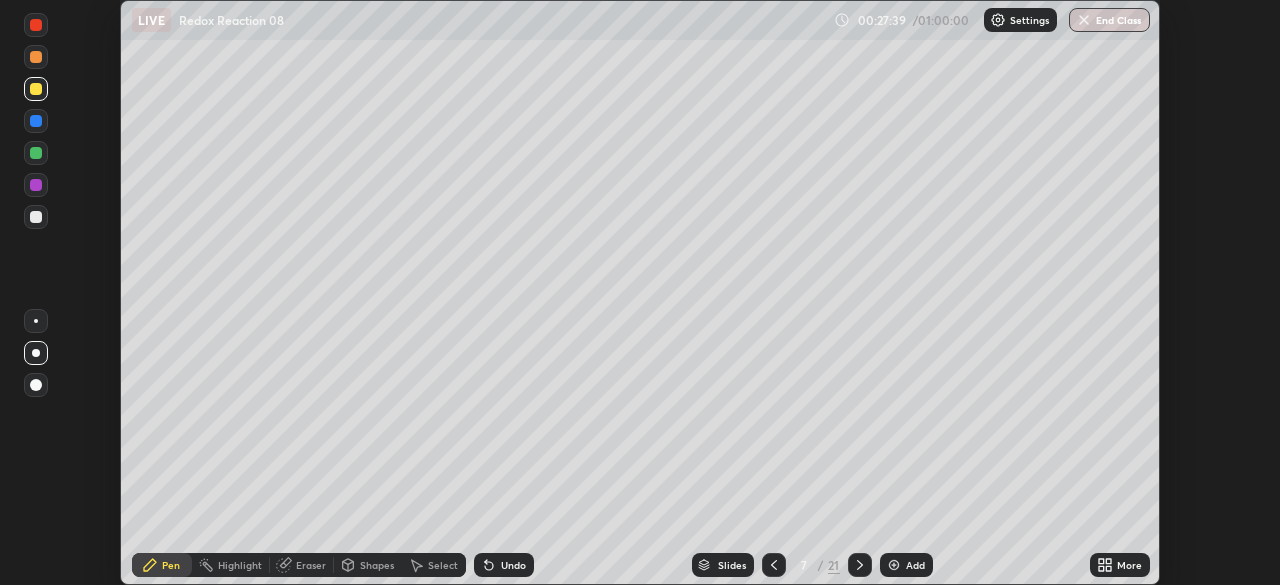 click at bounding box center [774, 565] 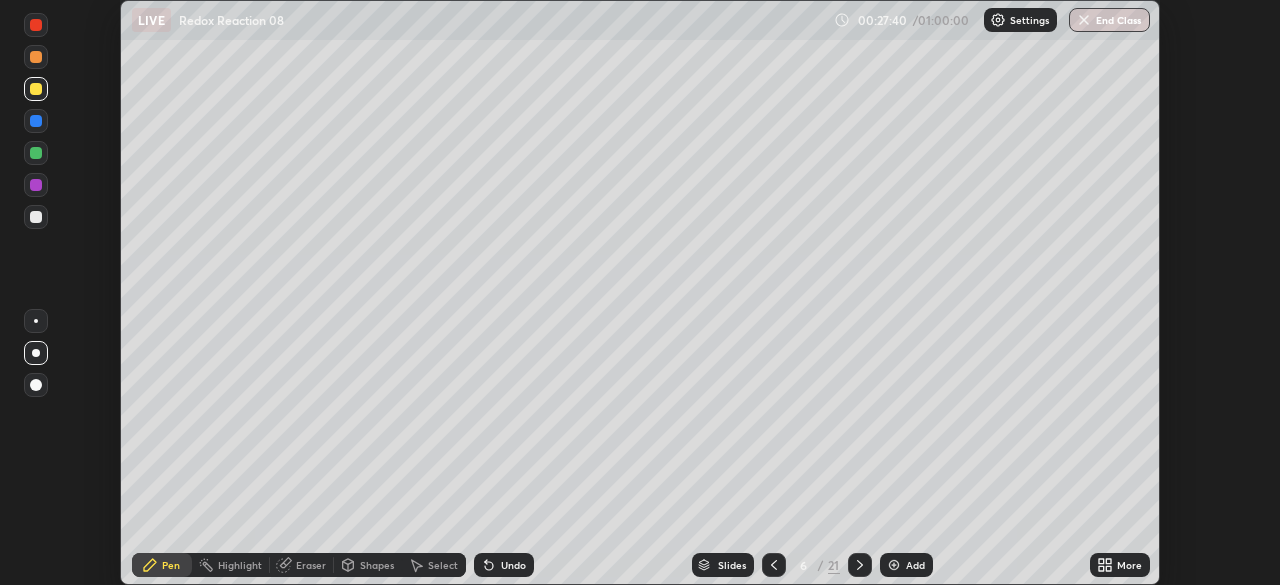click 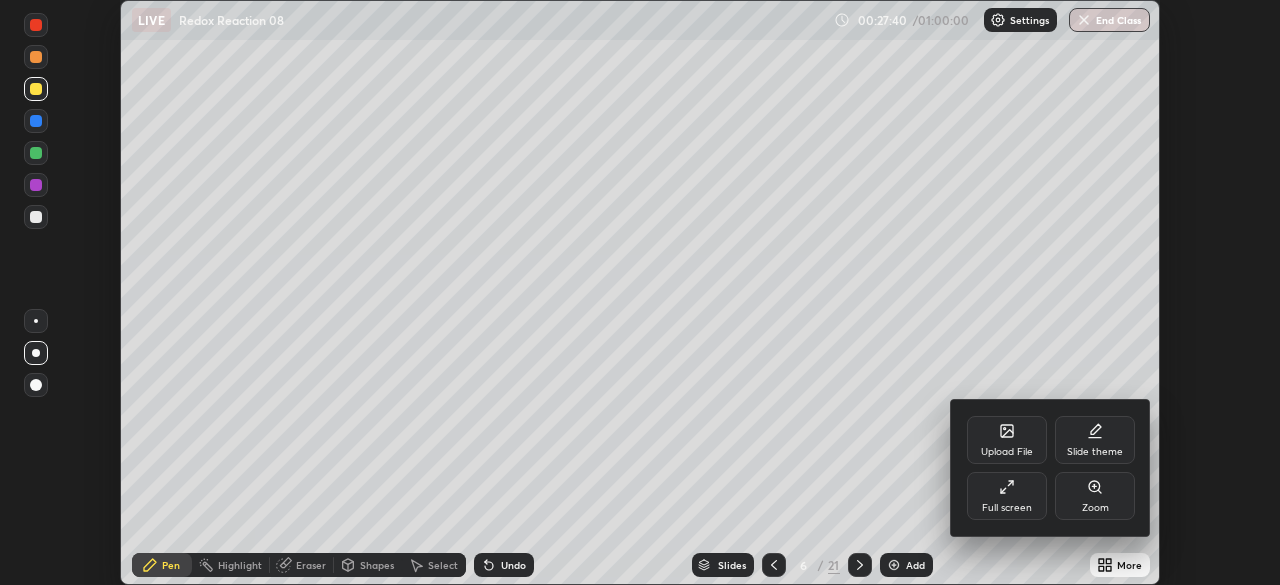 click on "Full screen" at bounding box center [1007, 496] 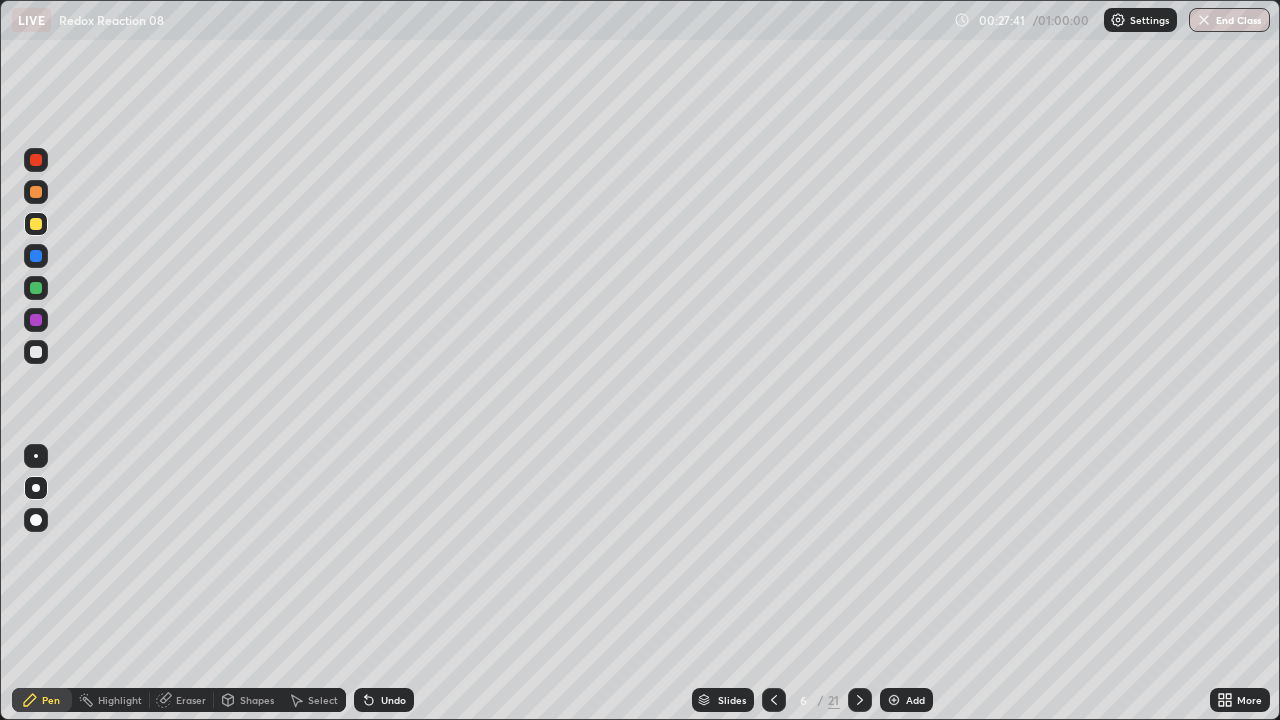 scroll, scrollTop: 99280, scrollLeft: 98720, axis: both 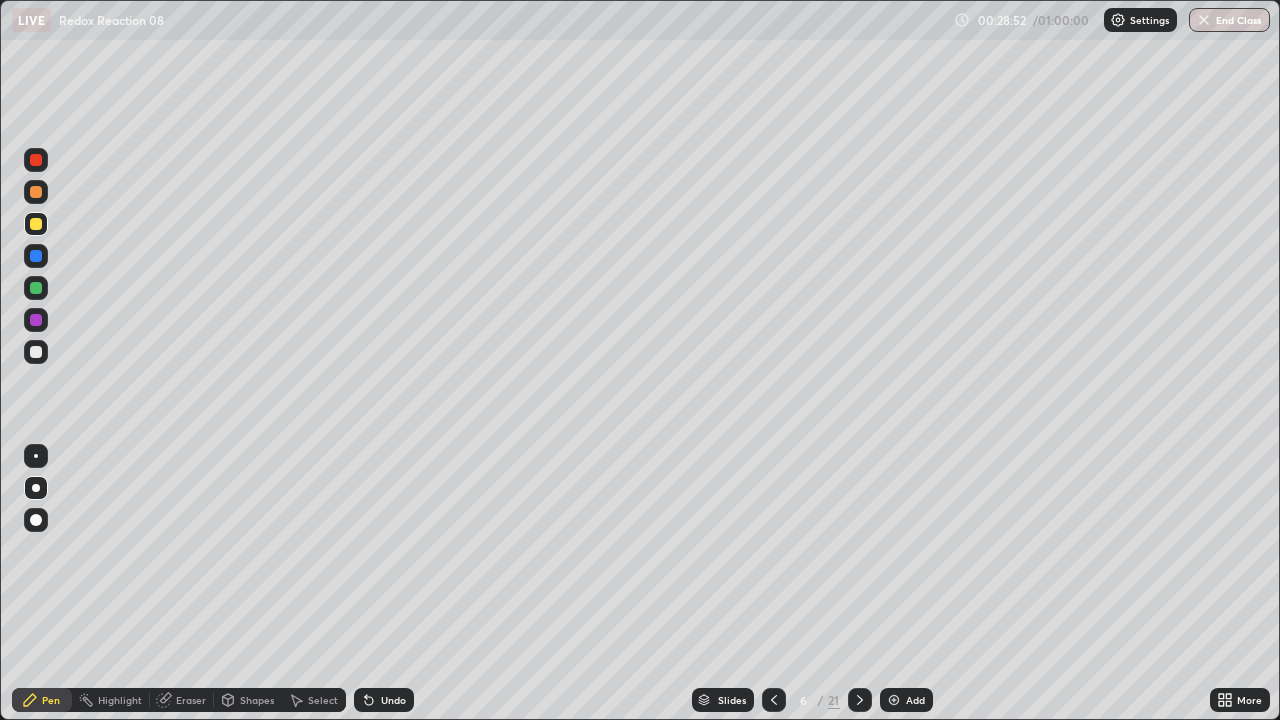 click at bounding box center (36, 288) 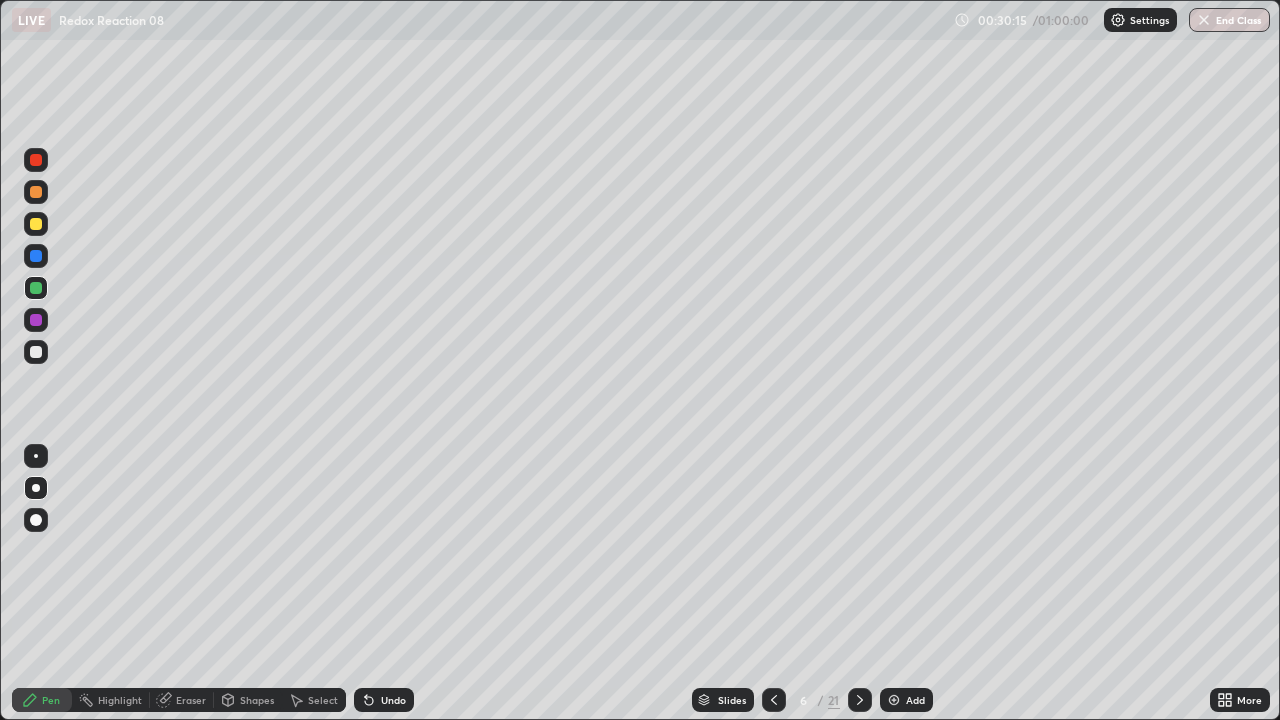click at bounding box center [36, 288] 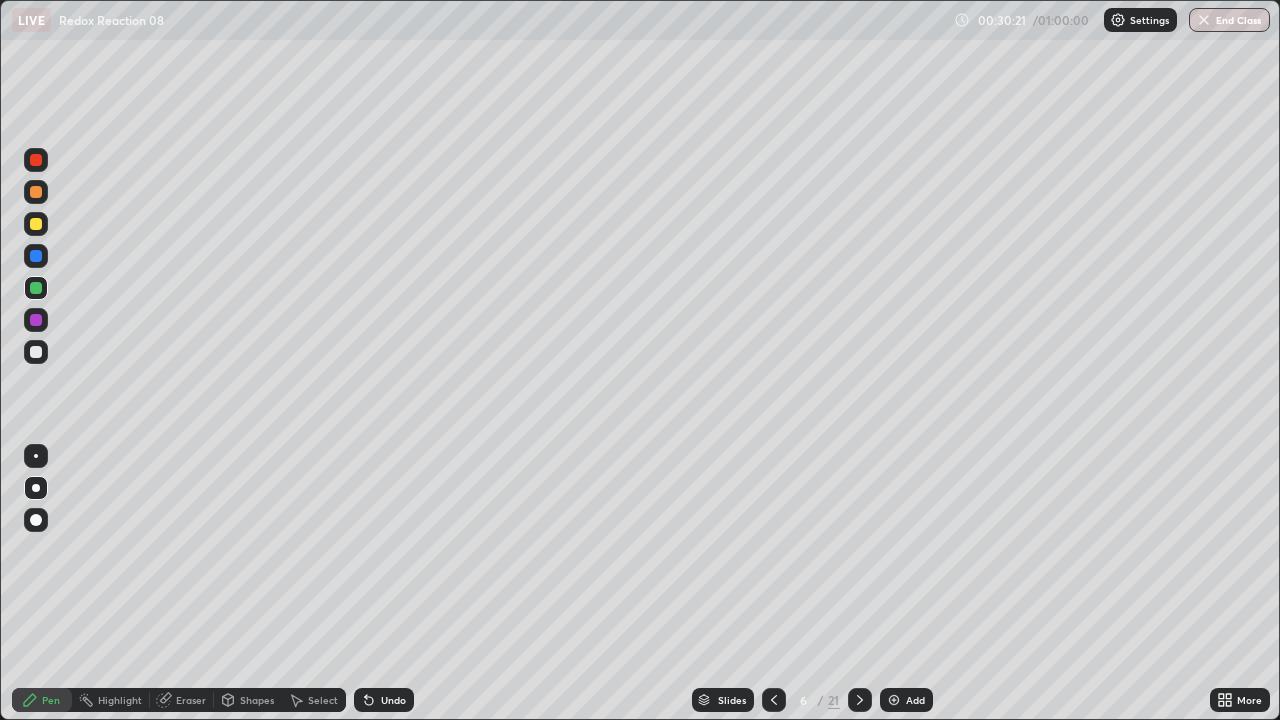 click at bounding box center [36, 224] 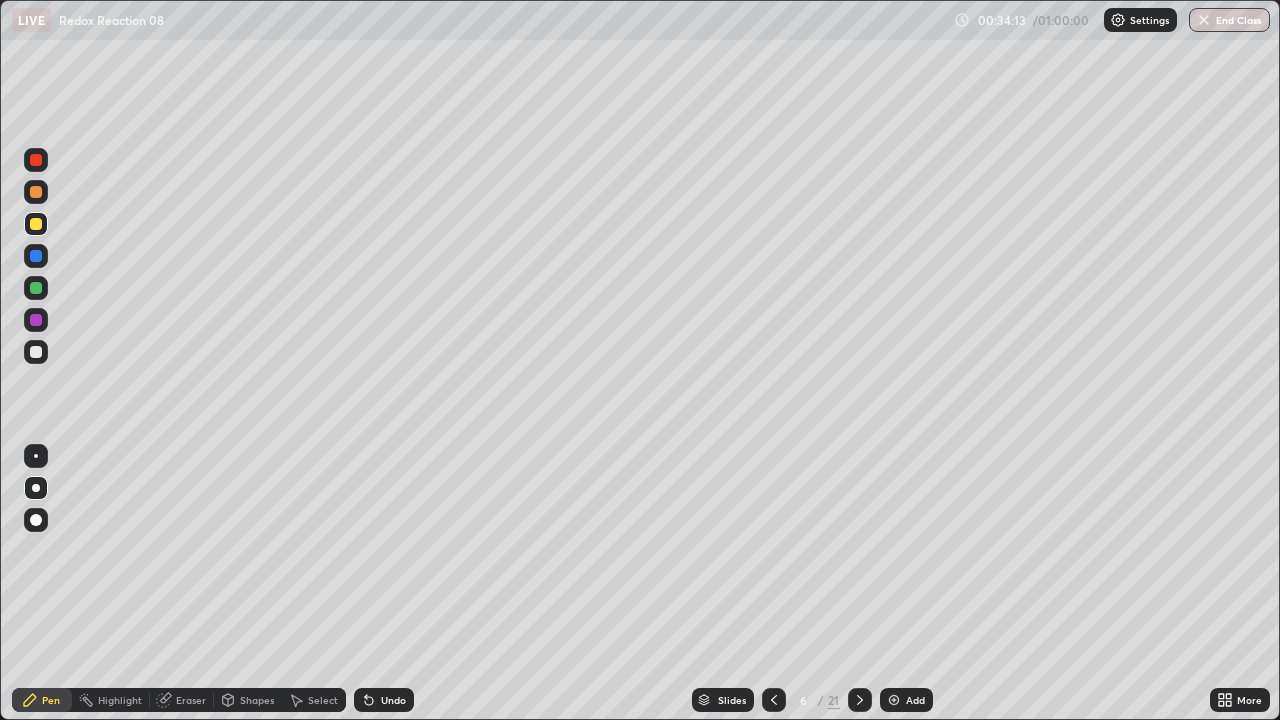 click at bounding box center (36, 352) 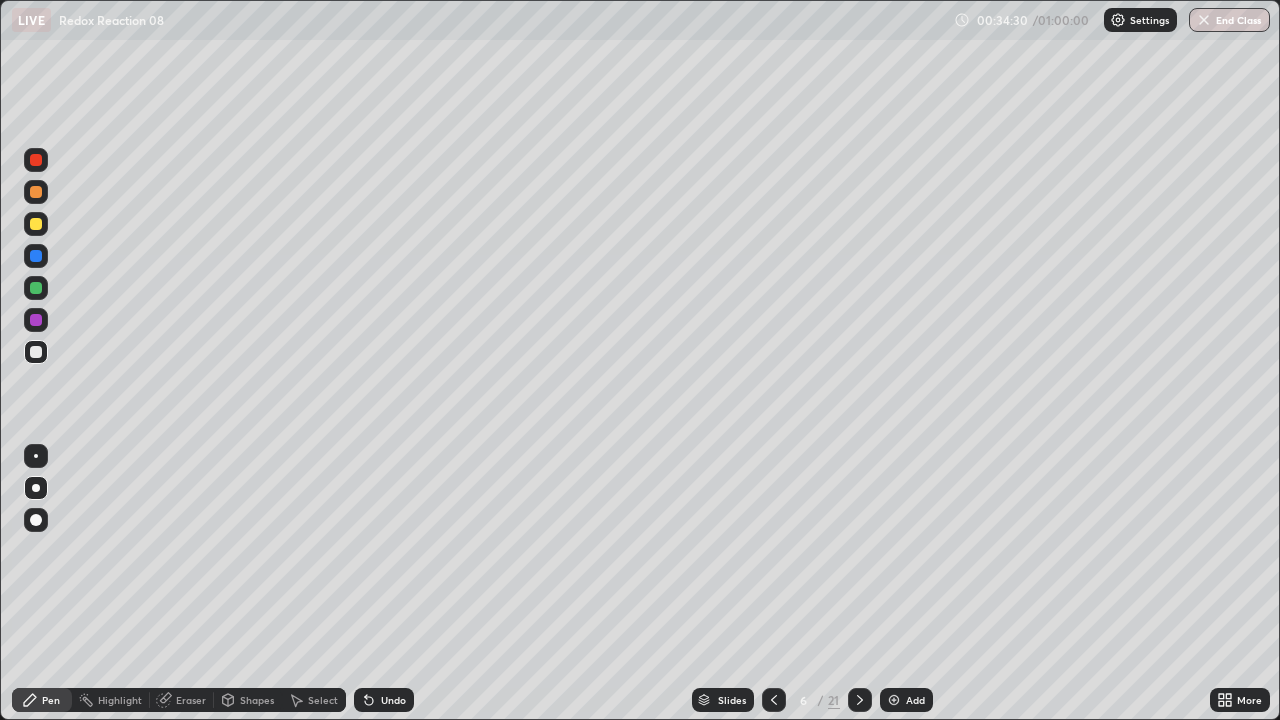 click on "More" at bounding box center [1249, 700] 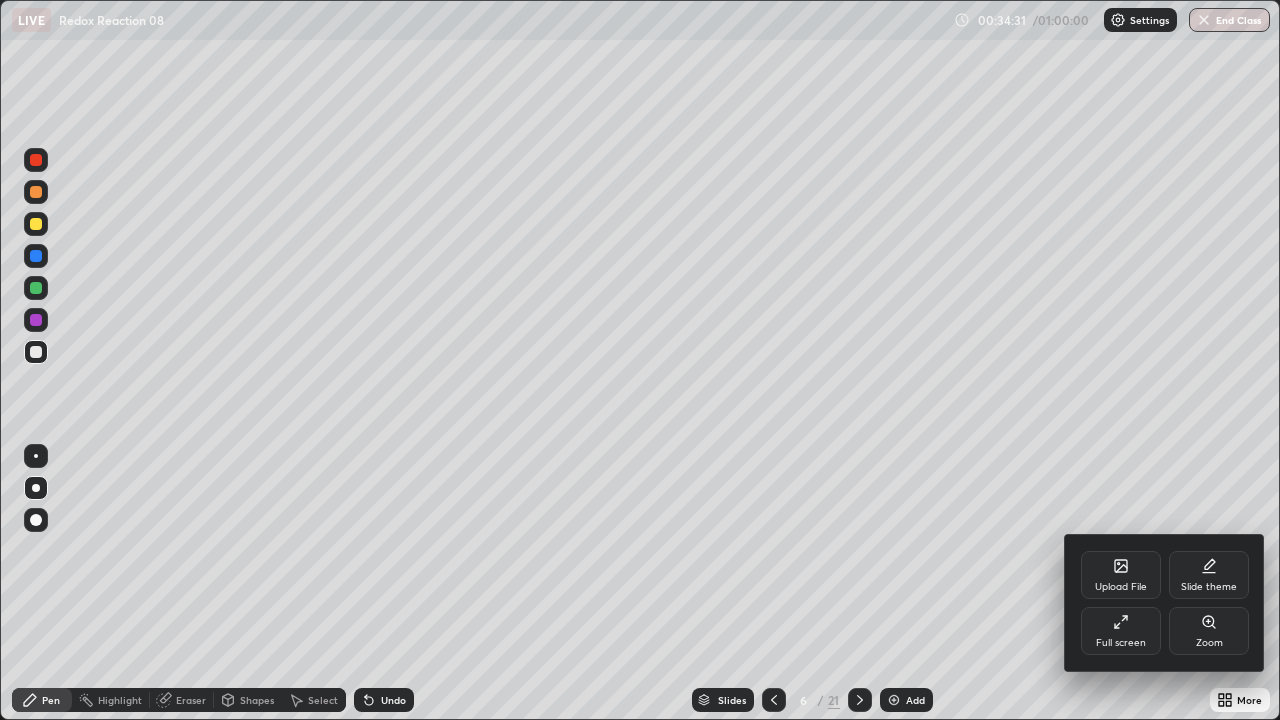 click 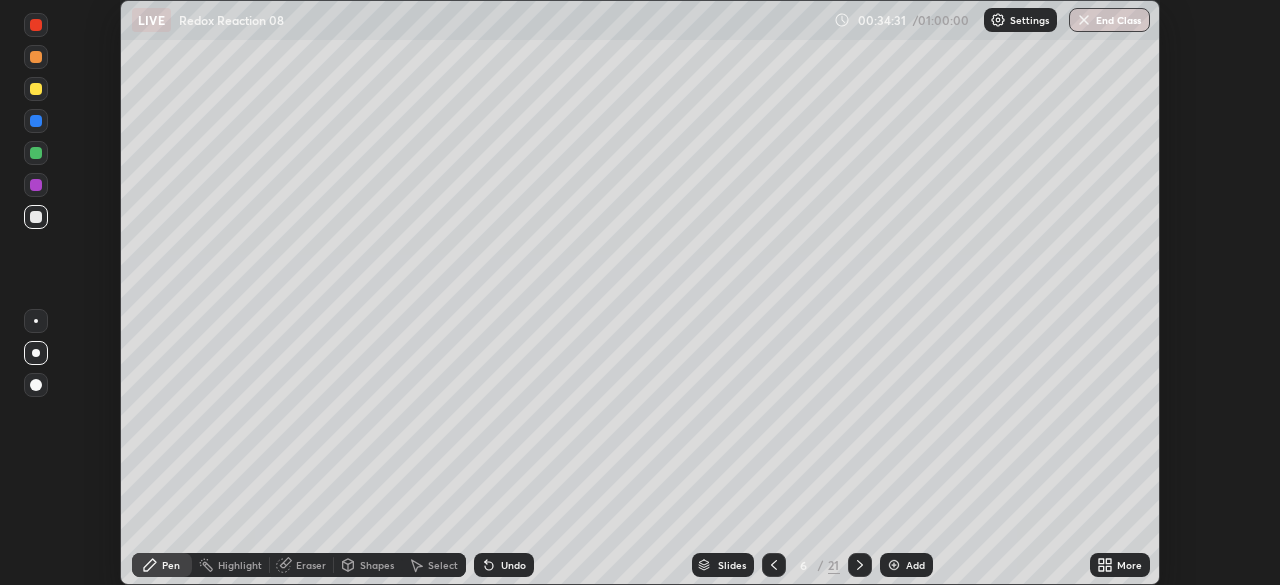 scroll, scrollTop: 585, scrollLeft: 1280, axis: both 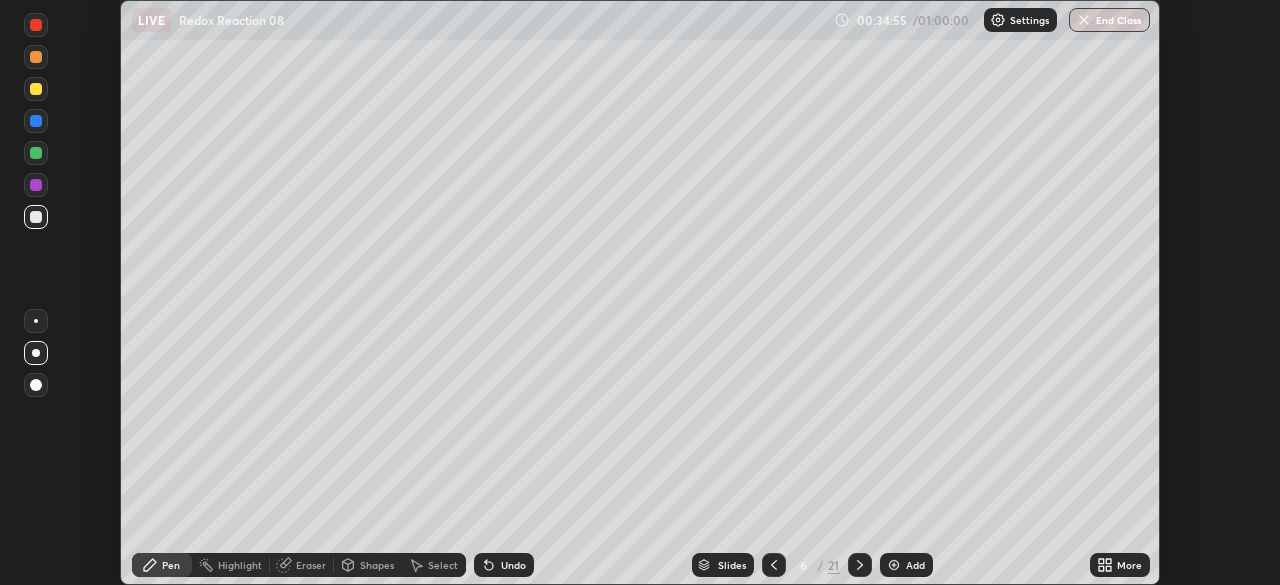 click 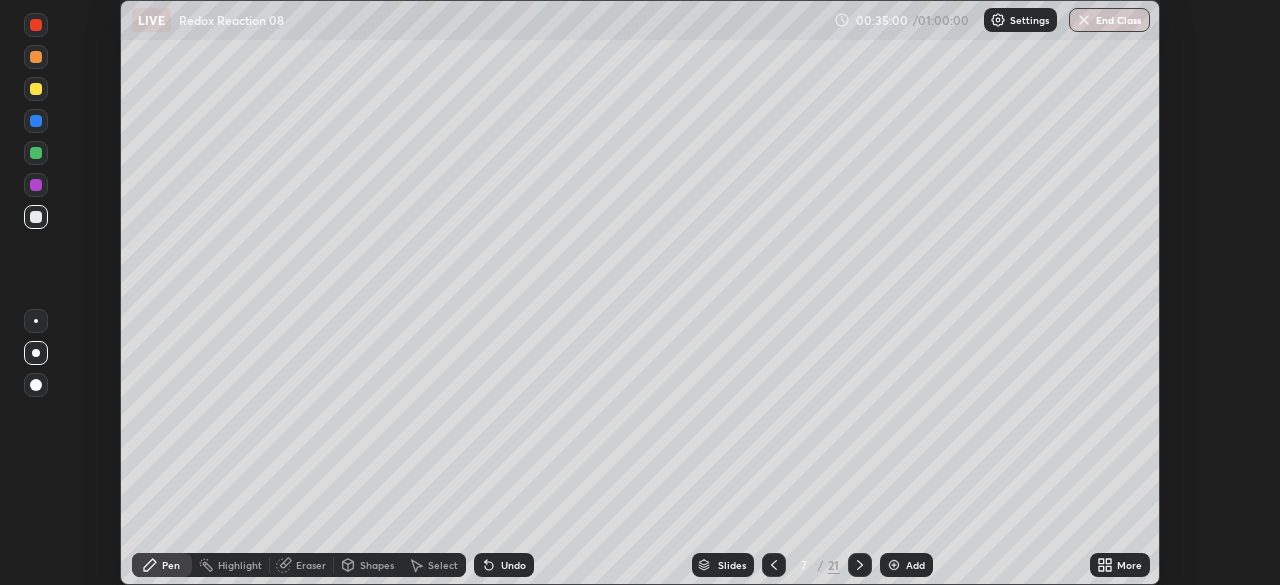 click at bounding box center (36, 89) 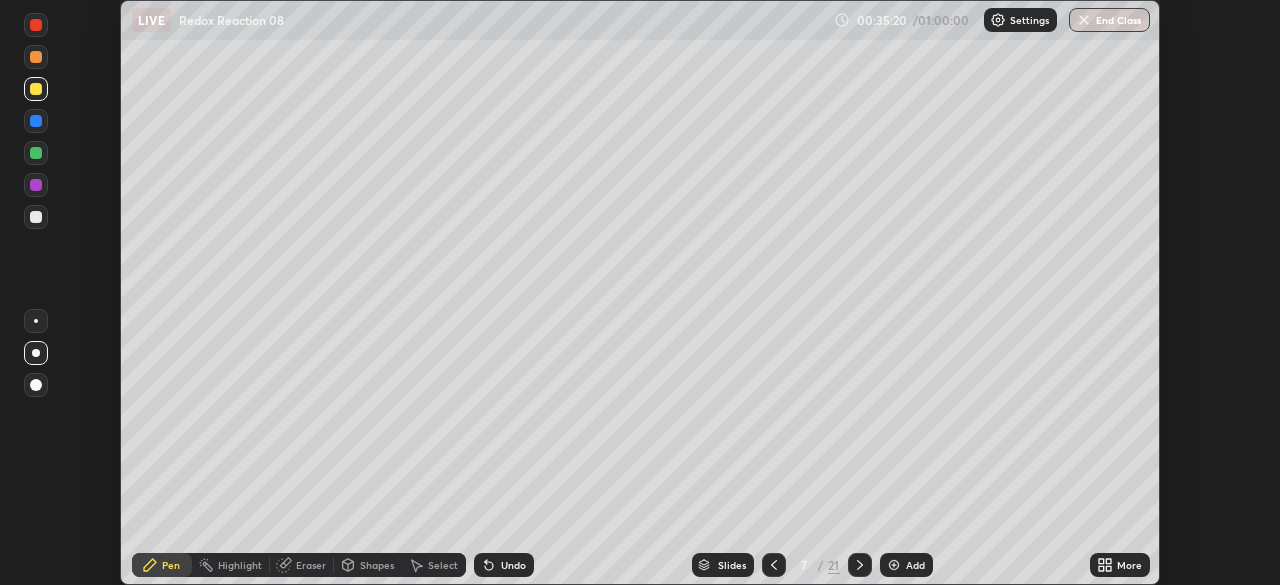 click at bounding box center (36, 153) 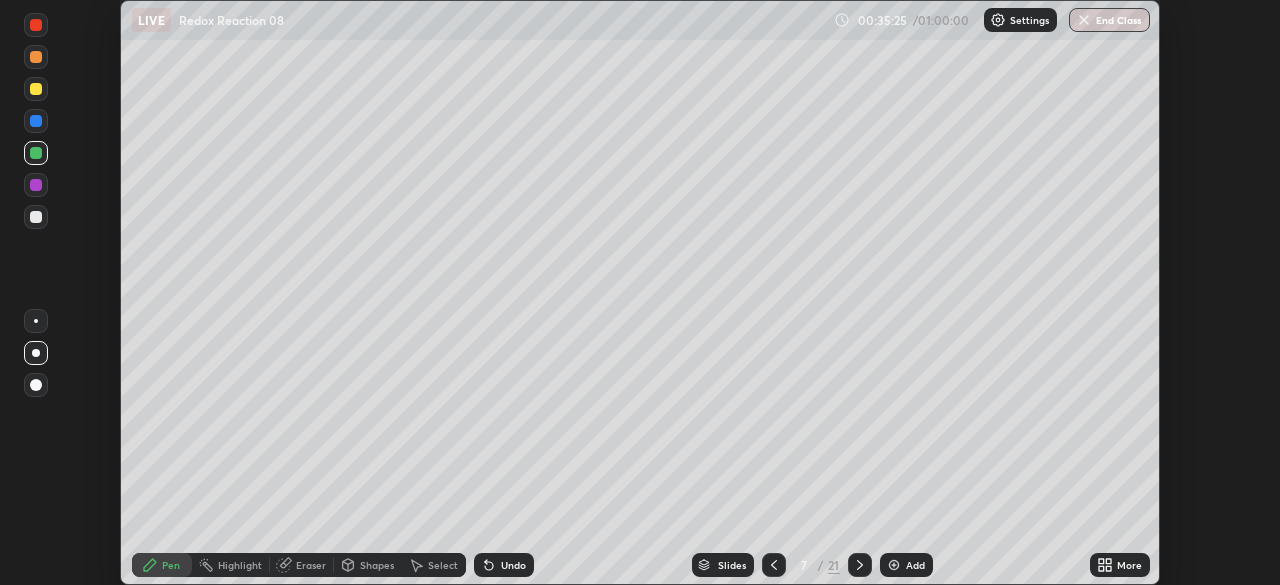 click 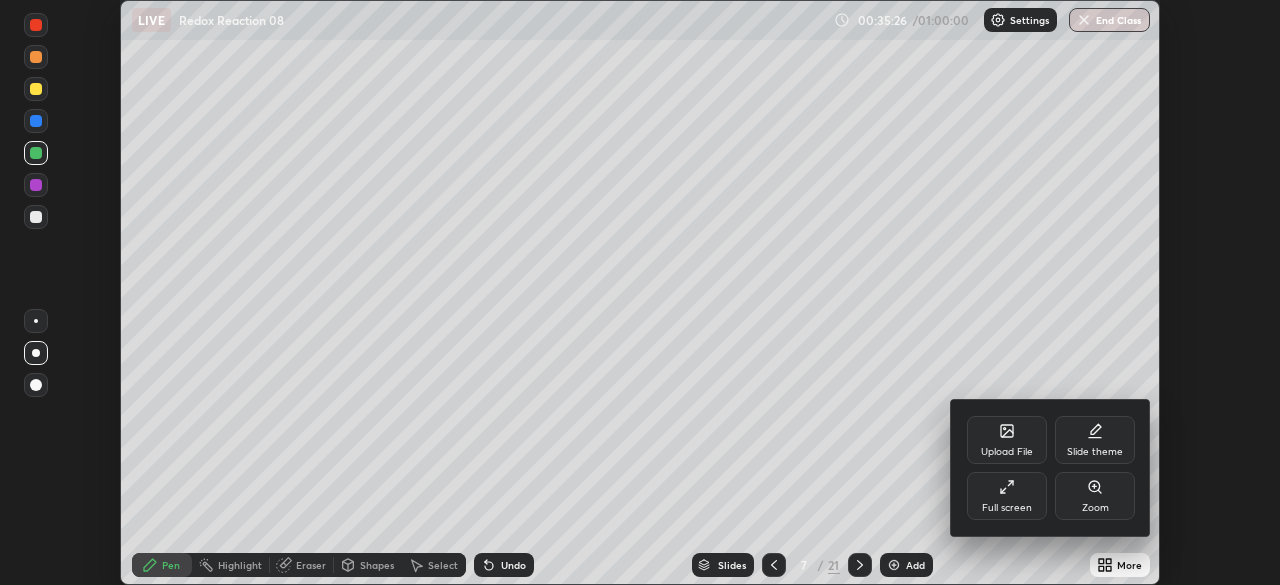 click on "Full screen" at bounding box center [1007, 496] 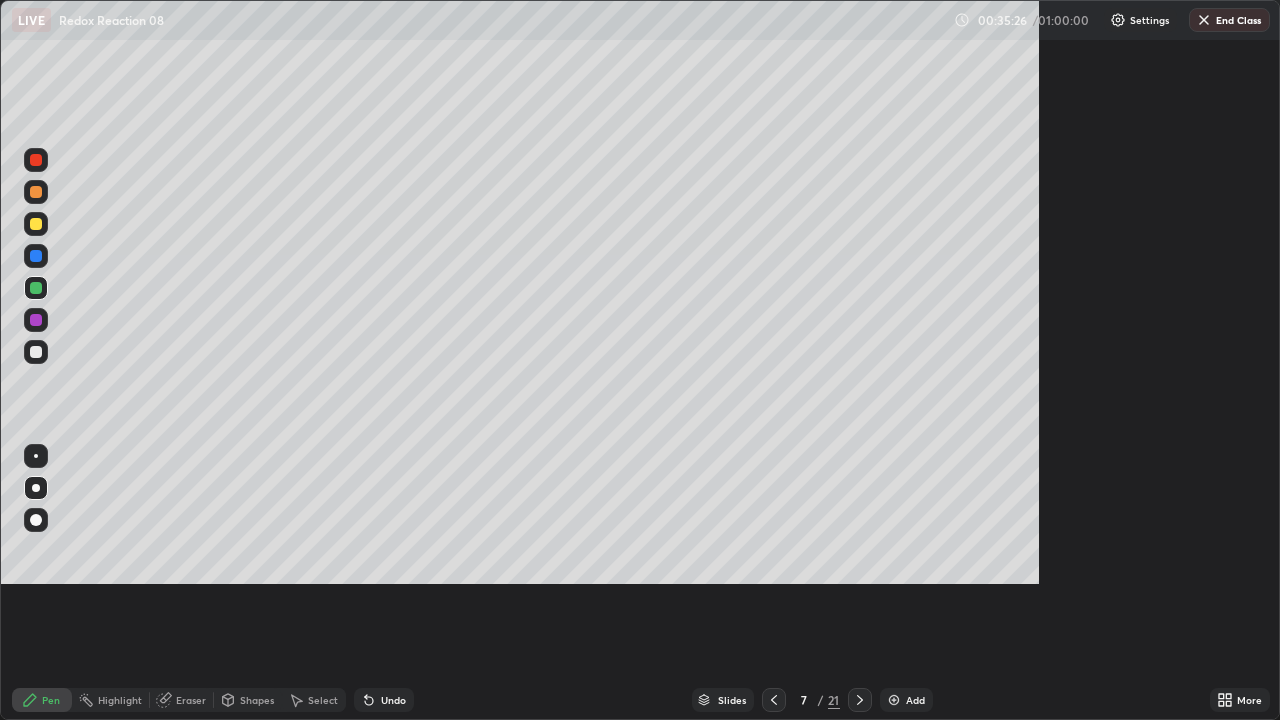 scroll, scrollTop: 99280, scrollLeft: 98720, axis: both 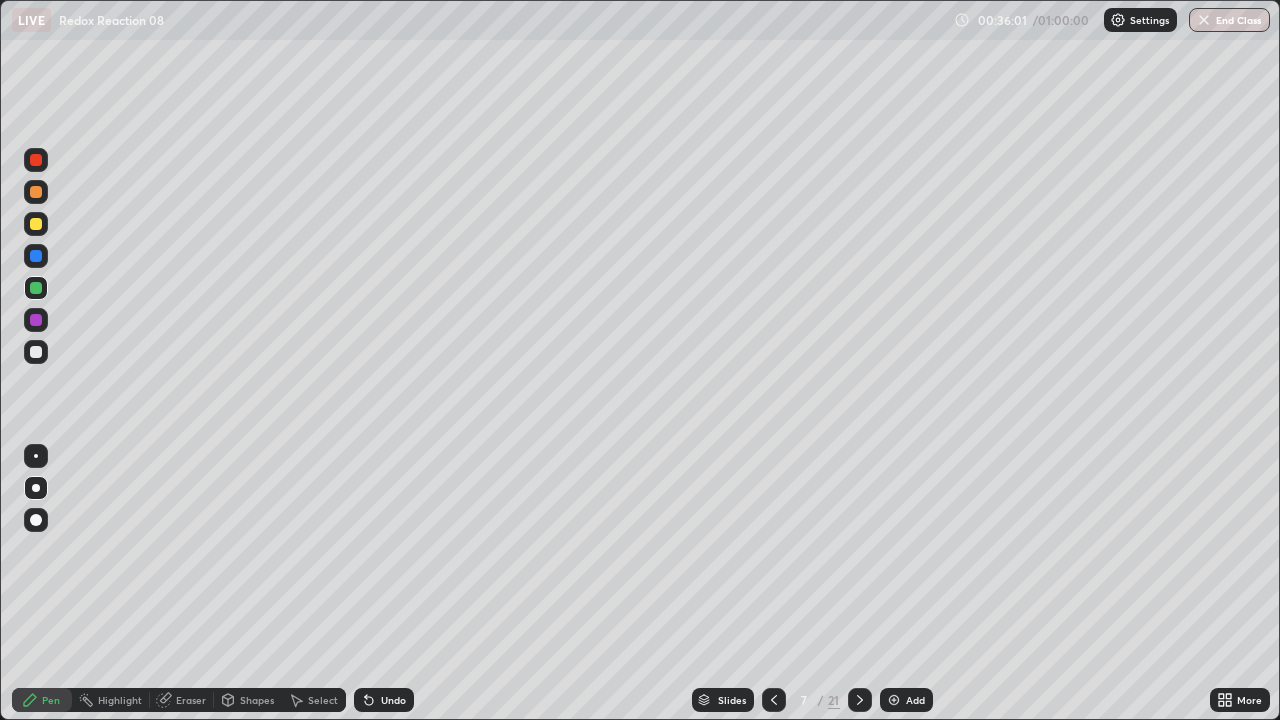 click at bounding box center [36, 352] 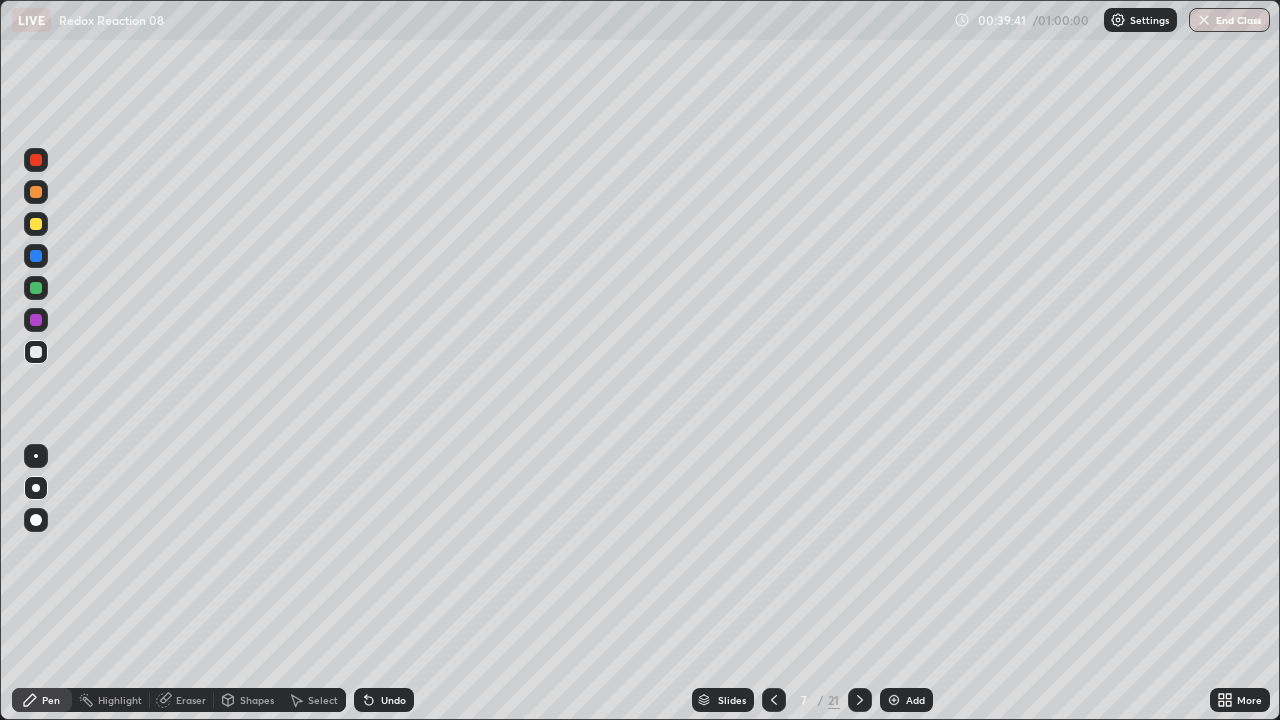 click at bounding box center (36, 224) 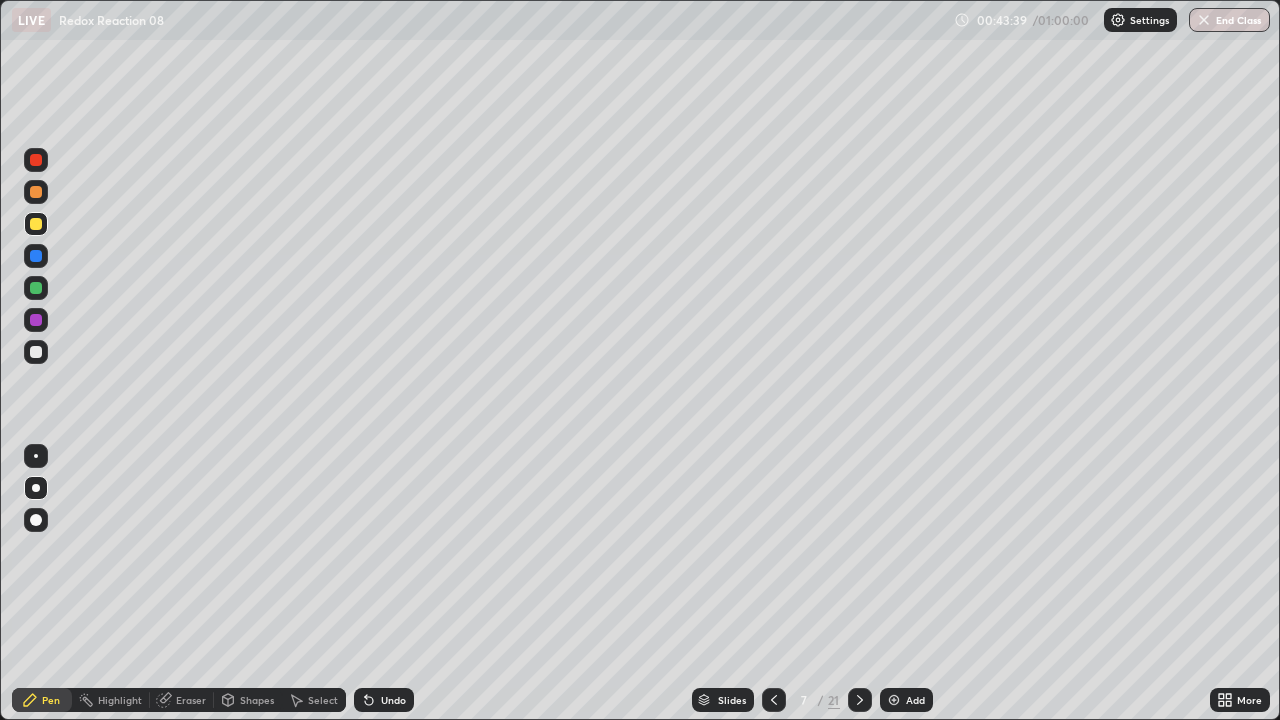 click 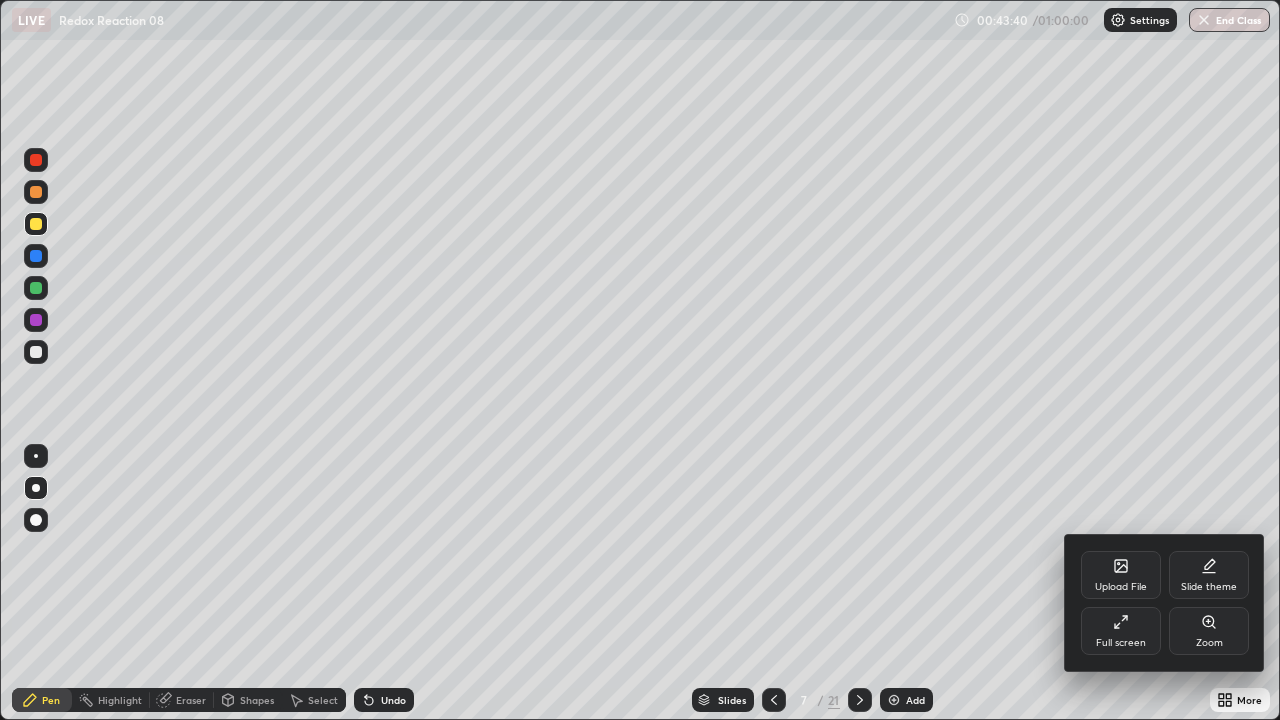 click on "Full screen" at bounding box center [1121, 631] 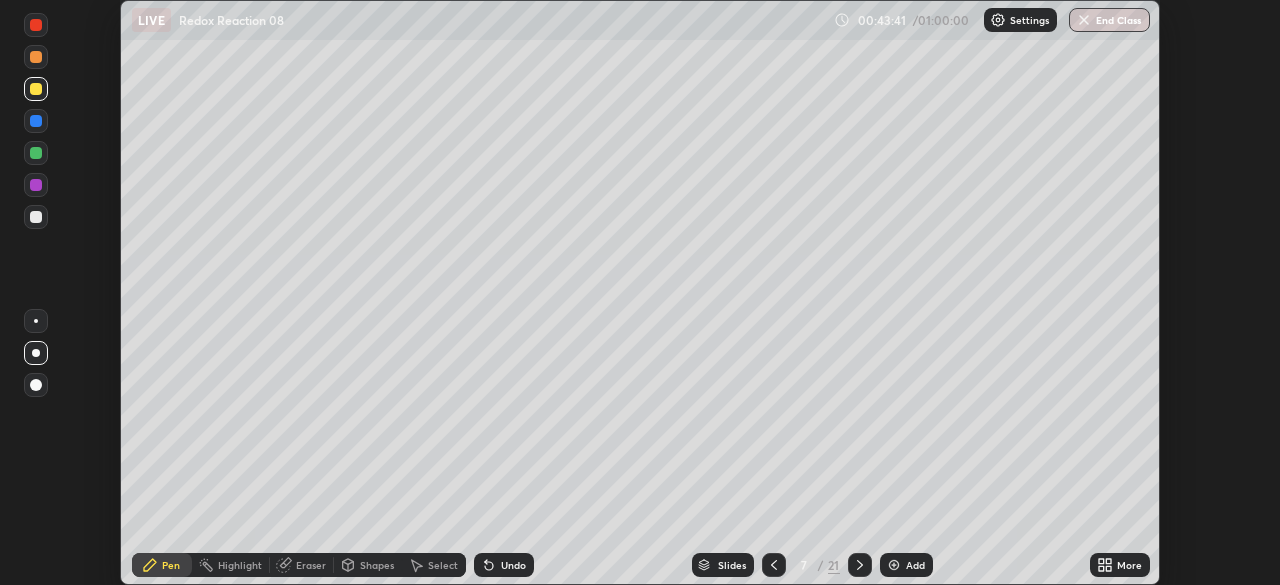scroll, scrollTop: 585, scrollLeft: 1280, axis: both 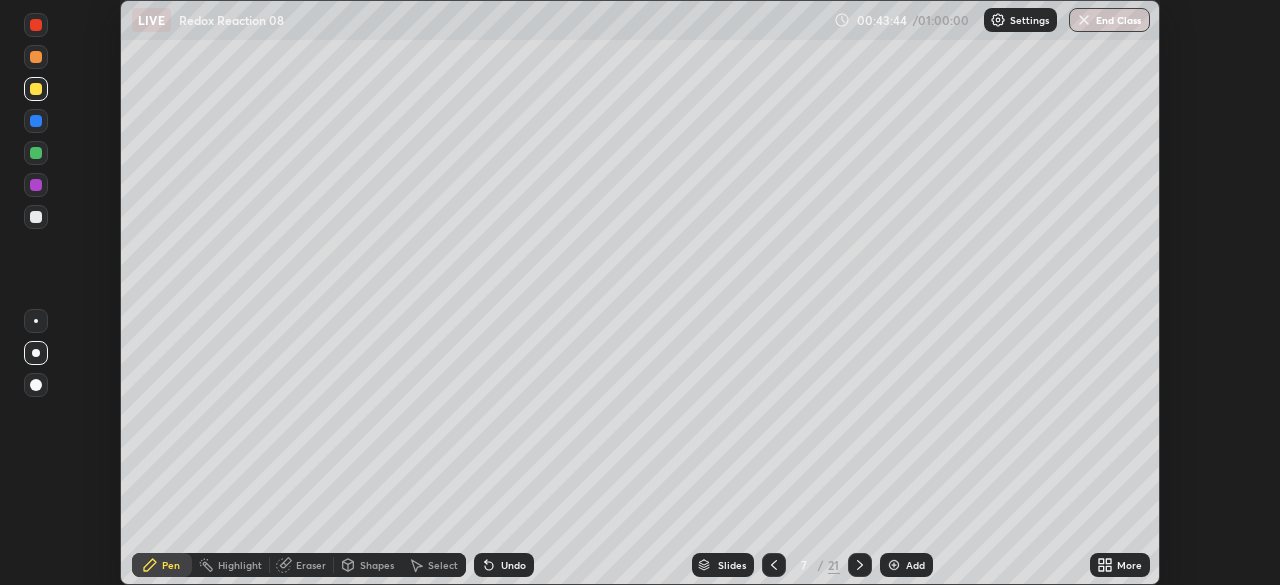 click 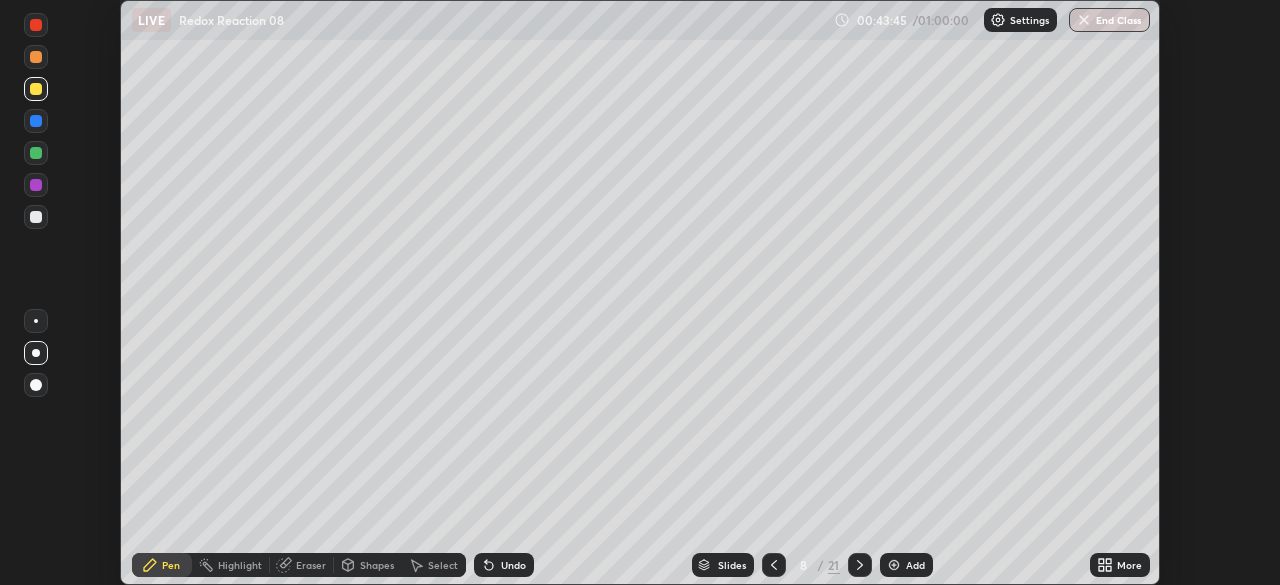 click on "More" at bounding box center [1129, 565] 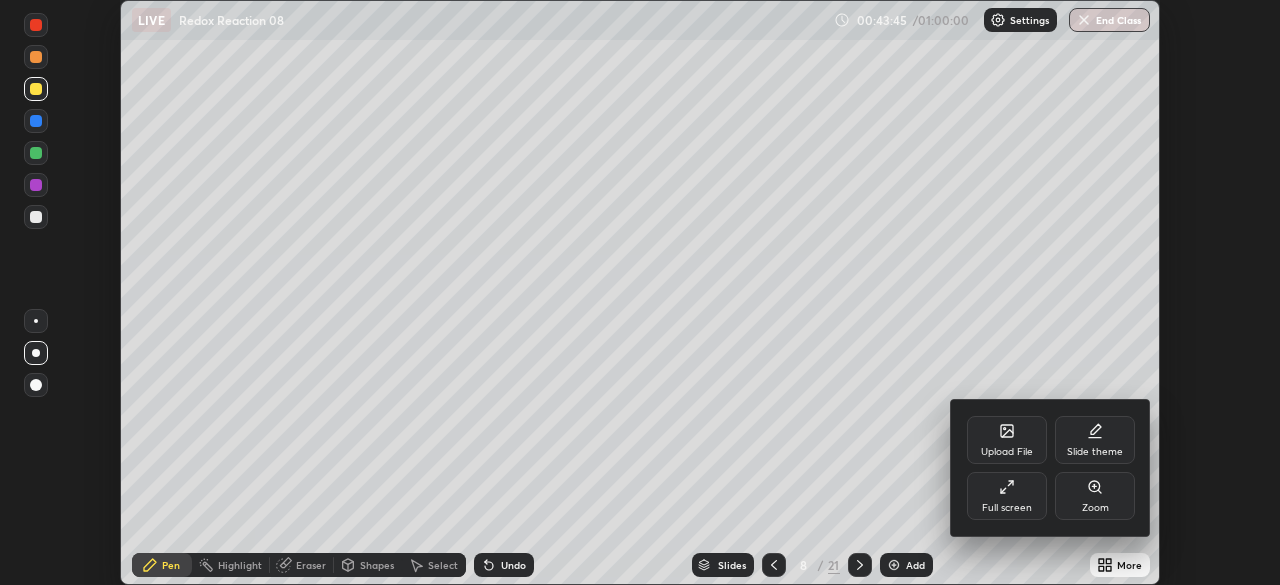 click on "Full screen" at bounding box center (1007, 508) 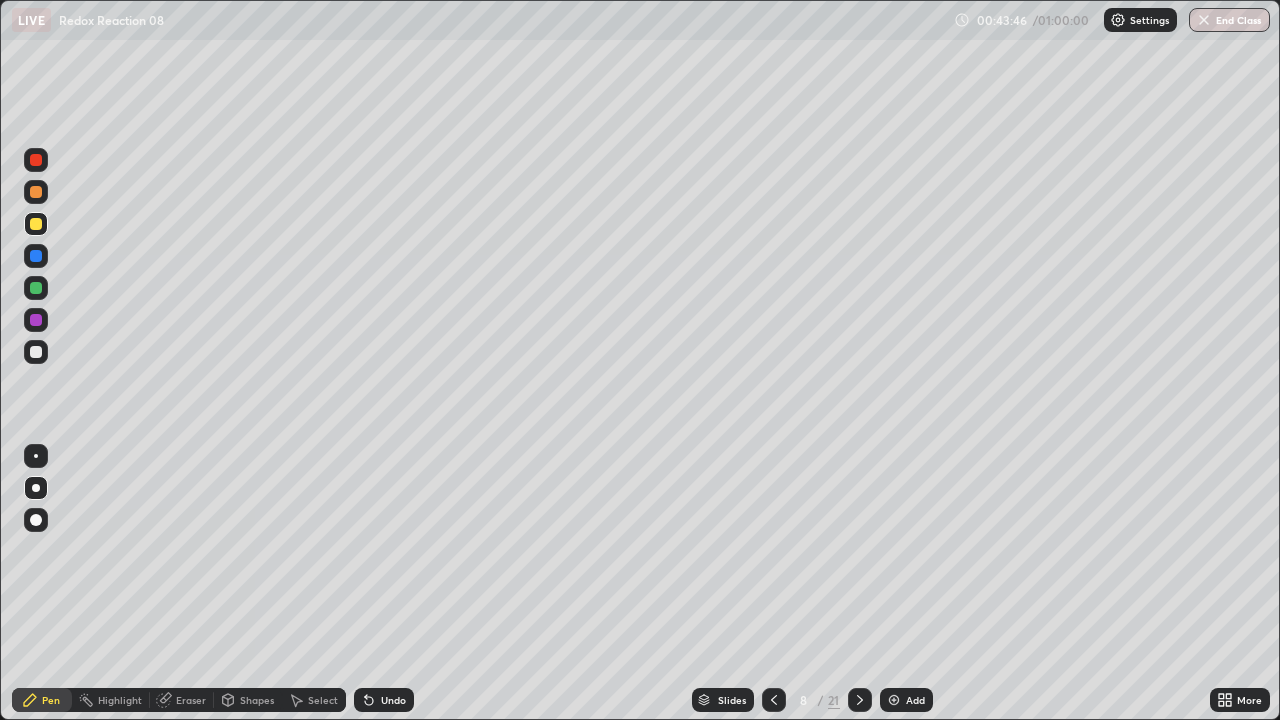 scroll, scrollTop: 99280, scrollLeft: 98720, axis: both 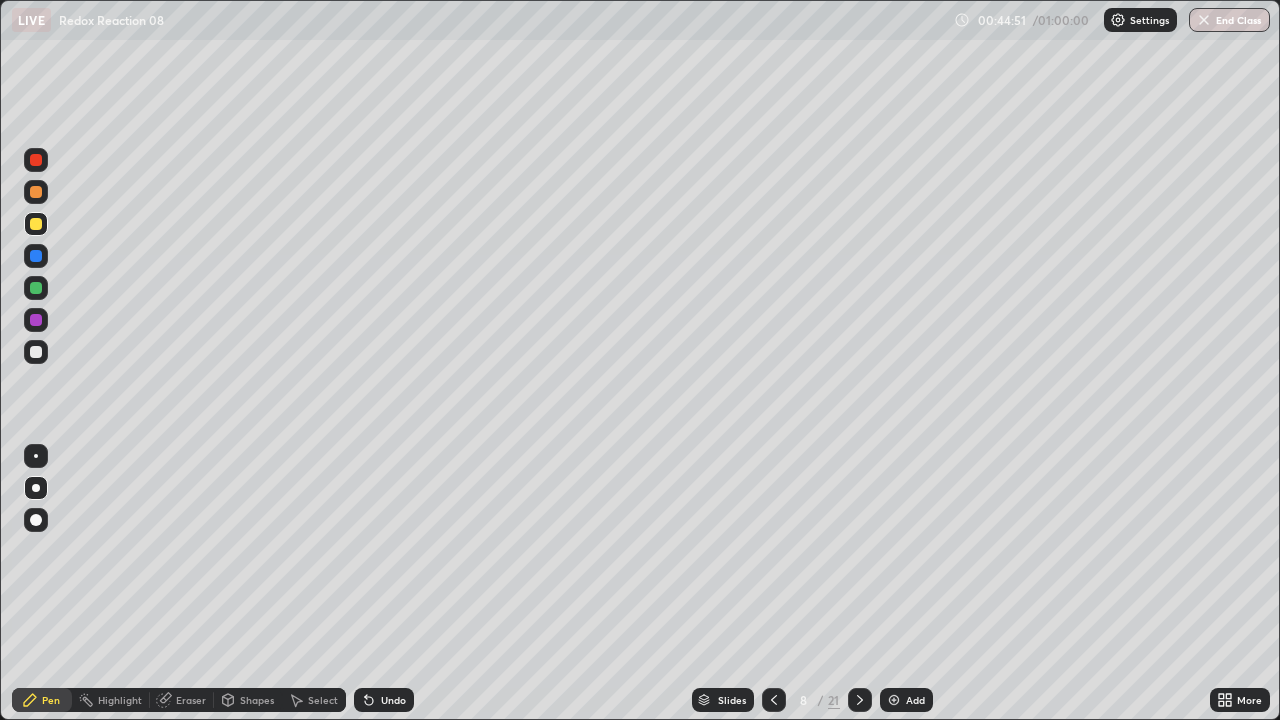 click at bounding box center [36, 288] 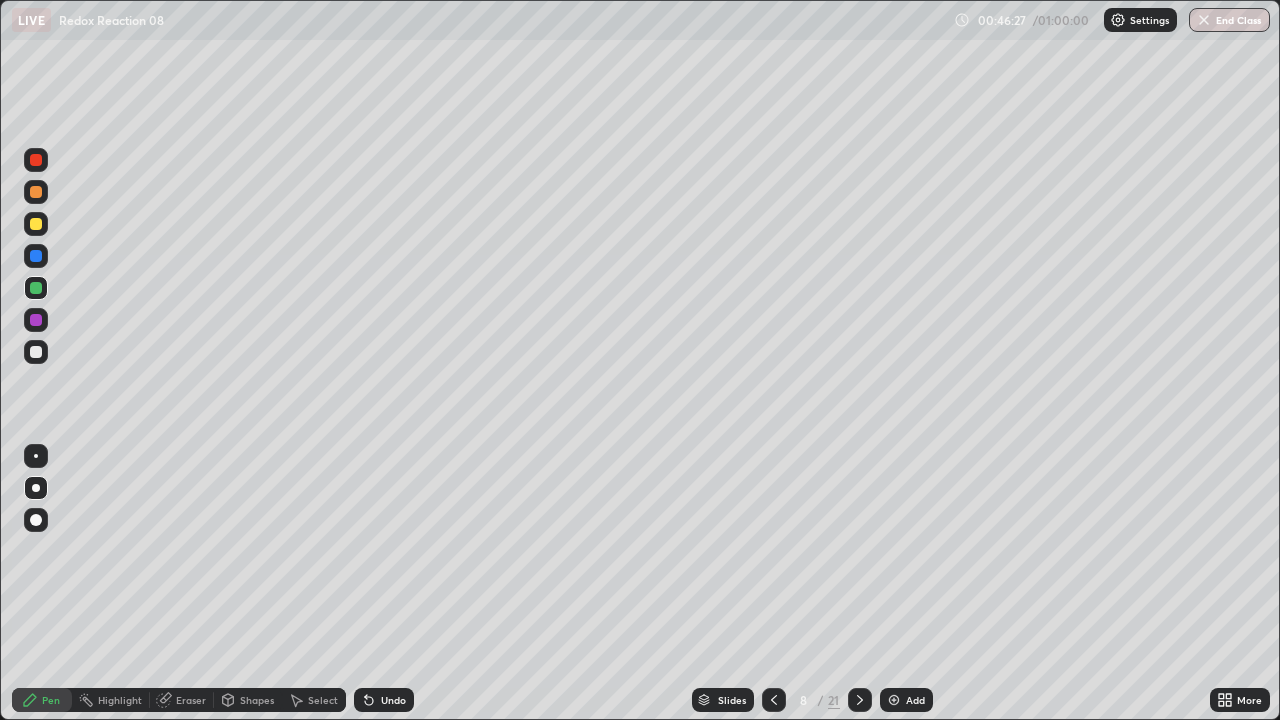 click at bounding box center (36, 352) 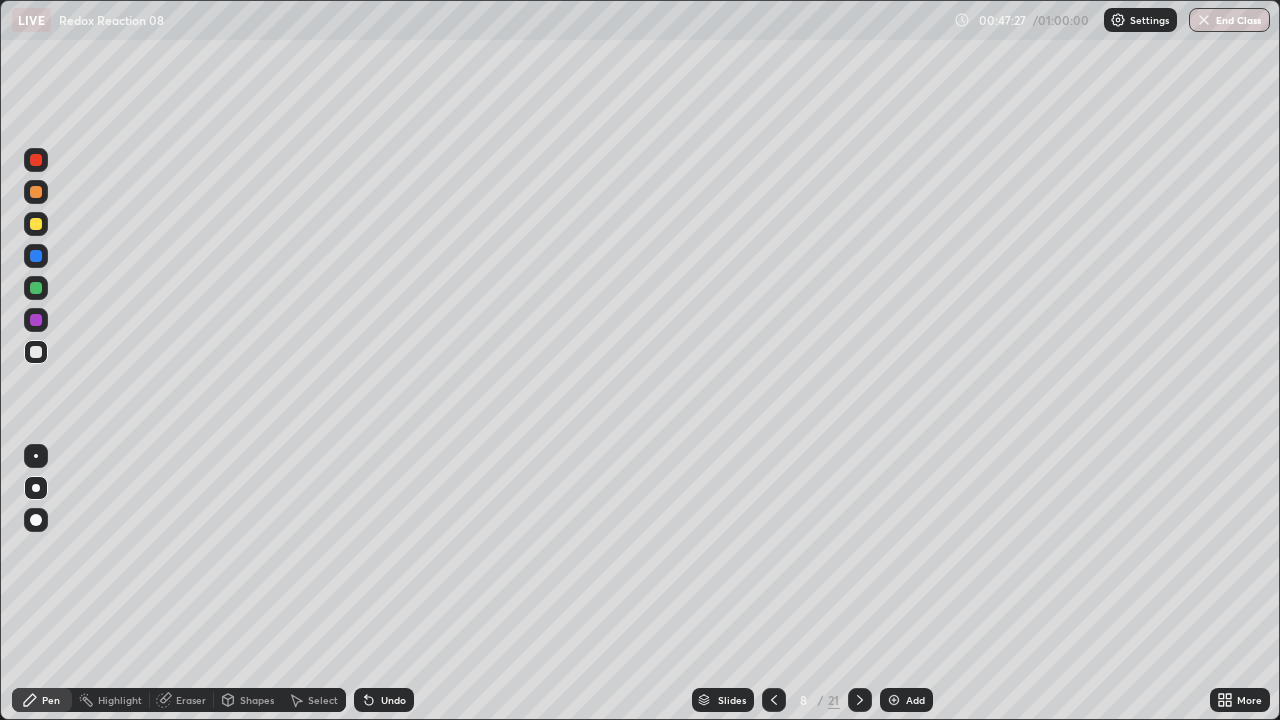 click at bounding box center (36, 224) 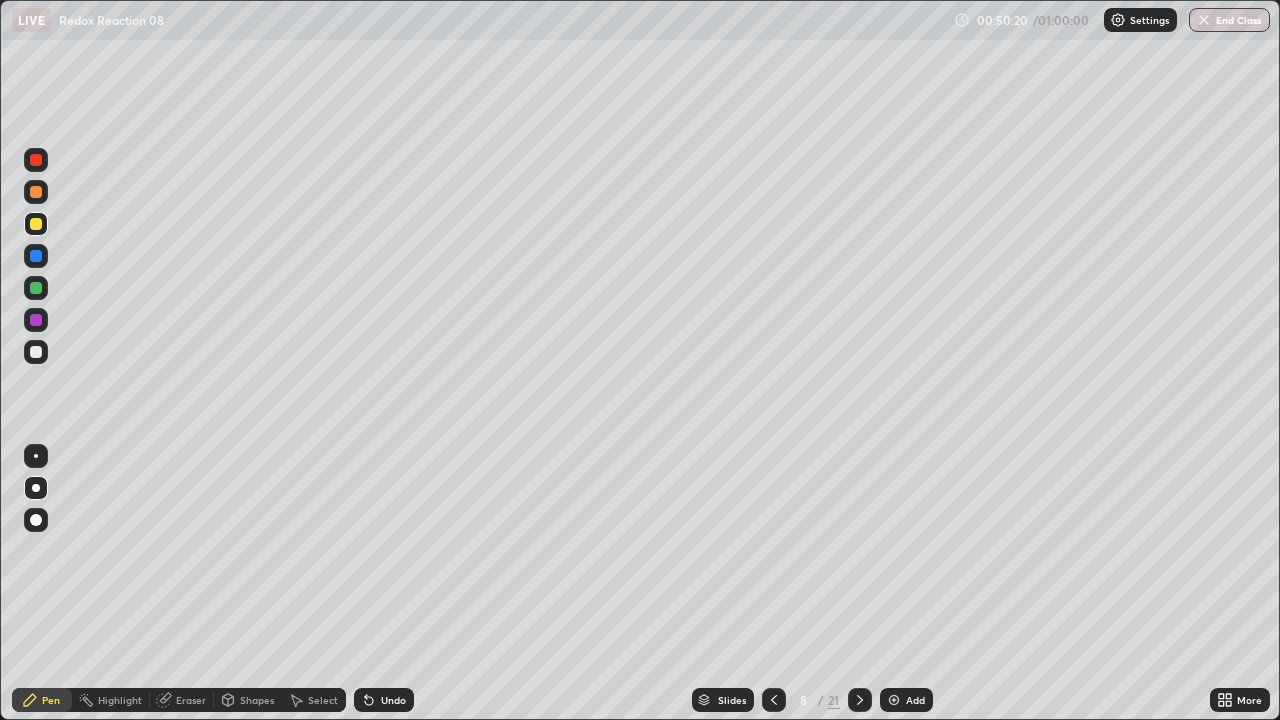 click 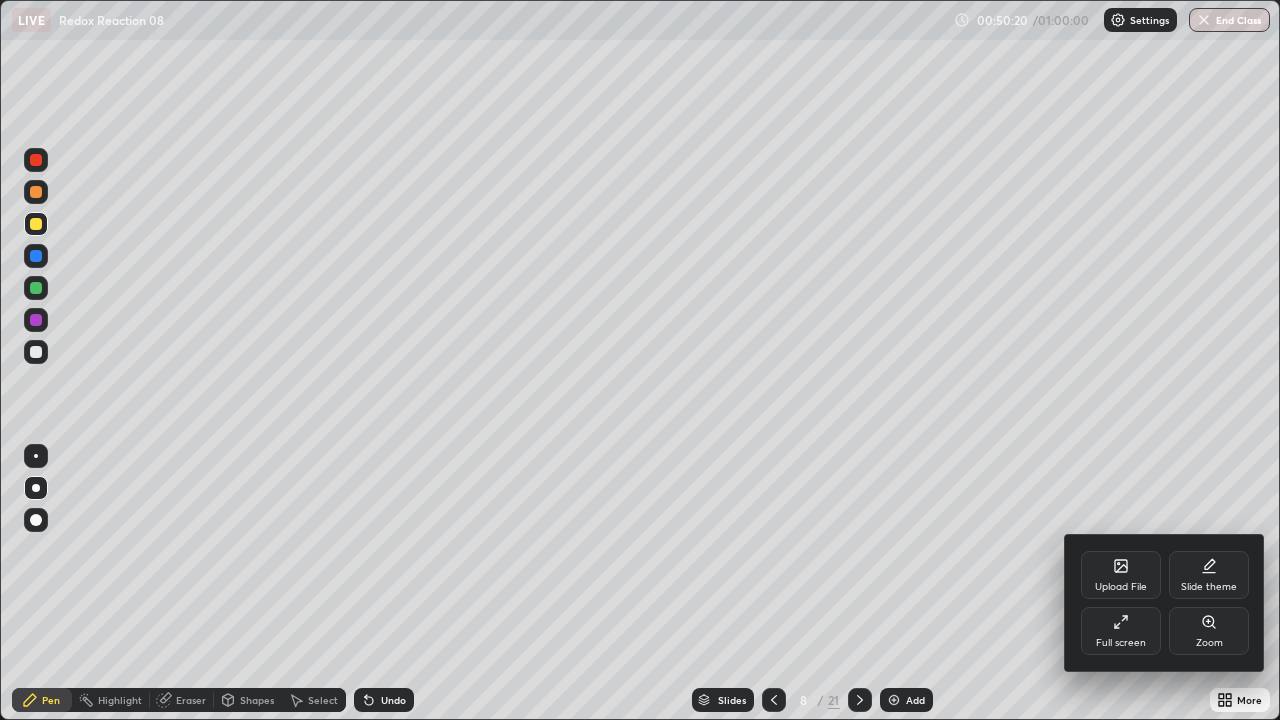 click 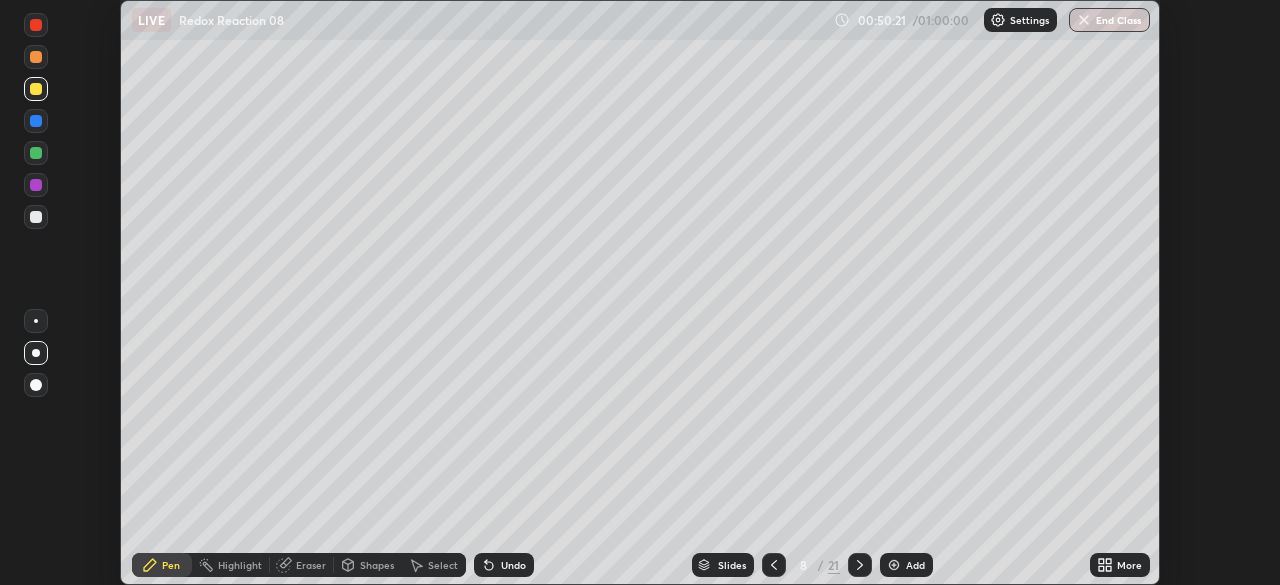 scroll, scrollTop: 585, scrollLeft: 1280, axis: both 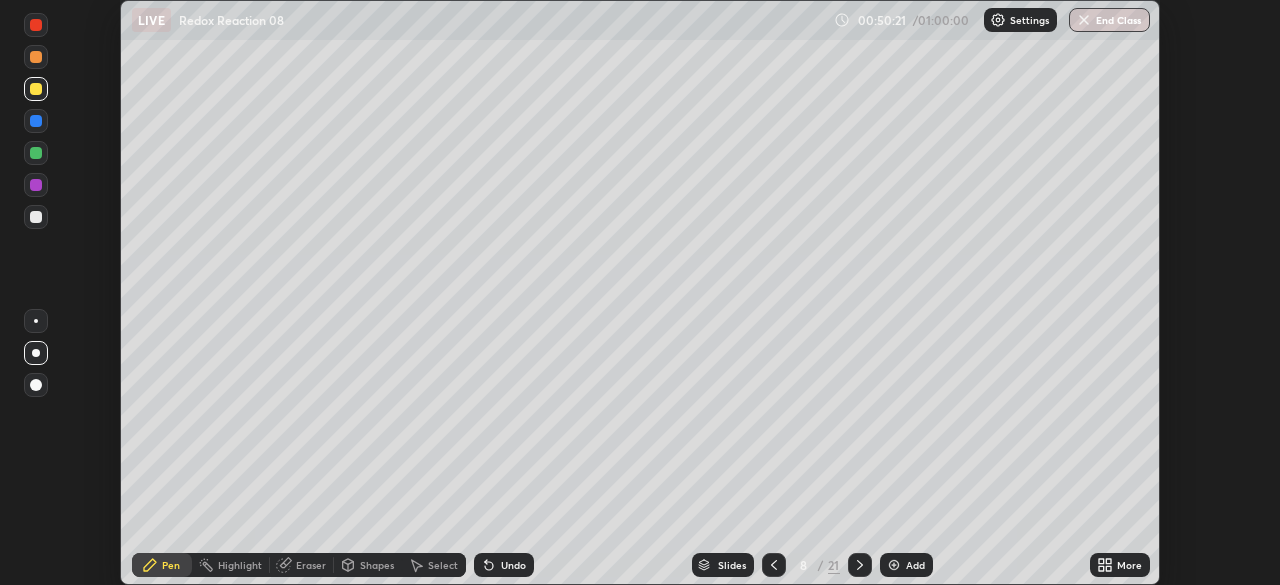click on "Undo" at bounding box center [513, 565] 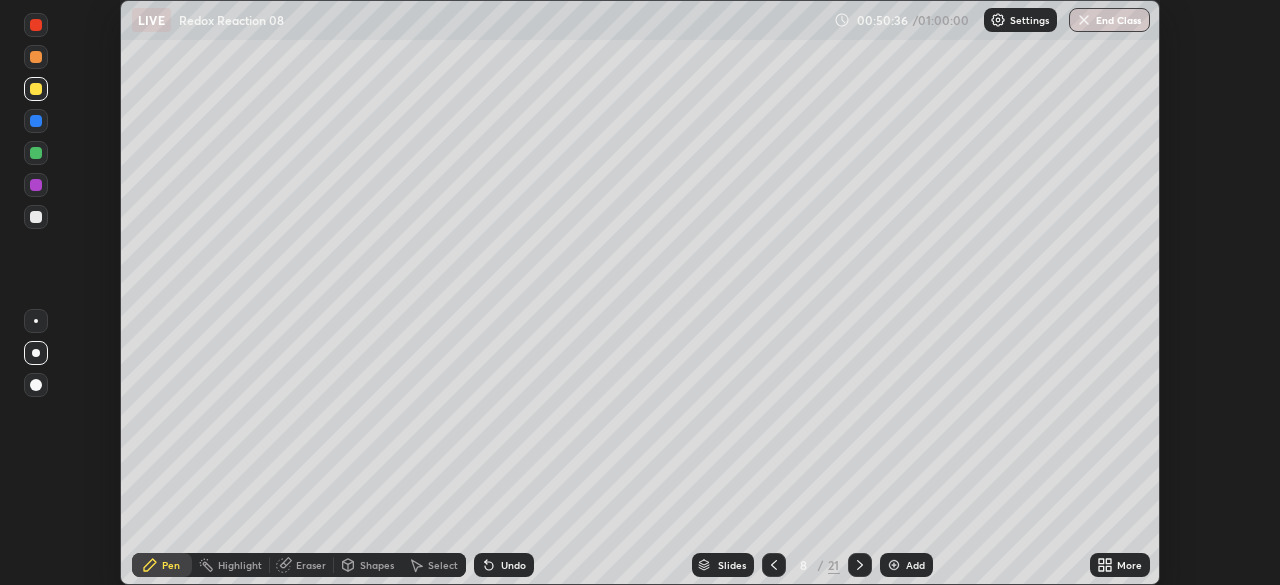 click on "More" at bounding box center (1129, 565) 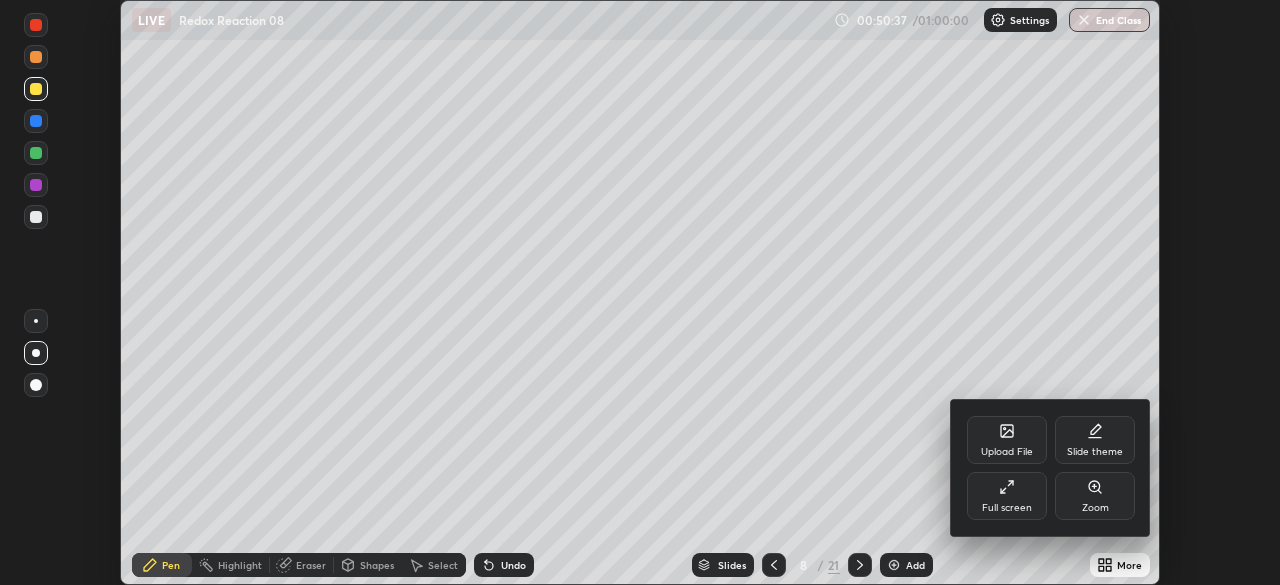 click on "Full screen" at bounding box center [1007, 496] 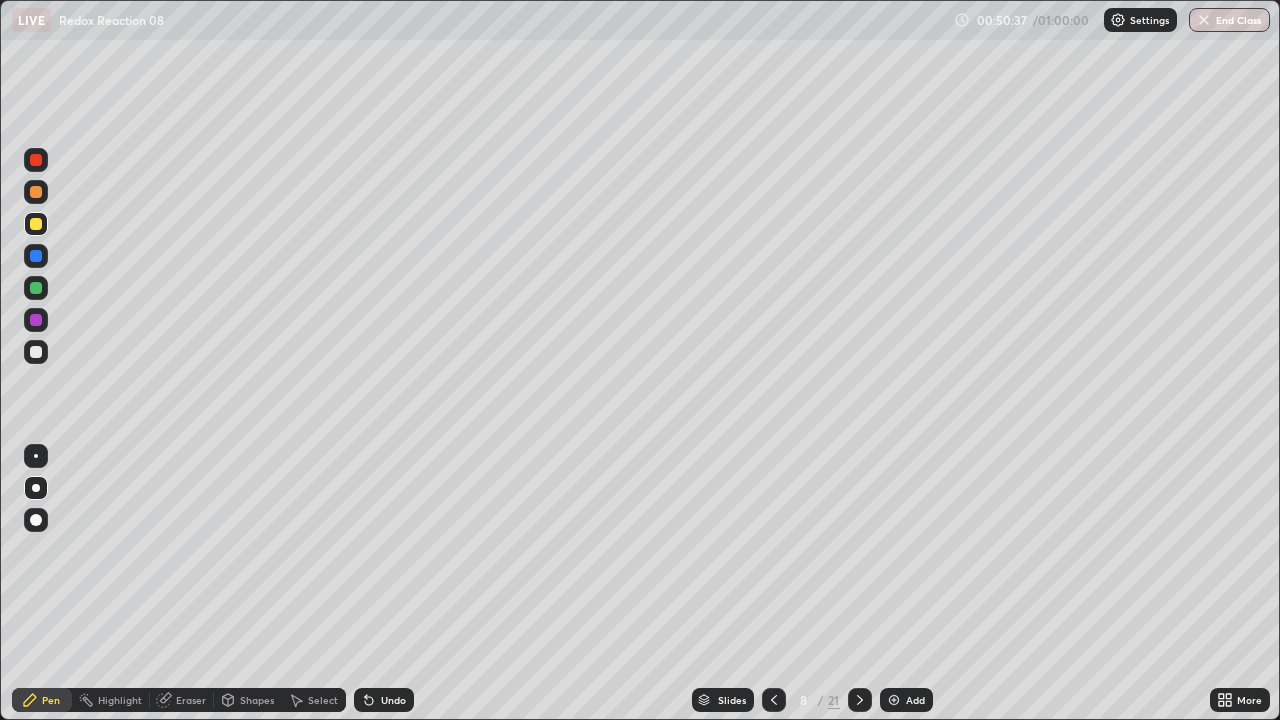 scroll, scrollTop: 99280, scrollLeft: 98720, axis: both 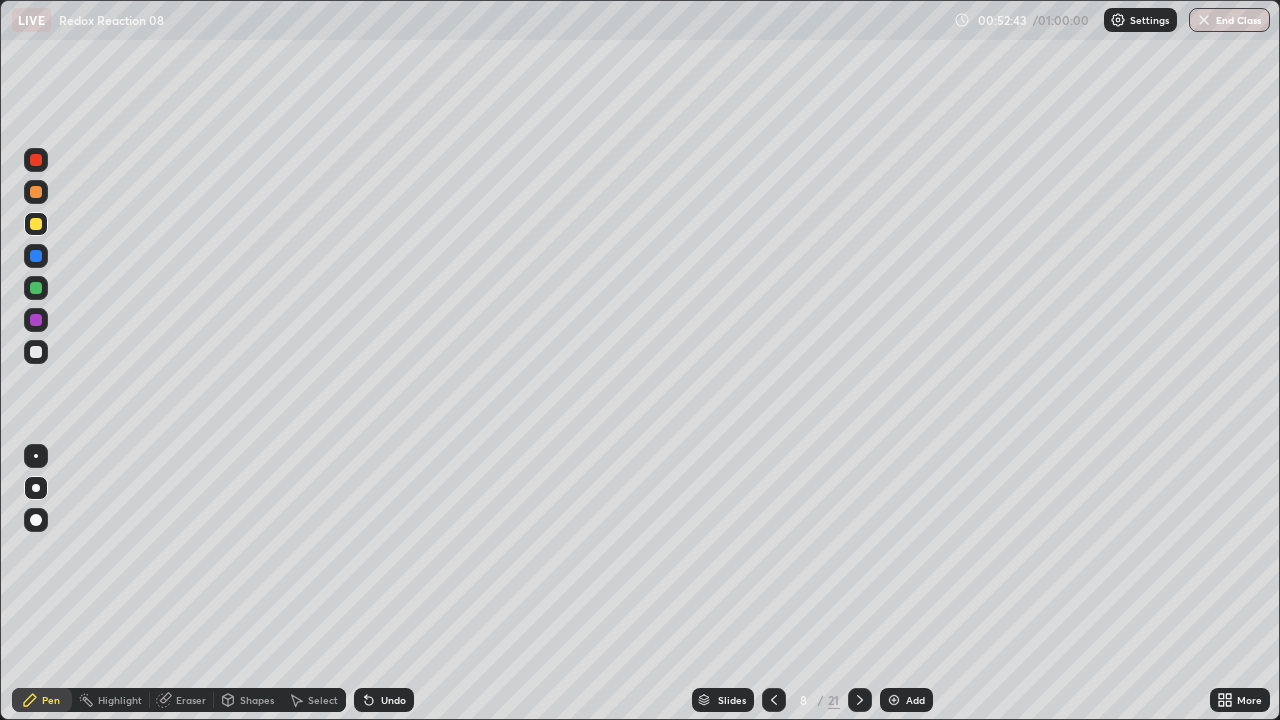 click on "Eraser" at bounding box center (191, 700) 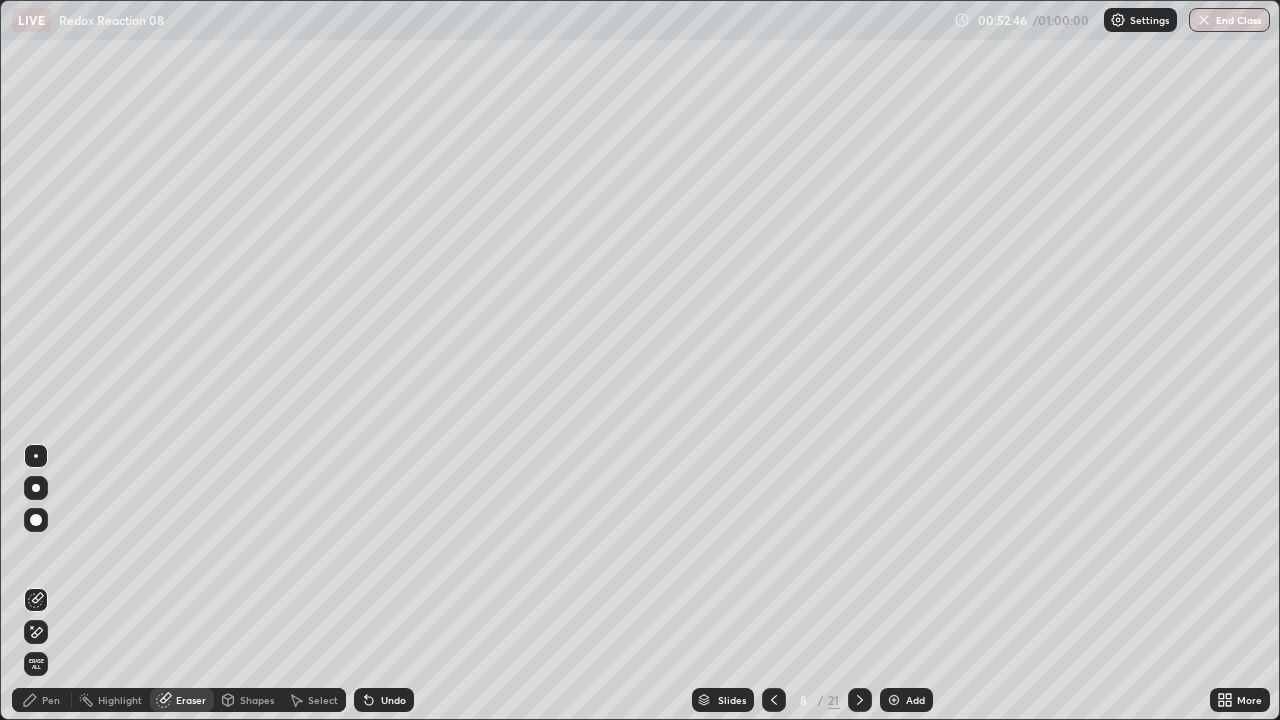 click on "Pen" at bounding box center [51, 700] 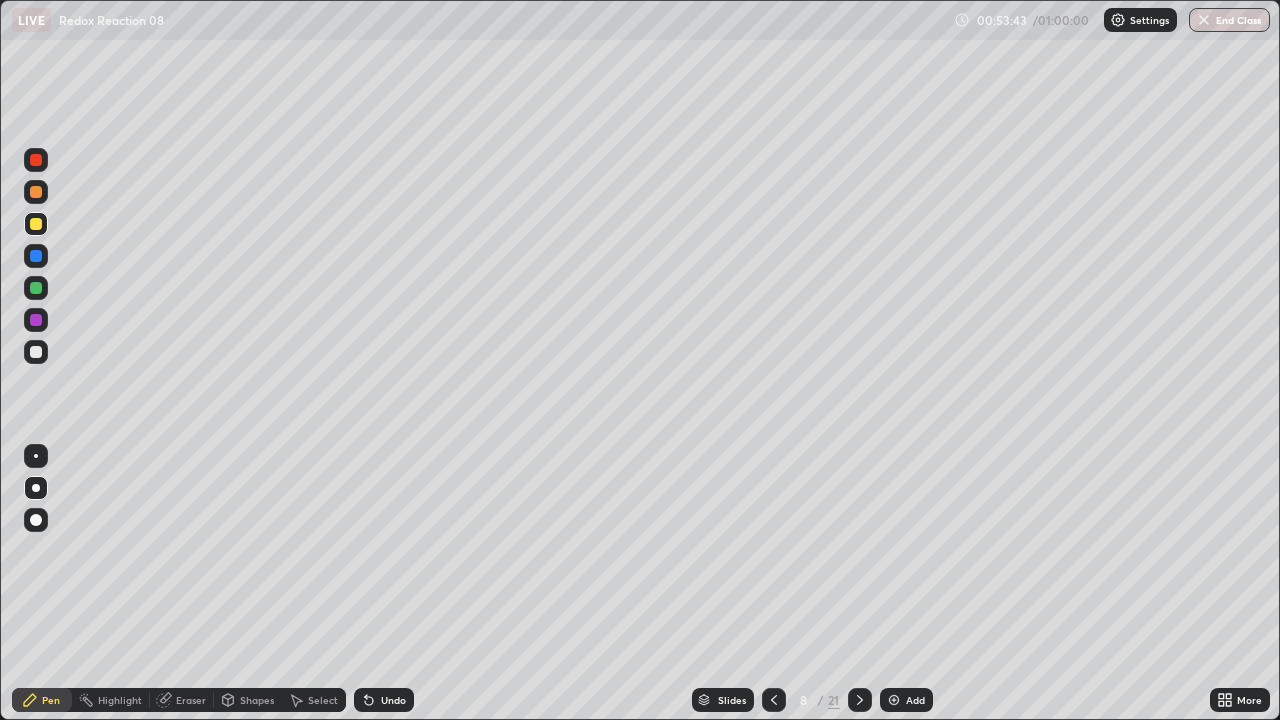 click 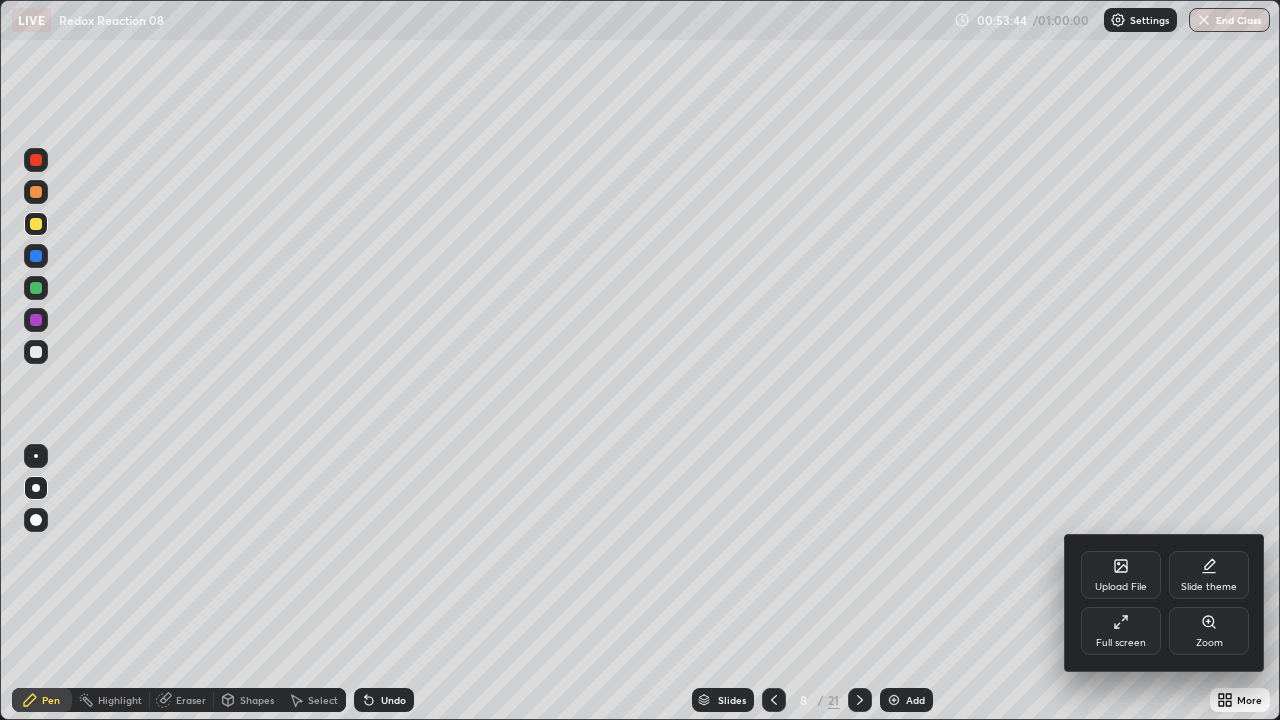 click on "Full screen" at bounding box center [1121, 631] 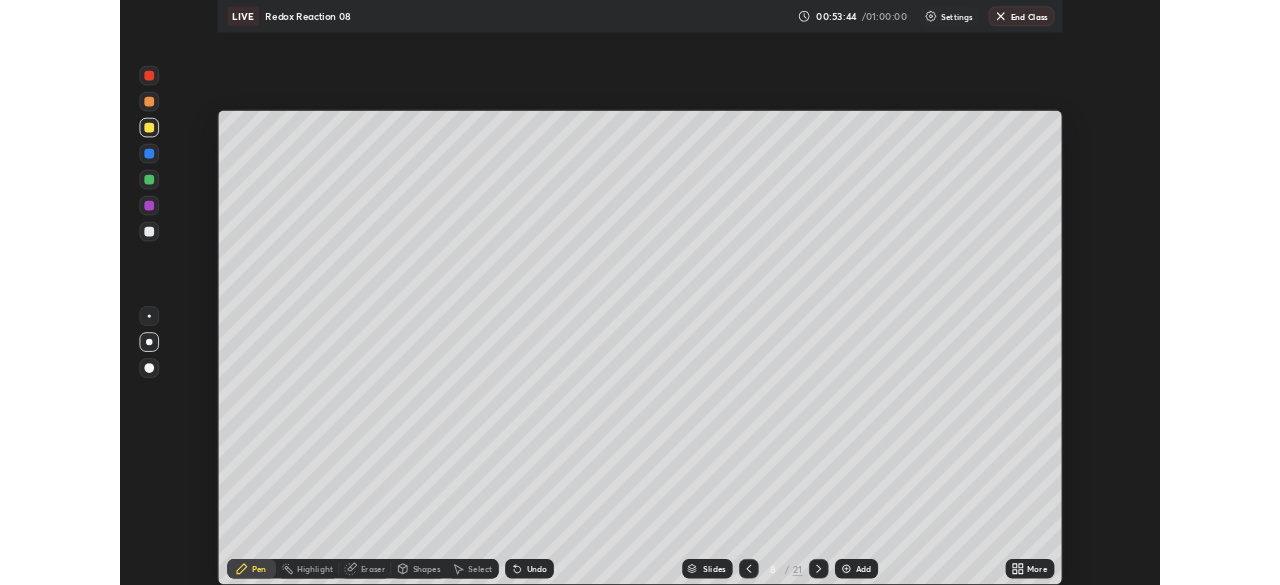 scroll, scrollTop: 585, scrollLeft: 1280, axis: both 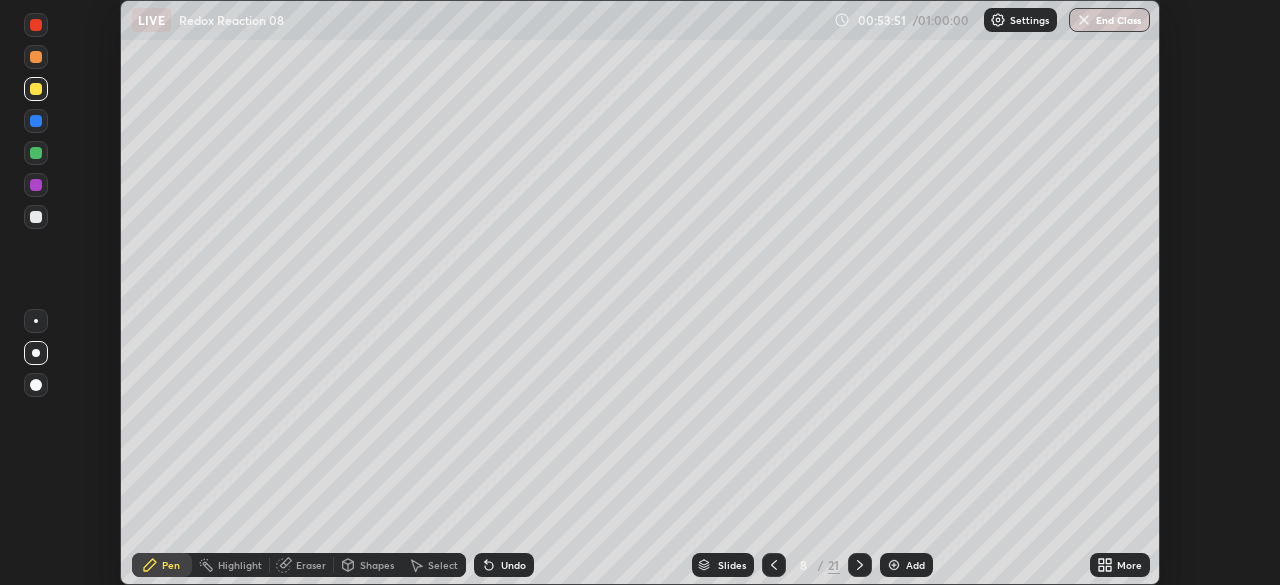 click on "Undo" at bounding box center (513, 565) 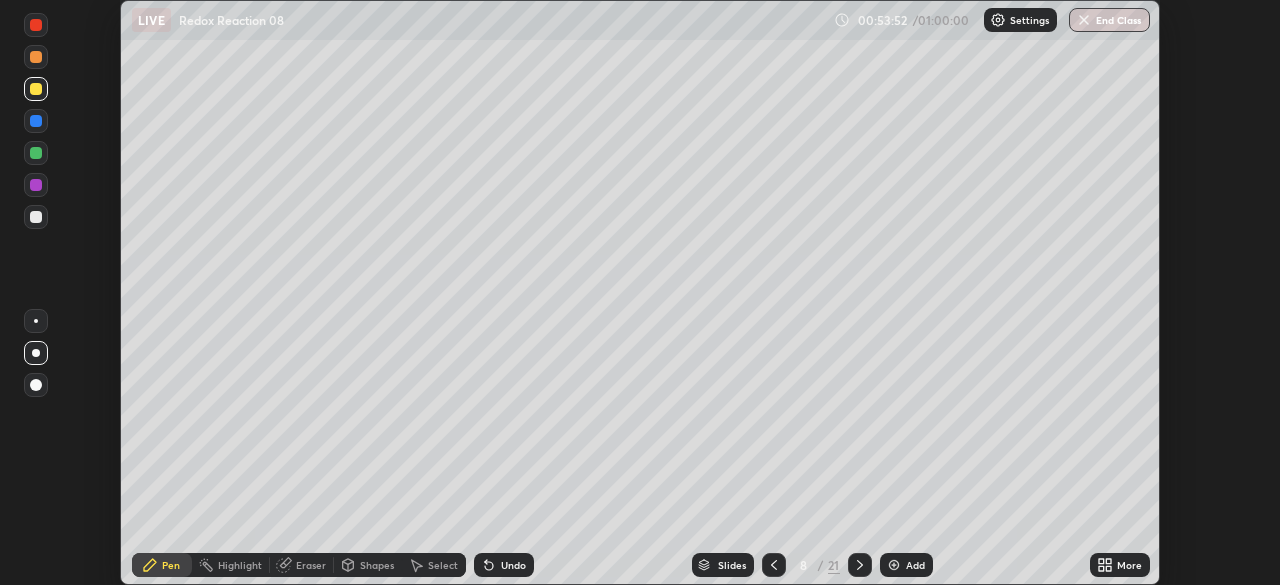 click on "Undo" at bounding box center [504, 565] 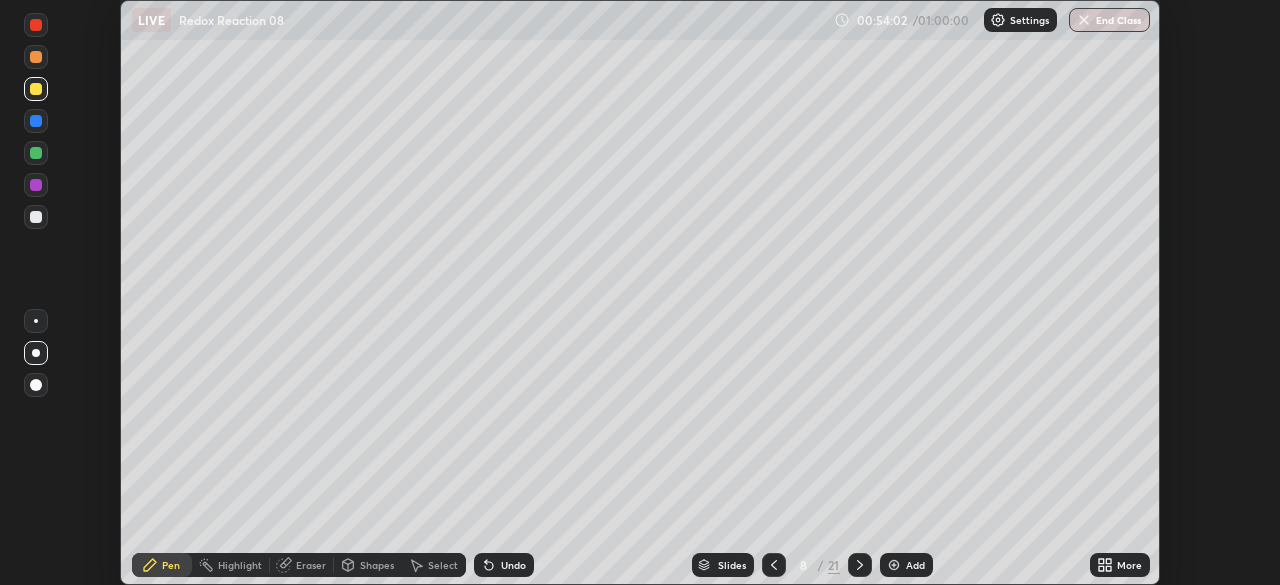 click 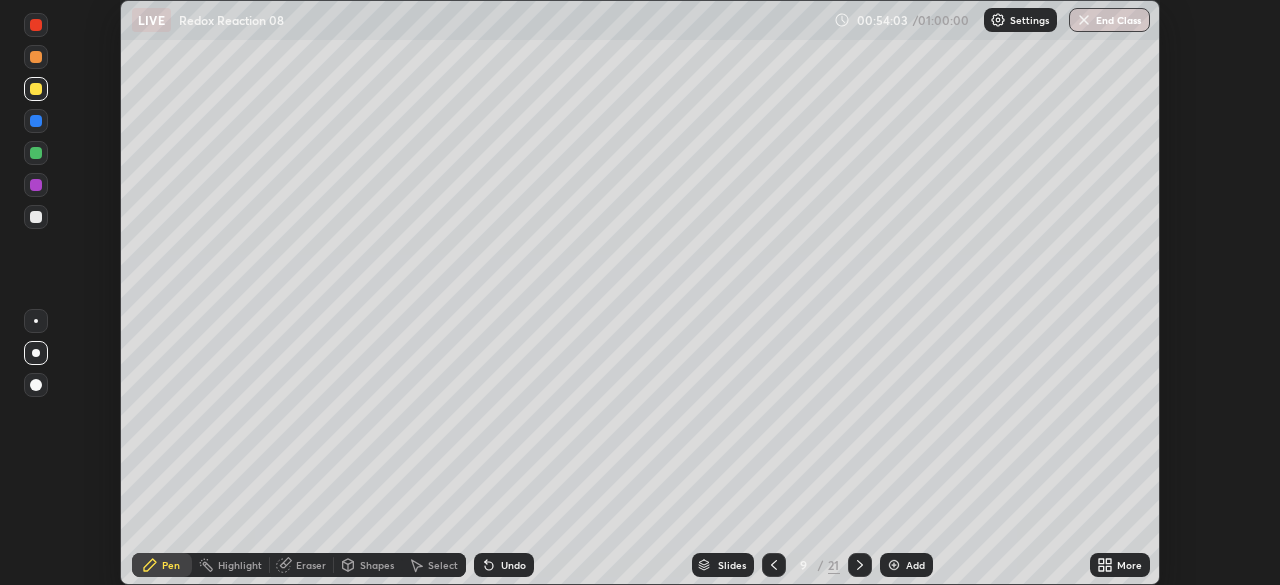 click 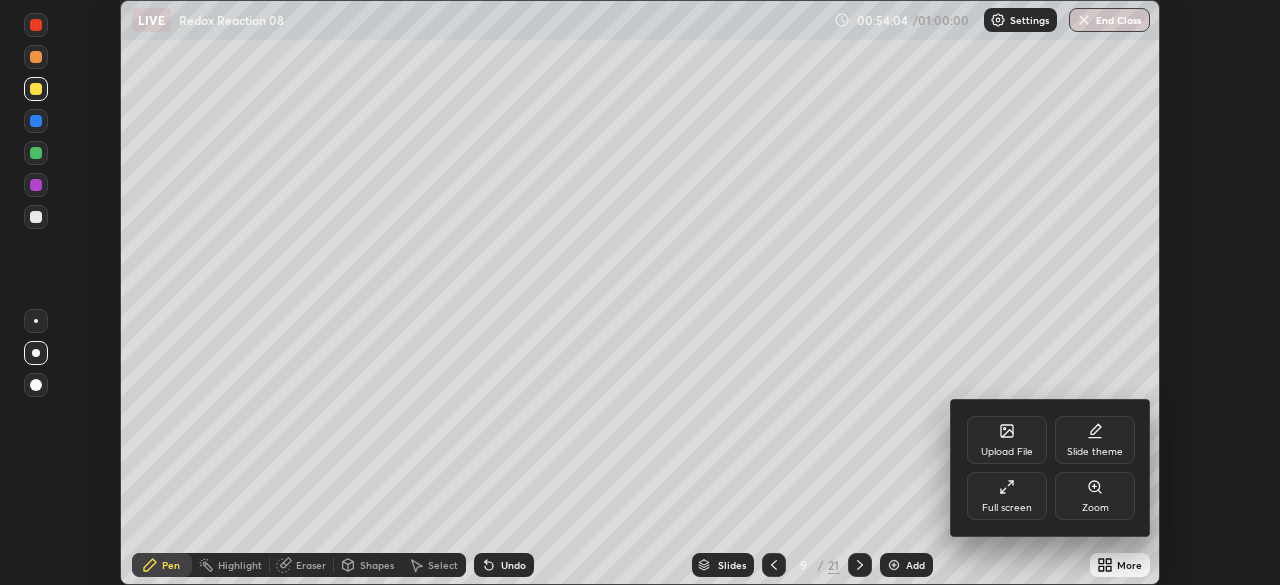 click on "Full screen" at bounding box center [1007, 508] 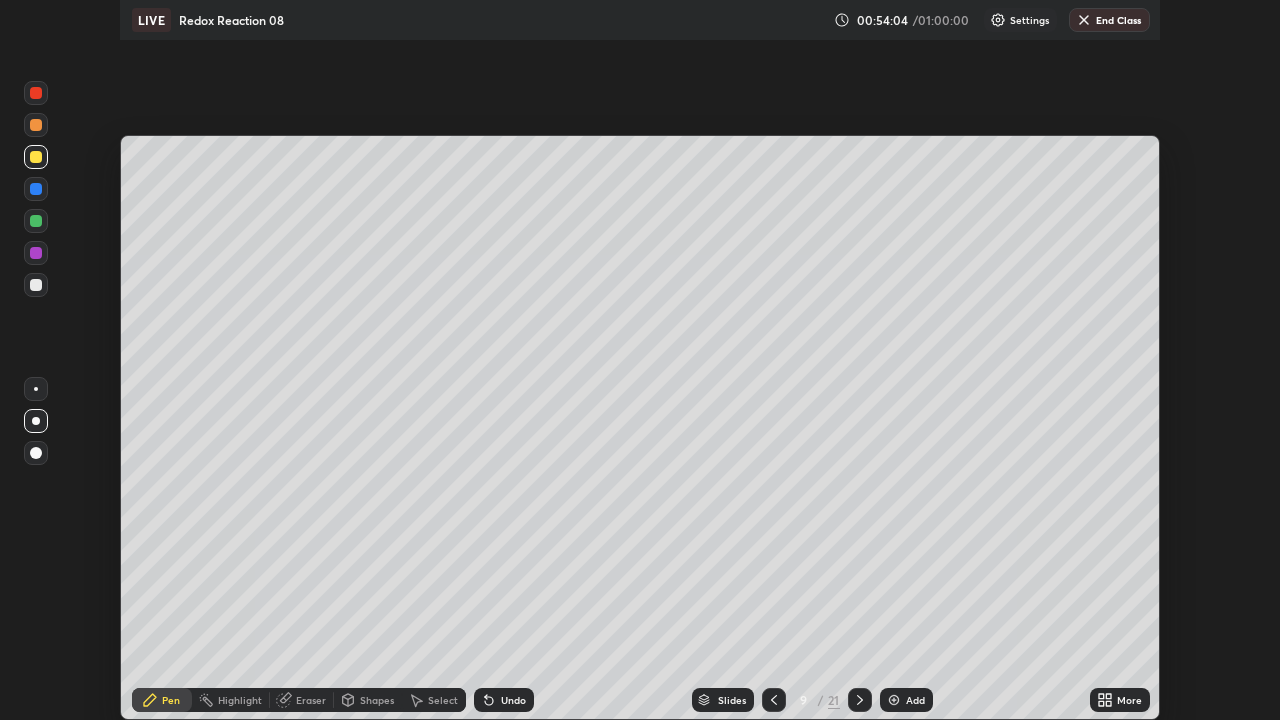 scroll, scrollTop: 99280, scrollLeft: 98720, axis: both 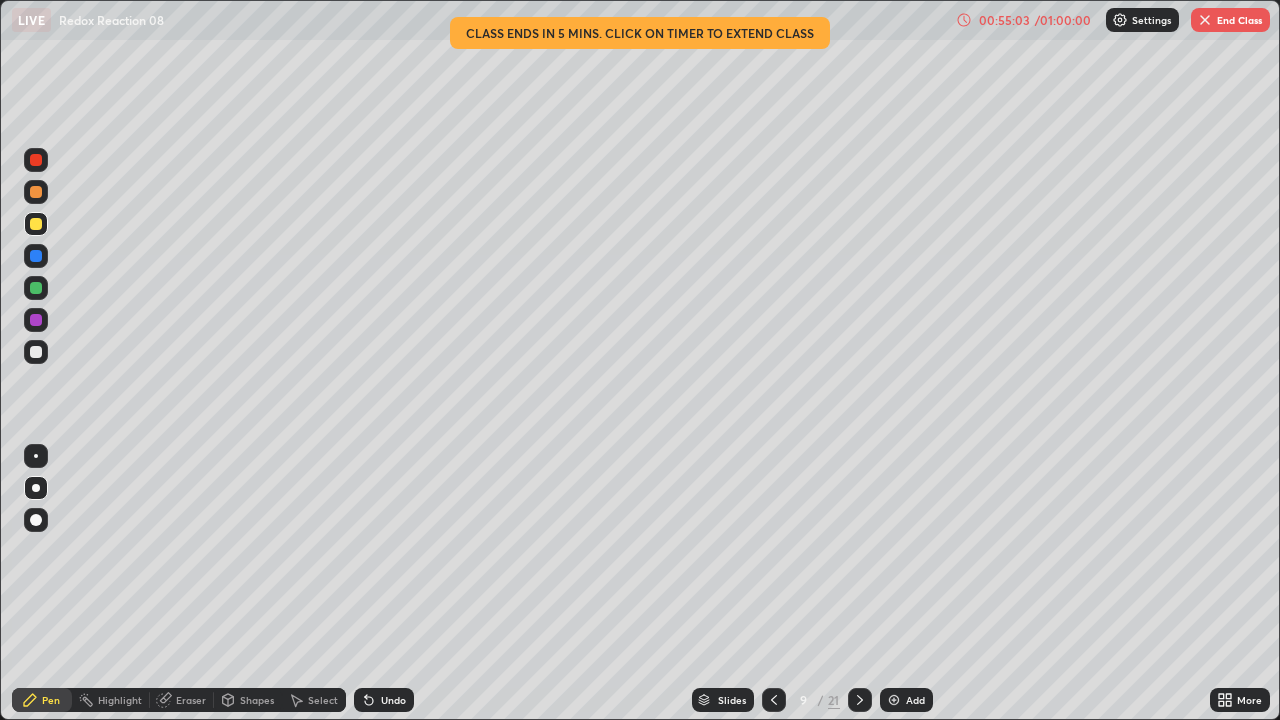 click on "00:55:03" at bounding box center (1004, 20) 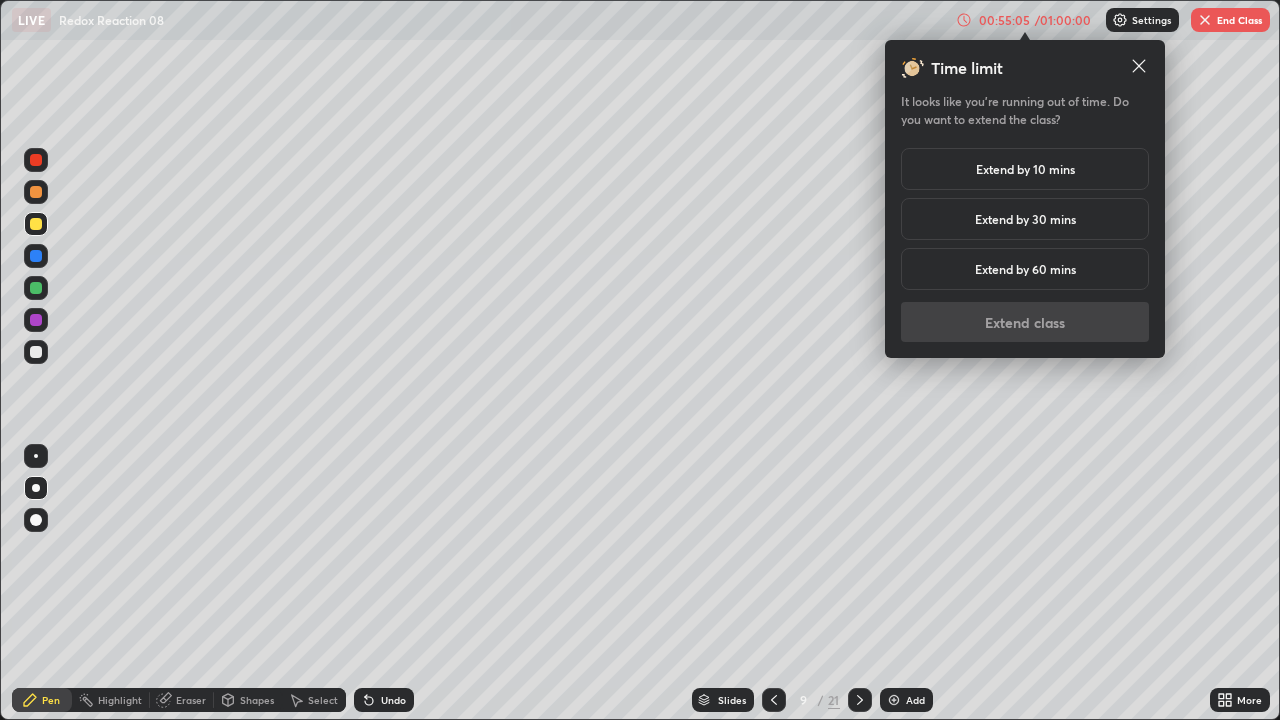 click on "Extend by 60 mins" at bounding box center [1025, 269] 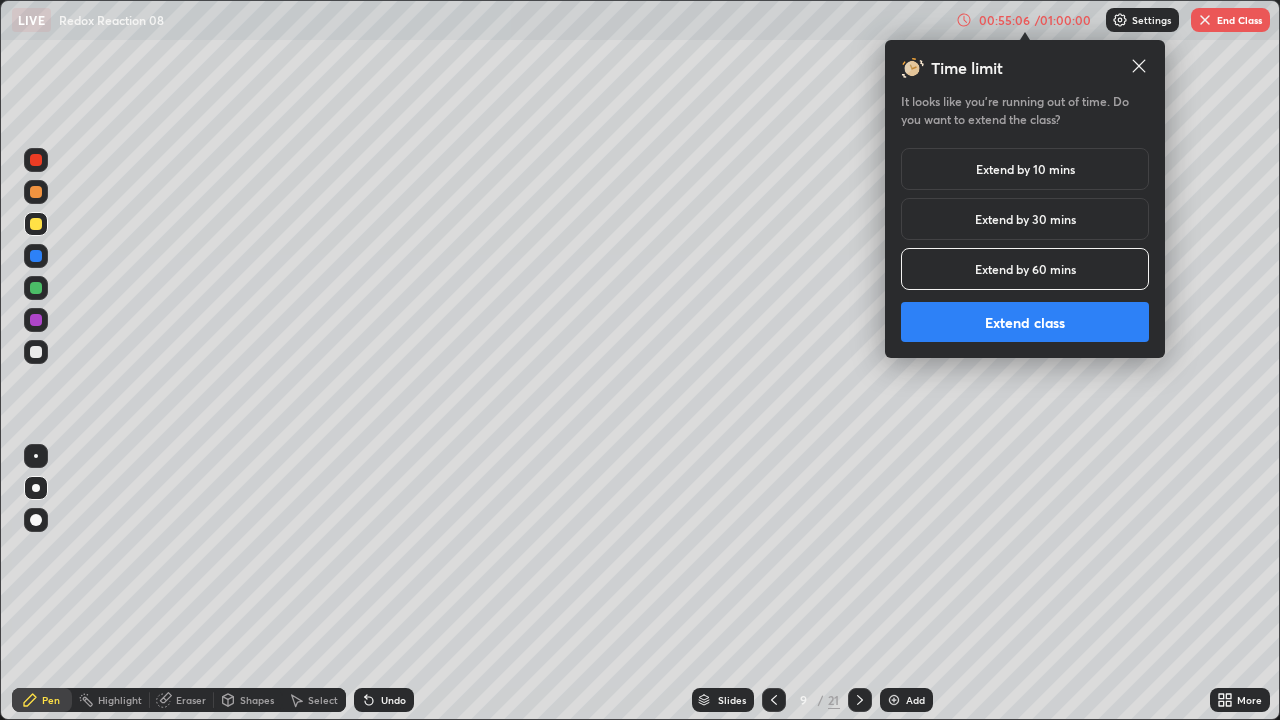 click on "Extend class" at bounding box center (1025, 322) 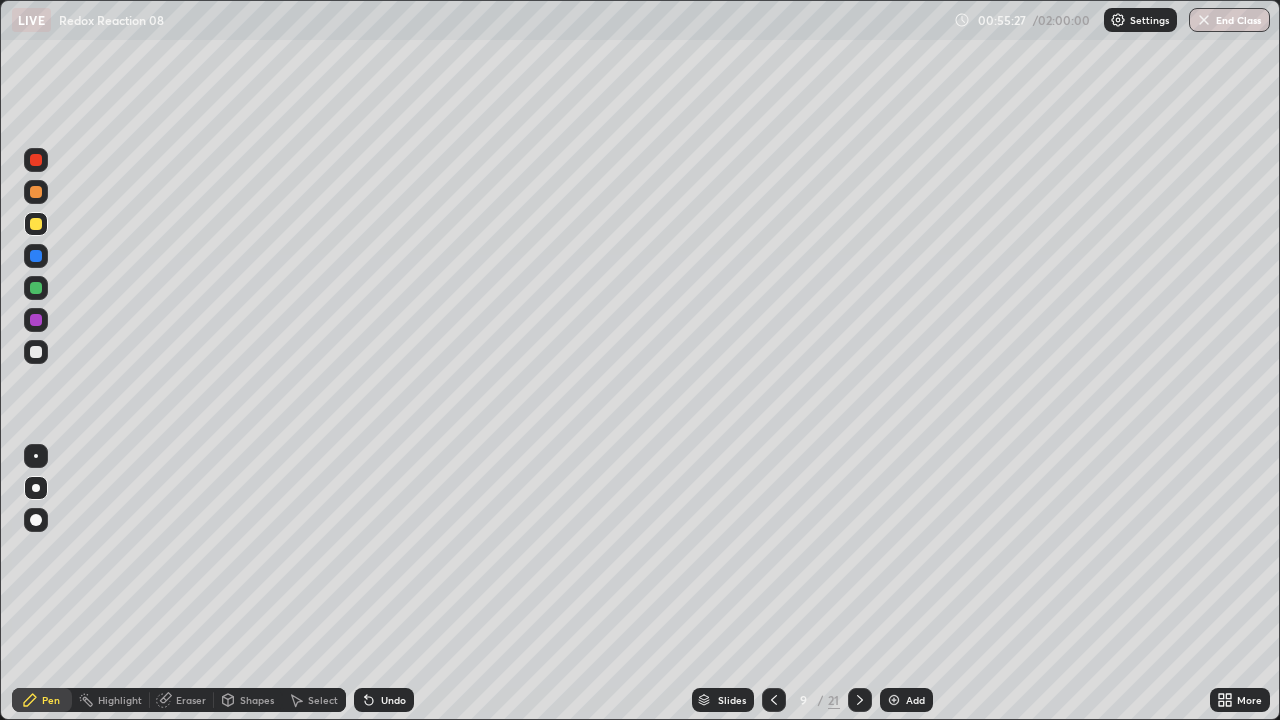 click 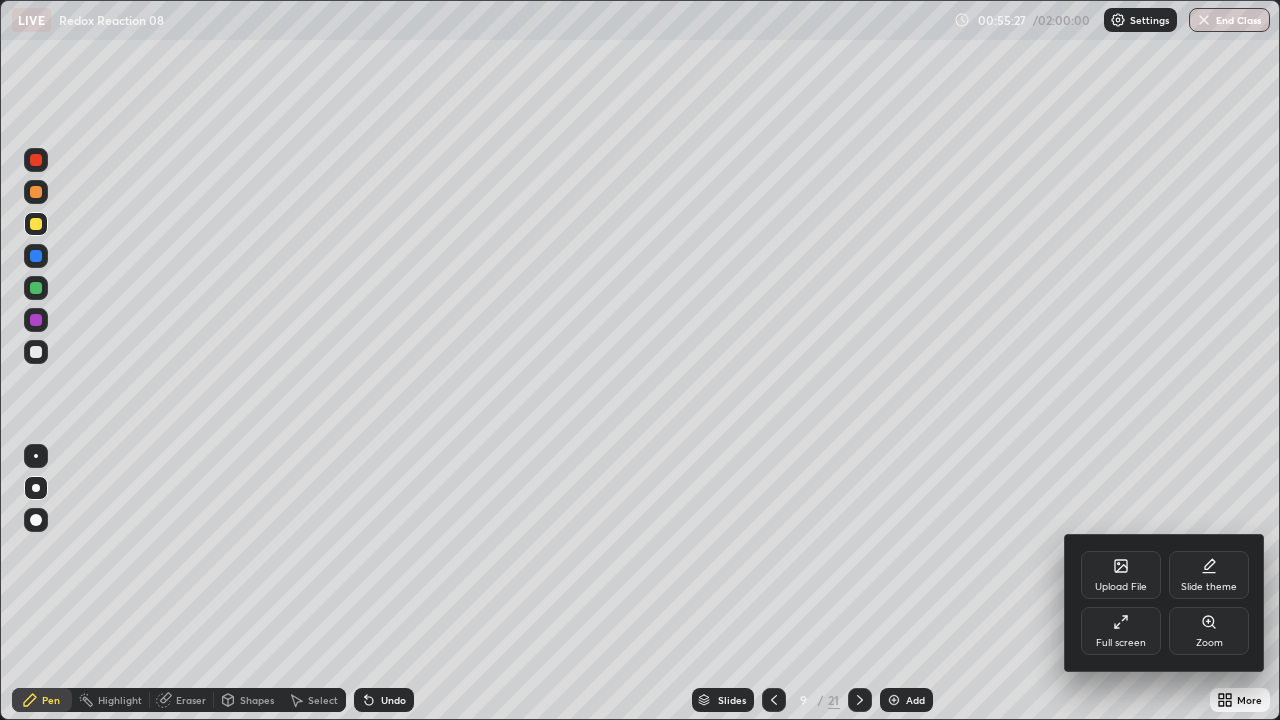 click on "Full screen" at bounding box center [1121, 643] 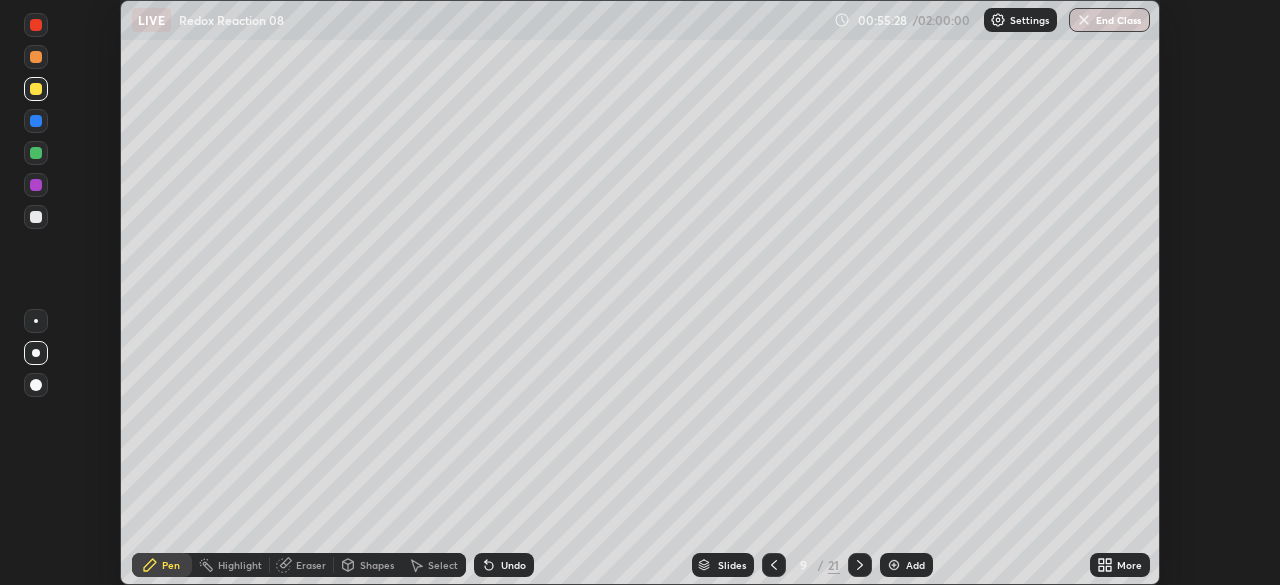 scroll, scrollTop: 585, scrollLeft: 1280, axis: both 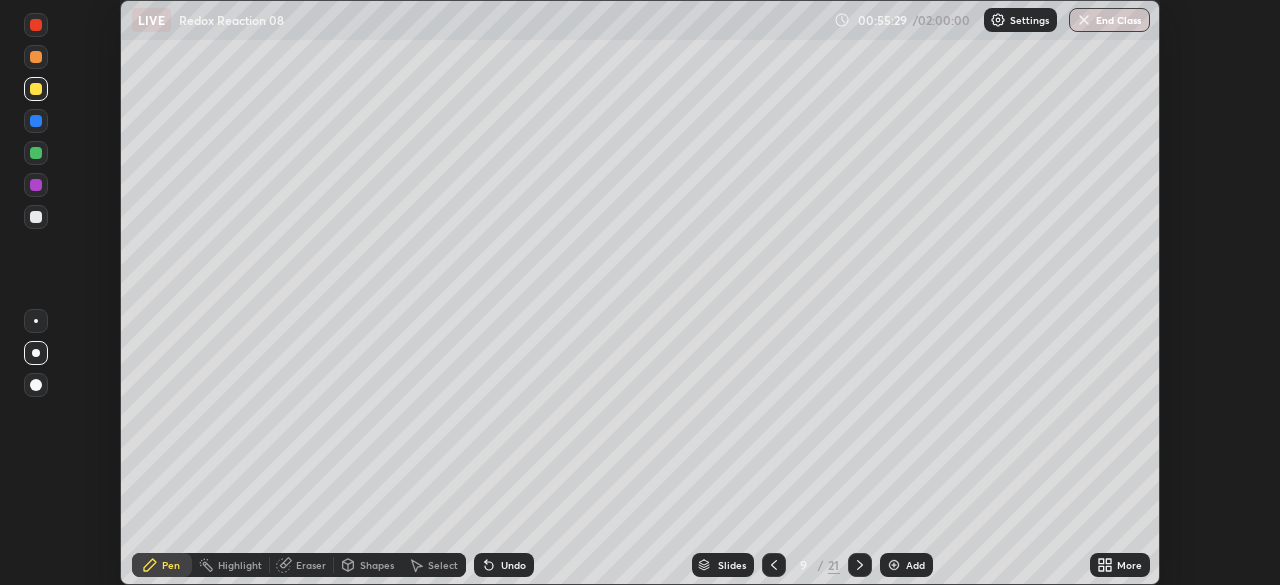 click on "Undo" at bounding box center [513, 565] 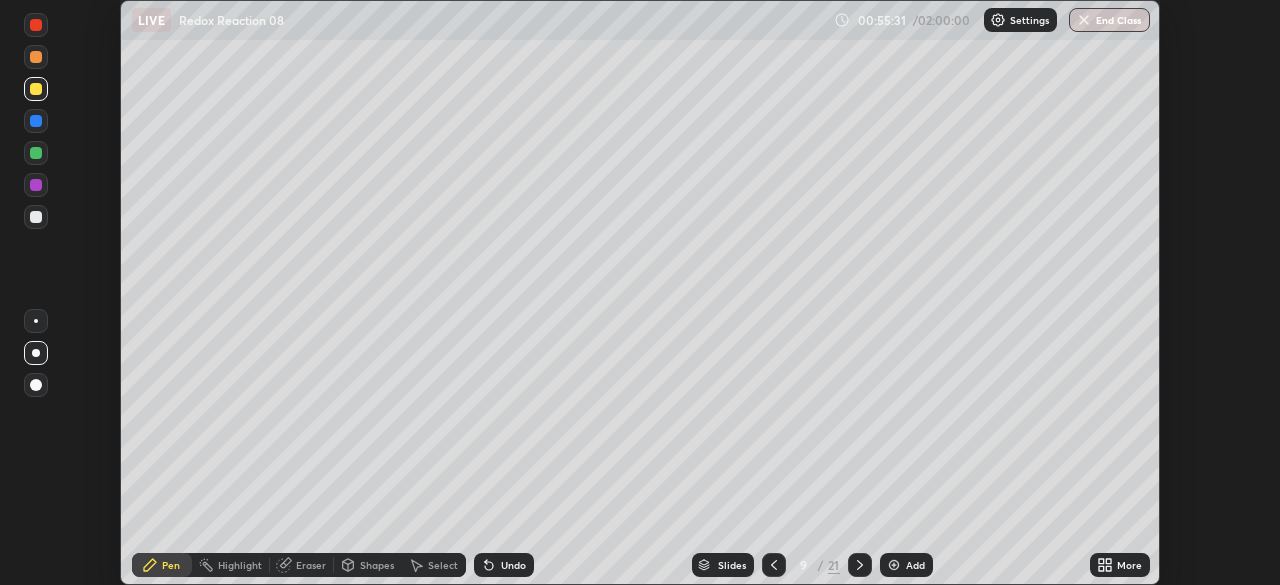 click on "Undo" at bounding box center [513, 565] 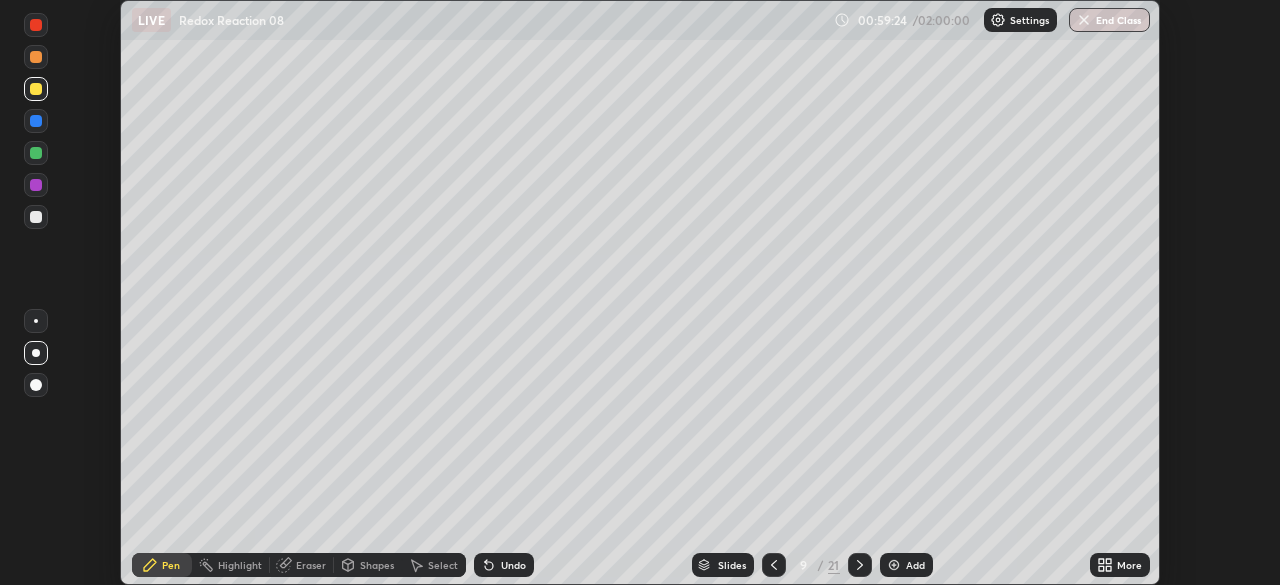 click 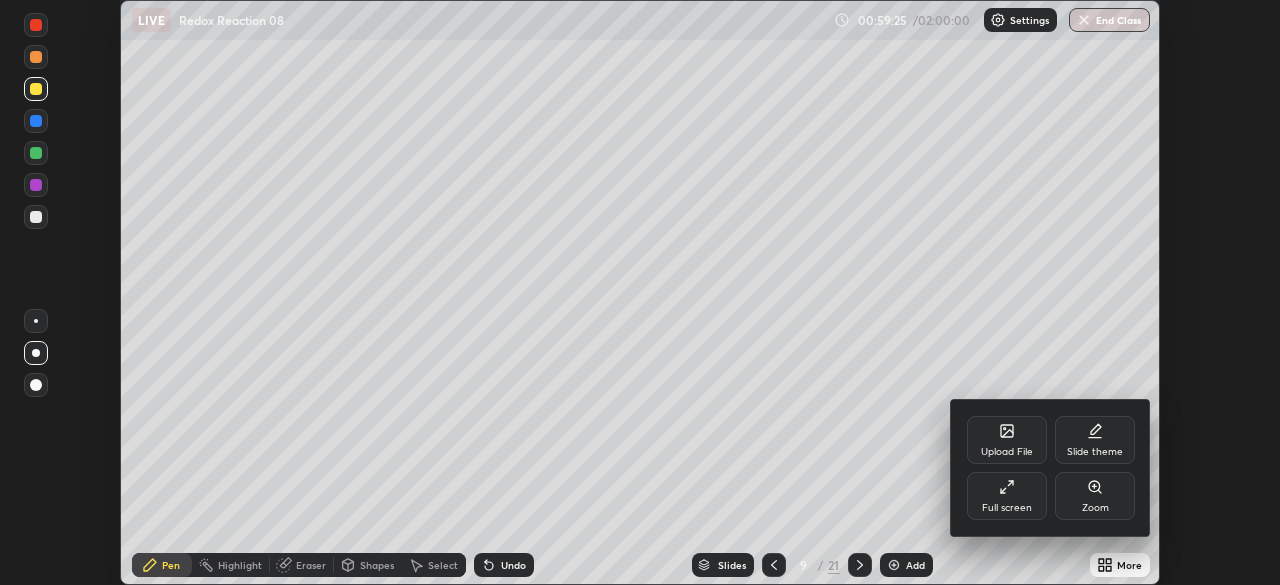 click on "Full screen" at bounding box center (1007, 508) 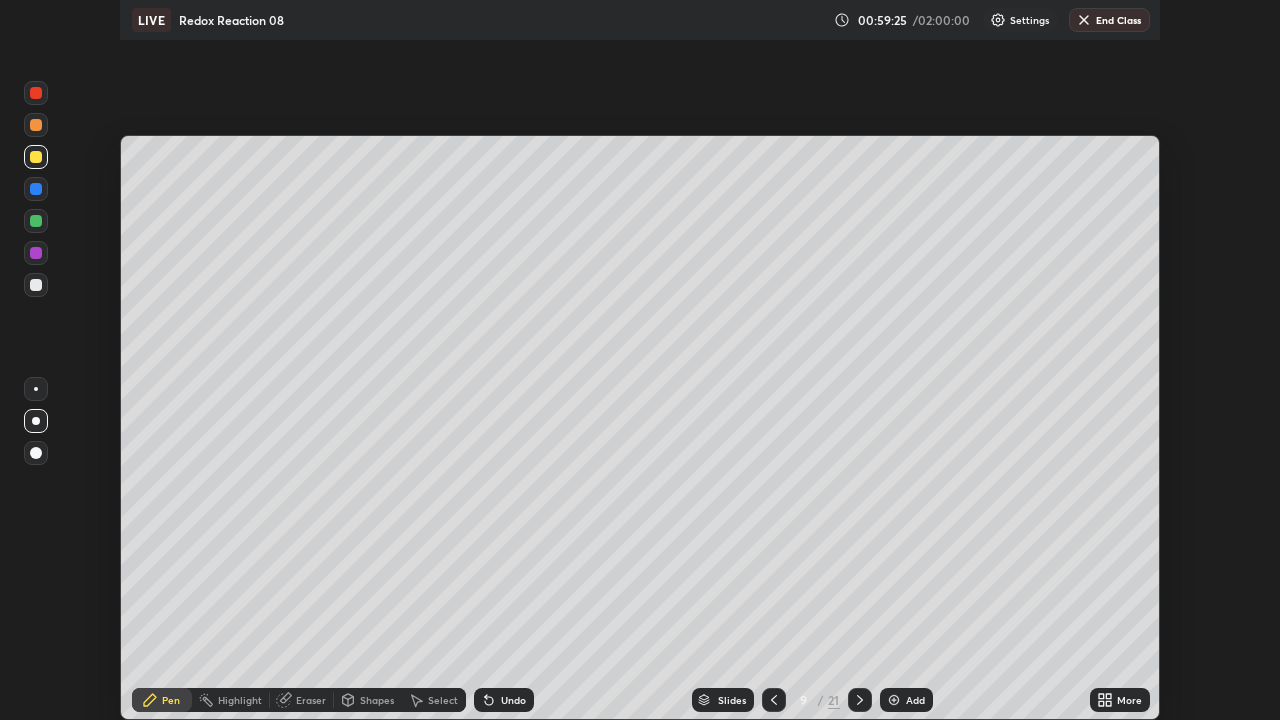 scroll, scrollTop: 99280, scrollLeft: 98720, axis: both 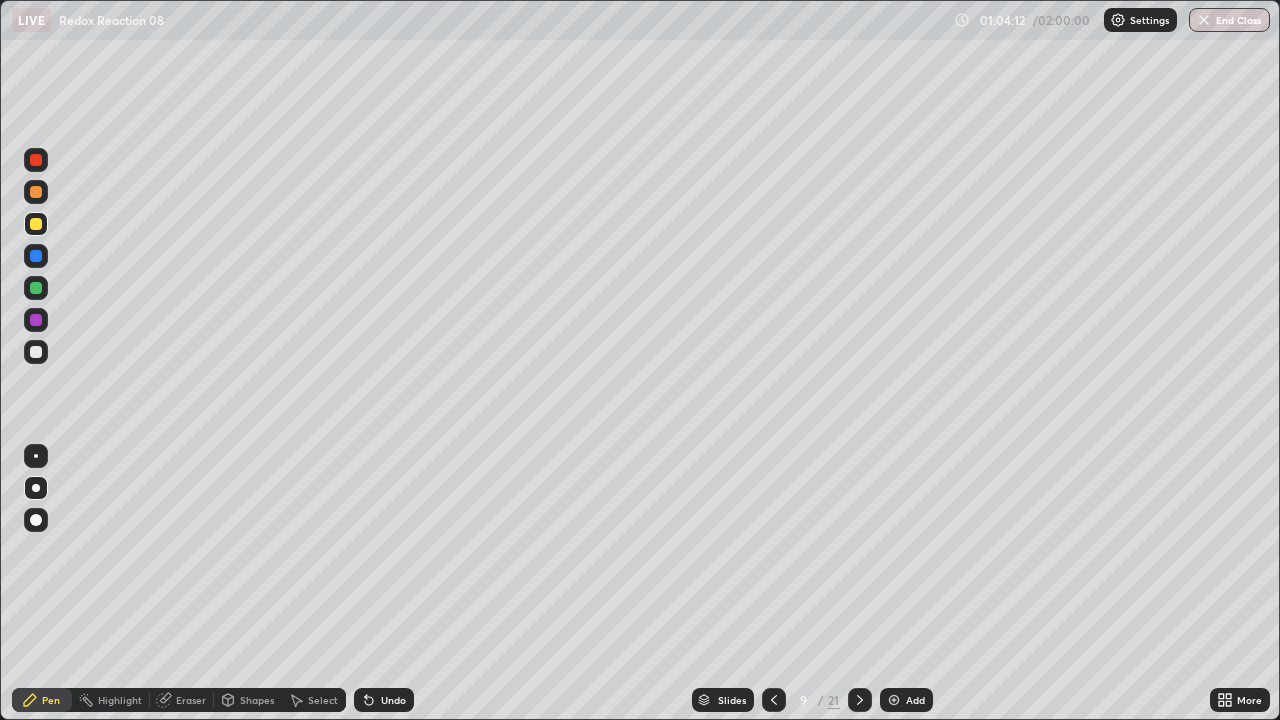 click at bounding box center [36, 352] 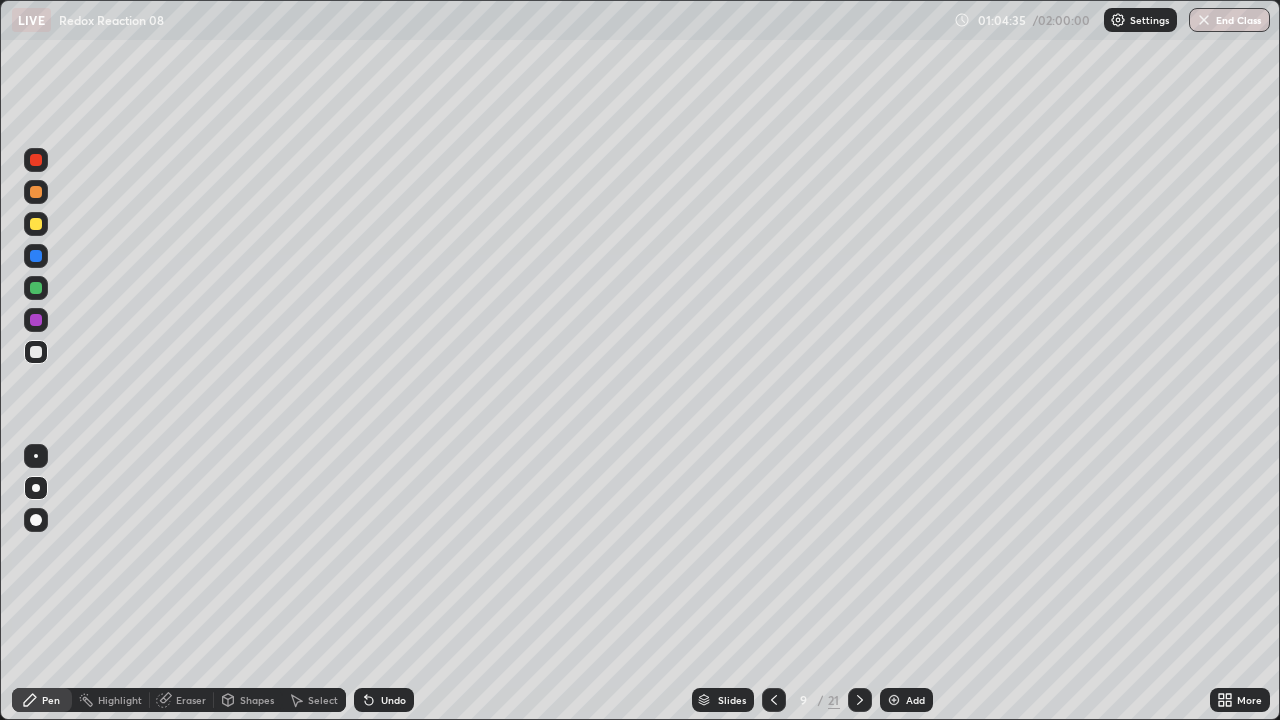 click at bounding box center (36, 288) 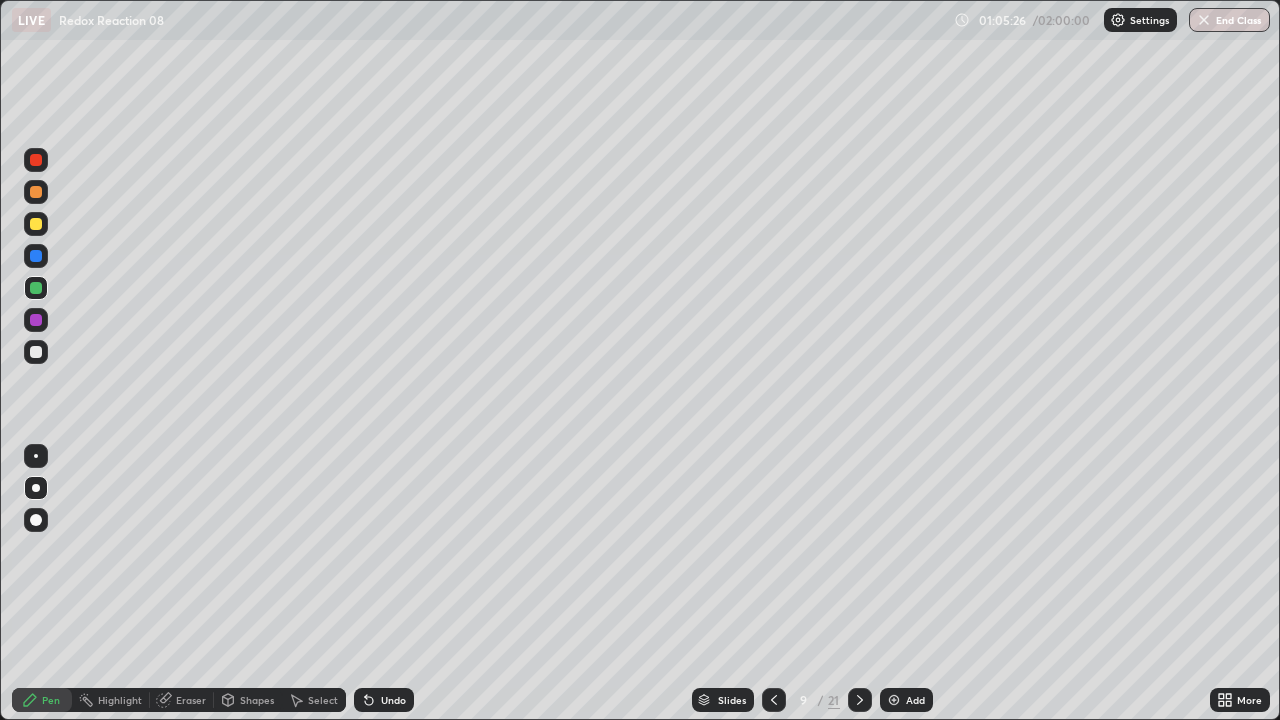 click at bounding box center [36, 224] 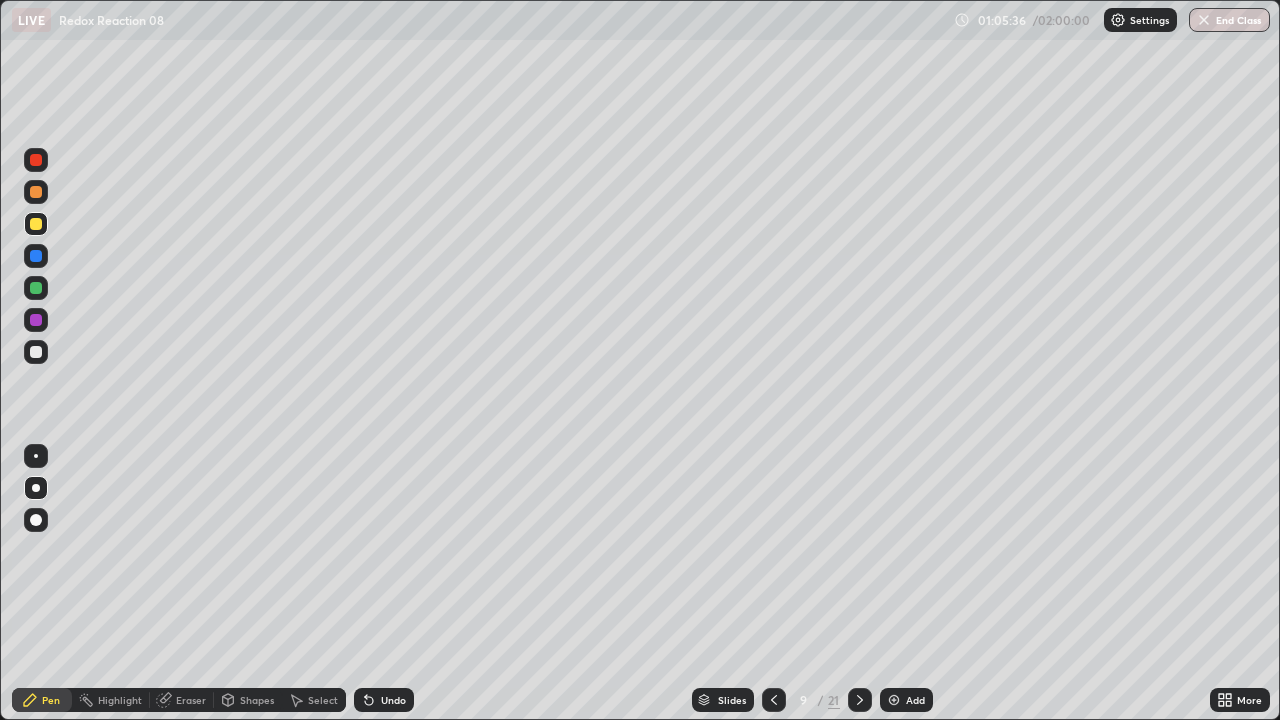 click at bounding box center (36, 352) 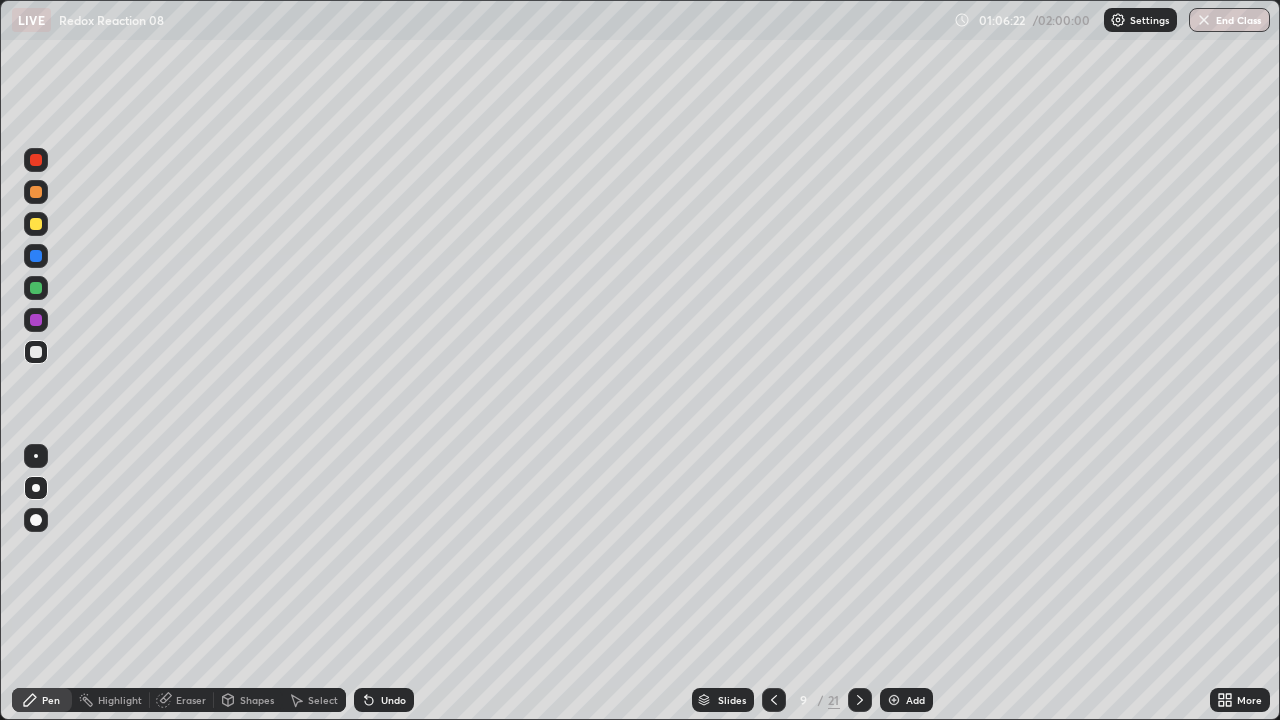 click at bounding box center (36, 288) 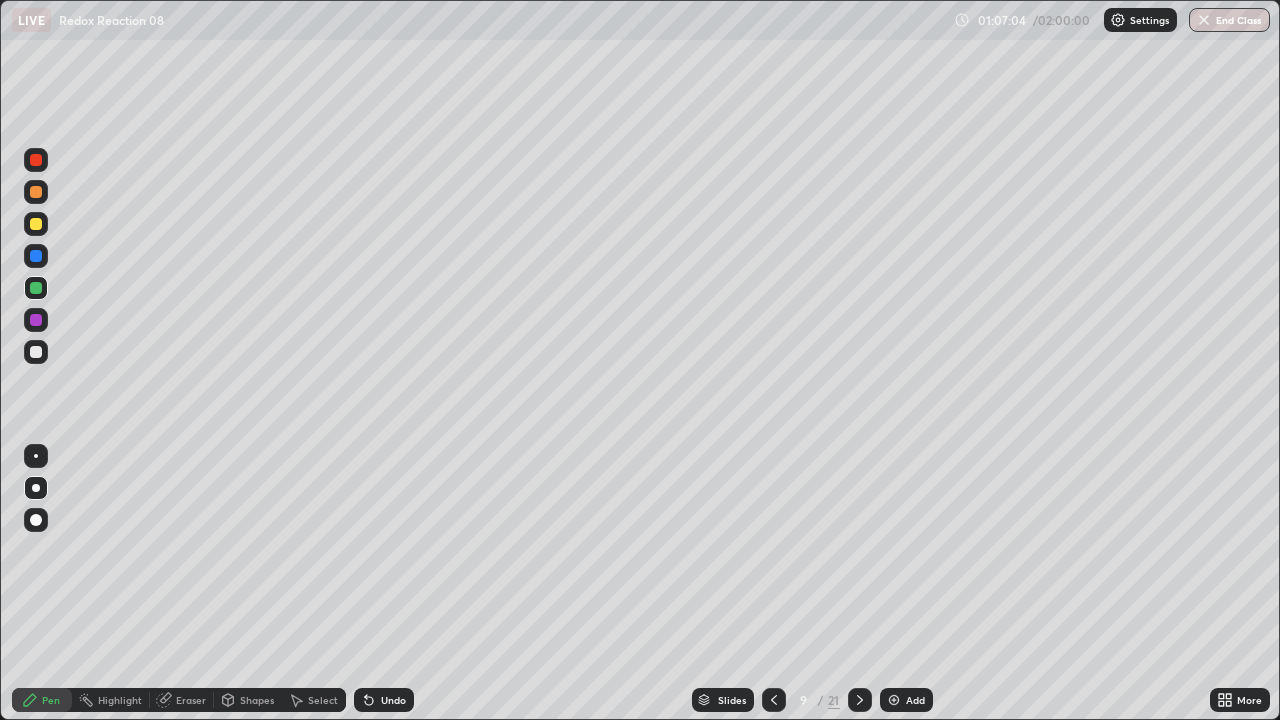 click at bounding box center (36, 352) 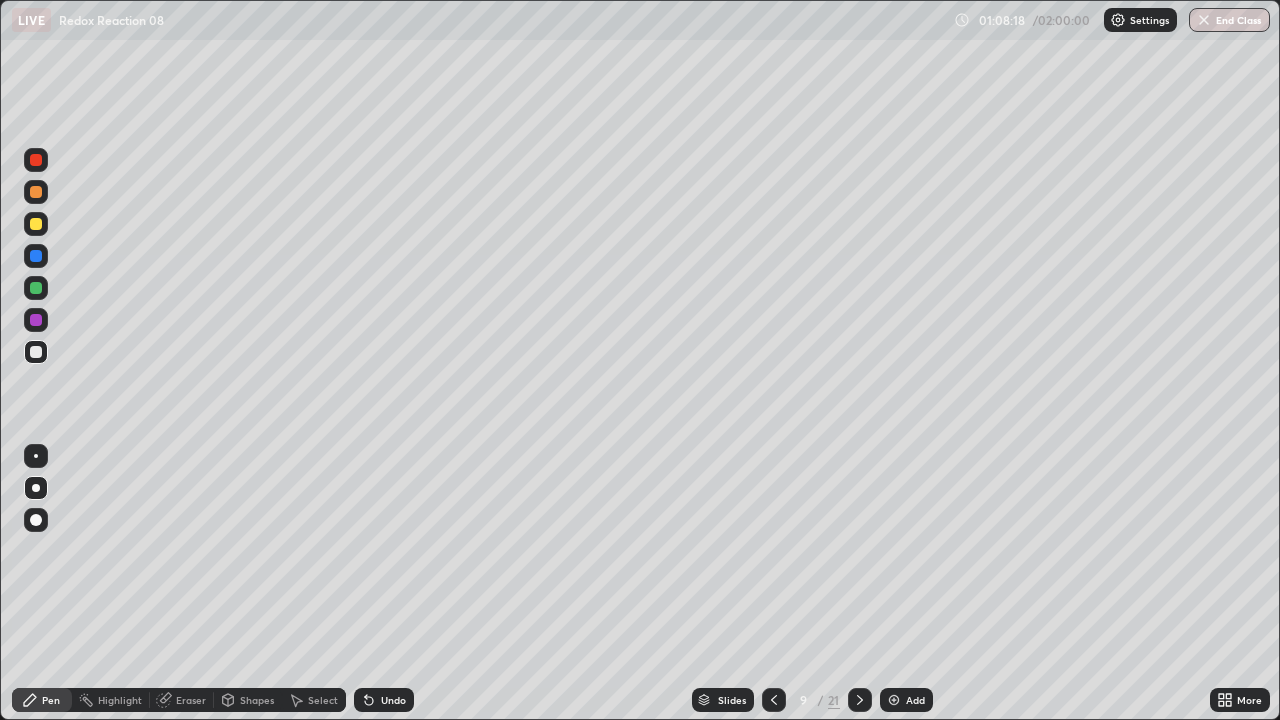 click 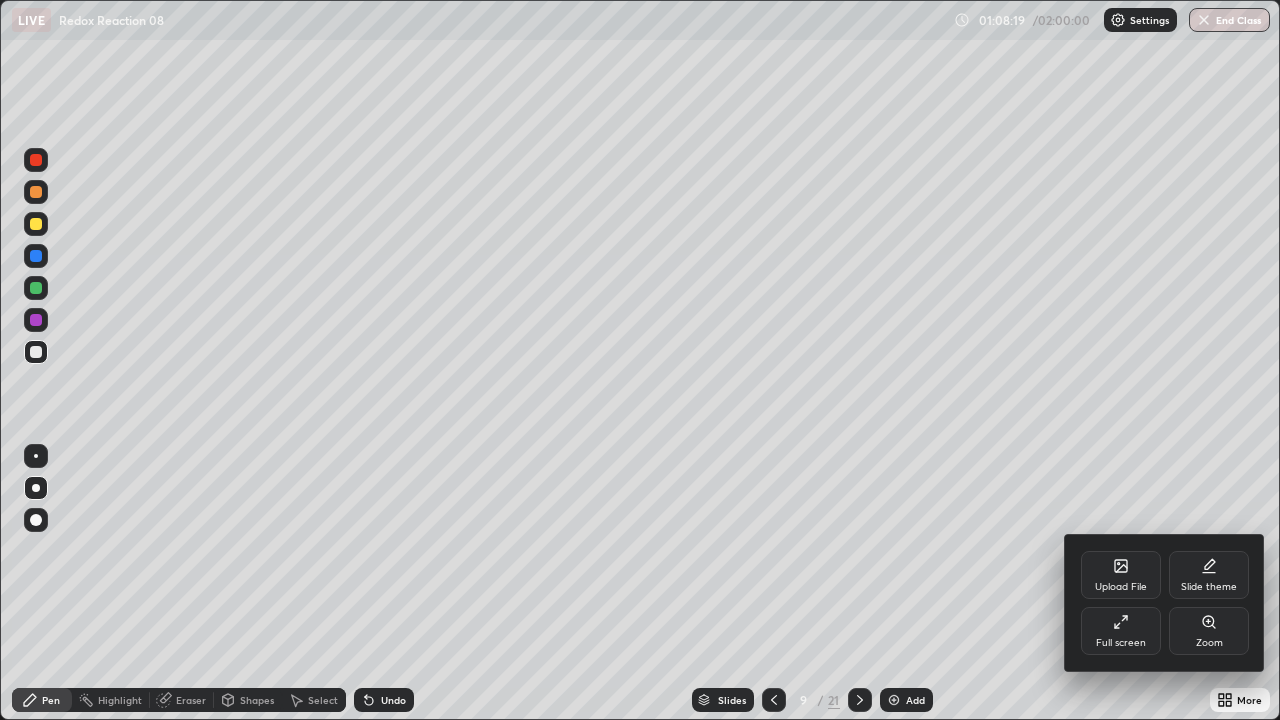 click on "Full screen" at bounding box center [1121, 631] 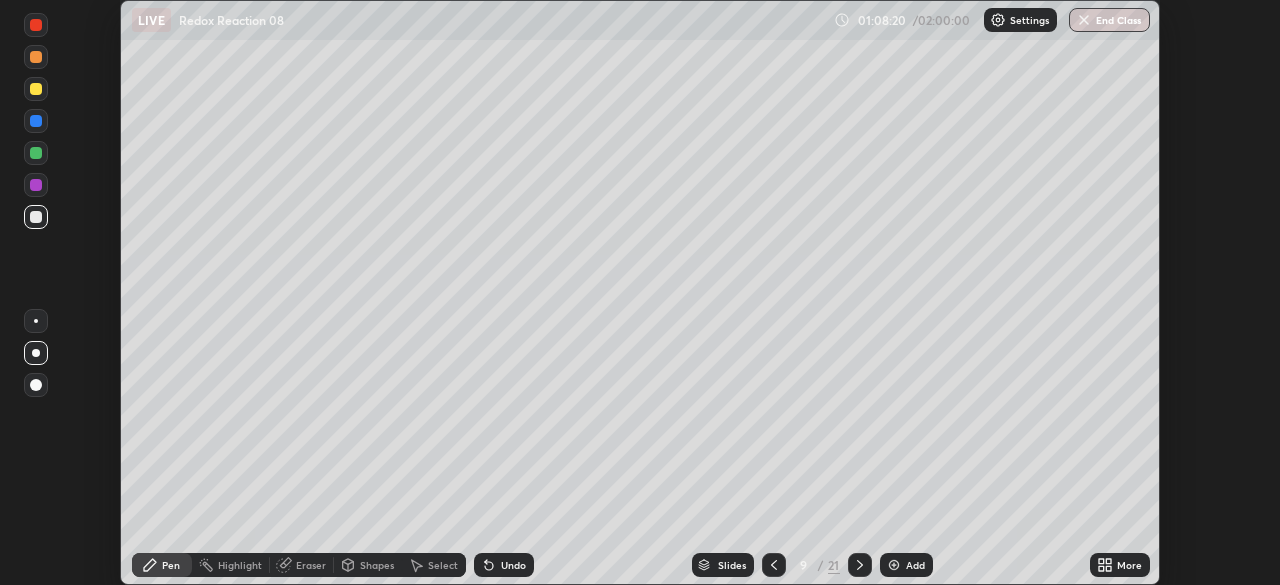 scroll, scrollTop: 585, scrollLeft: 1280, axis: both 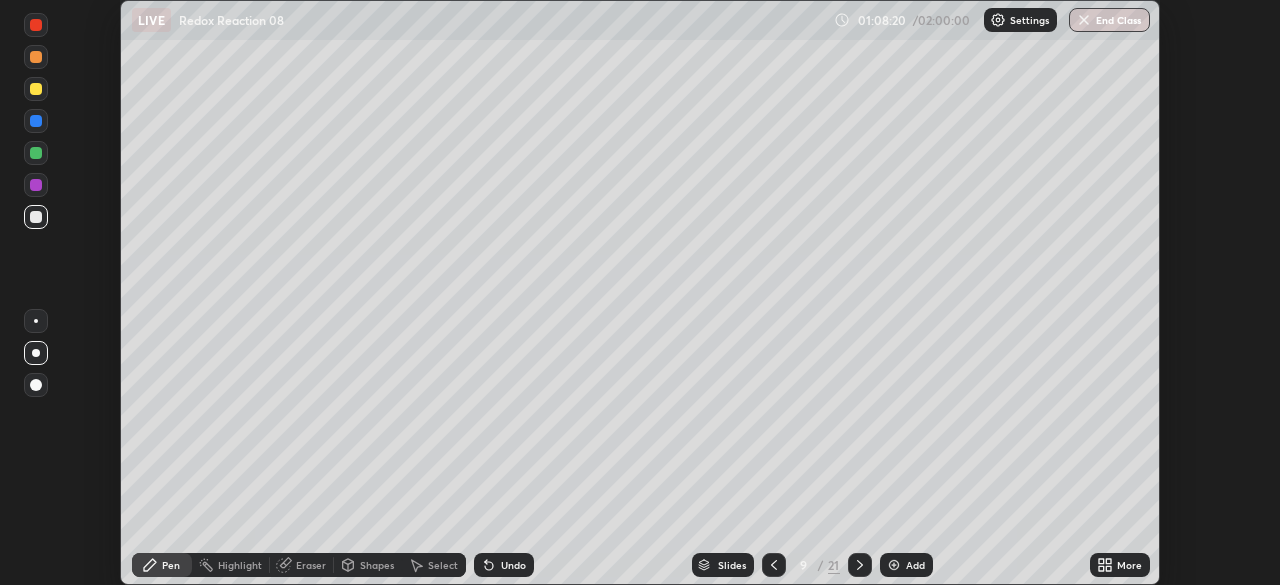 click on "Undo" at bounding box center [513, 565] 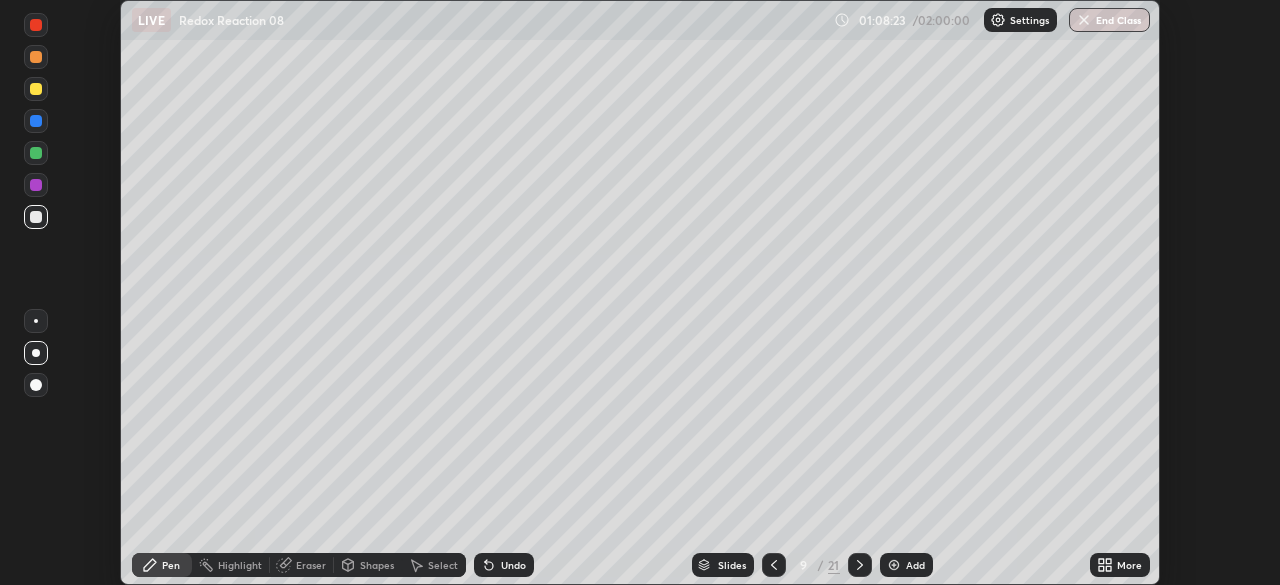 click 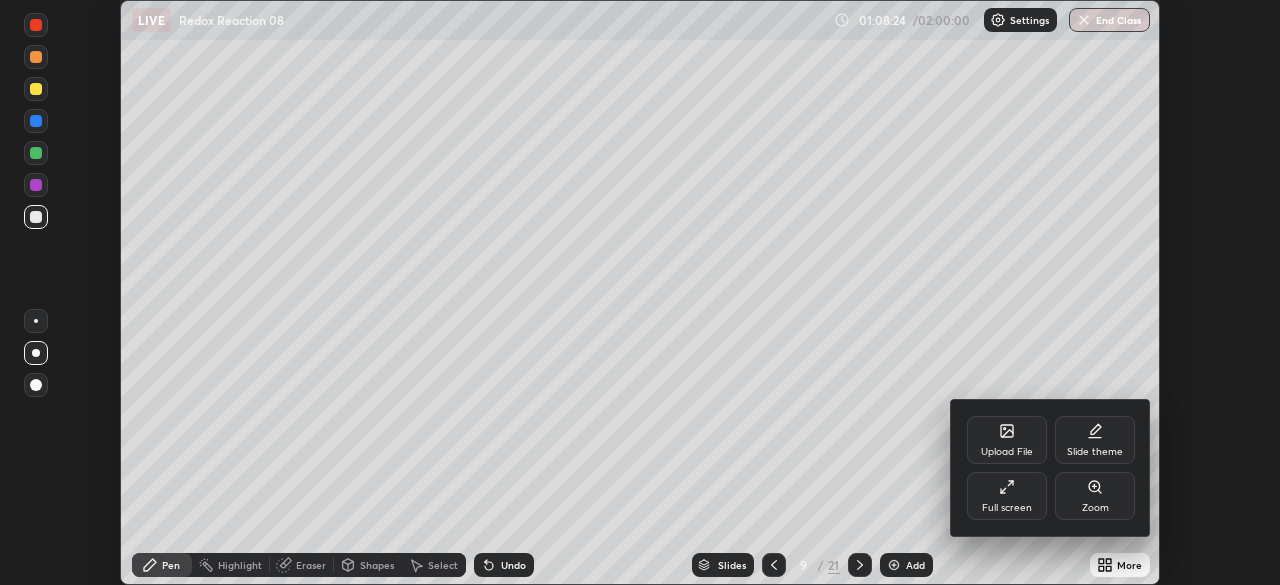 click on "Full screen" at bounding box center (1007, 508) 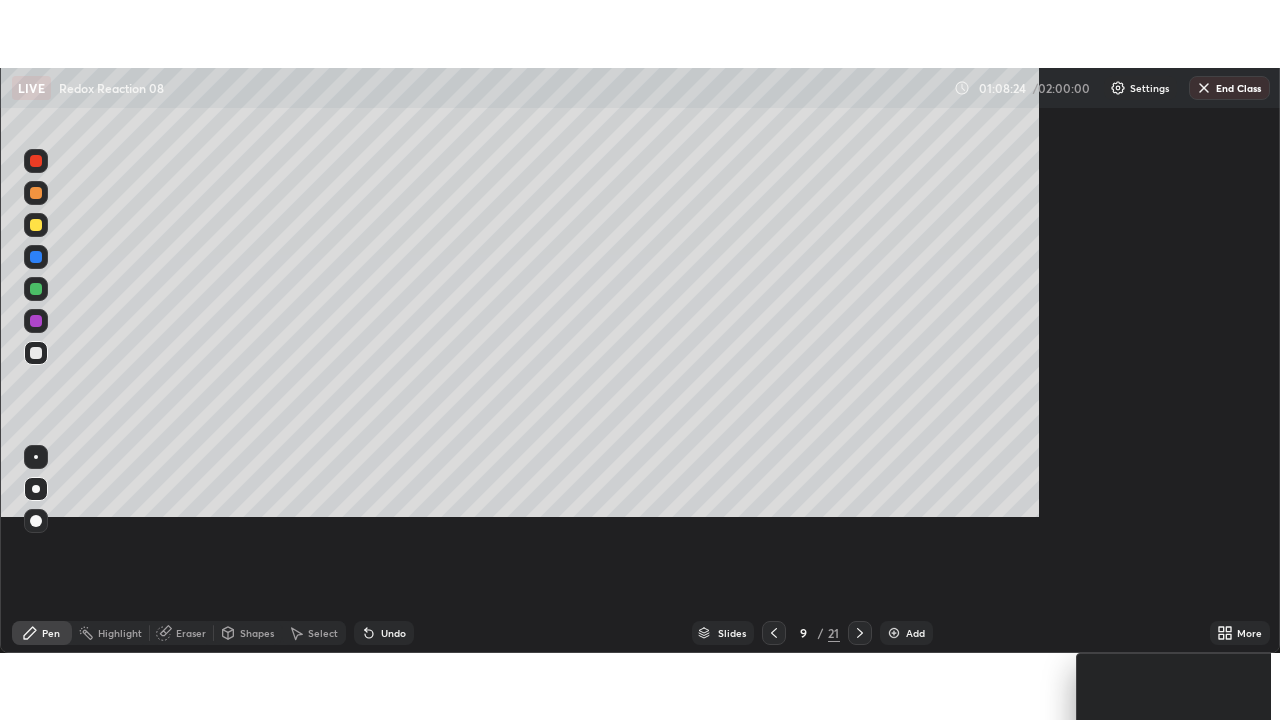 scroll, scrollTop: 99280, scrollLeft: 98720, axis: both 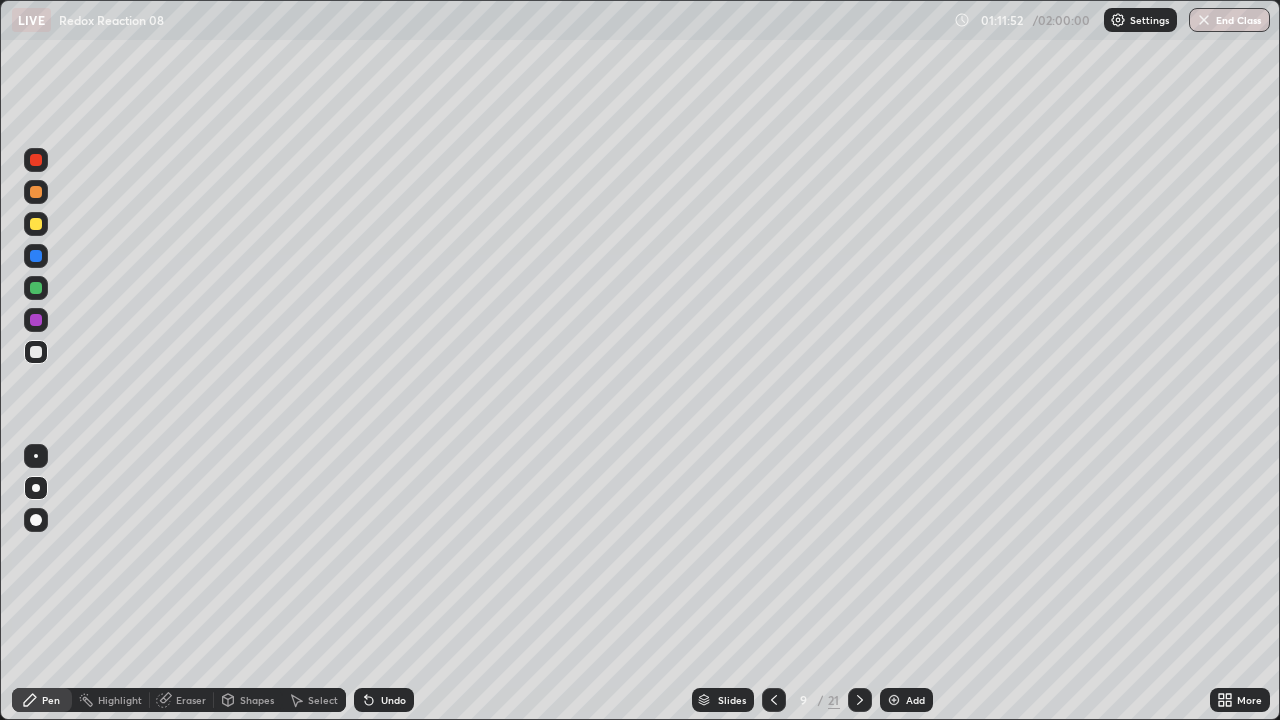 click 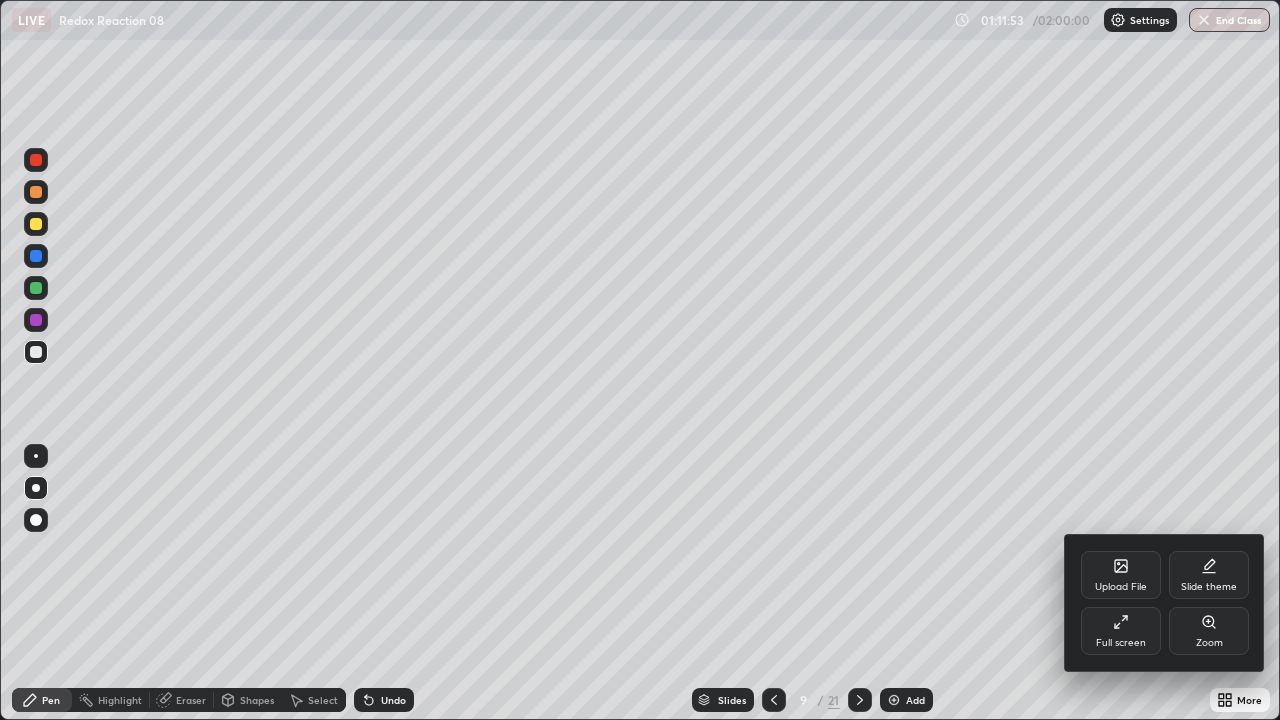 click on "Full screen" at bounding box center (1121, 631) 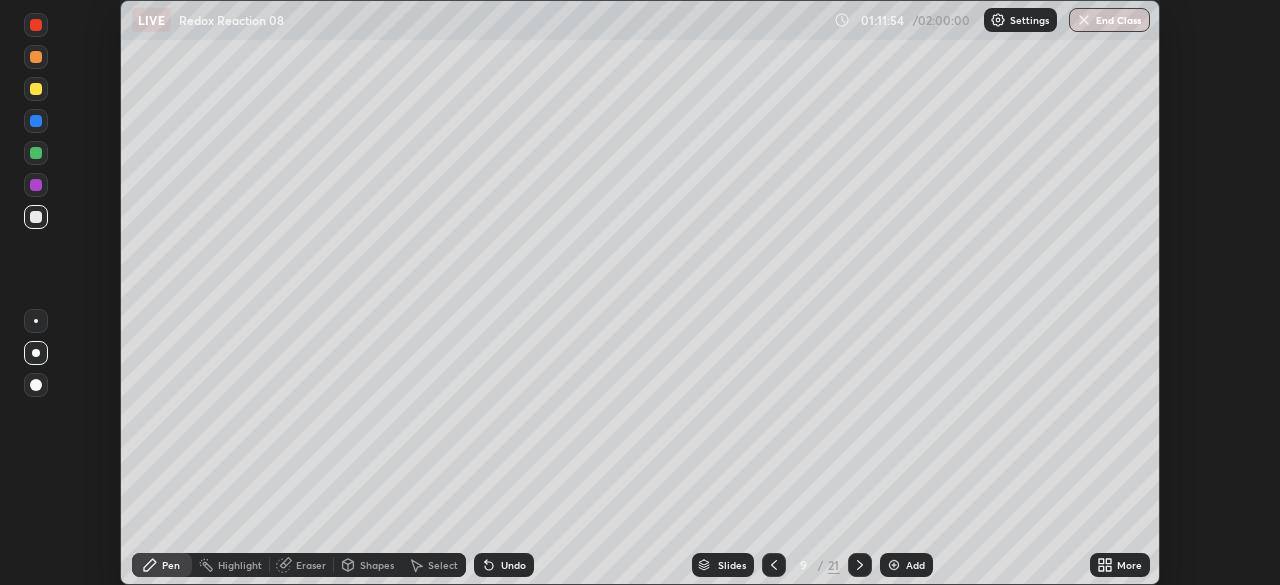 scroll, scrollTop: 585, scrollLeft: 1280, axis: both 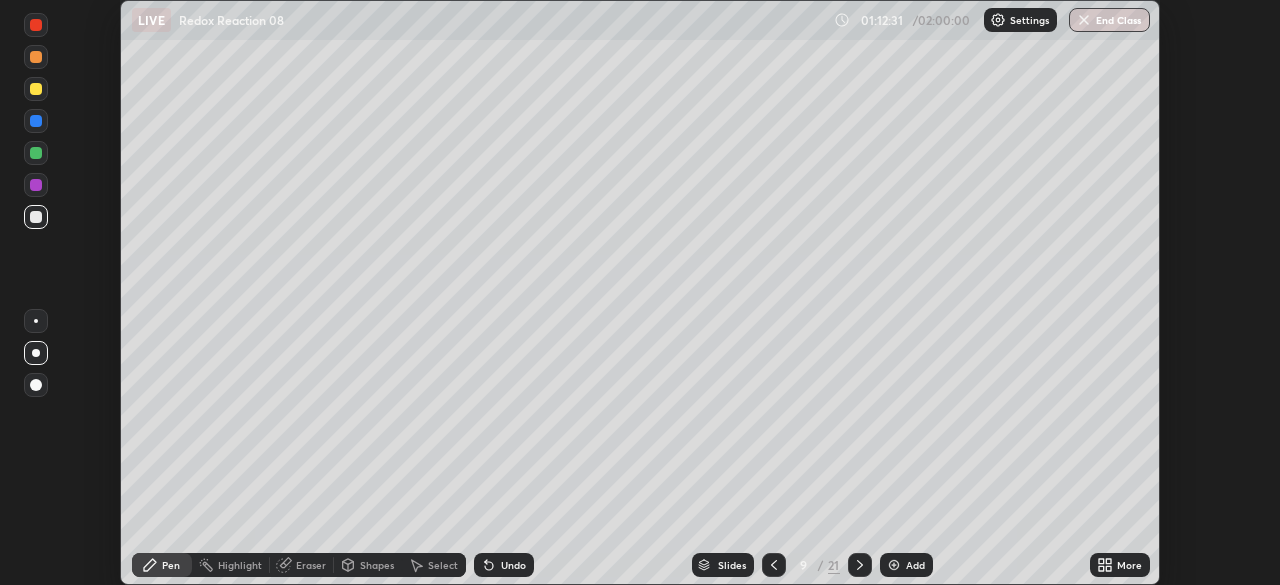 click 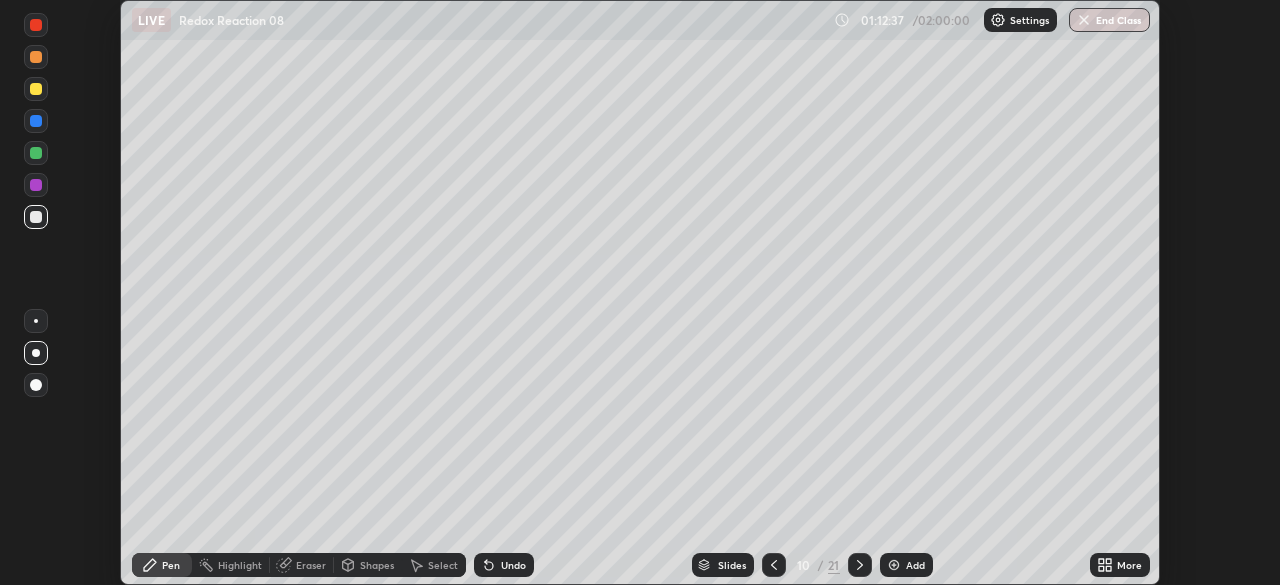 click 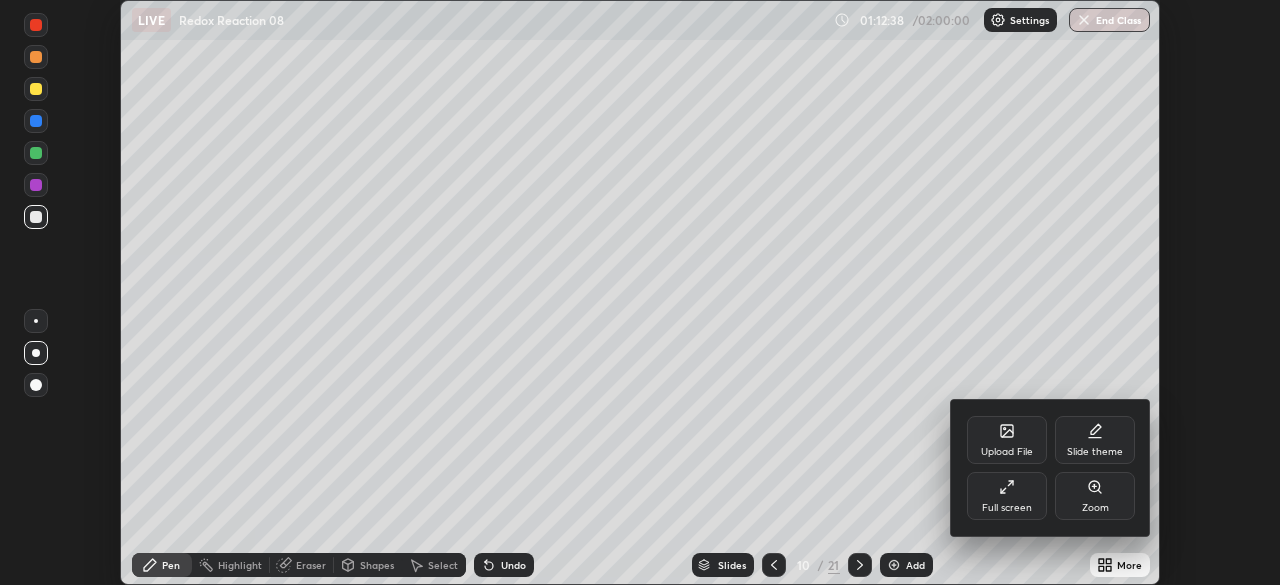 click on "Full screen" at bounding box center [1007, 508] 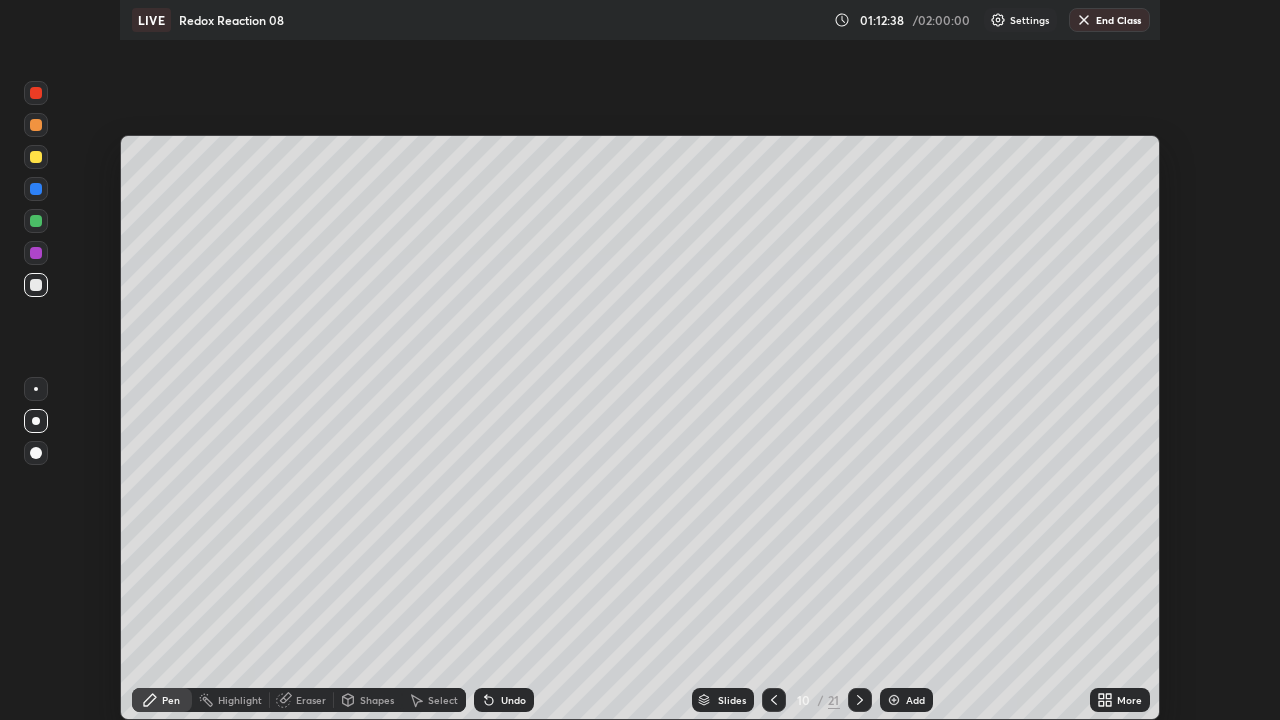 scroll, scrollTop: 99280, scrollLeft: 98720, axis: both 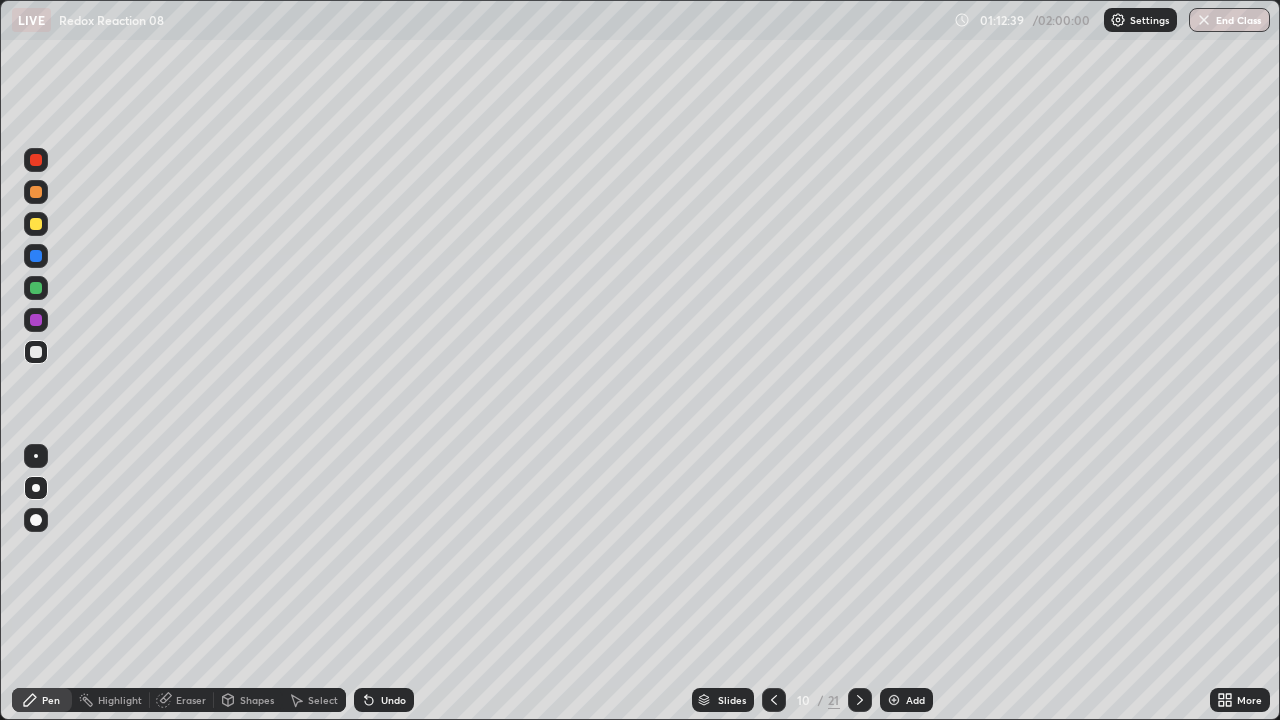 click at bounding box center [36, 288] 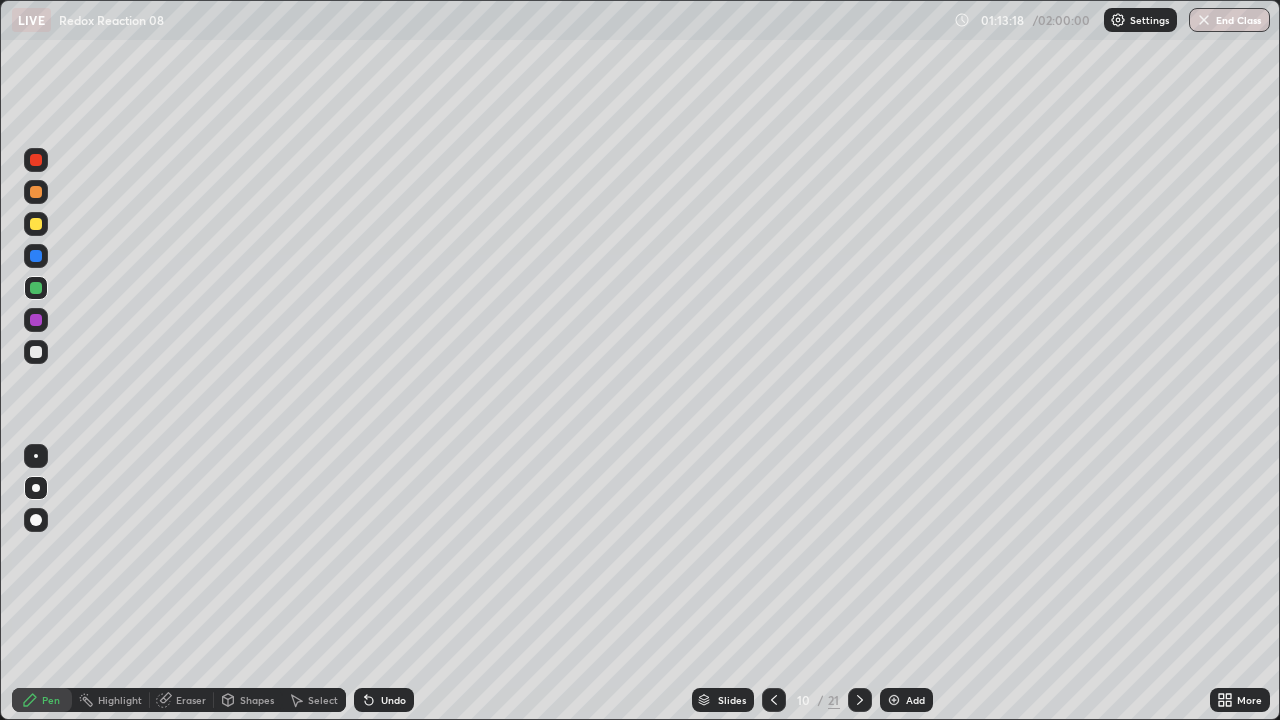 click at bounding box center [36, 224] 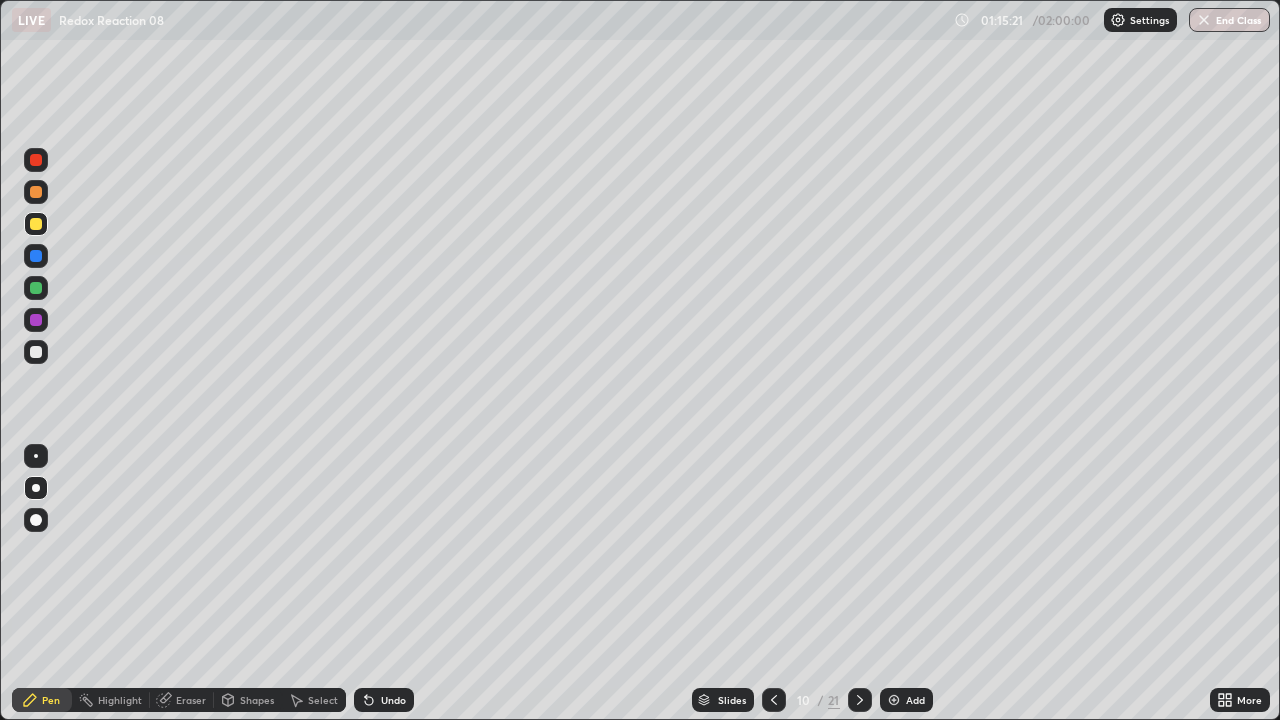 click at bounding box center [36, 352] 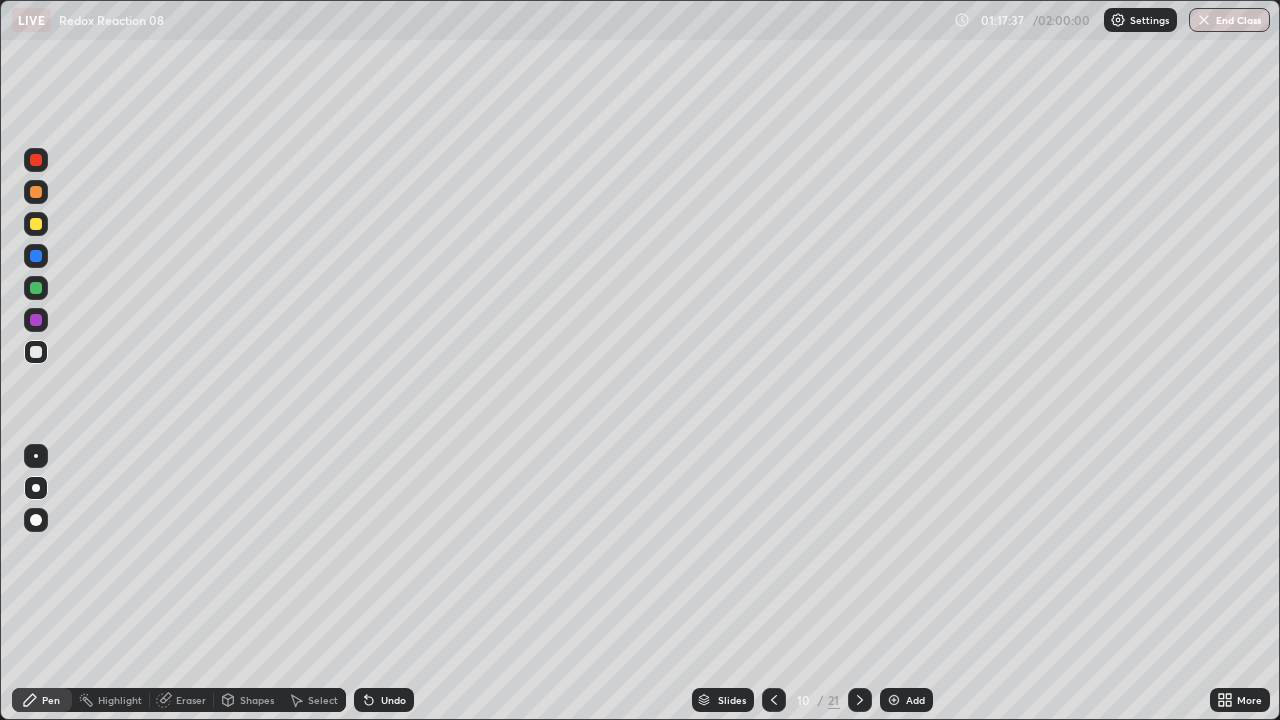 click on "Eraser" at bounding box center [191, 700] 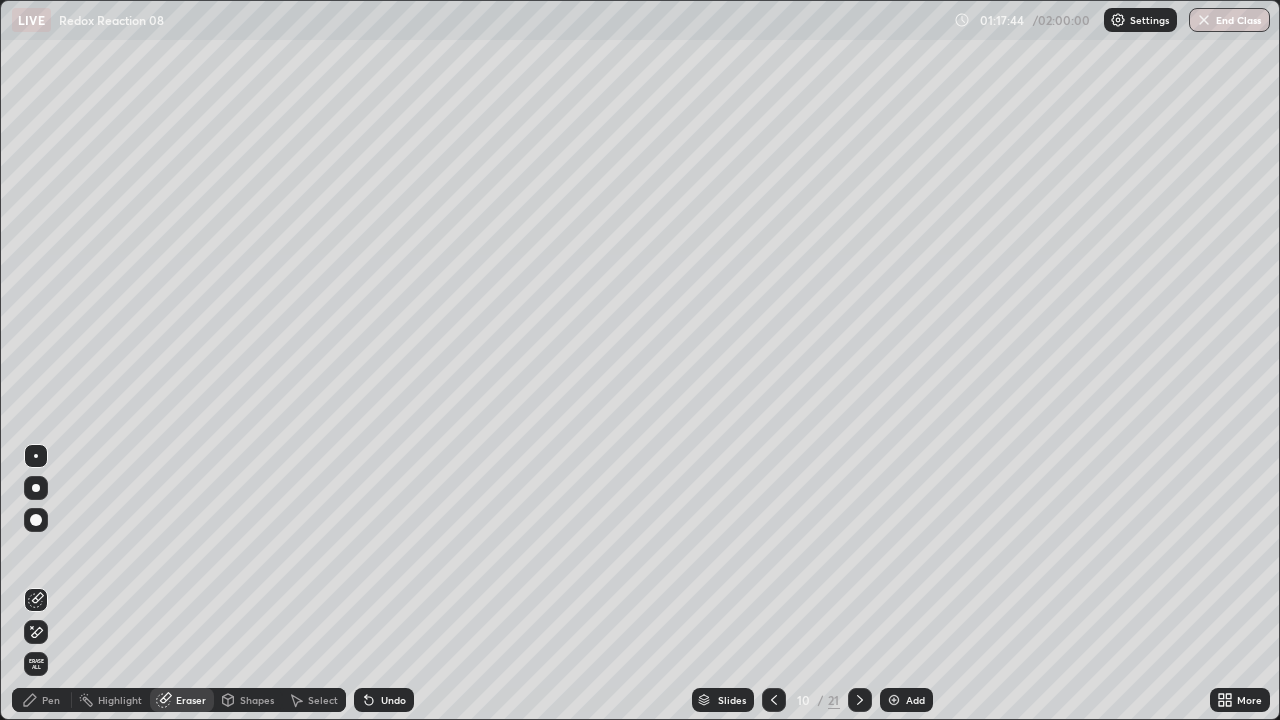 click on "Pen" at bounding box center [51, 700] 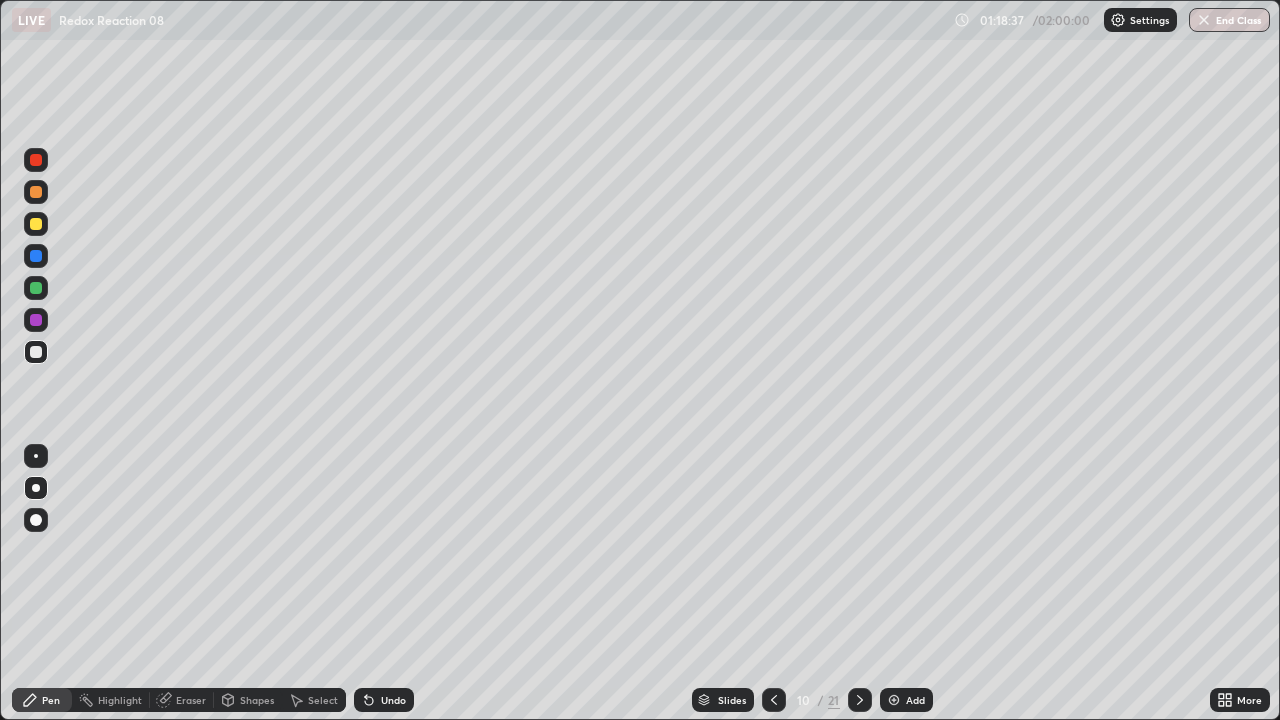 click on "More" at bounding box center (1240, 700) 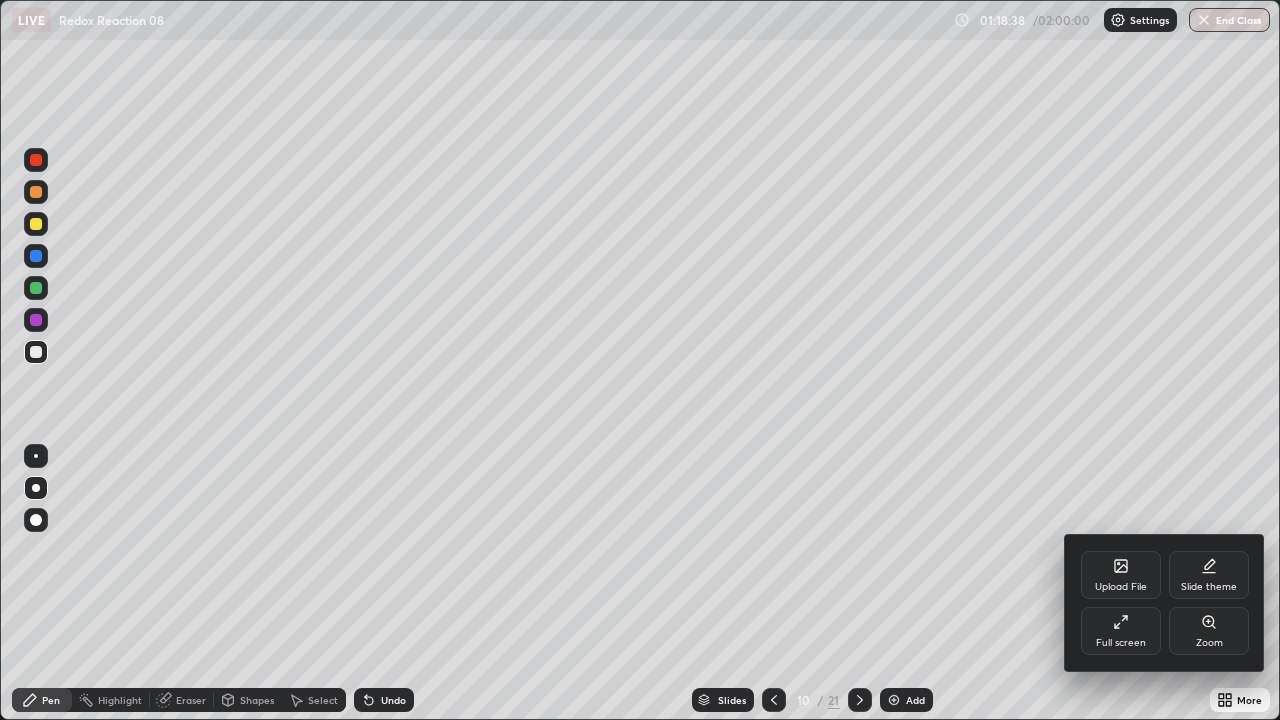 click on "Full screen" at bounding box center [1121, 631] 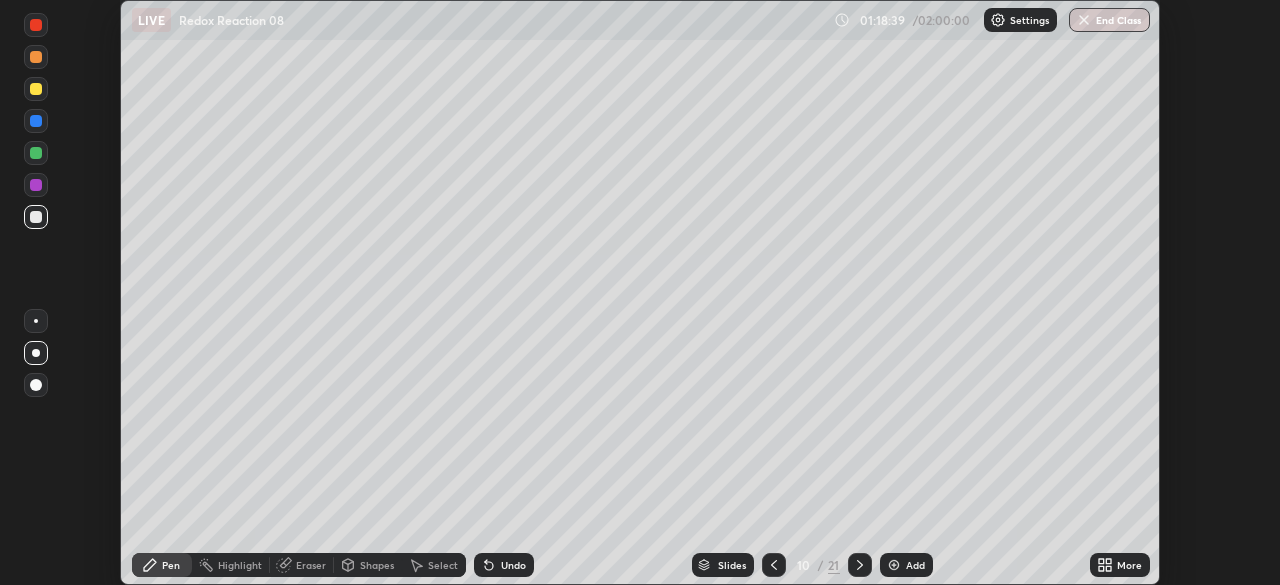 scroll, scrollTop: 585, scrollLeft: 1280, axis: both 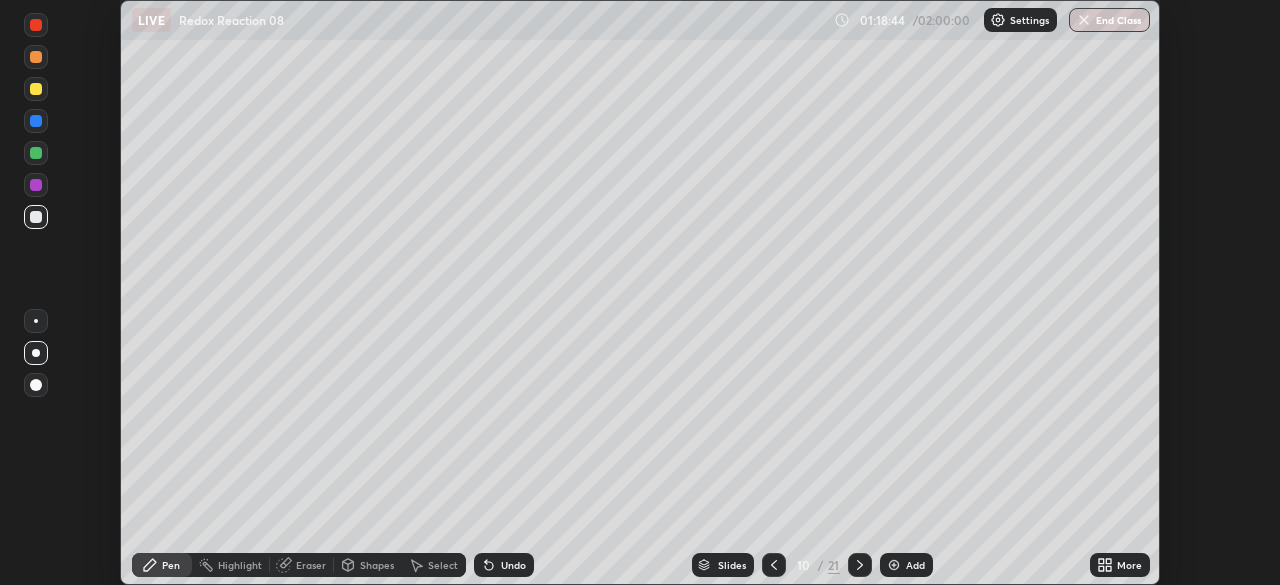 click 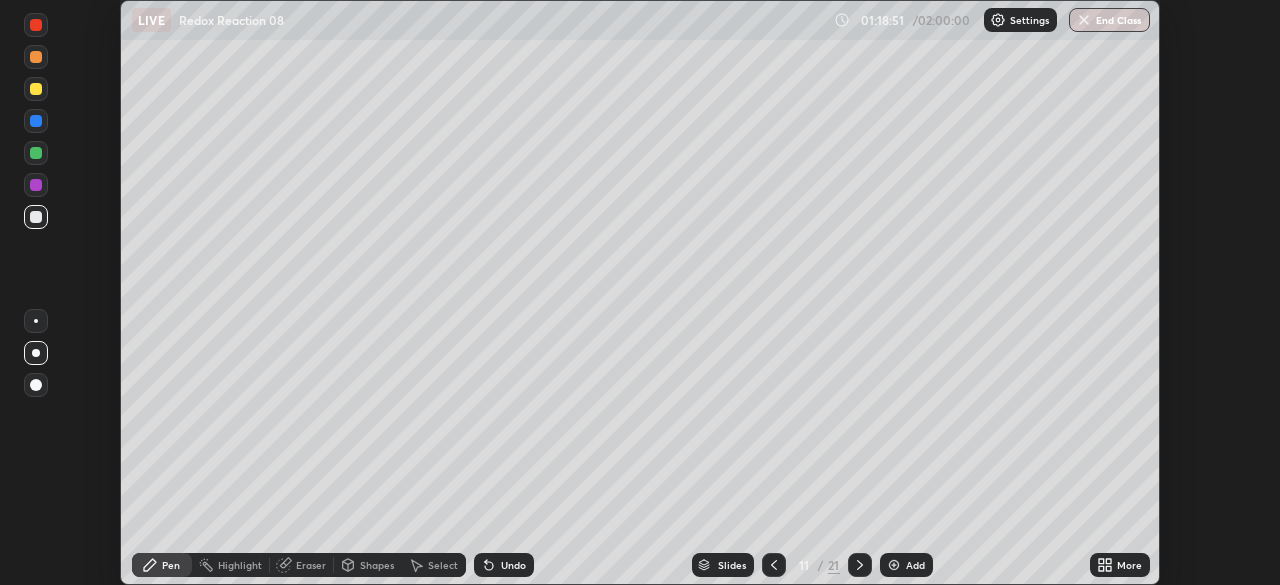 click 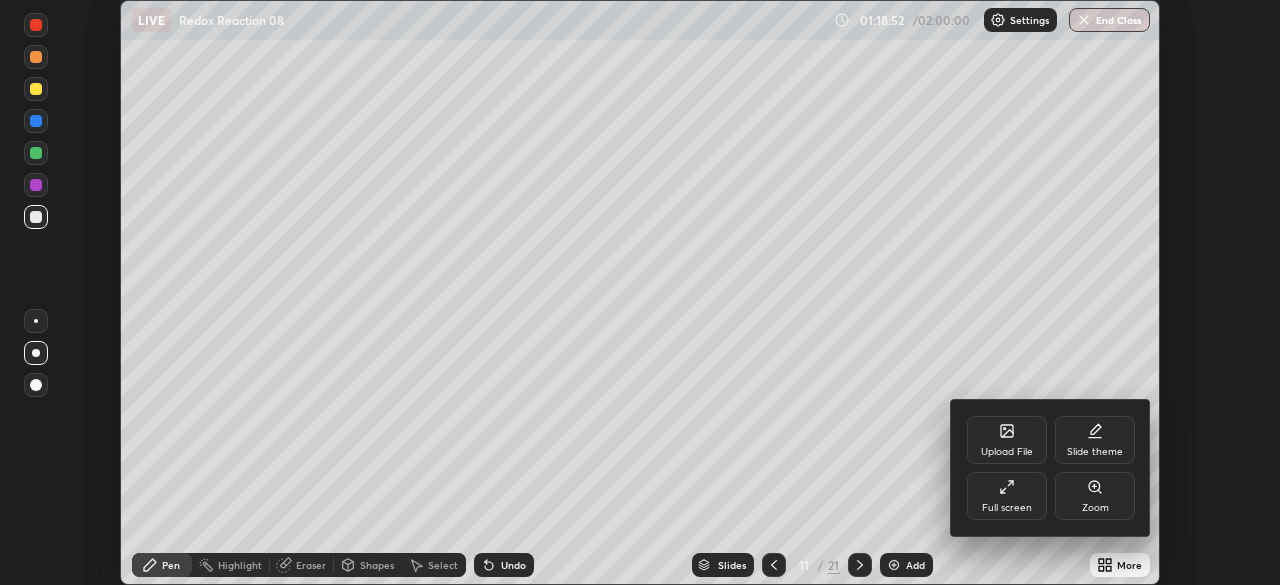 click on "Full screen" at bounding box center [1007, 496] 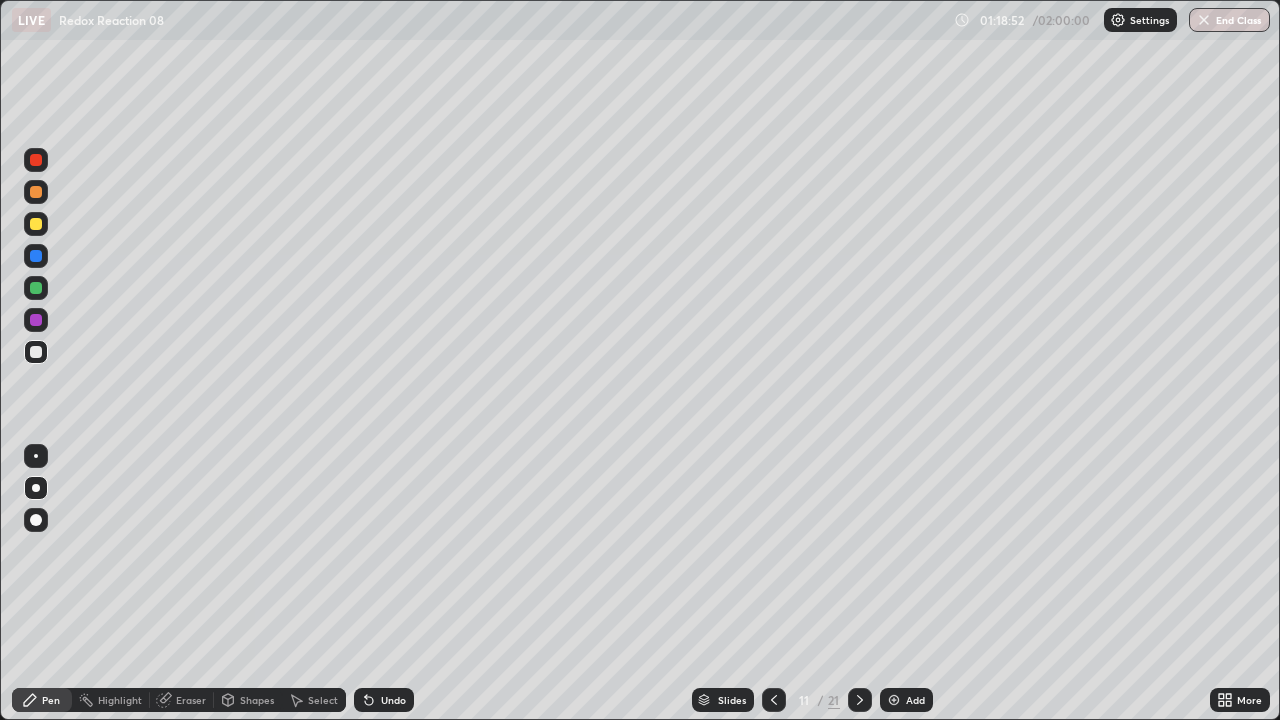 scroll, scrollTop: 99280, scrollLeft: 98720, axis: both 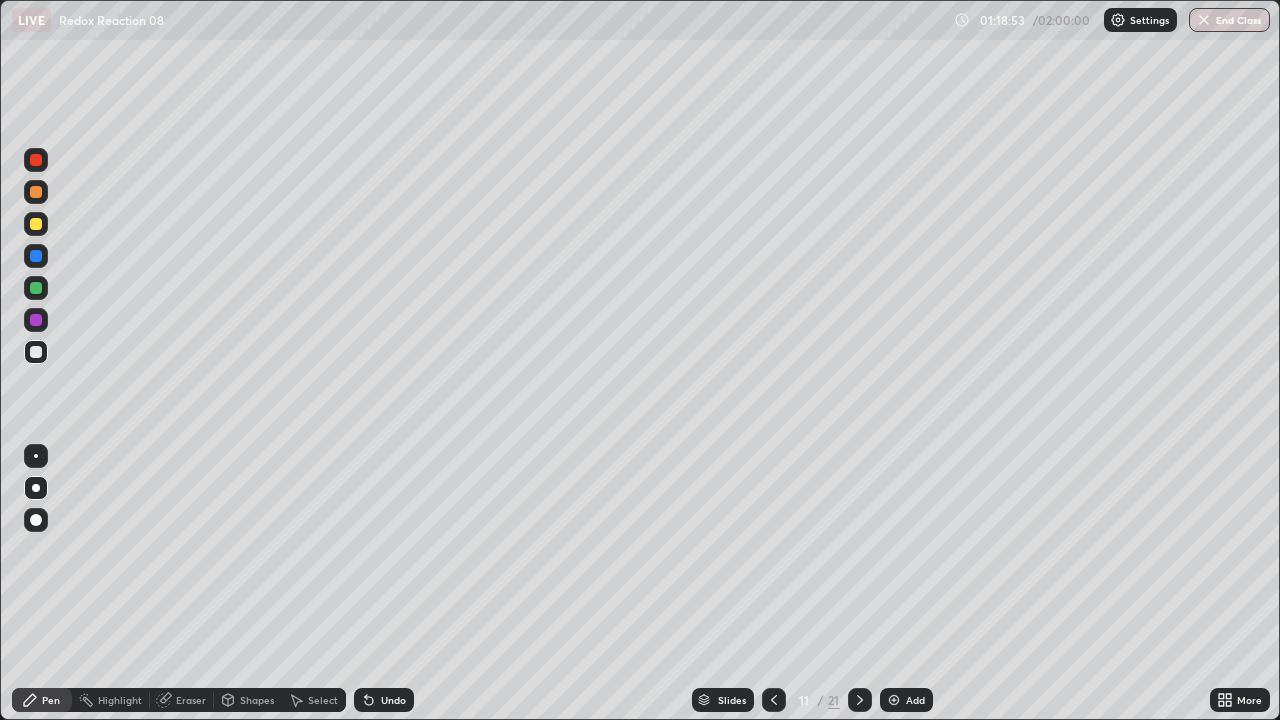 click at bounding box center [36, 224] 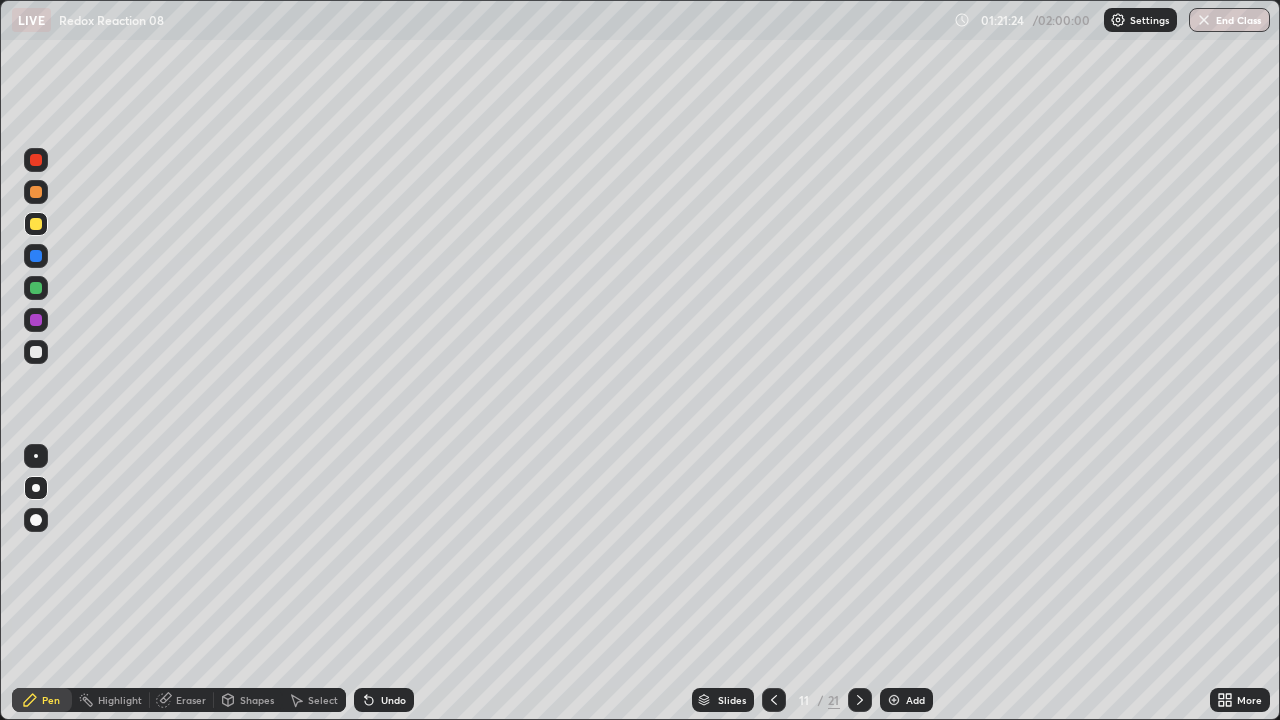 click at bounding box center [36, 288] 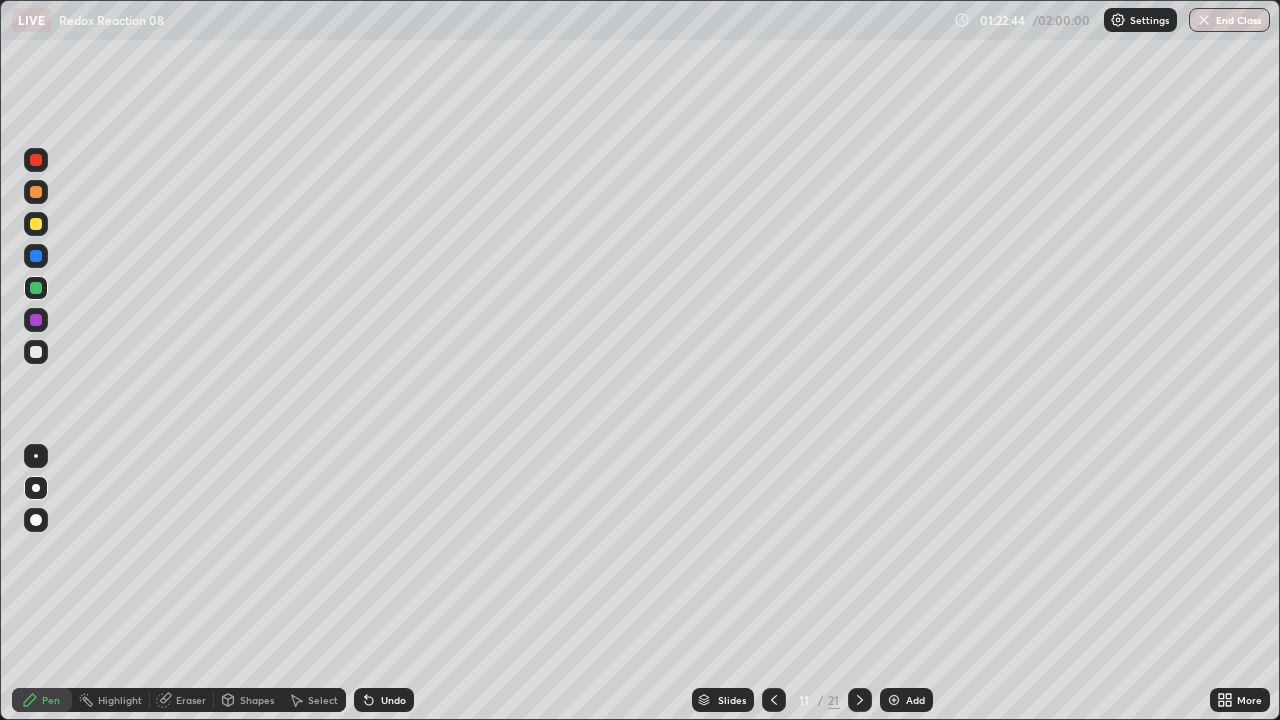 click on "Eraser" at bounding box center [191, 700] 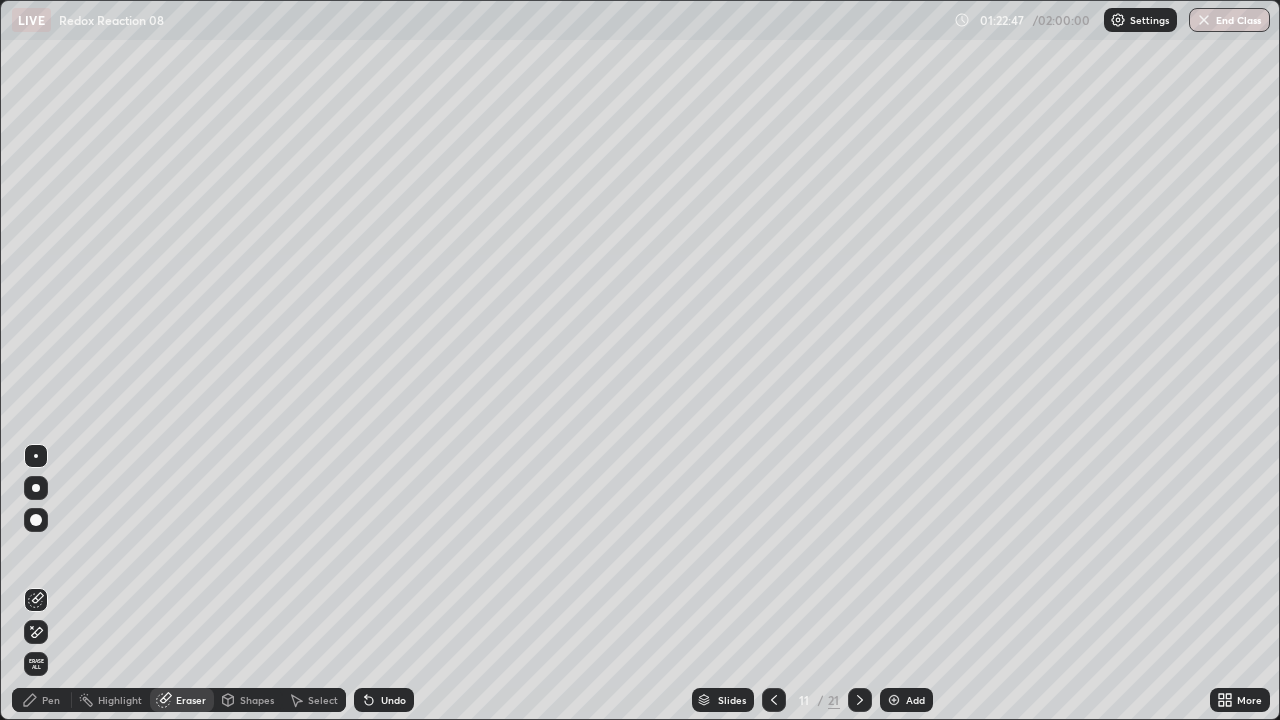 click on "Pen" at bounding box center (51, 700) 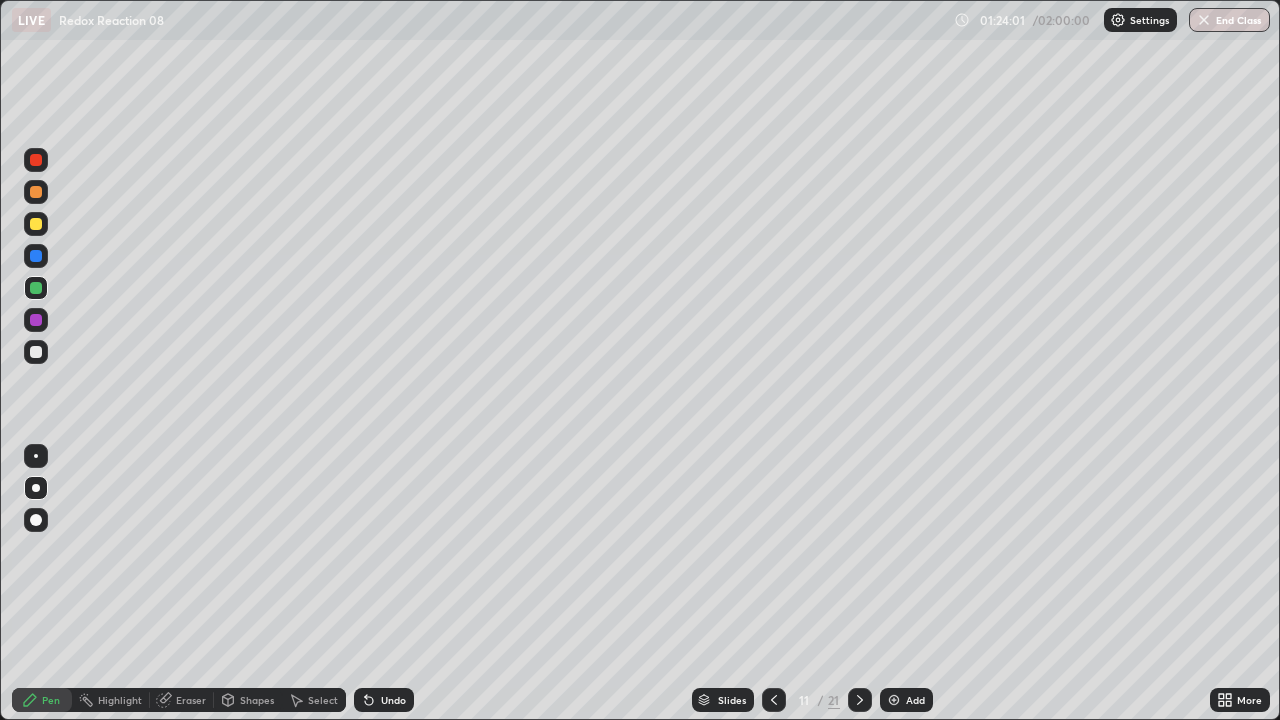 click 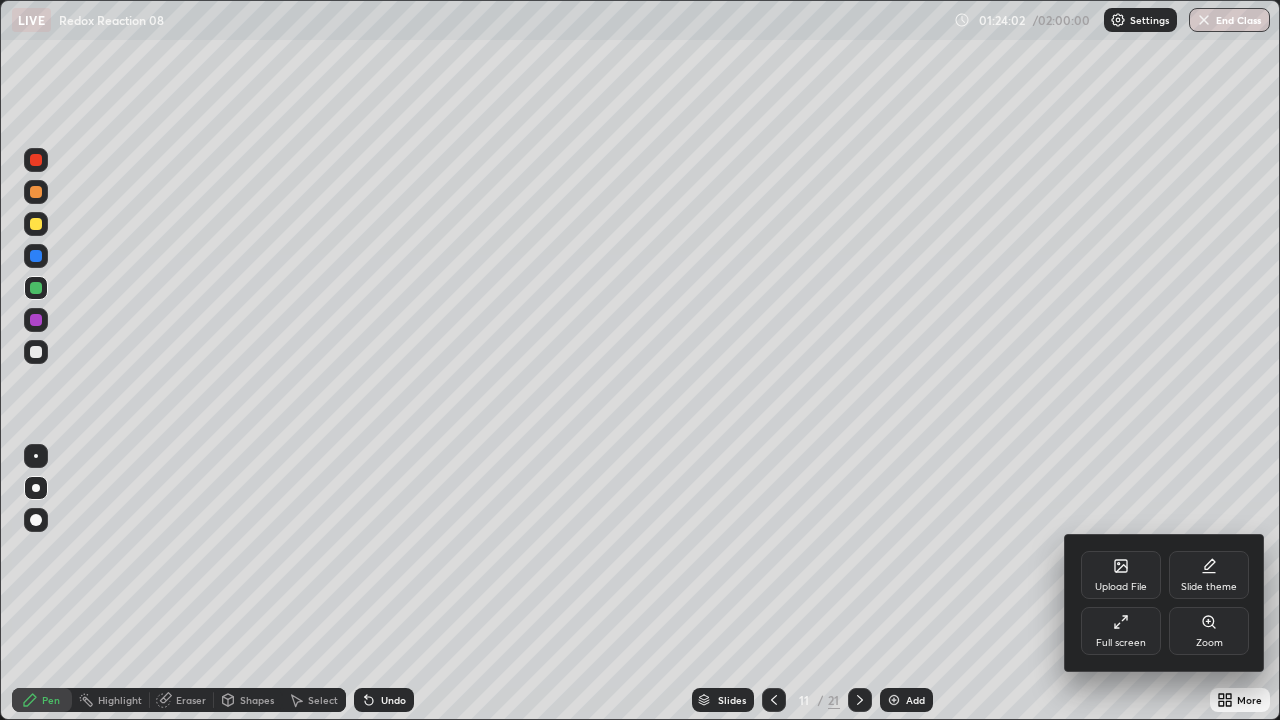 click on "Full screen" at bounding box center [1121, 643] 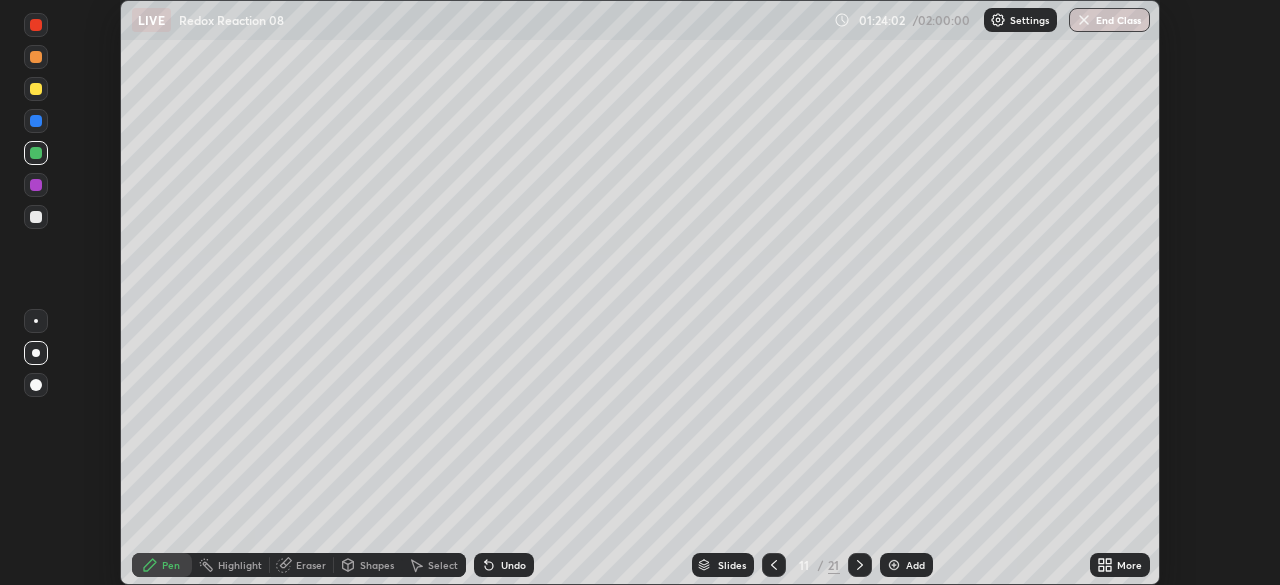 scroll, scrollTop: 585, scrollLeft: 1280, axis: both 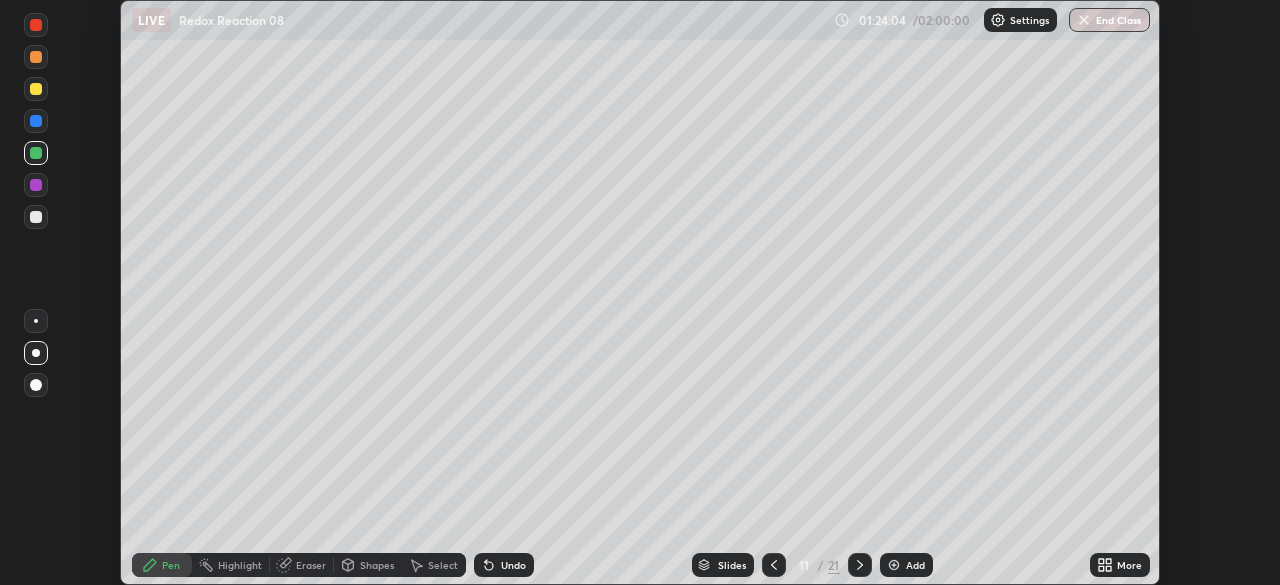click at bounding box center [860, 565] 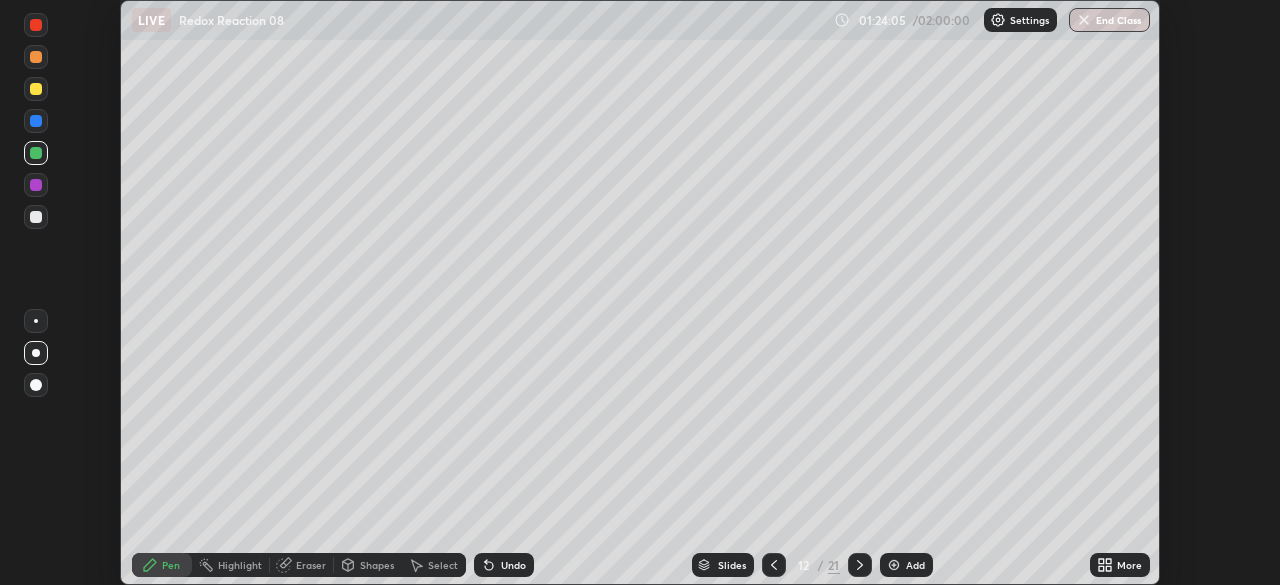click 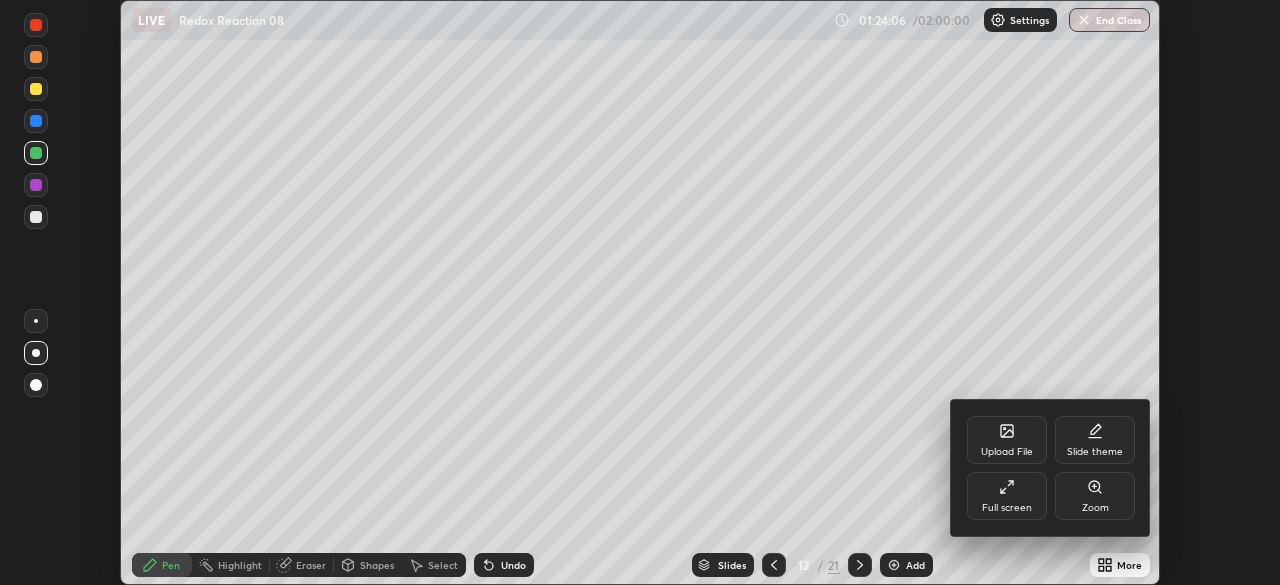 click on "Full screen" at bounding box center (1007, 496) 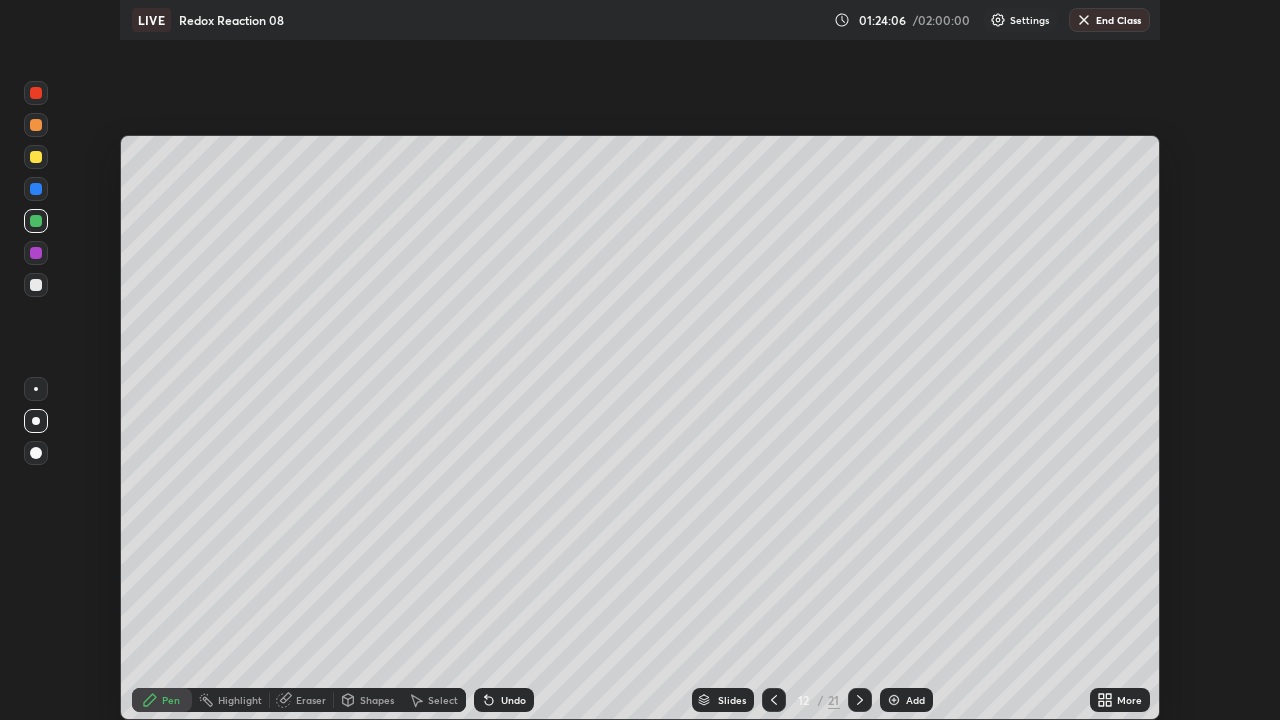 scroll, scrollTop: 99280, scrollLeft: 98720, axis: both 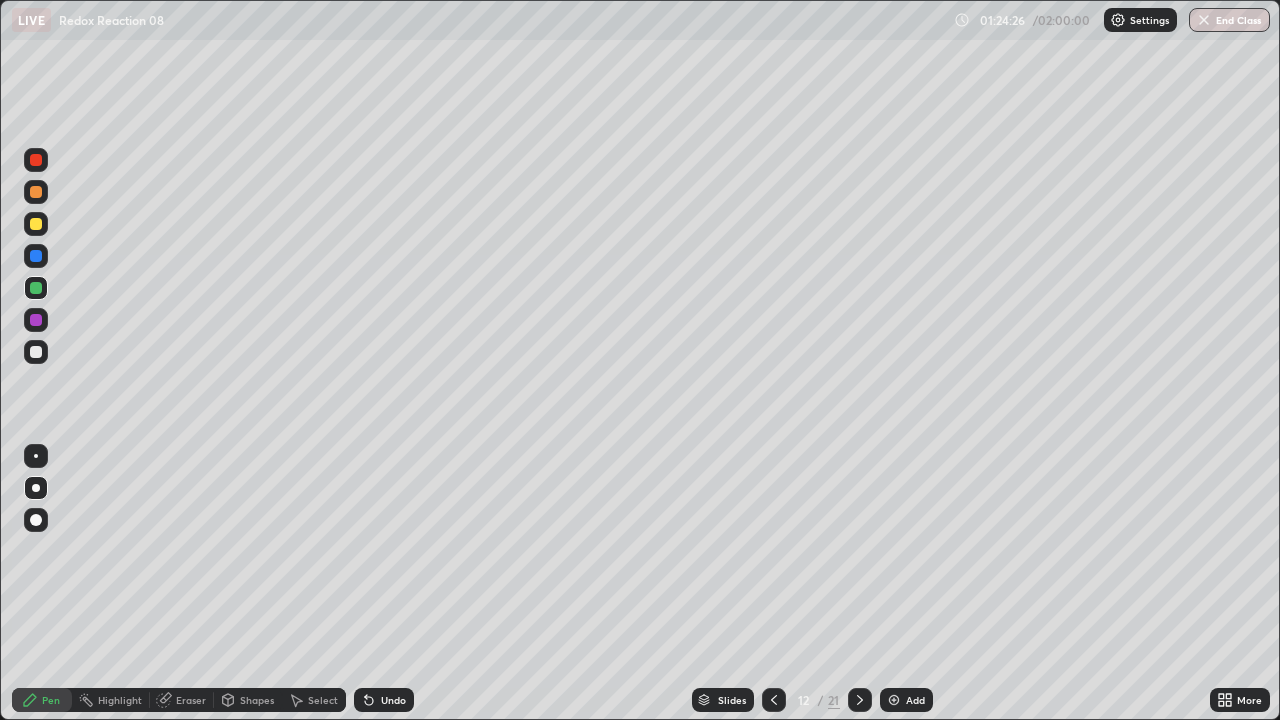 click at bounding box center [36, 352] 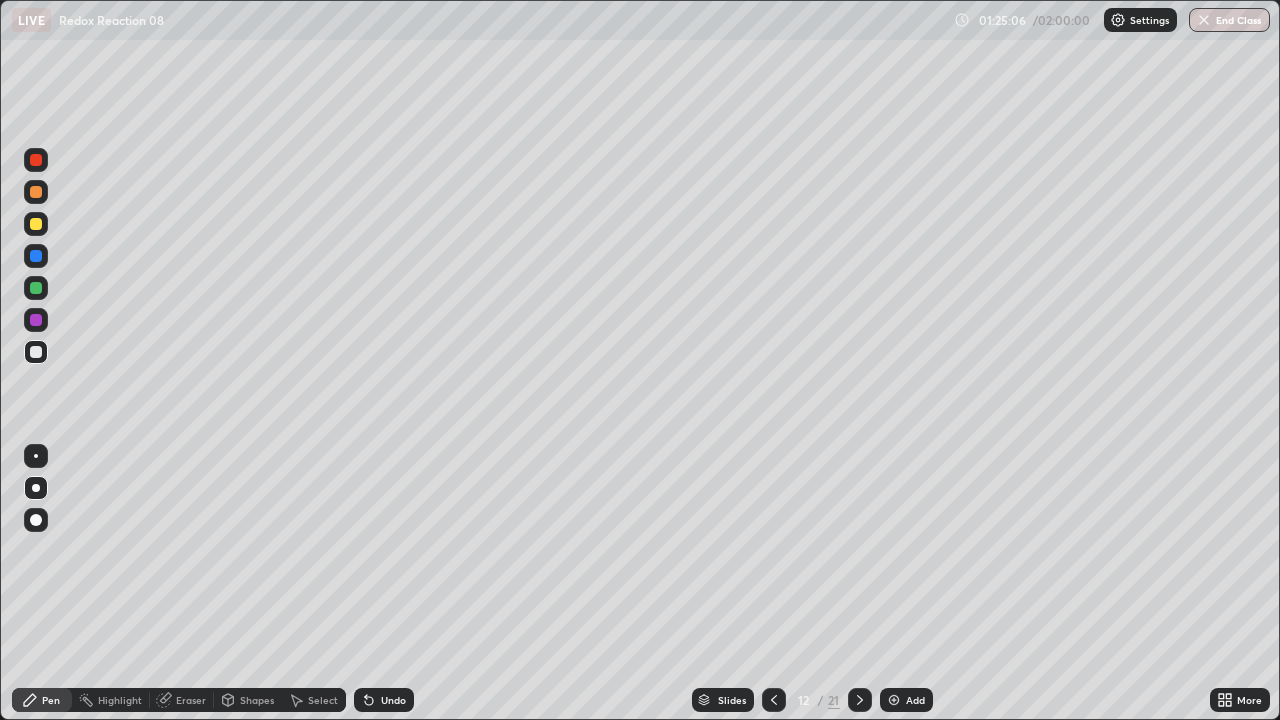 click 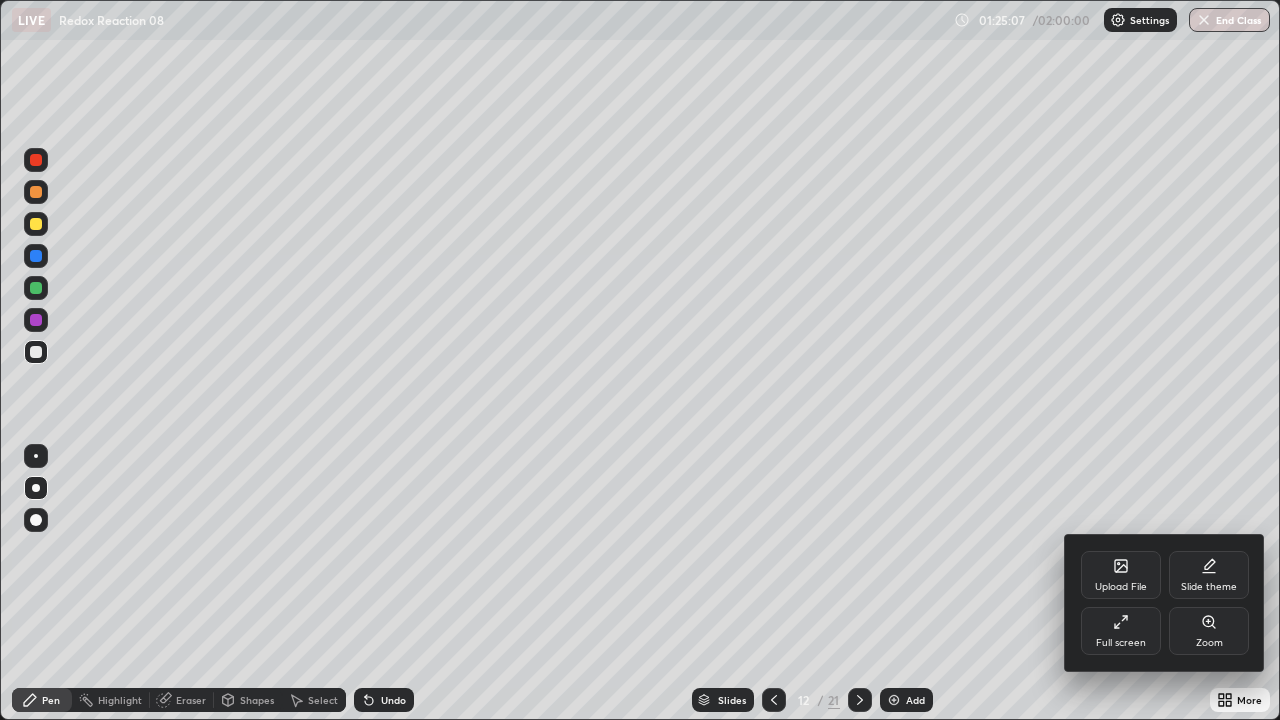 click on "Full screen" at bounding box center [1121, 631] 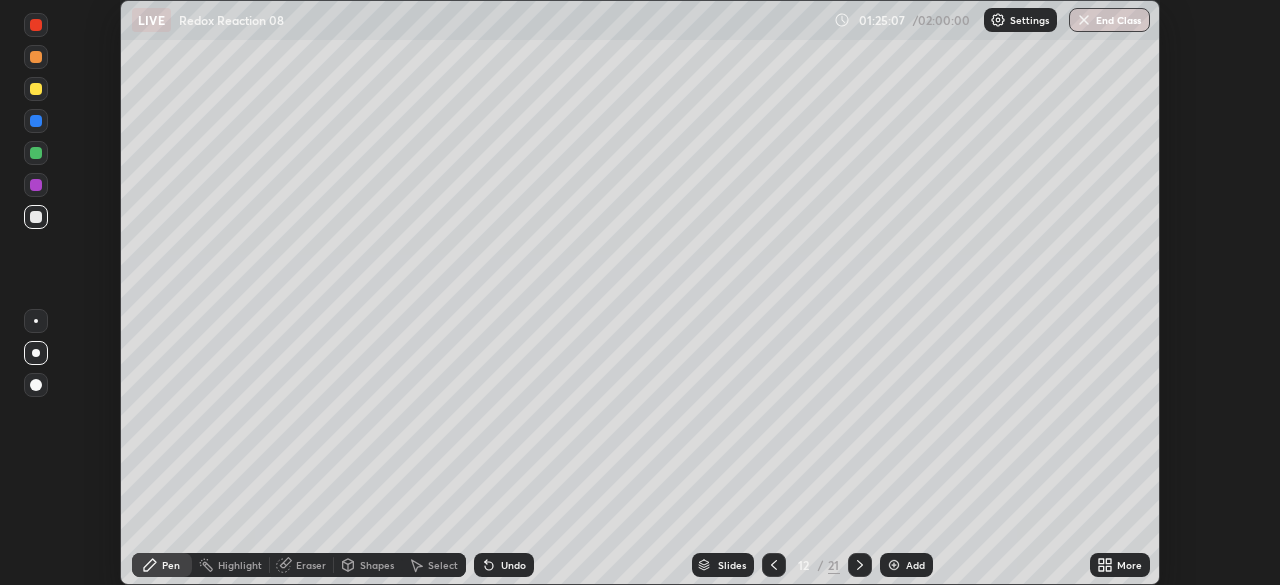 scroll, scrollTop: 585, scrollLeft: 1280, axis: both 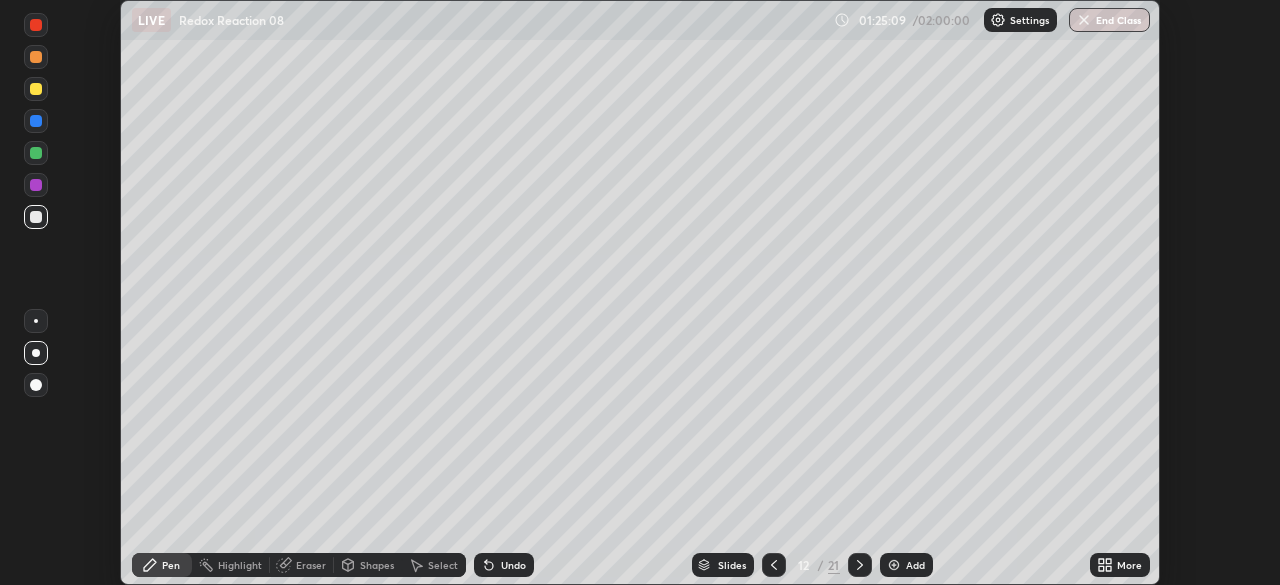 click on "Eraser" at bounding box center [311, 565] 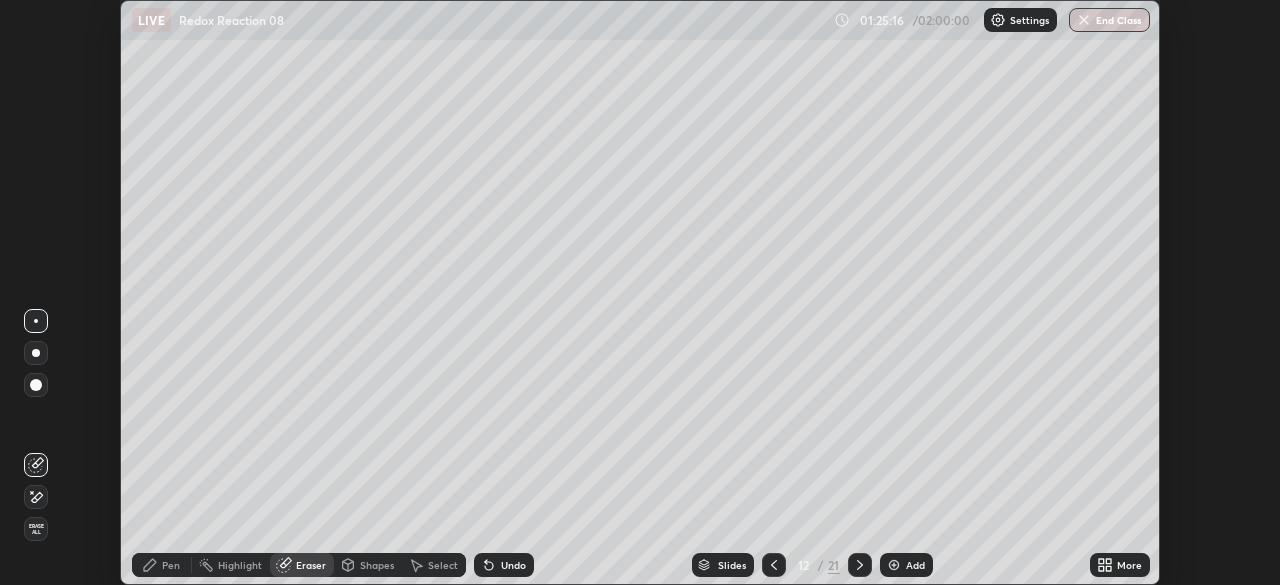 click 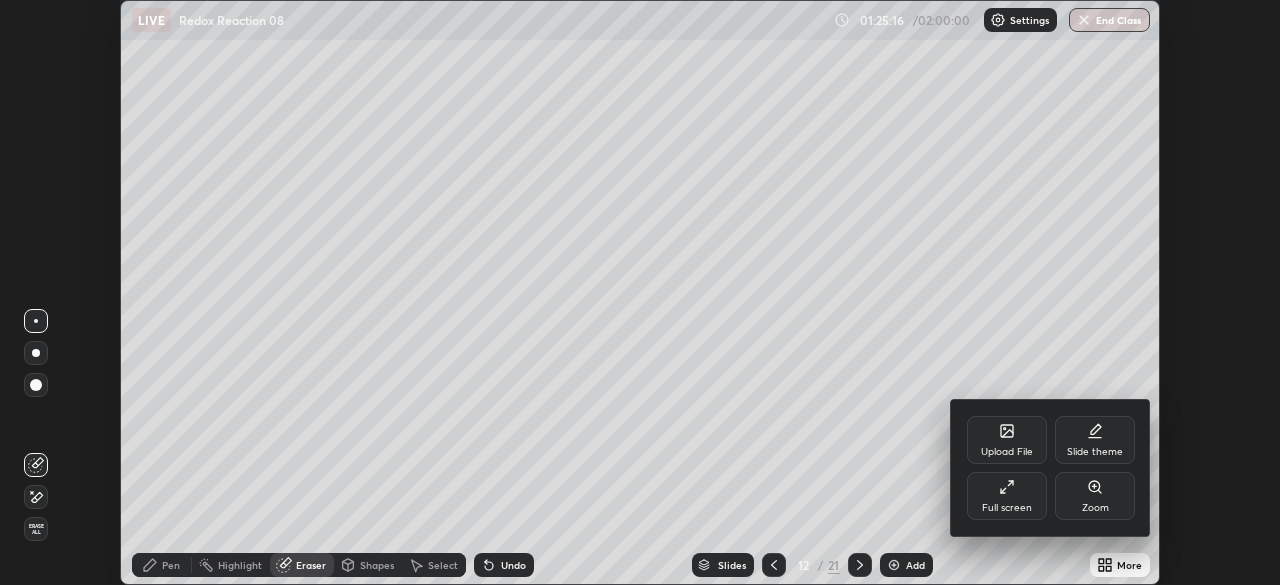 click on "Full screen" at bounding box center [1007, 496] 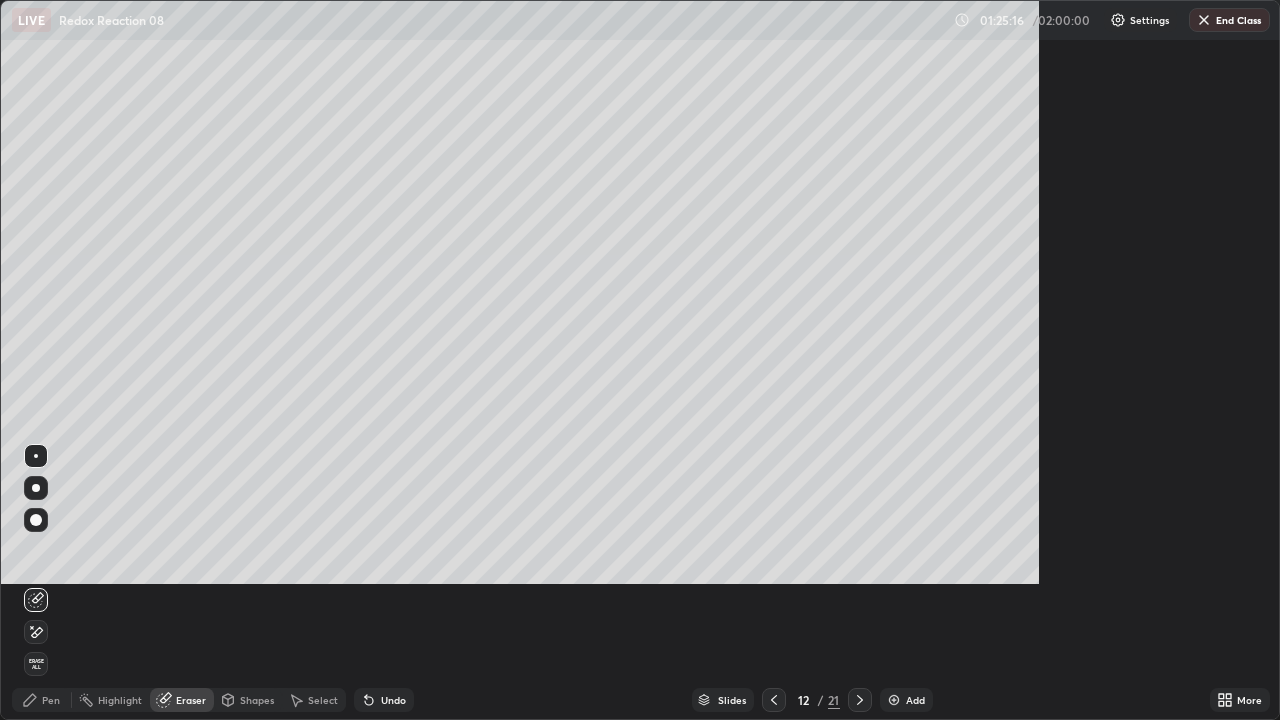 scroll, scrollTop: 99280, scrollLeft: 98720, axis: both 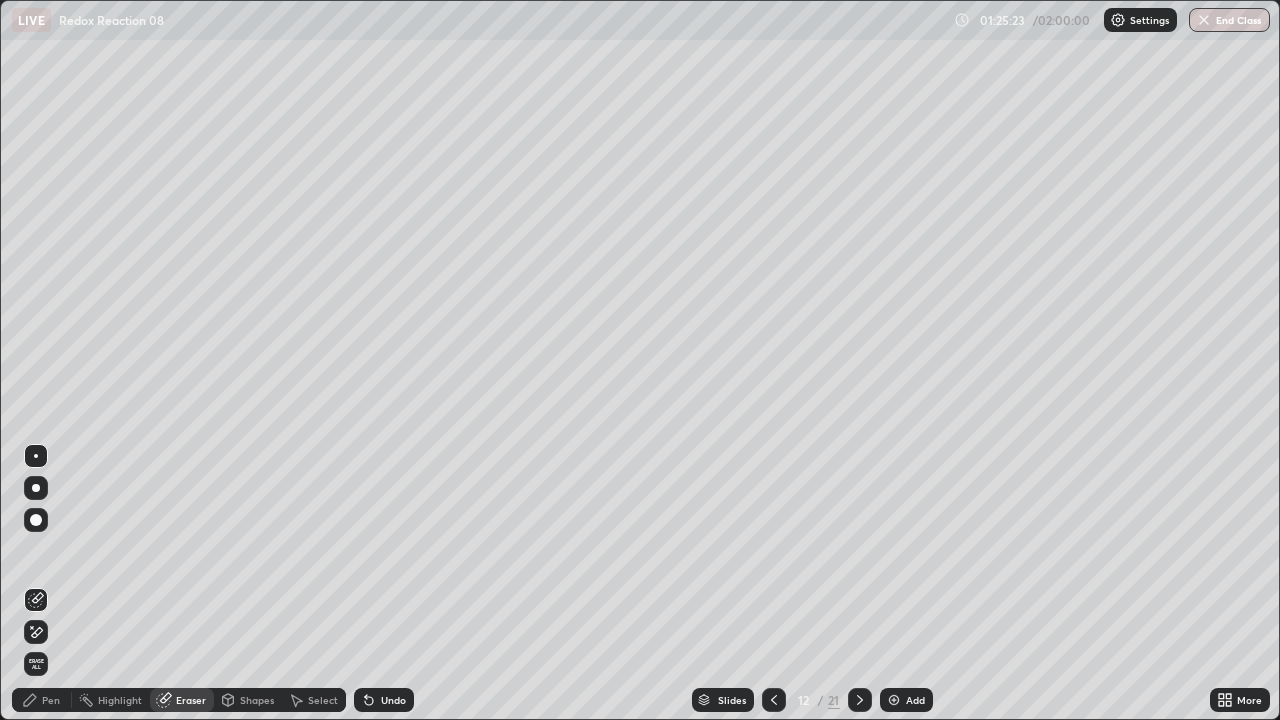 click on "Pen" at bounding box center [42, 700] 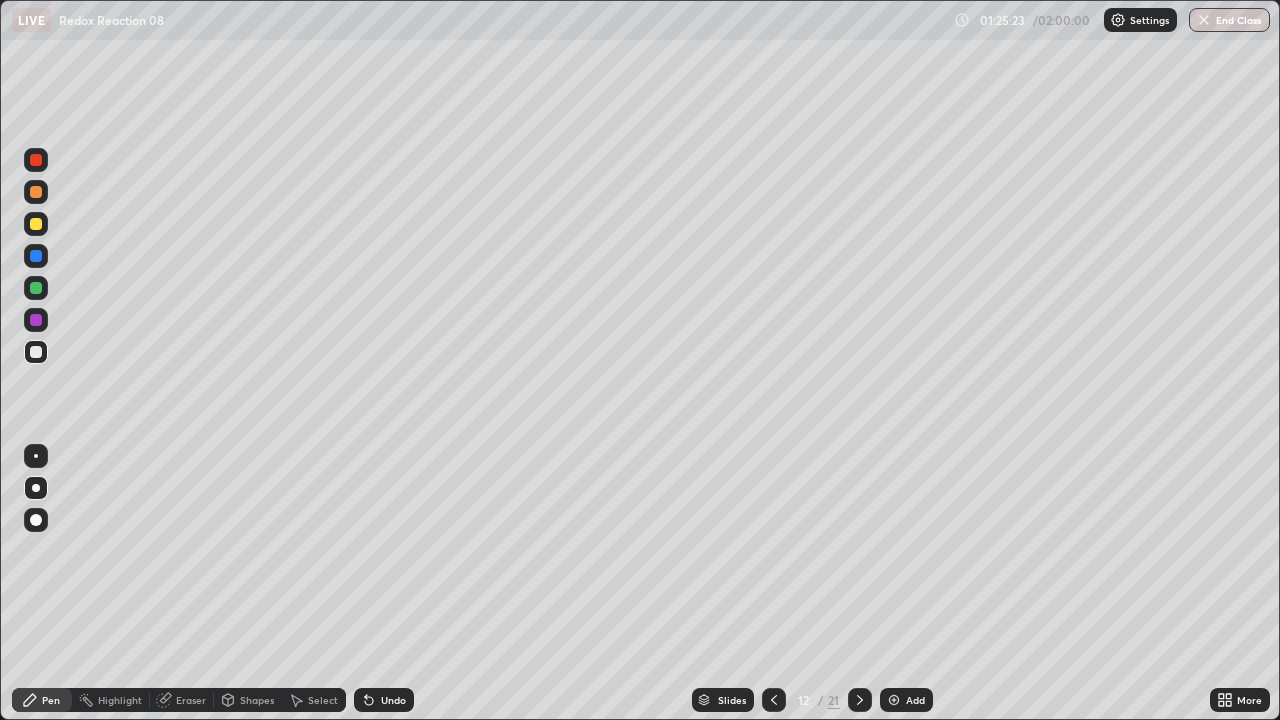 click at bounding box center (36, 288) 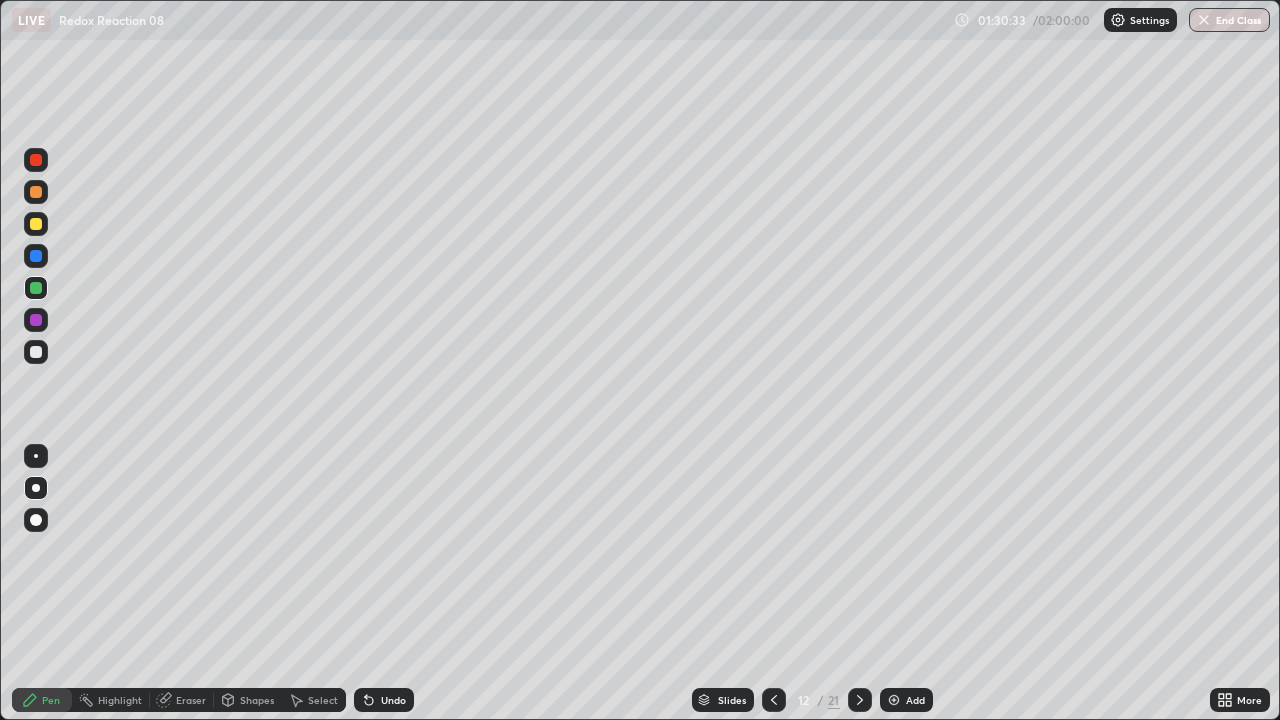 click at bounding box center [36, 352] 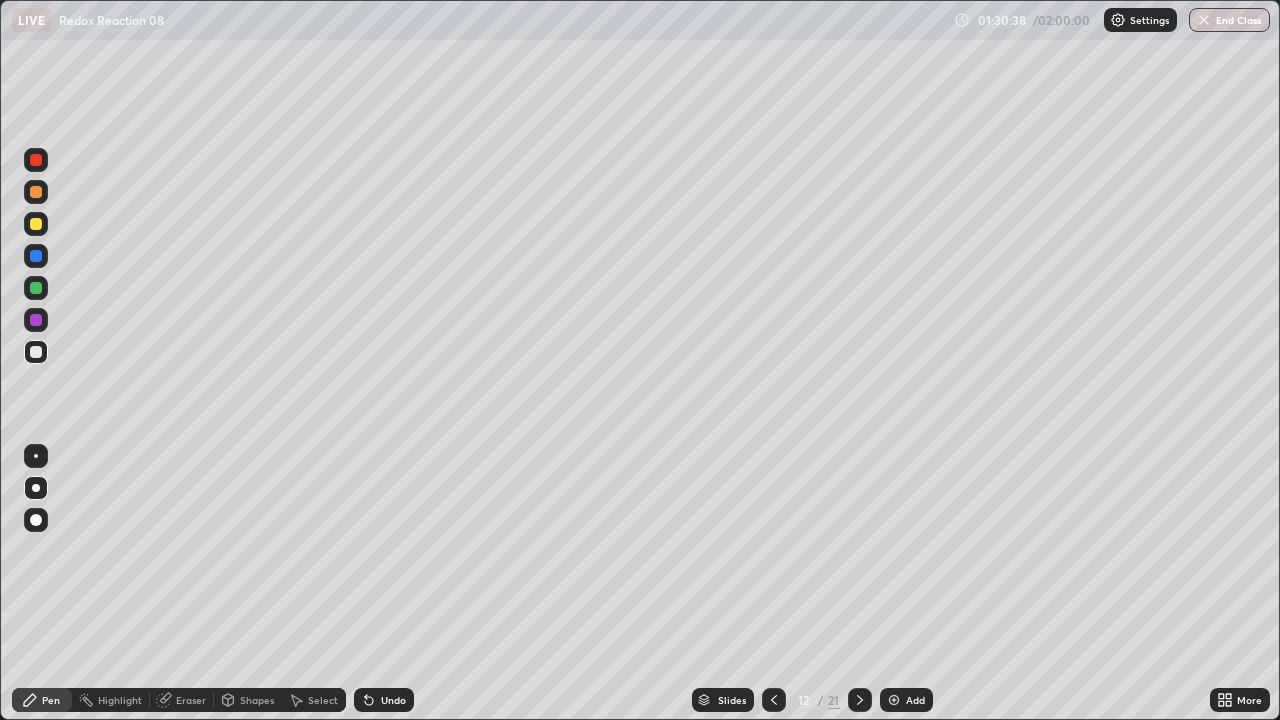 click at bounding box center [36, 352] 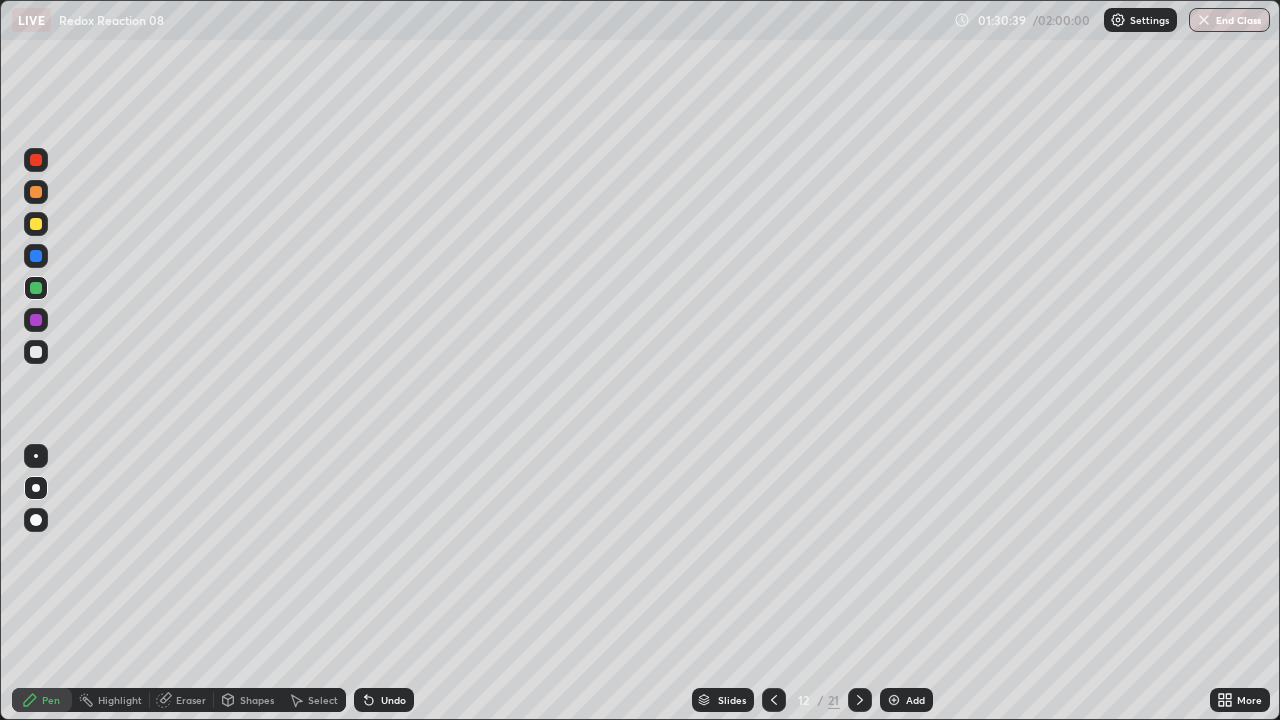 click at bounding box center (36, 320) 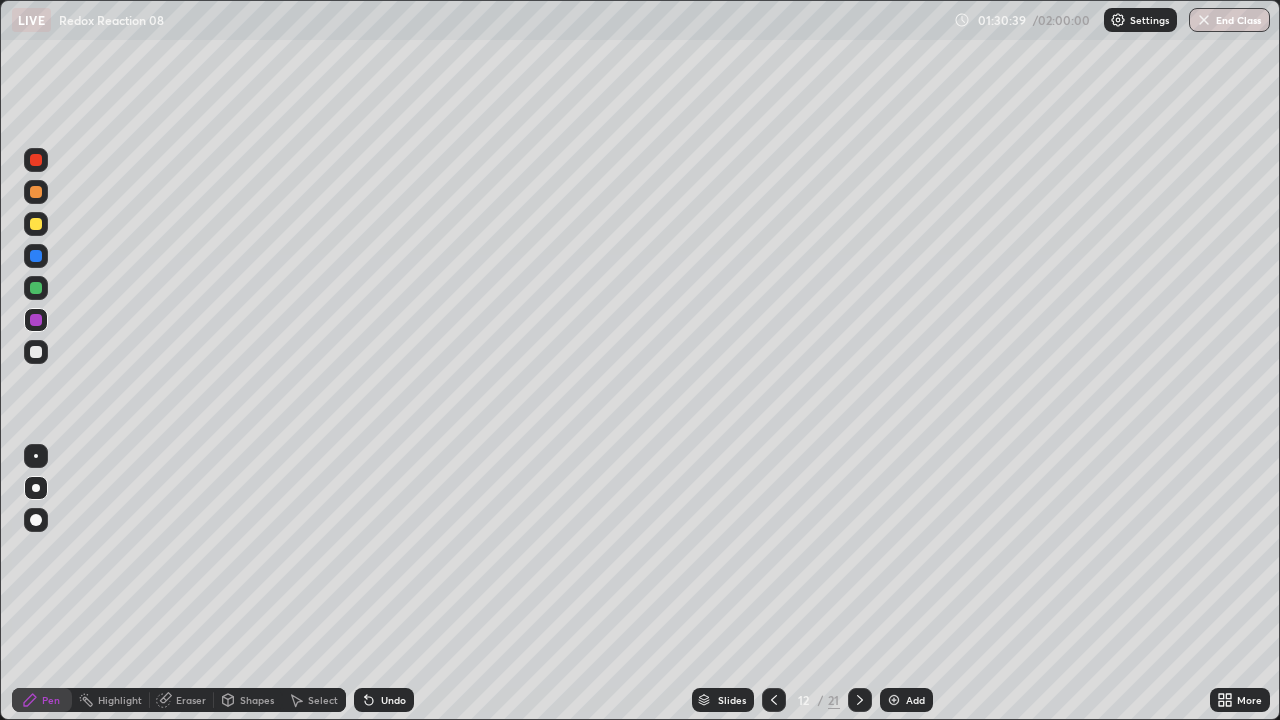 click at bounding box center (36, 224) 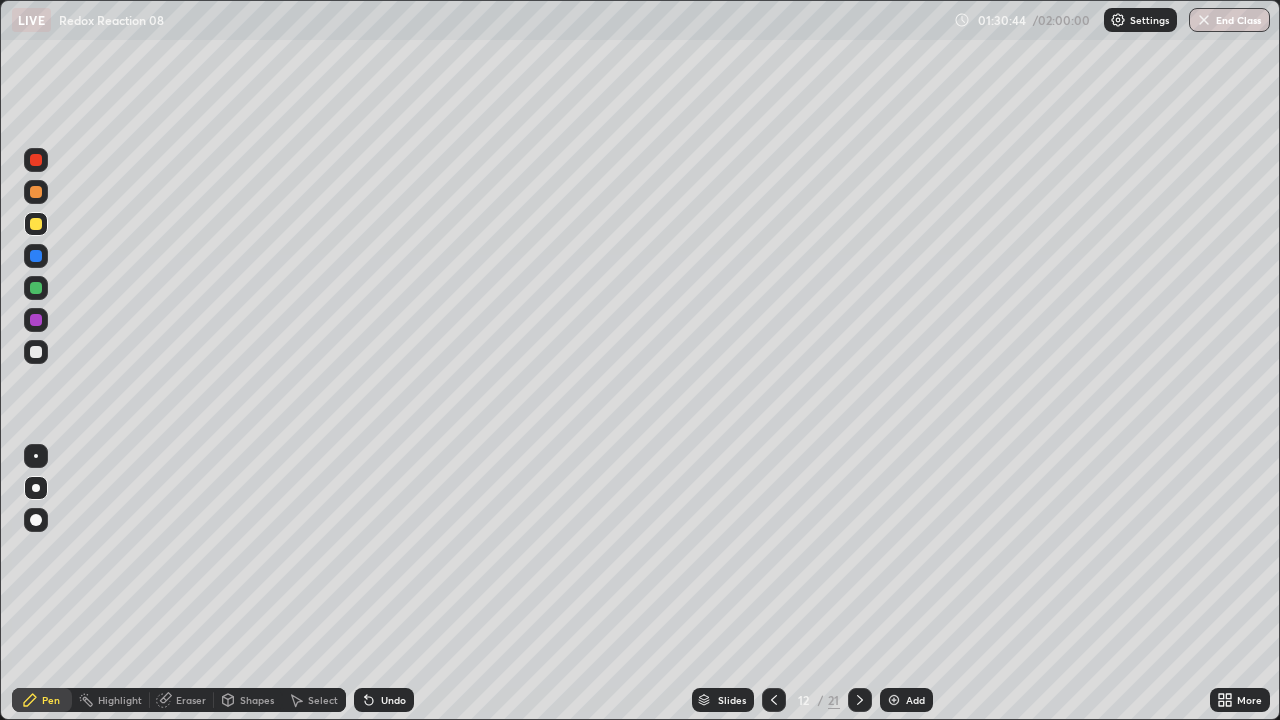 click at bounding box center [36, 320] 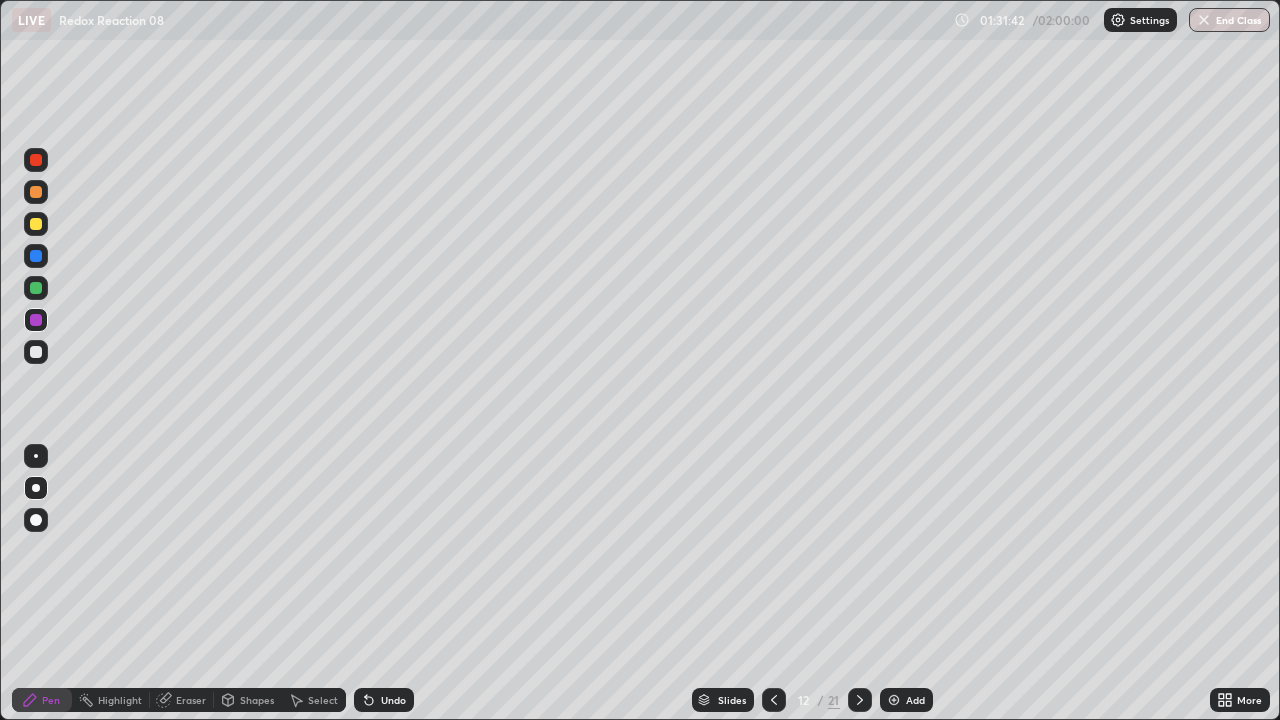 click at bounding box center [36, 224] 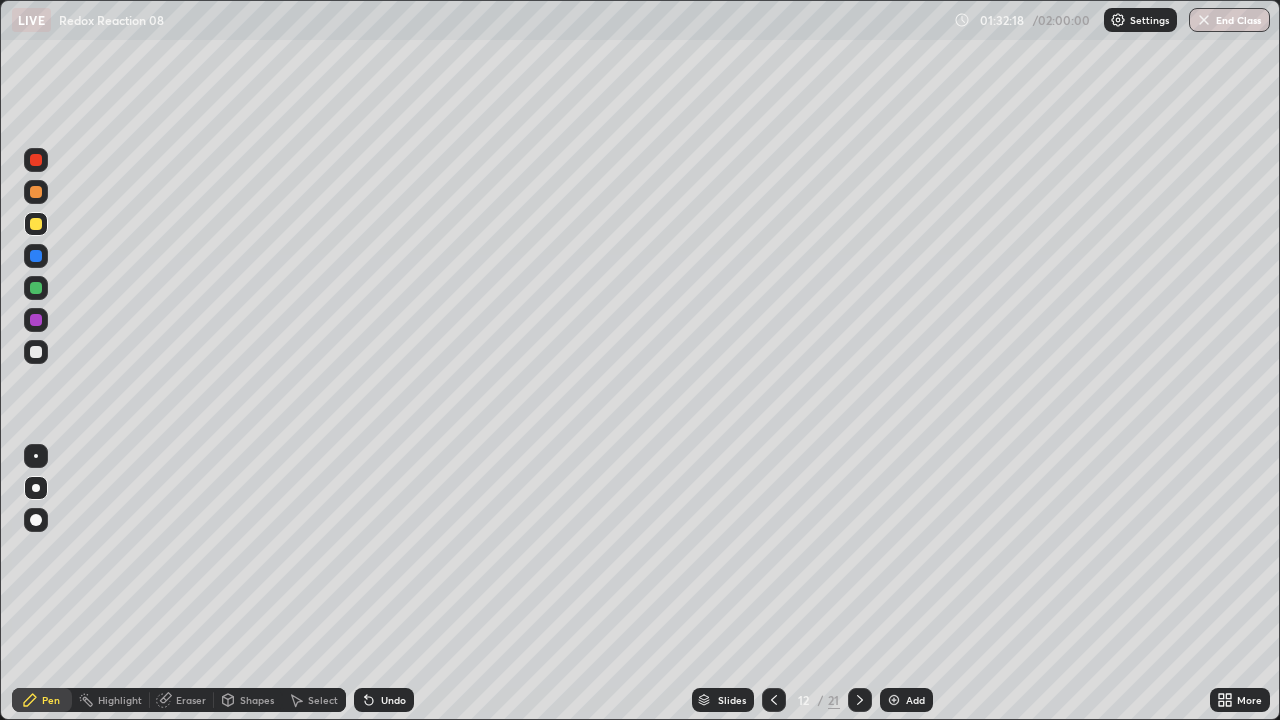 click 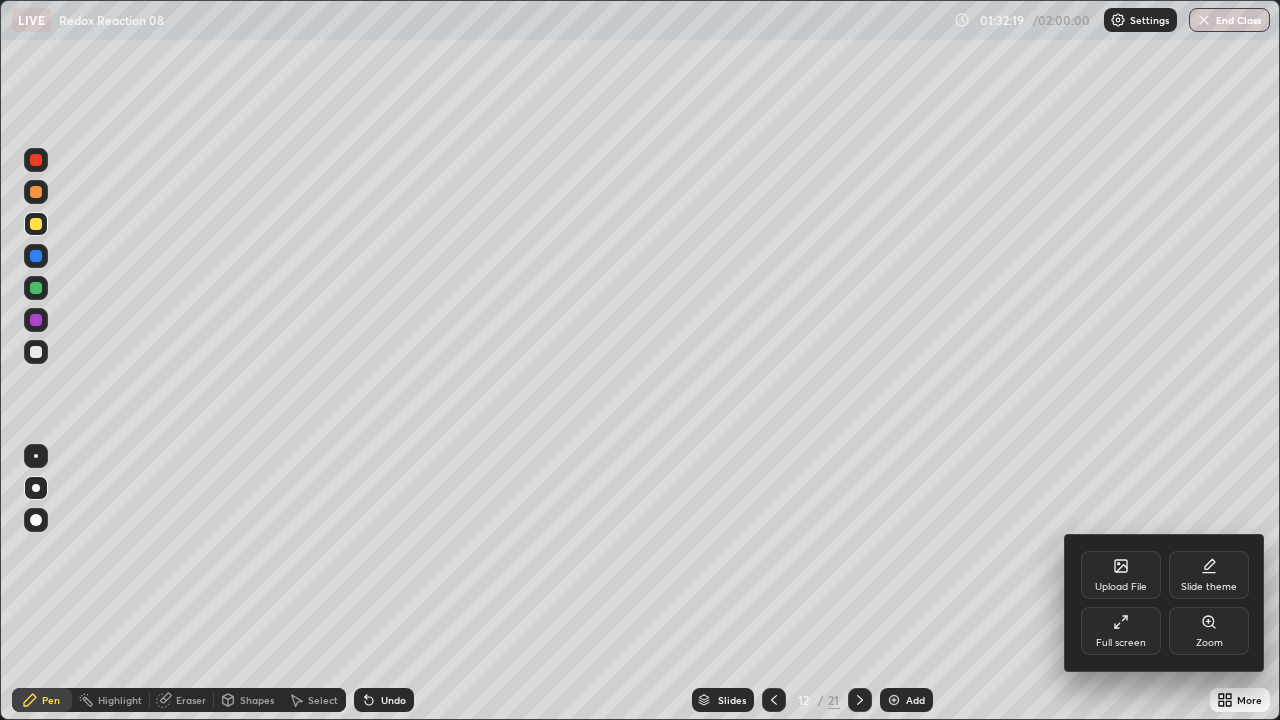 click on "Full screen" at bounding box center [1121, 631] 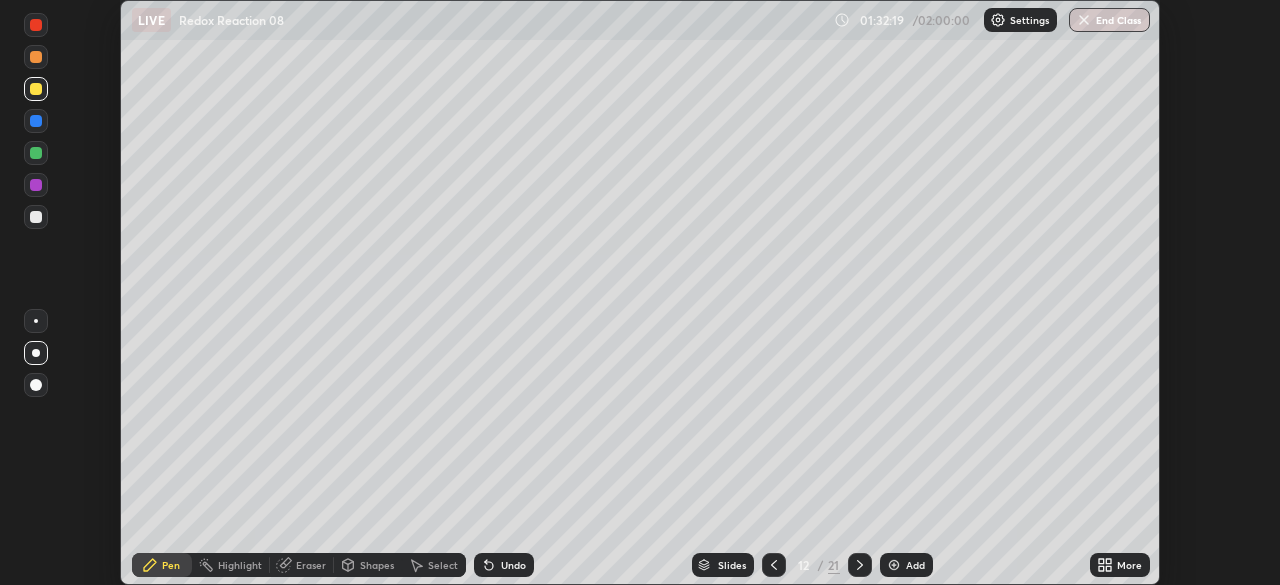 scroll, scrollTop: 585, scrollLeft: 1280, axis: both 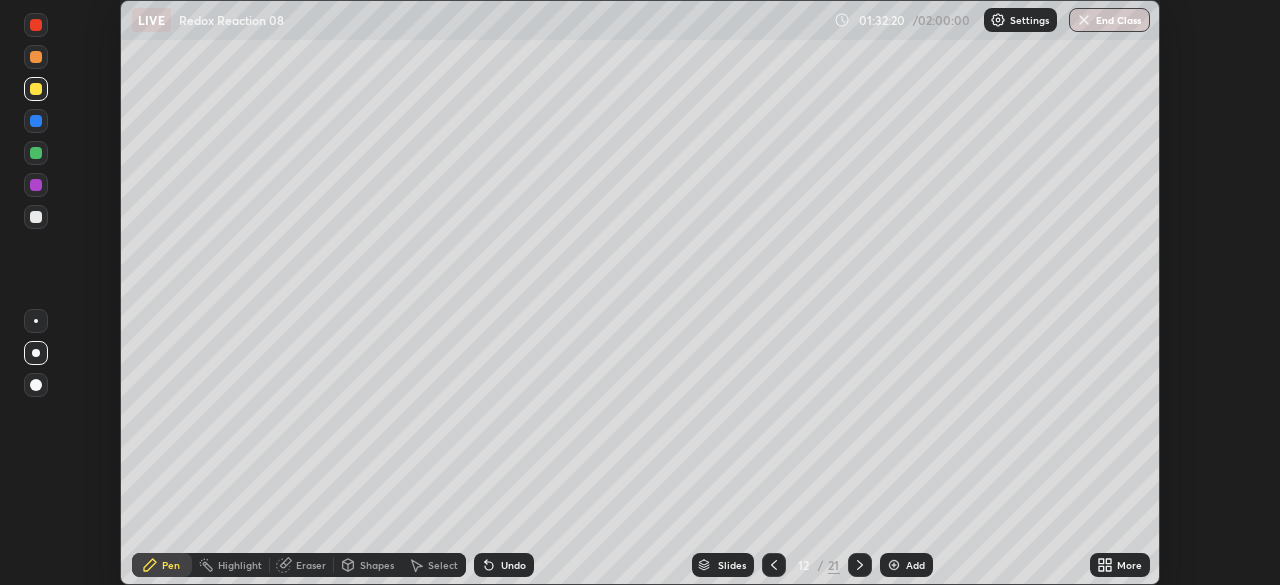 click on "Undo" at bounding box center (504, 565) 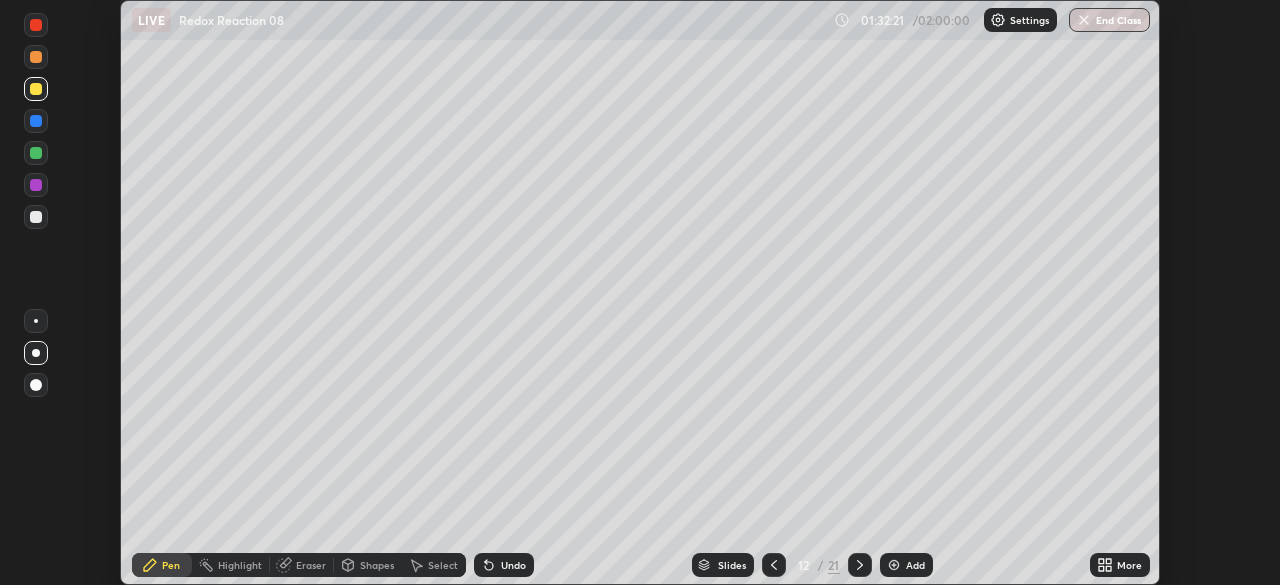 click on "Undo" at bounding box center [513, 565] 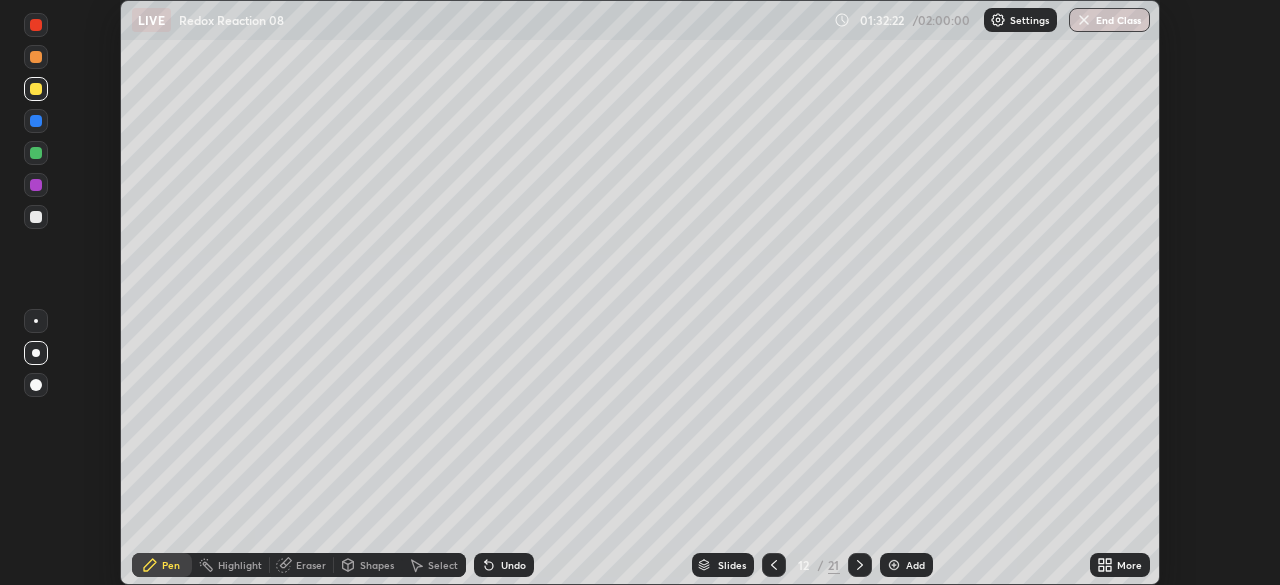 click 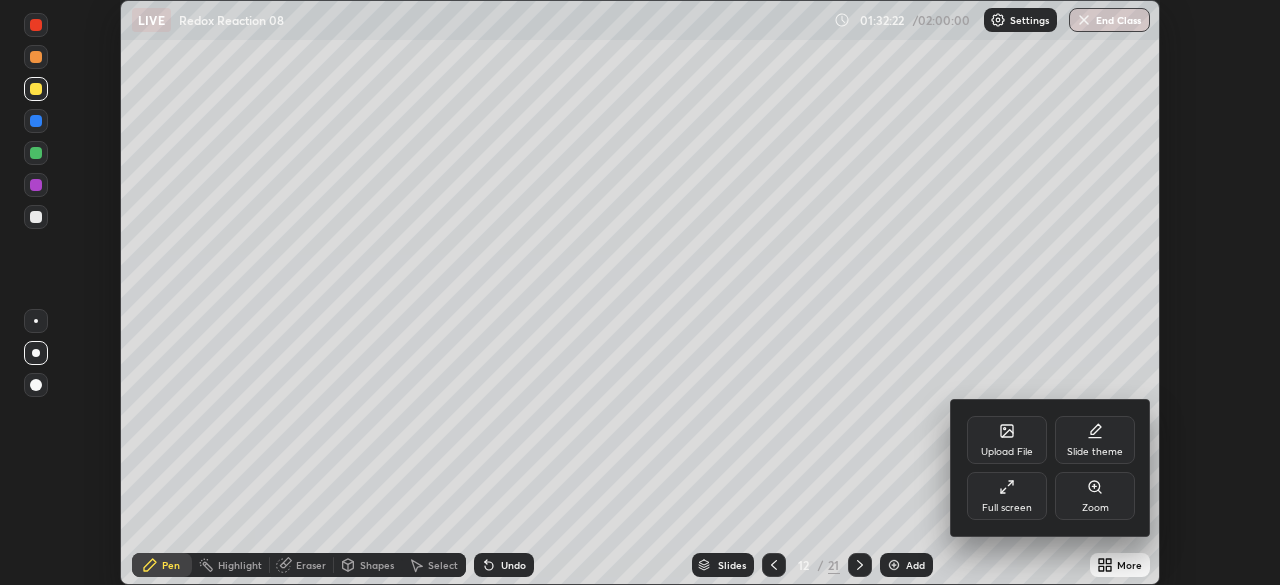 click on "Full screen" at bounding box center (1007, 508) 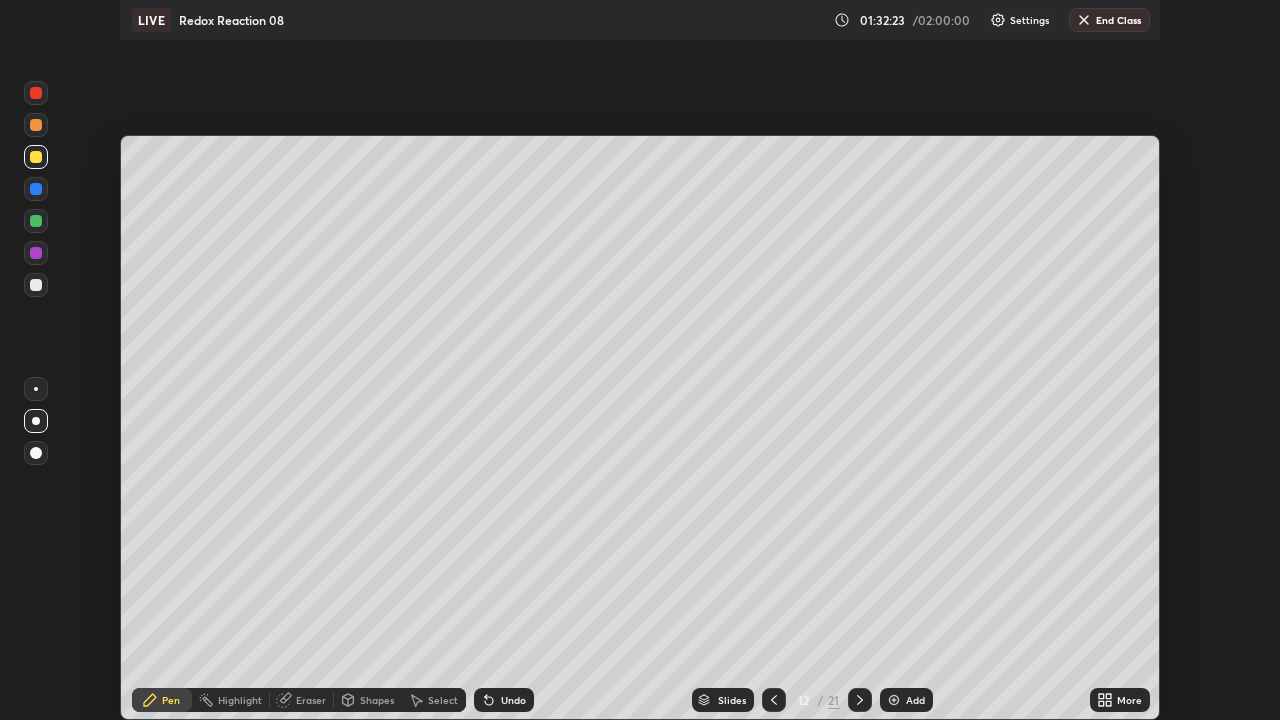 scroll, scrollTop: 99280, scrollLeft: 98720, axis: both 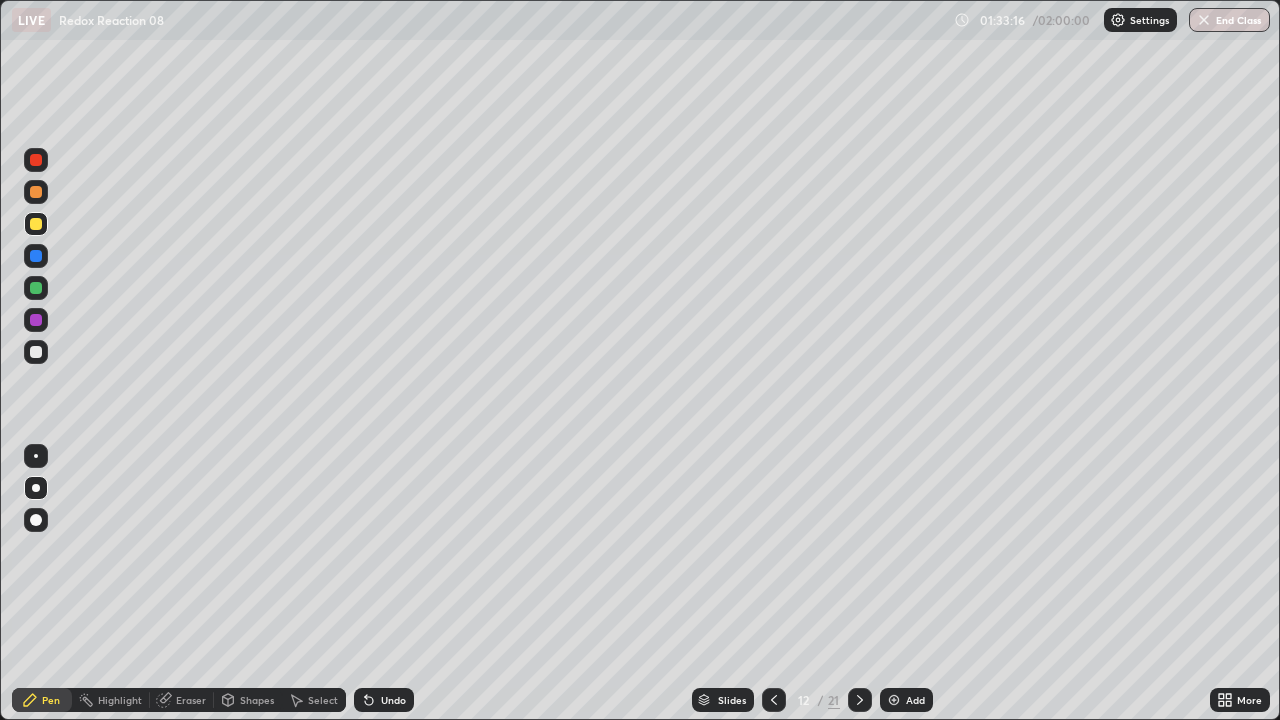 click on "Eraser" at bounding box center [191, 700] 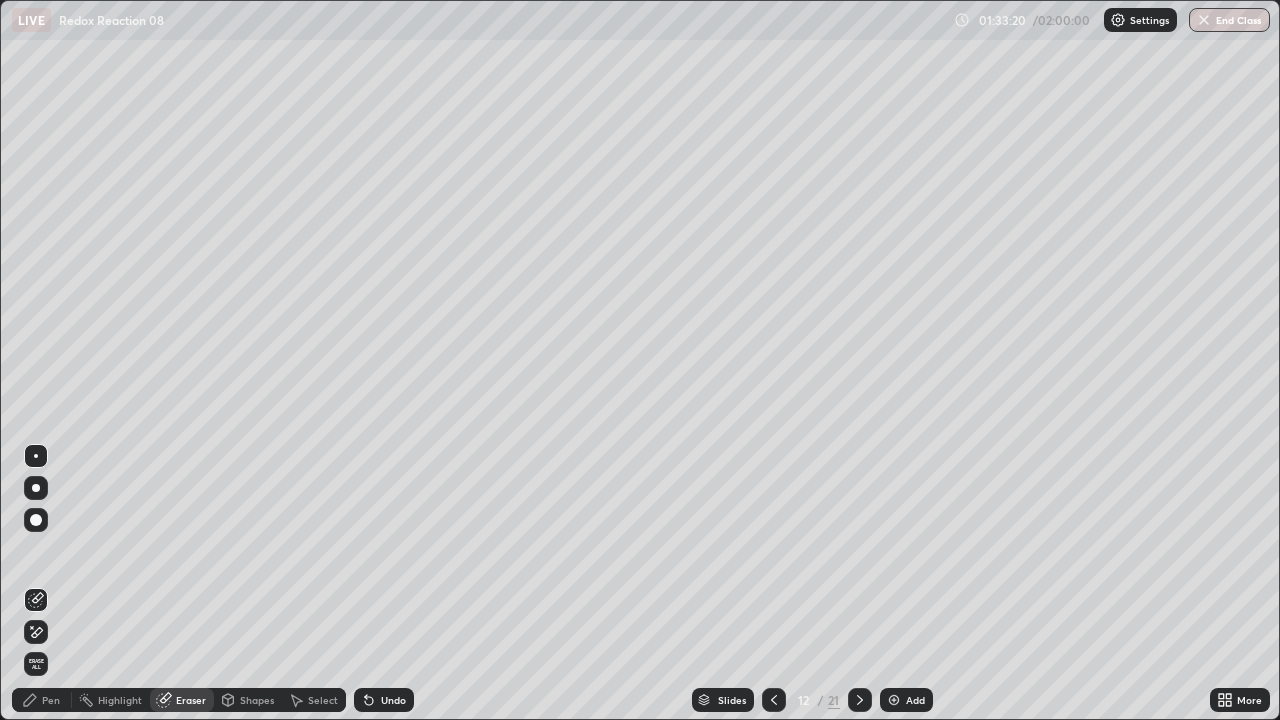 click on "Pen" at bounding box center [42, 700] 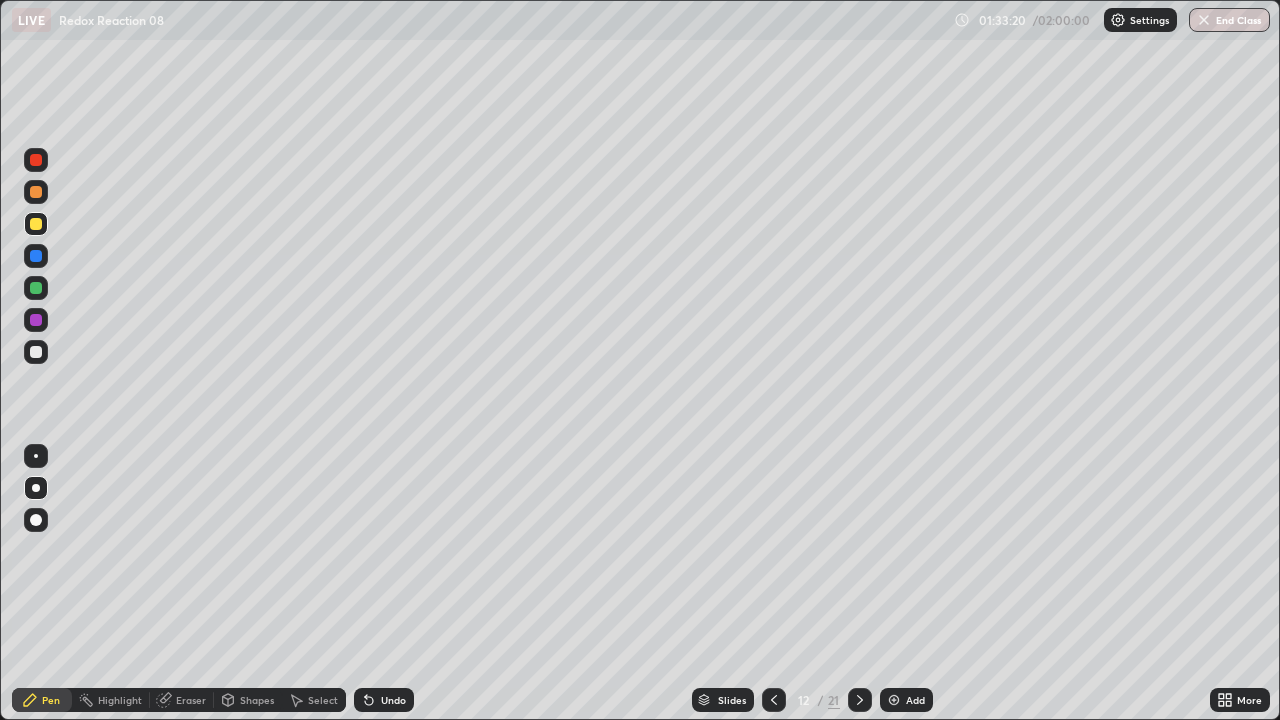 click at bounding box center [36, 224] 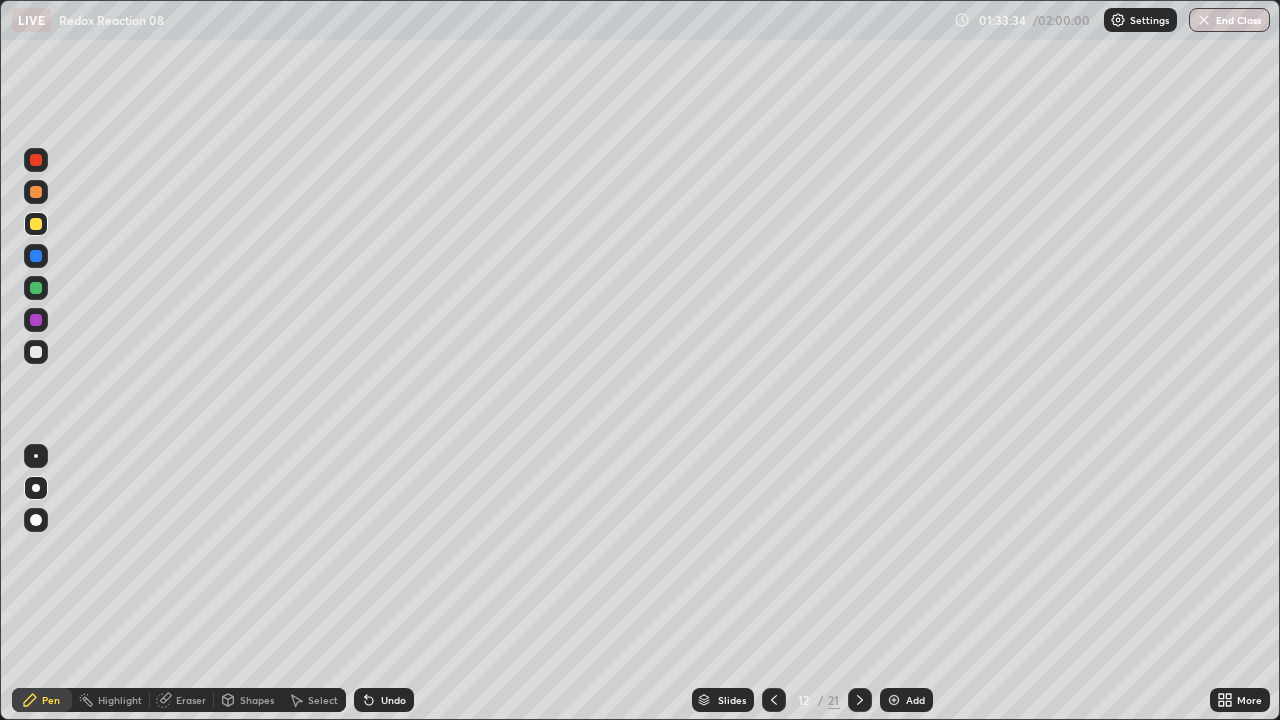 click at bounding box center (36, 352) 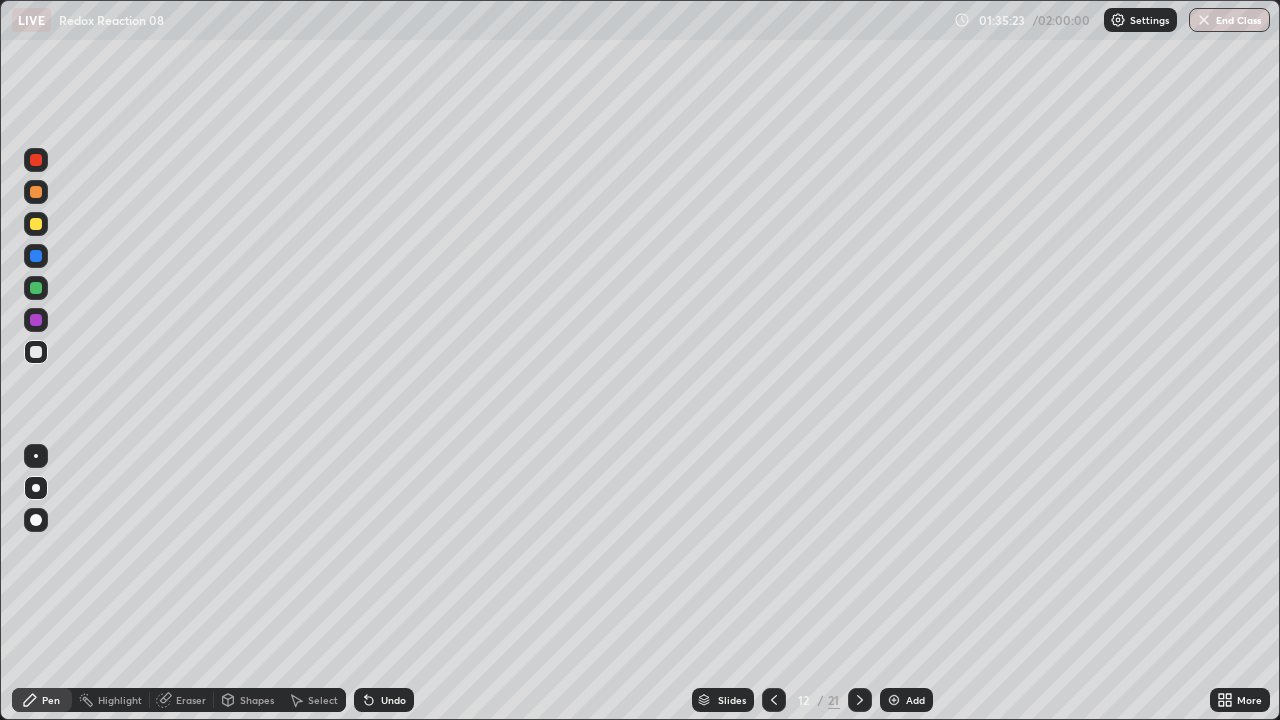 click at bounding box center [36, 224] 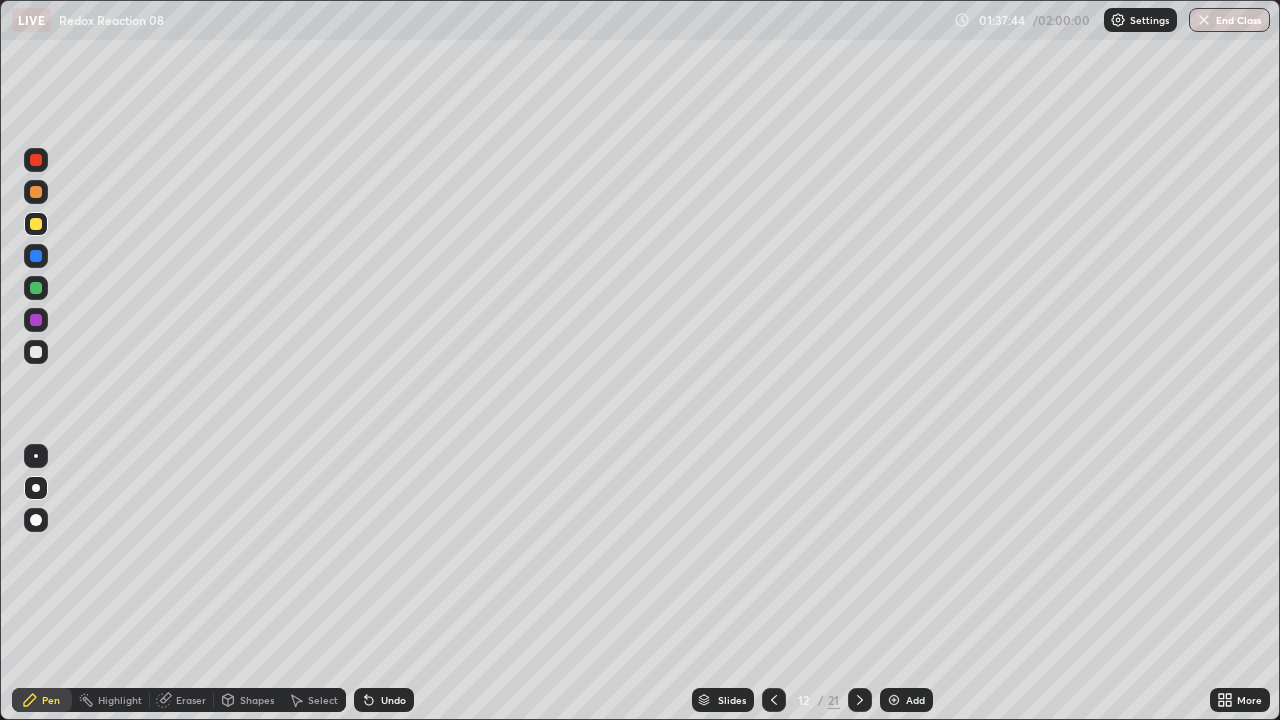 click at bounding box center (36, 352) 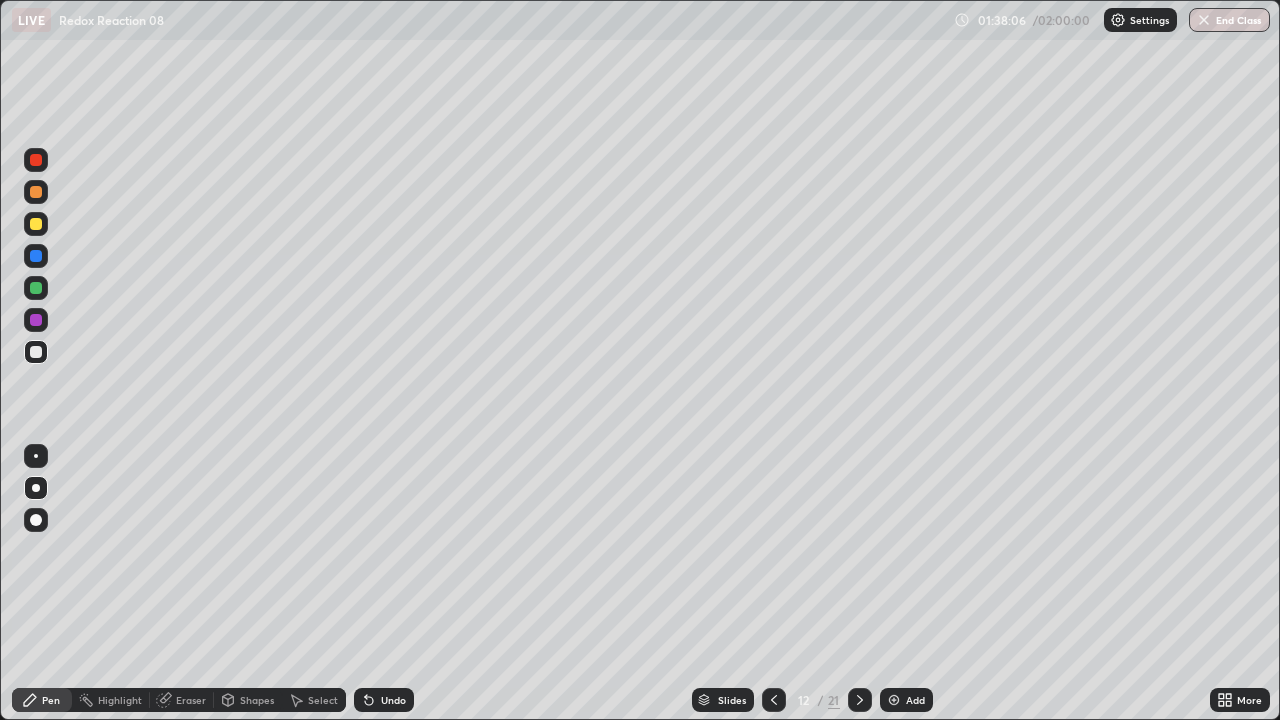click at bounding box center [36, 224] 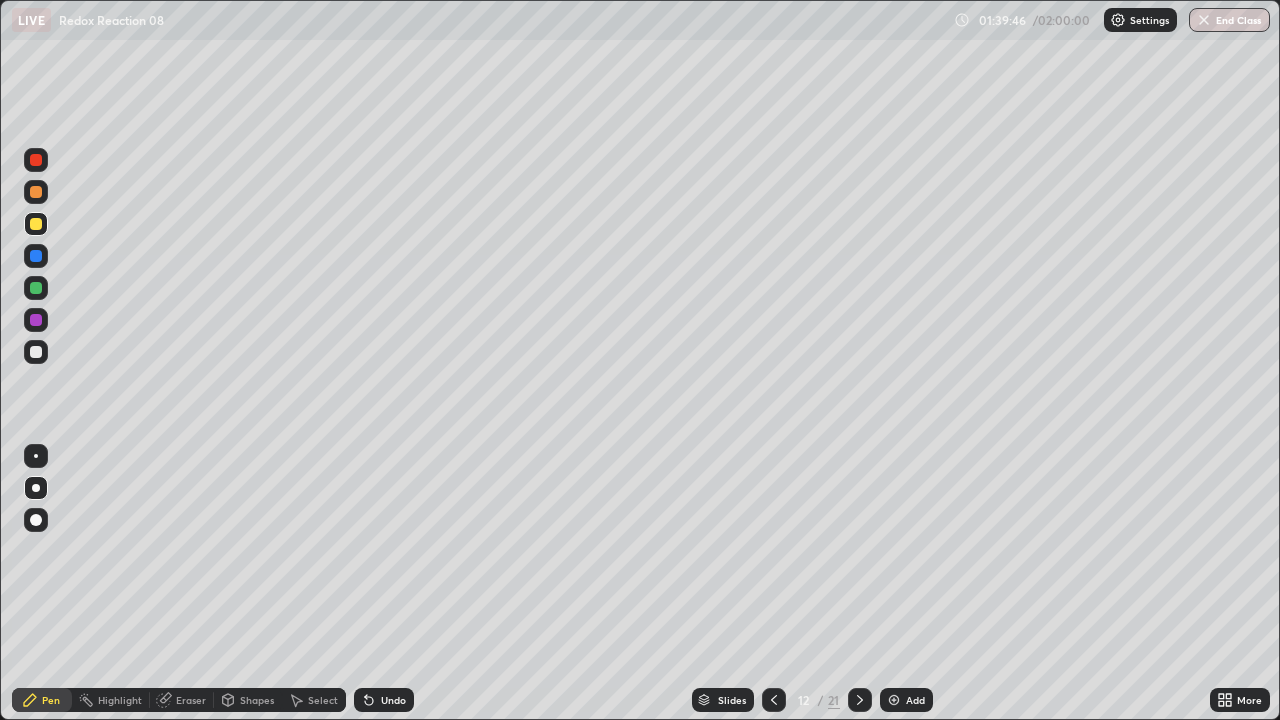 click on "More" at bounding box center (1240, 700) 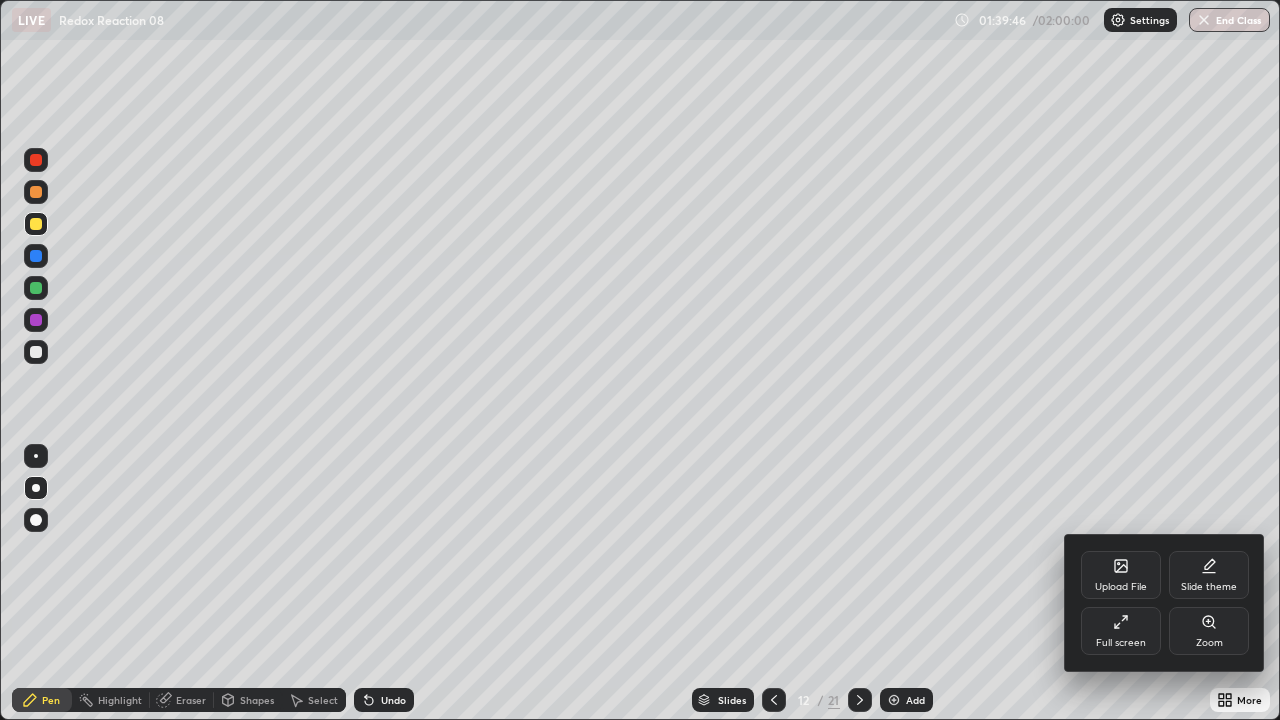 click on "Full screen" at bounding box center (1121, 643) 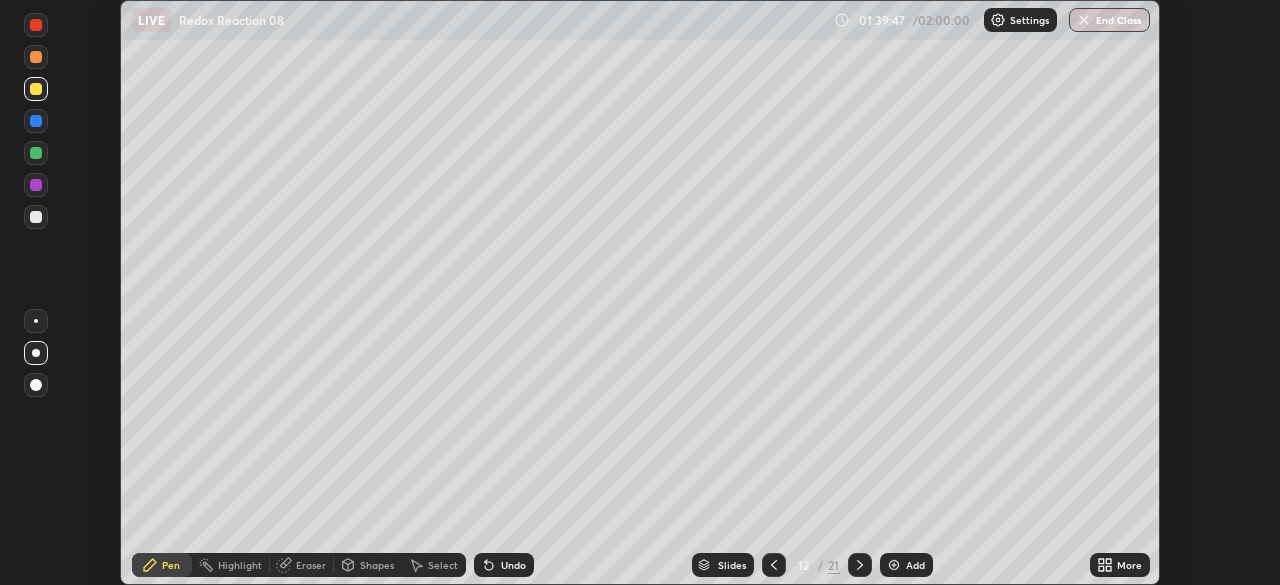 scroll, scrollTop: 585, scrollLeft: 1280, axis: both 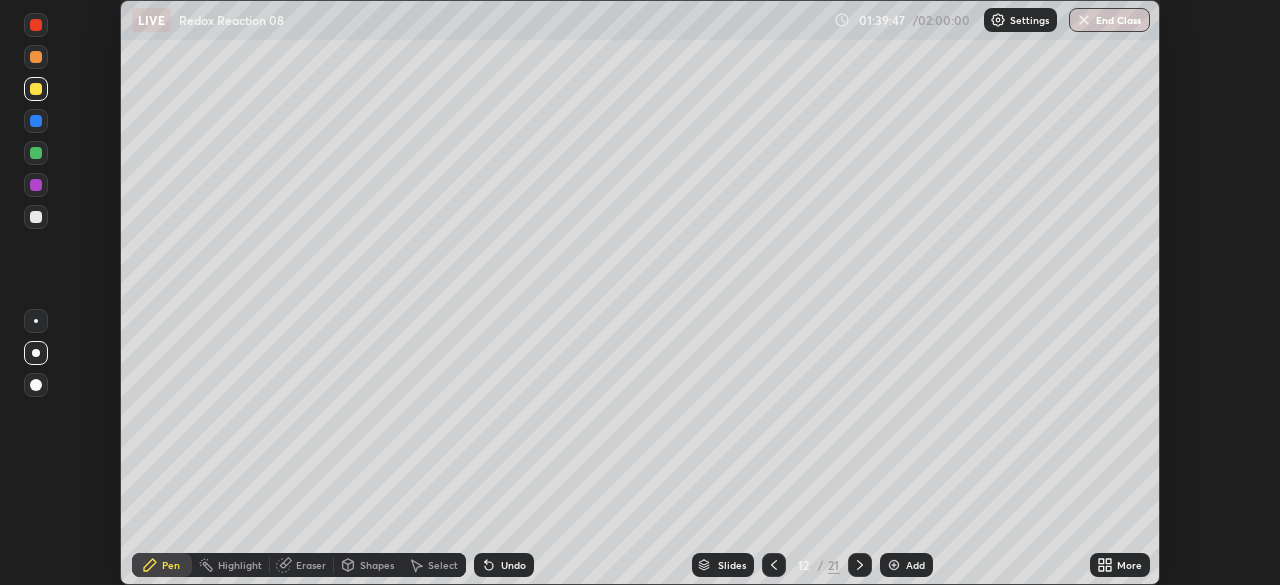 click 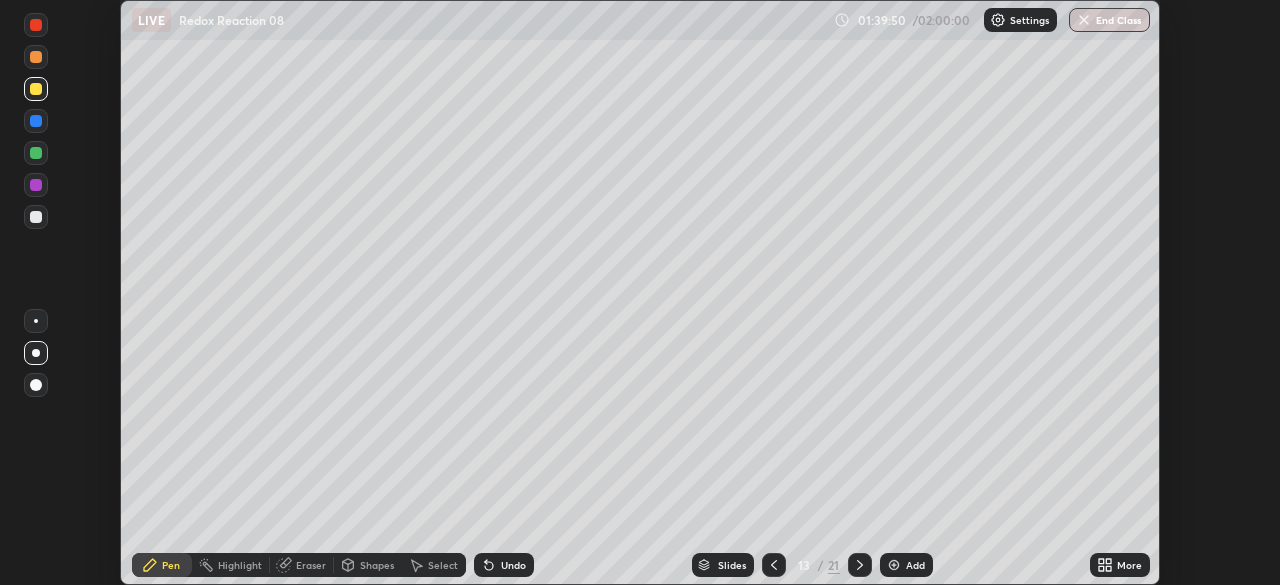click on "More" at bounding box center [1129, 565] 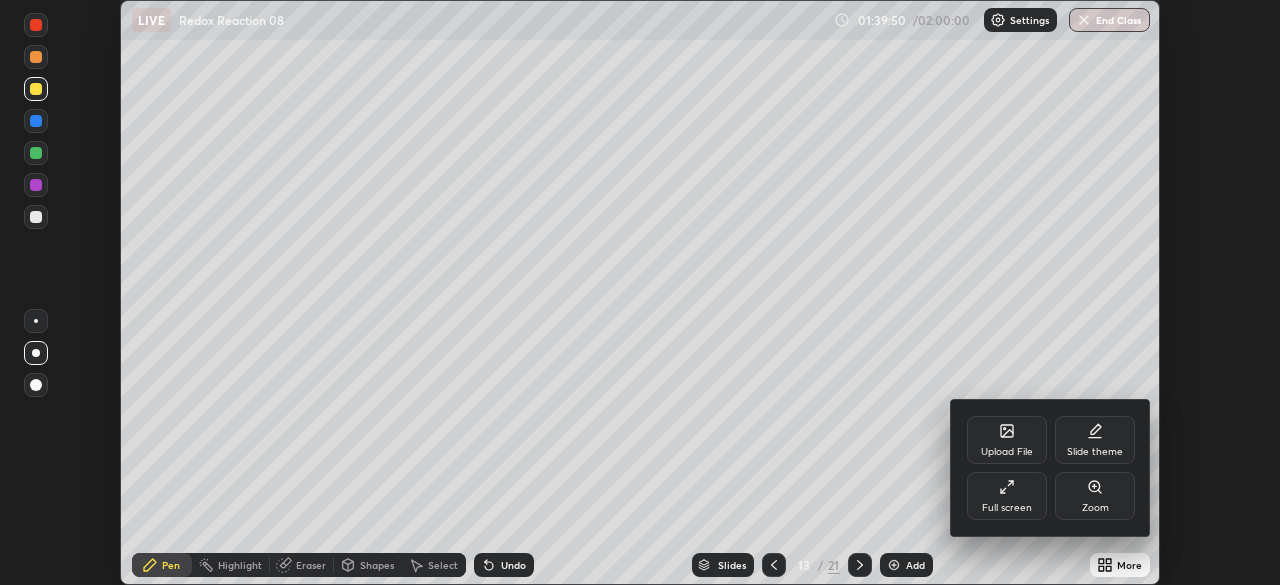 click on "Full screen" at bounding box center [1007, 496] 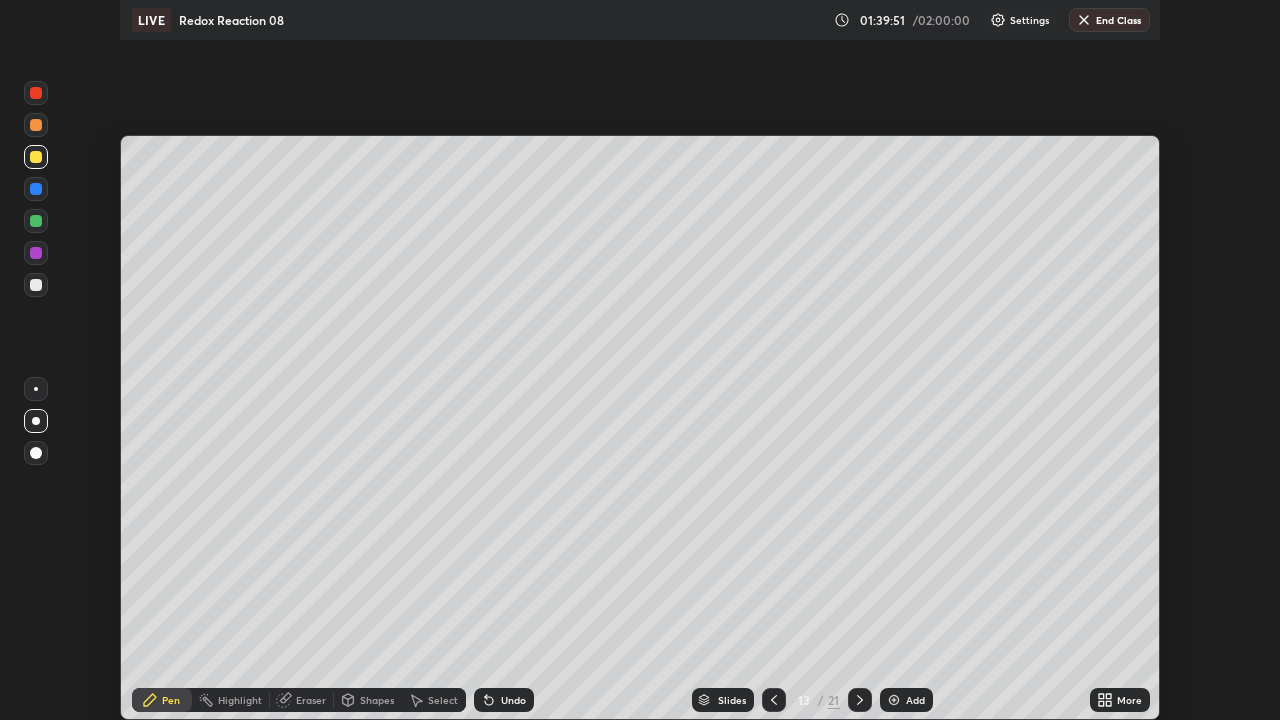 scroll, scrollTop: 99280, scrollLeft: 98720, axis: both 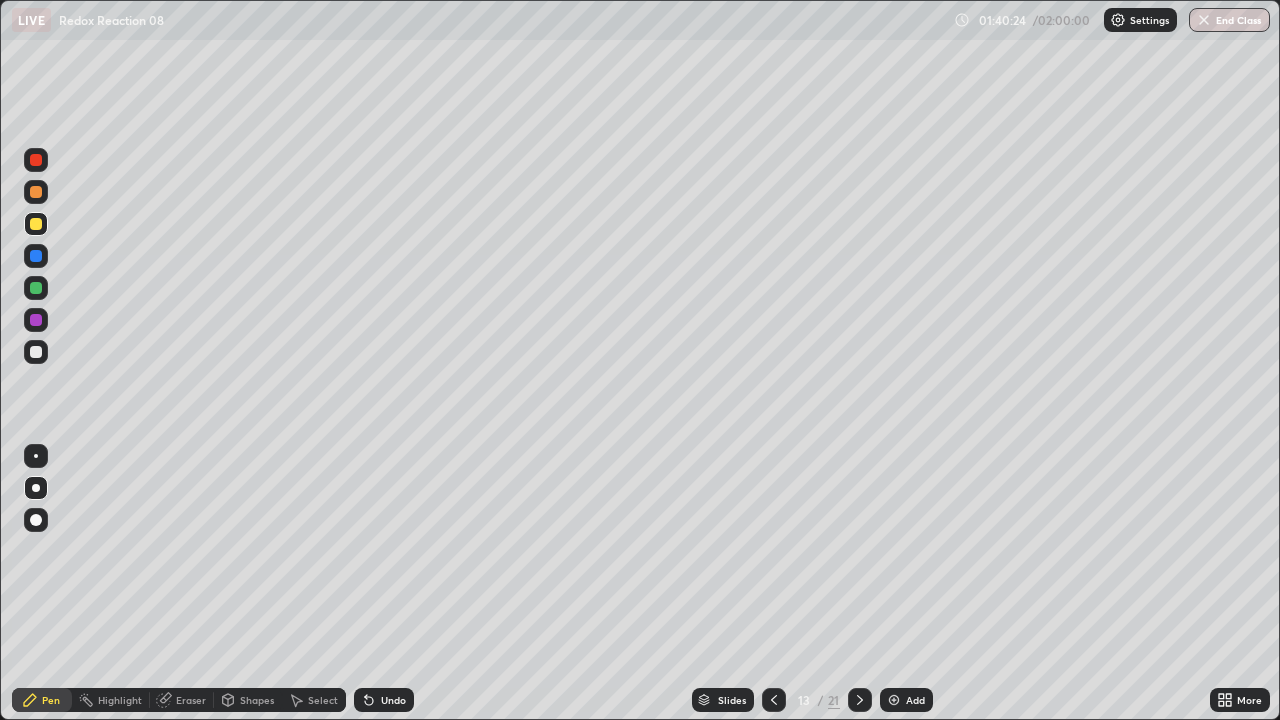 click 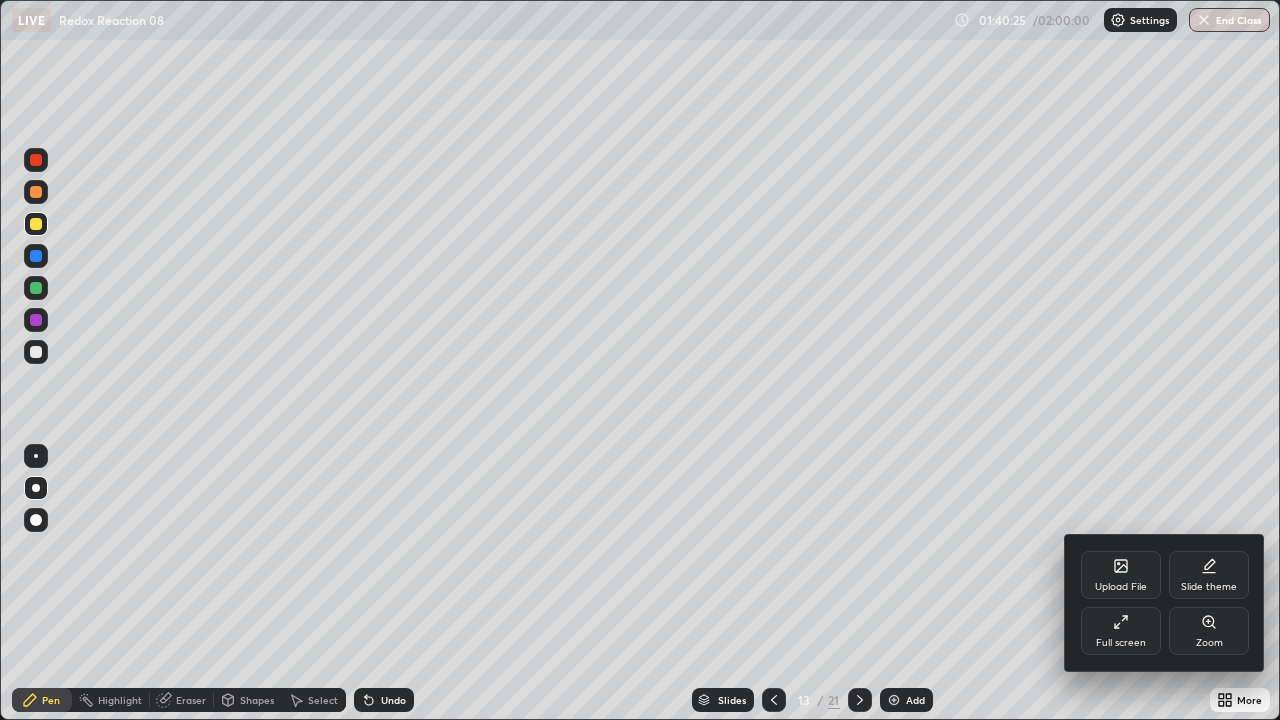 click 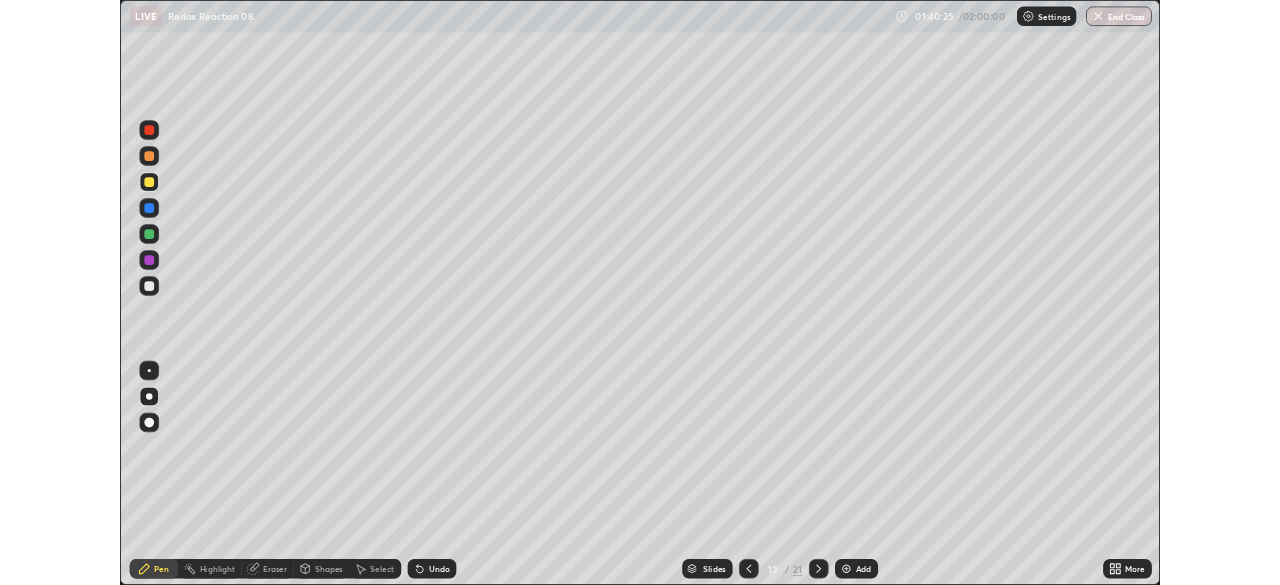 scroll, scrollTop: 585, scrollLeft: 1280, axis: both 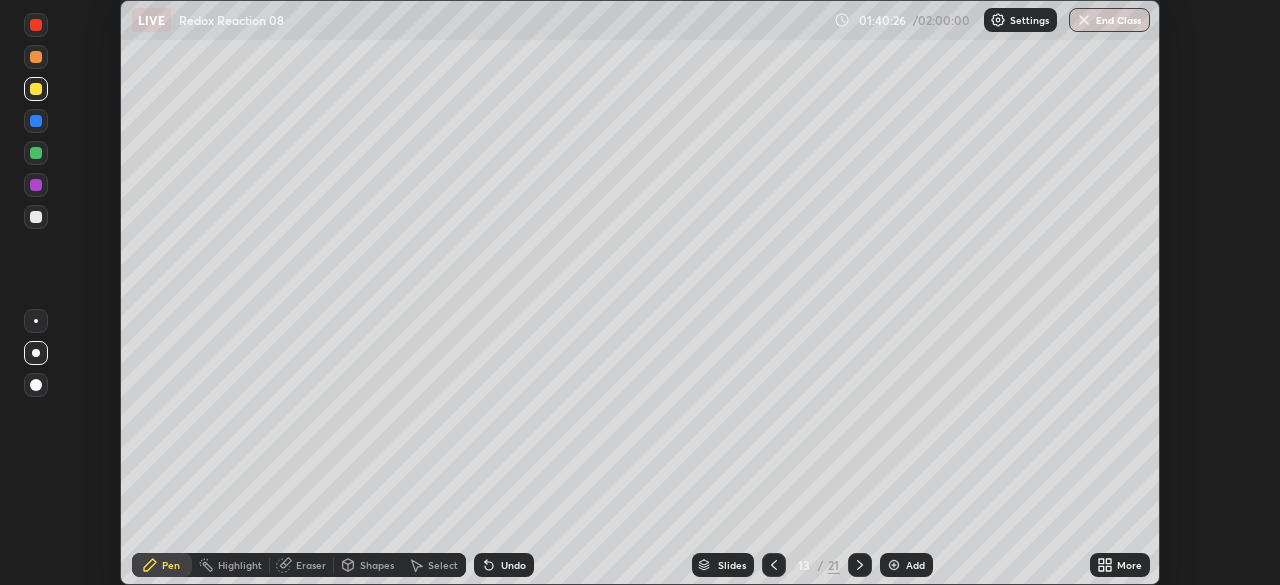 click 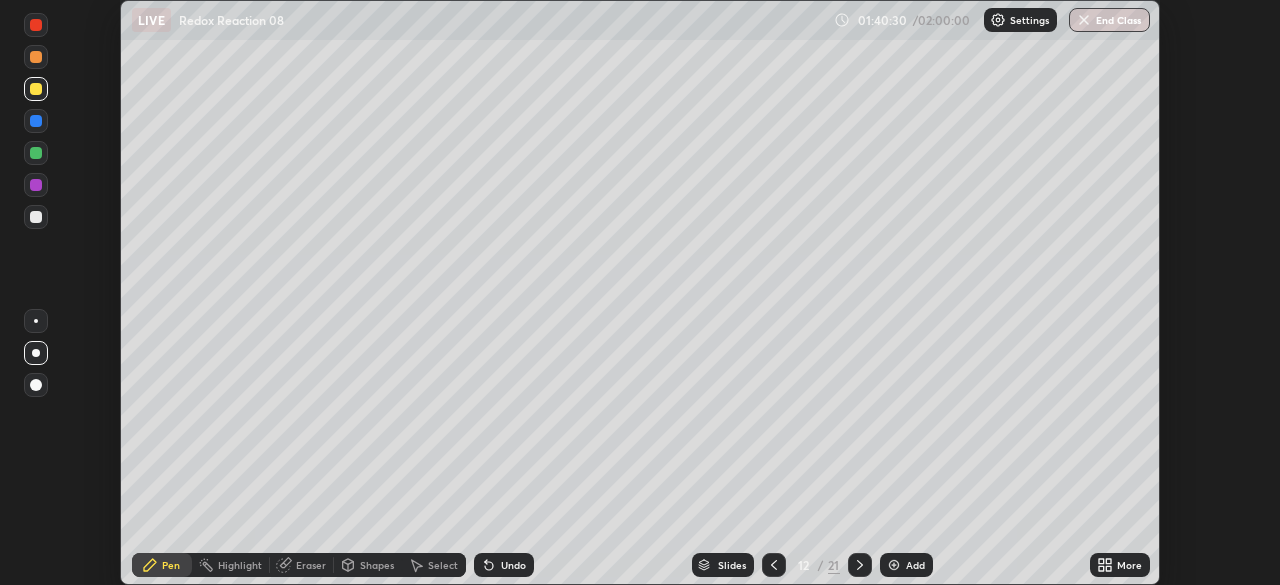 click 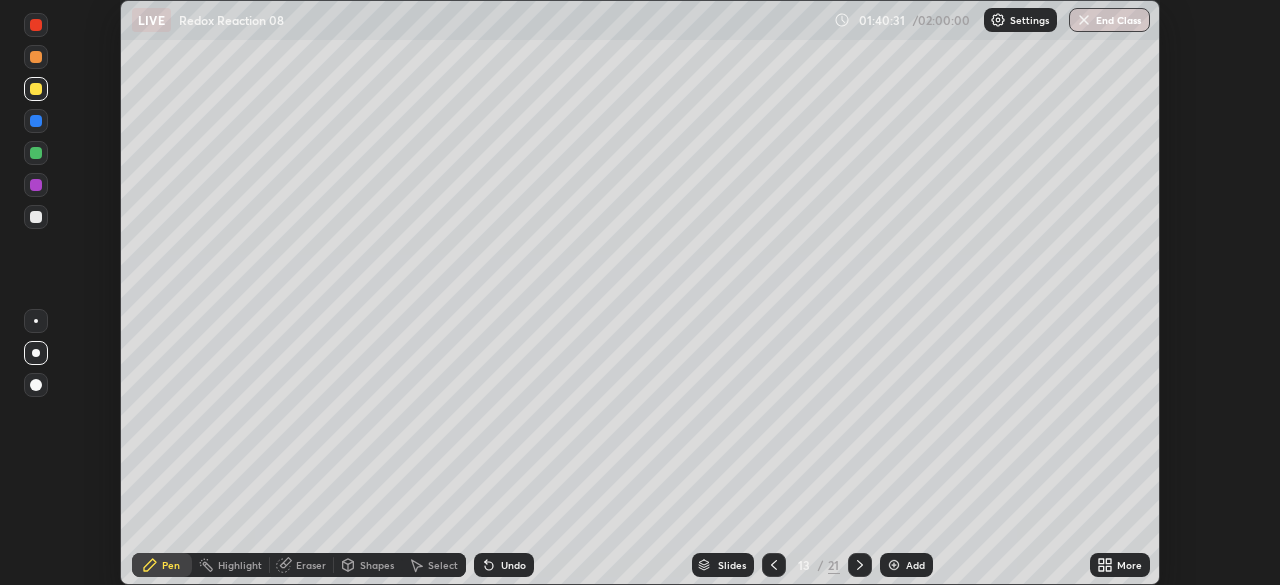 click 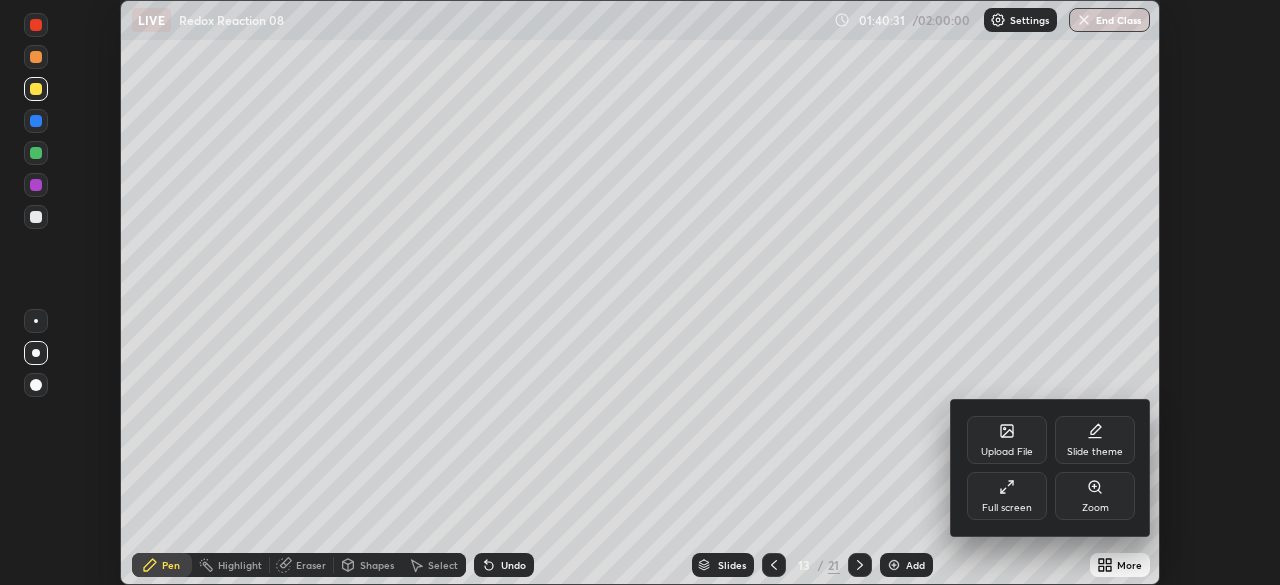 click 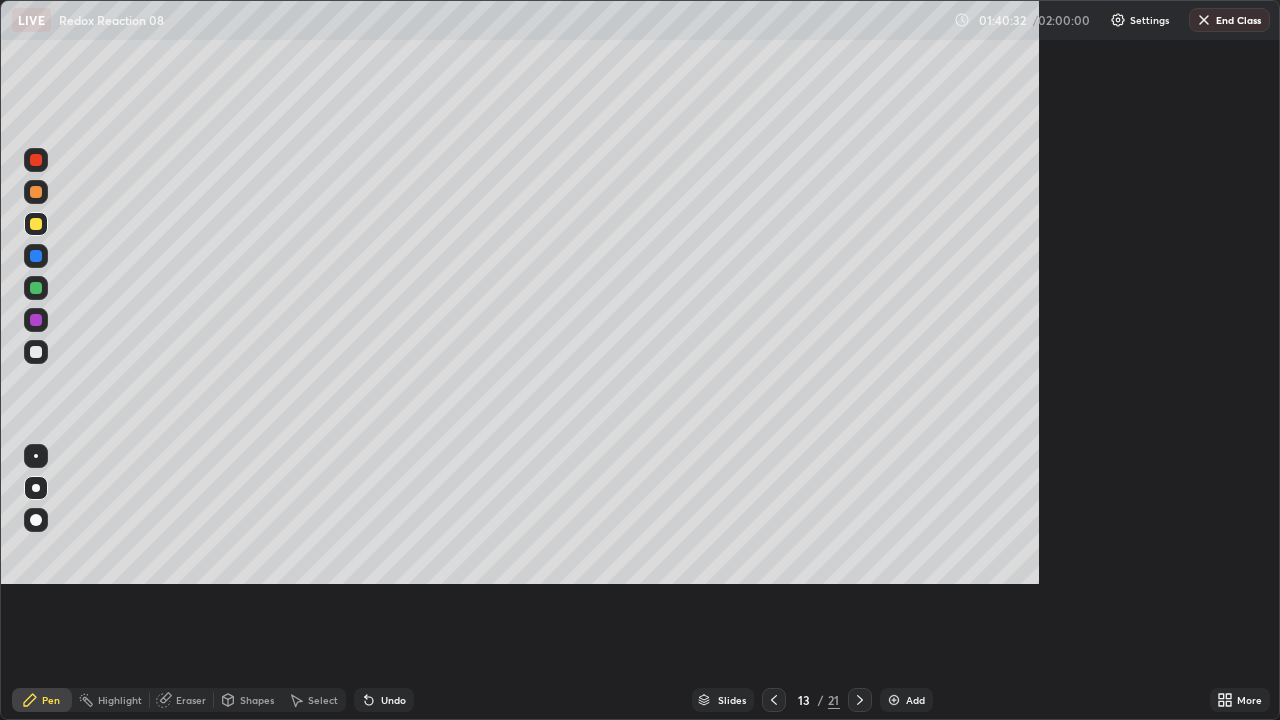 scroll, scrollTop: 99280, scrollLeft: 98720, axis: both 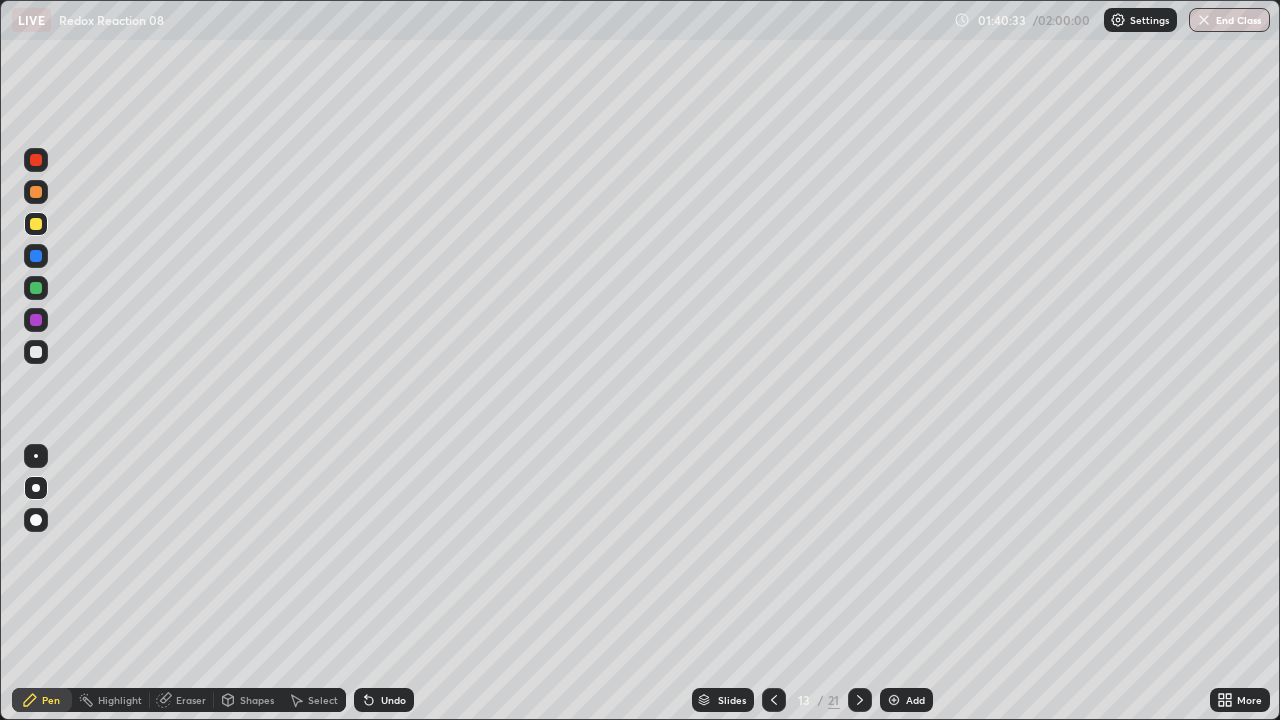 click at bounding box center (36, 288) 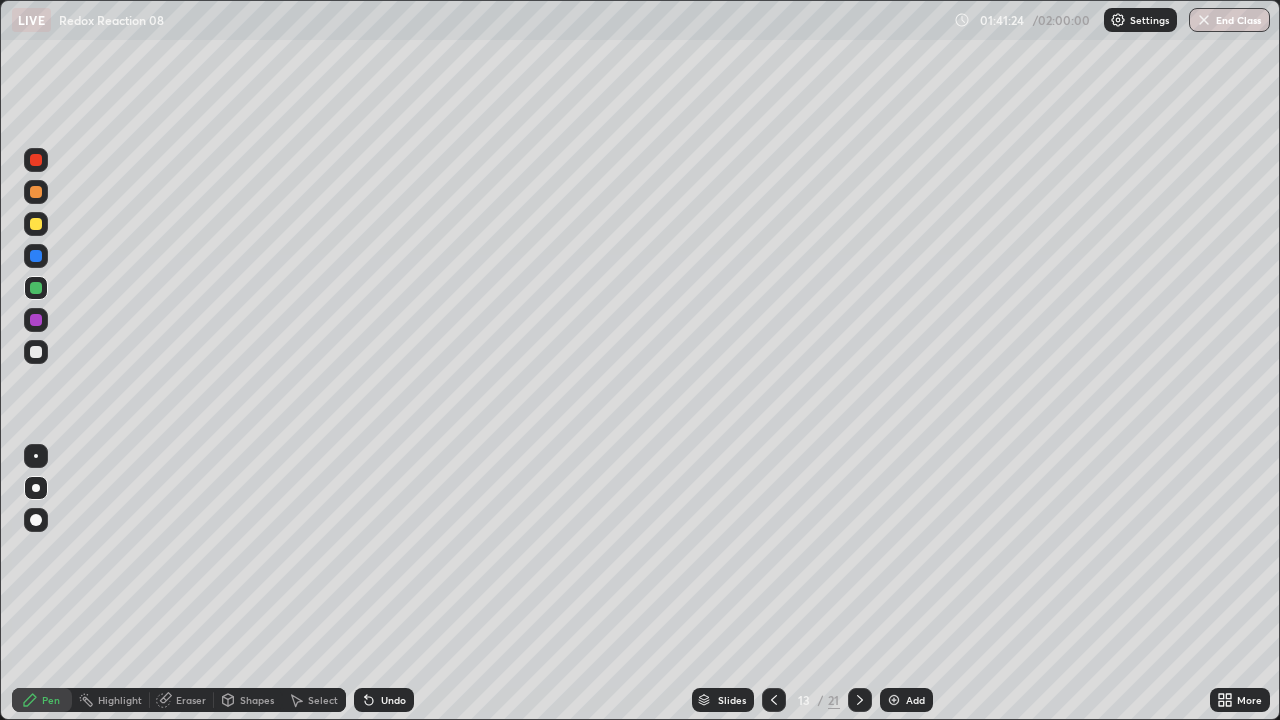 click at bounding box center (36, 352) 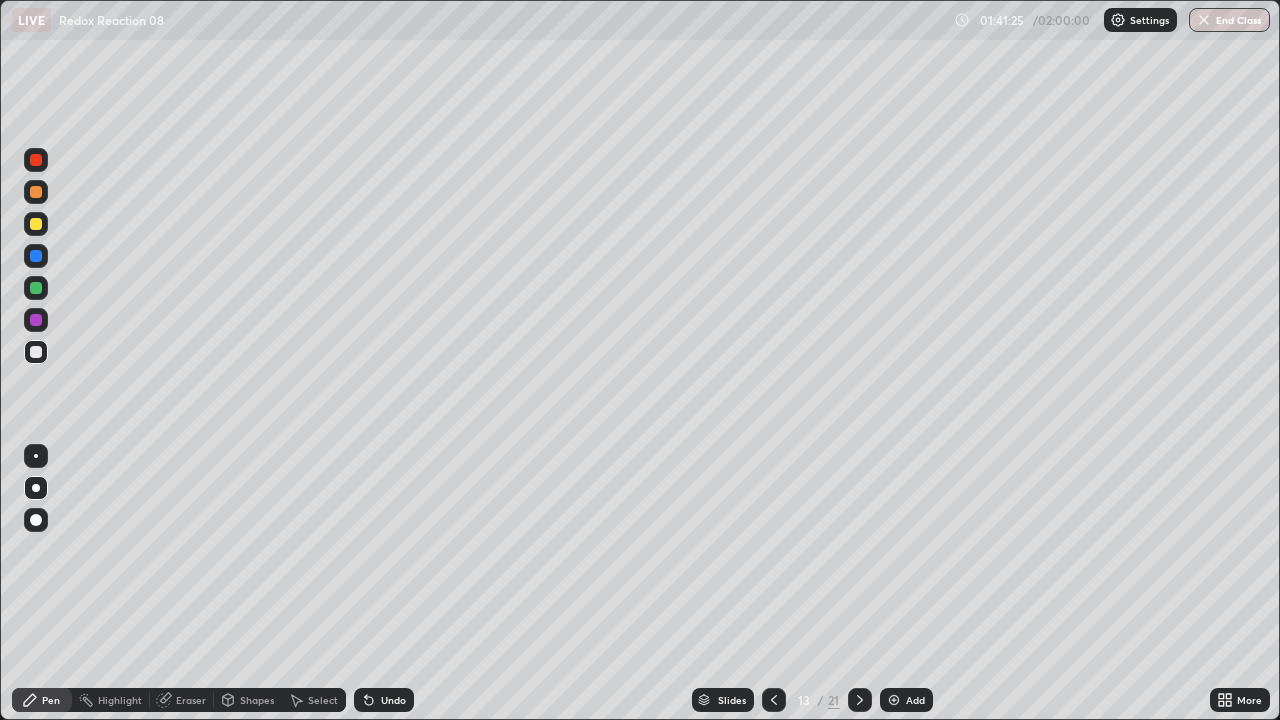 click at bounding box center [36, 224] 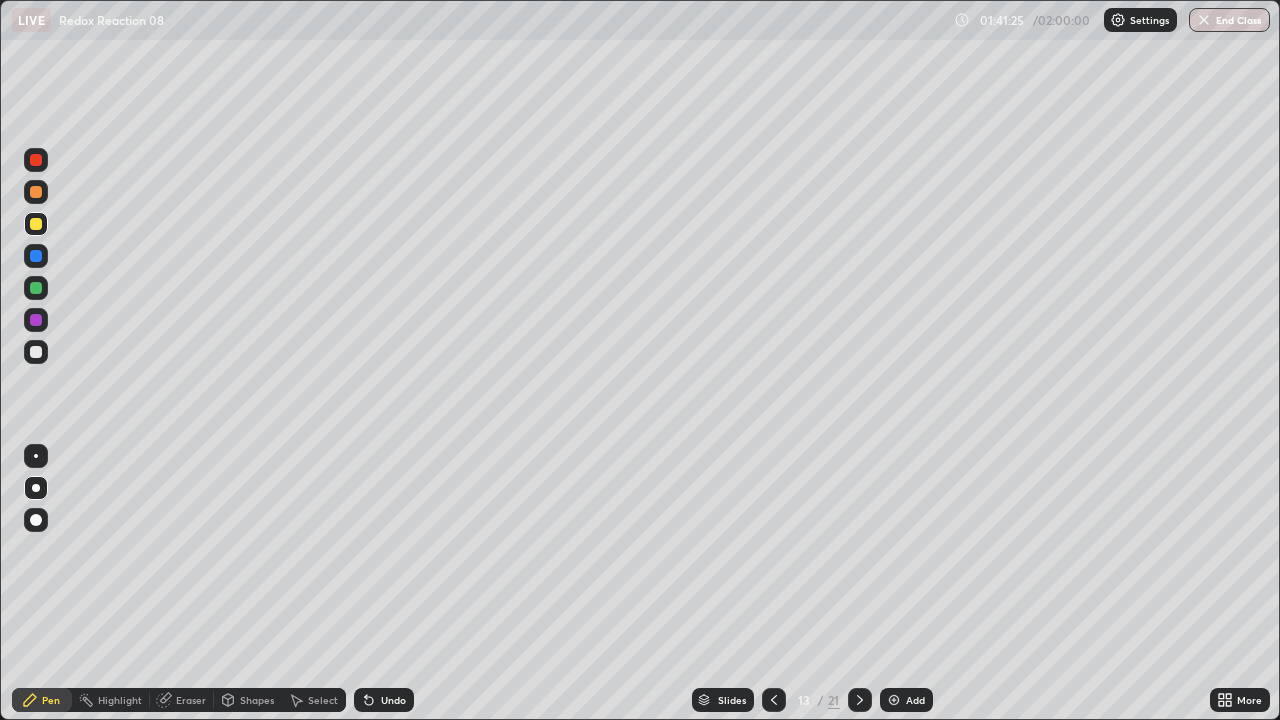 click at bounding box center (36, 352) 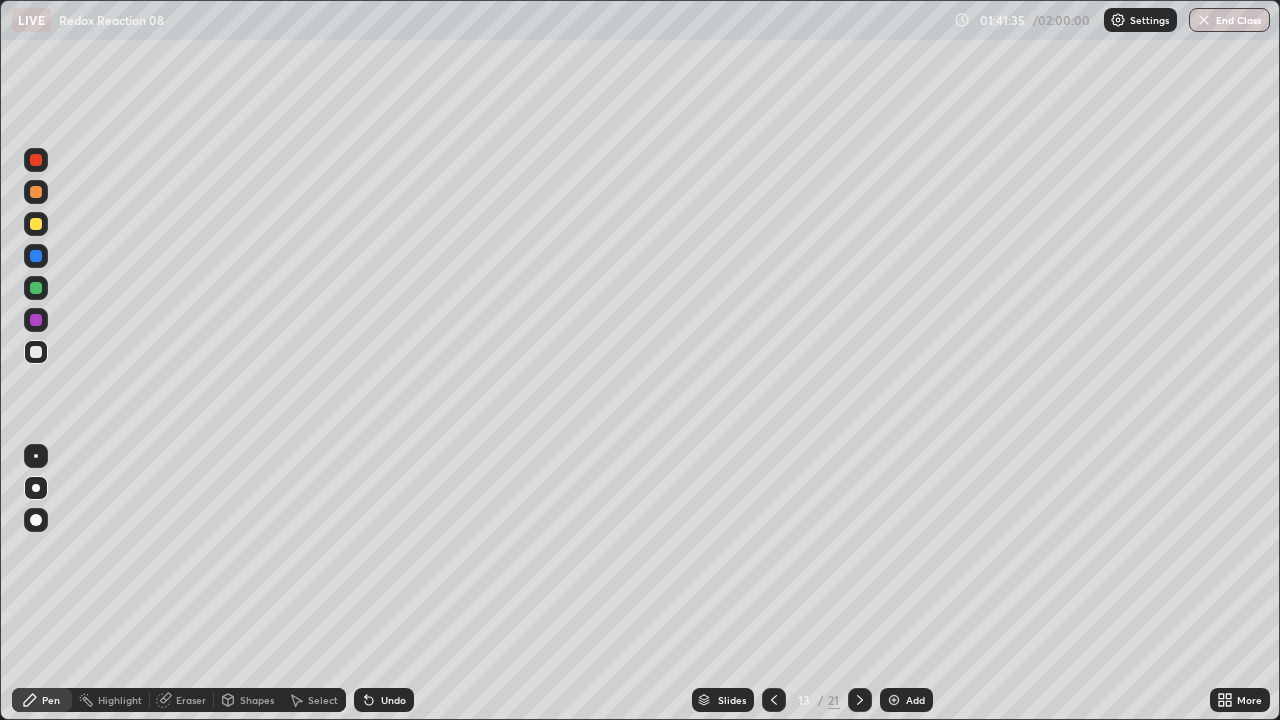 click 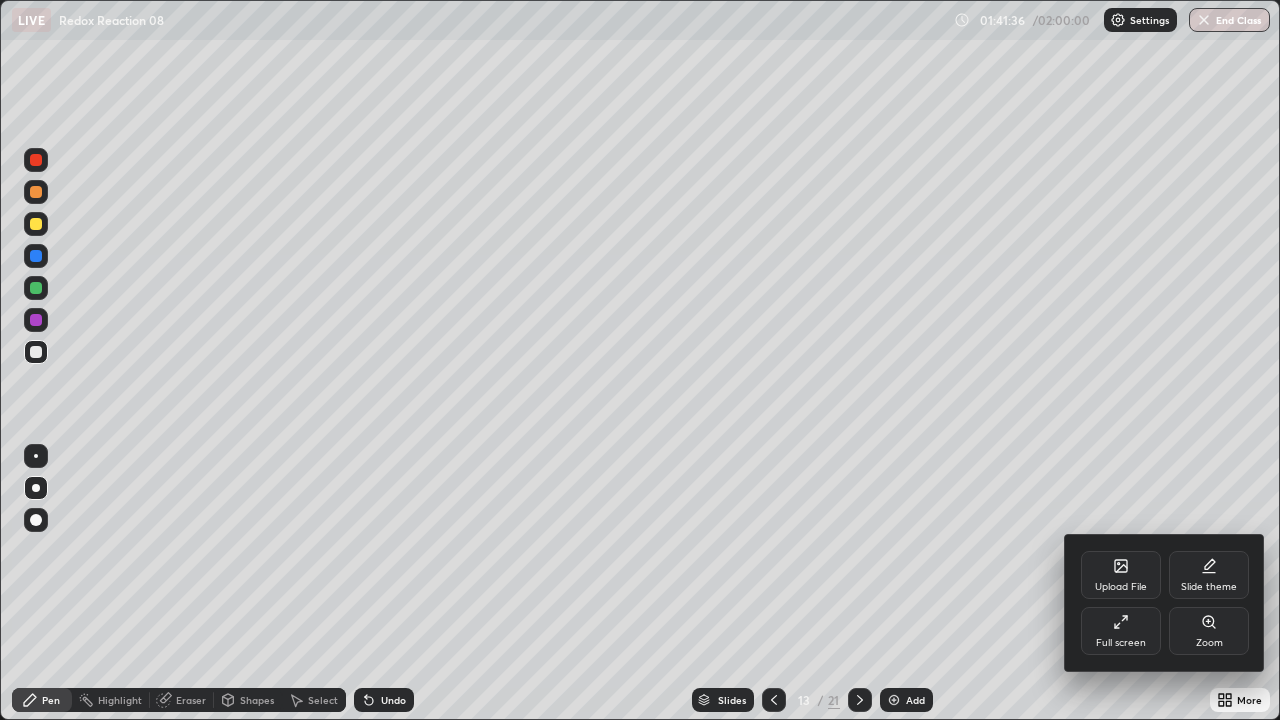 click on "Full screen" at bounding box center [1121, 631] 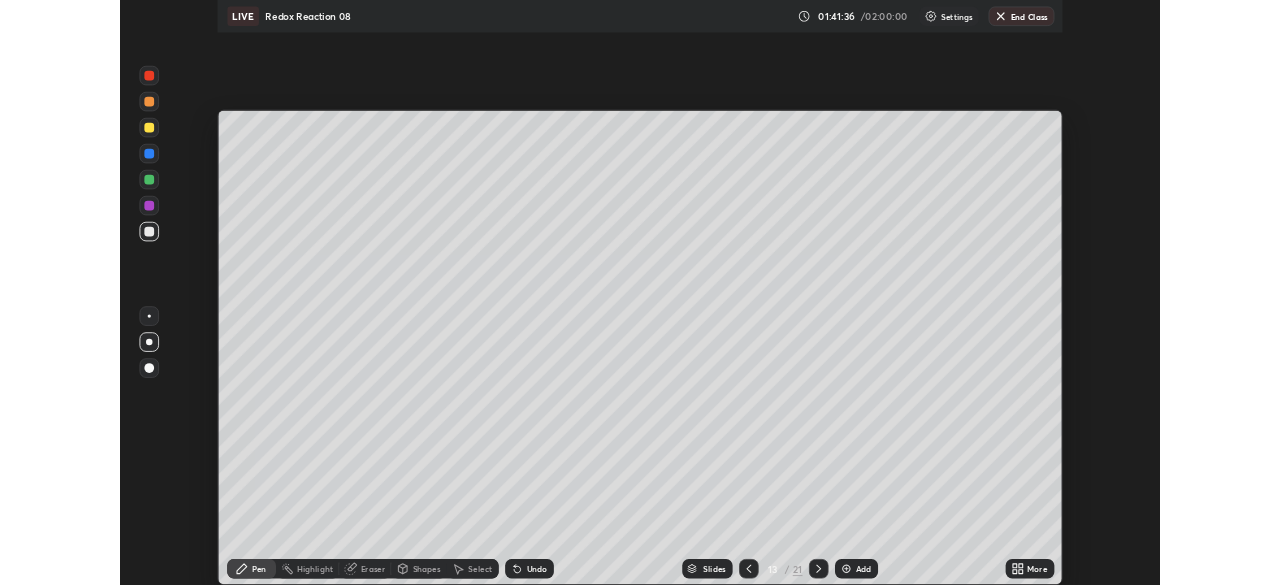 scroll, scrollTop: 585, scrollLeft: 1280, axis: both 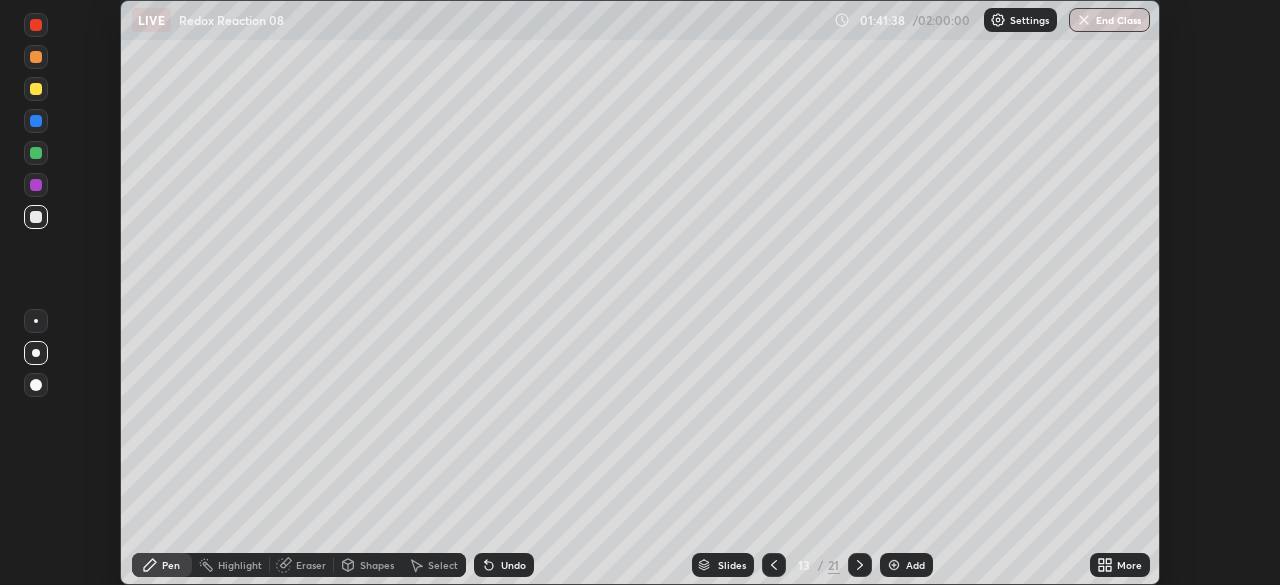 click on "Undo" at bounding box center [513, 565] 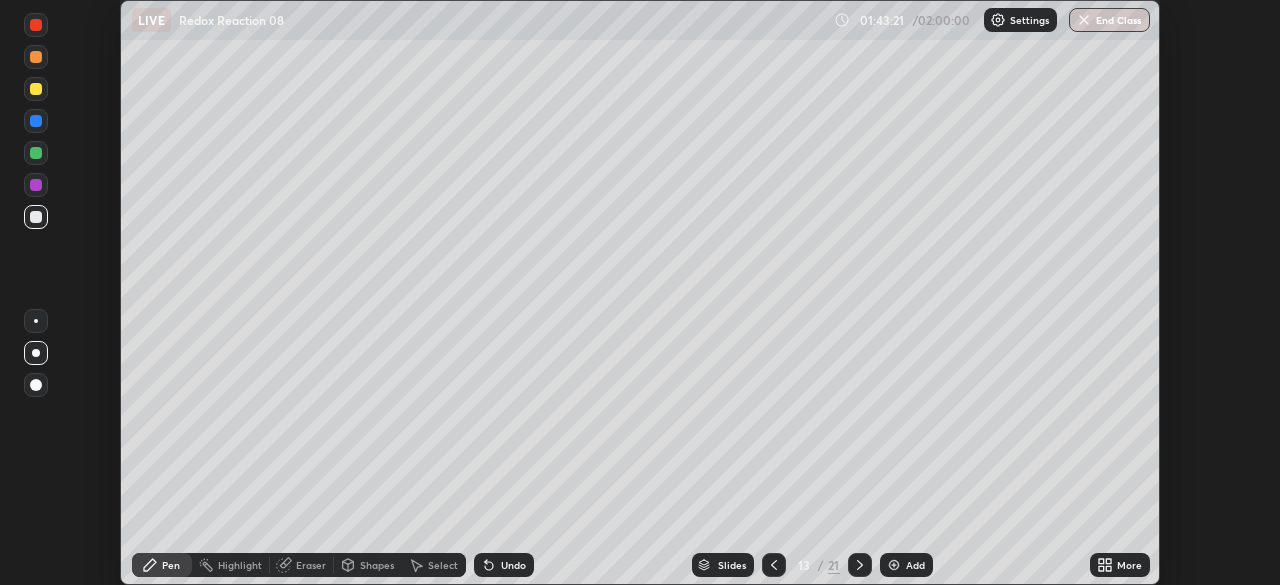click 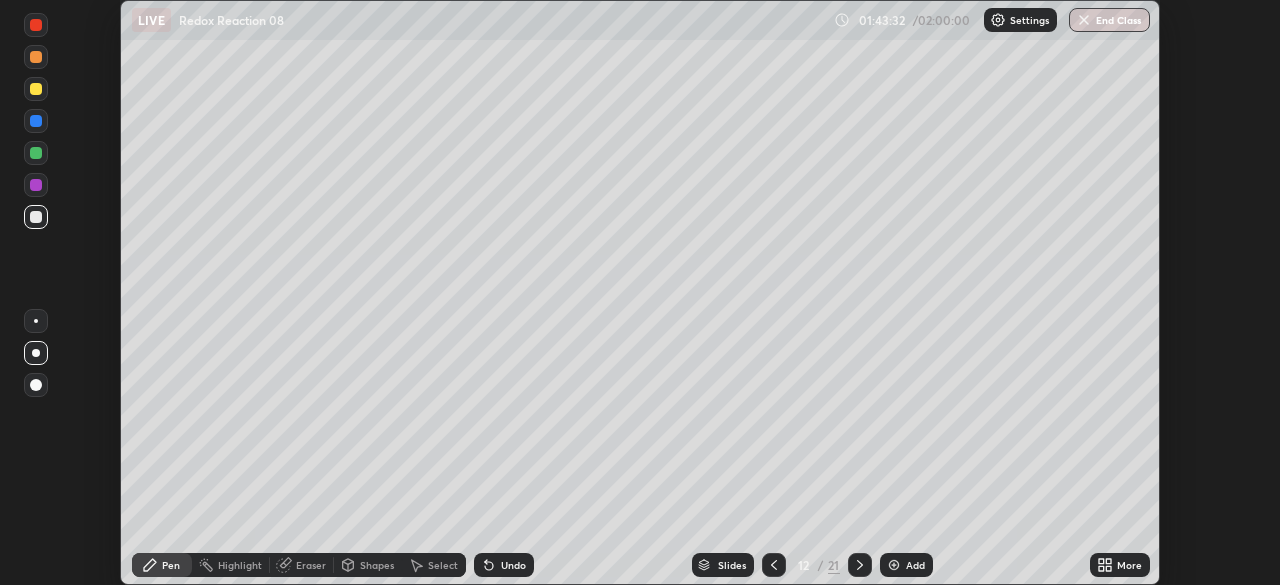 click 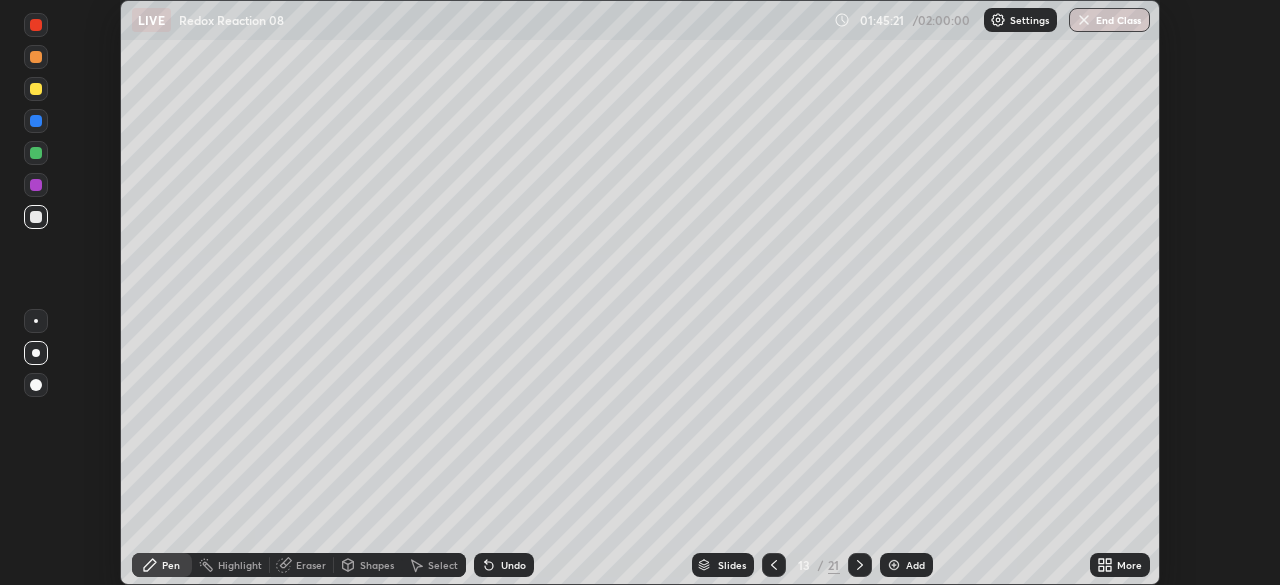 click at bounding box center [860, 565] 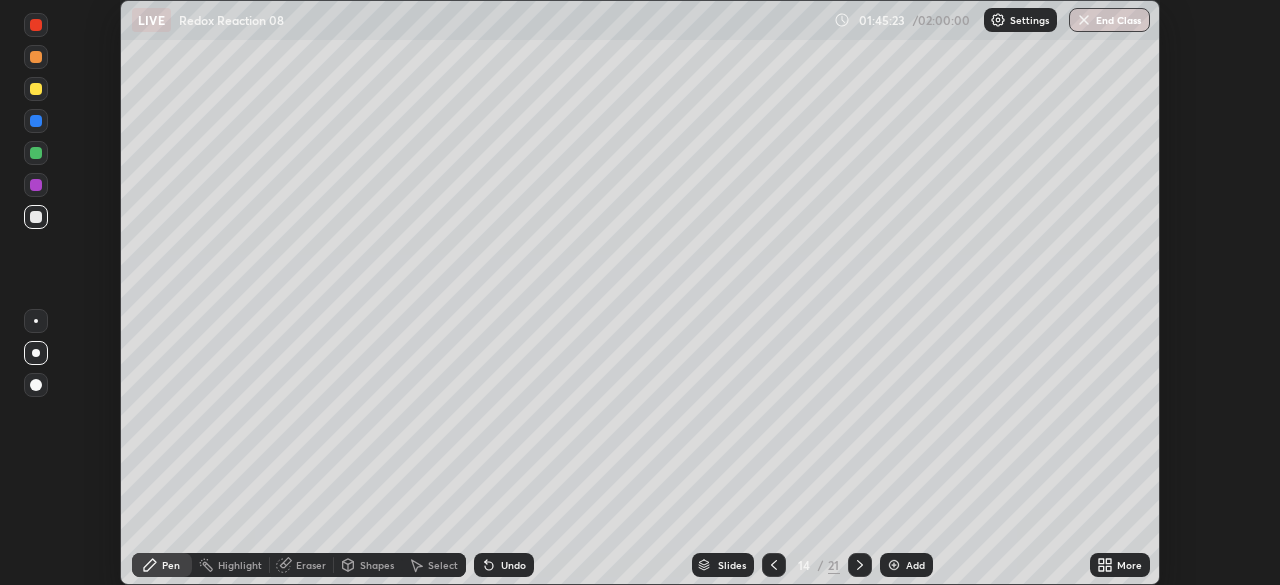 click 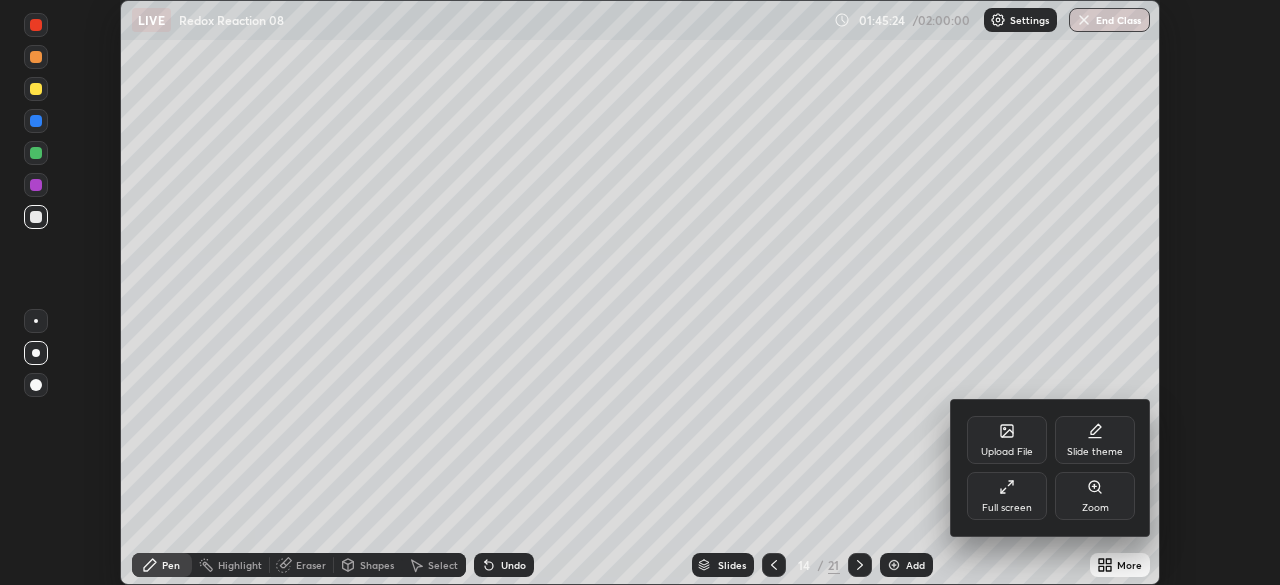 click on "Full screen" at bounding box center (1007, 508) 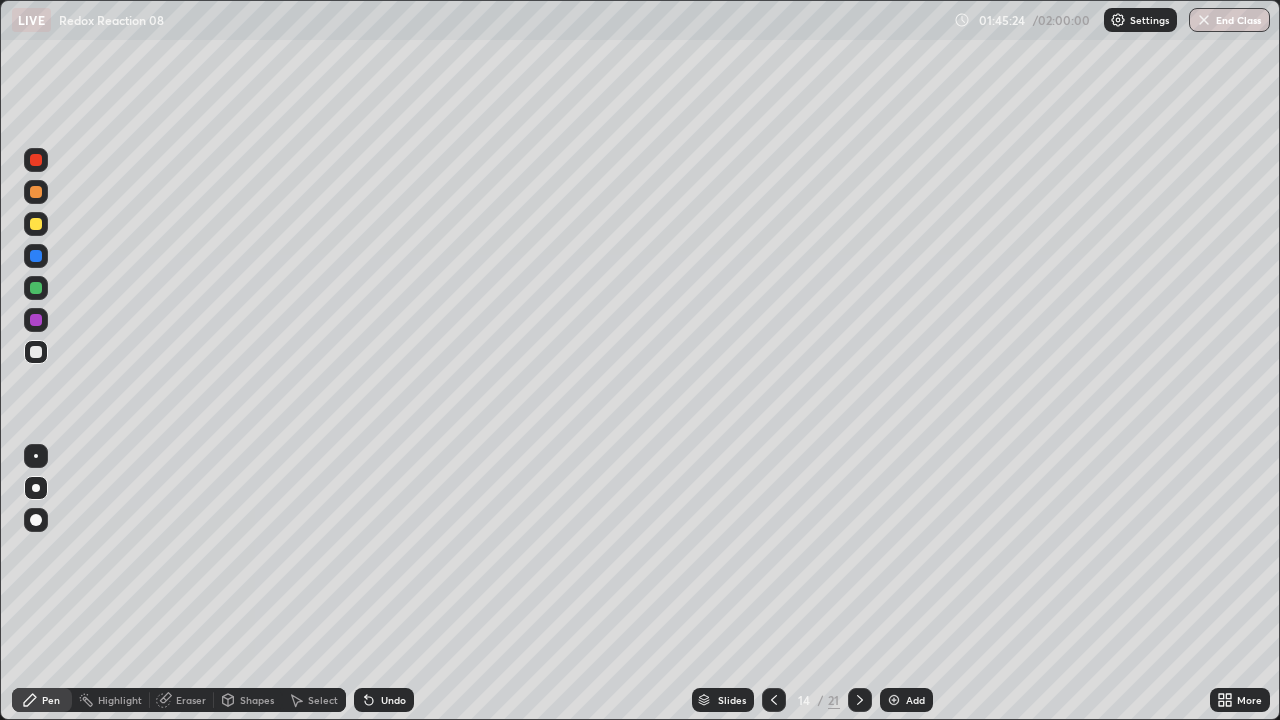 scroll, scrollTop: 99280, scrollLeft: 98720, axis: both 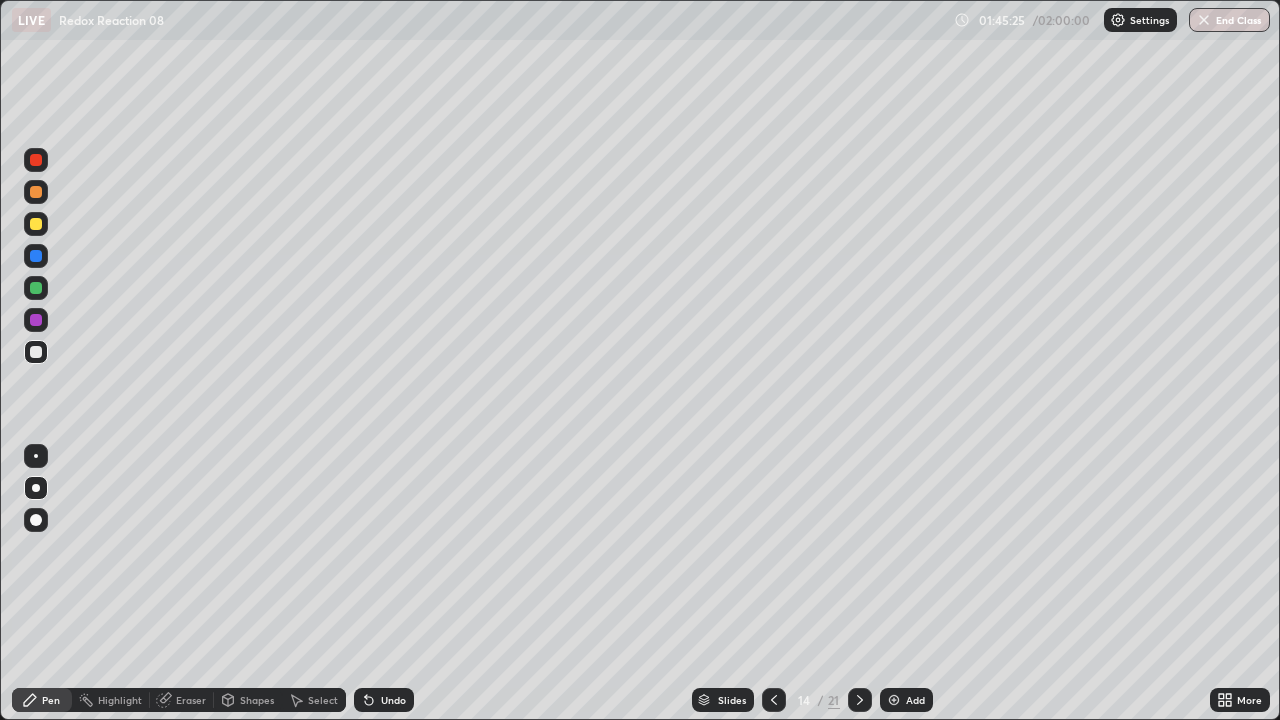 click at bounding box center (36, 224) 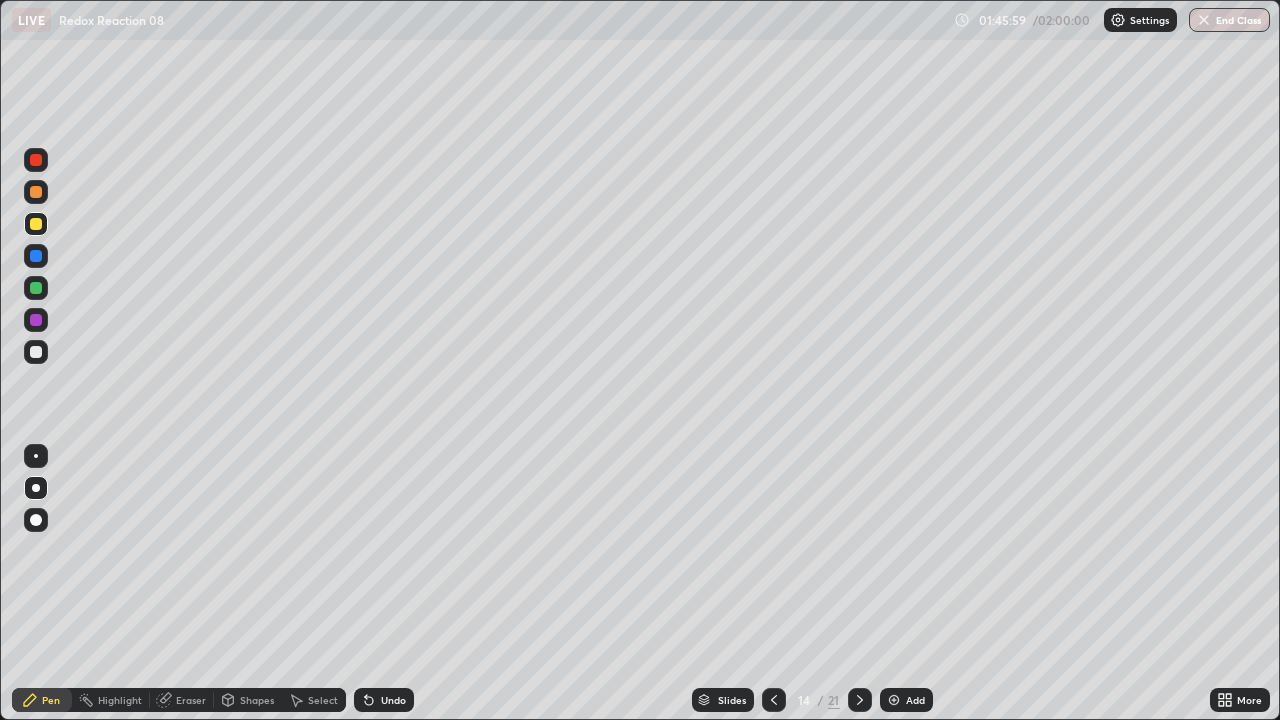 click 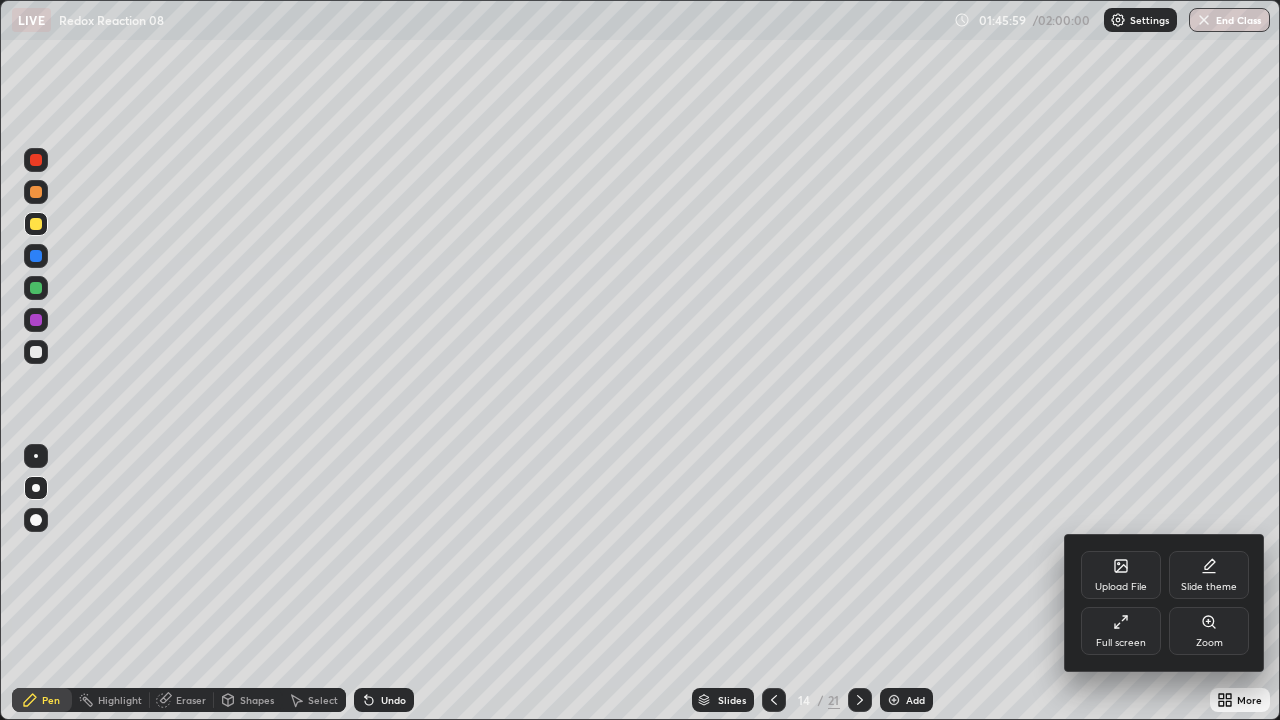 click on "Full screen" at bounding box center (1121, 643) 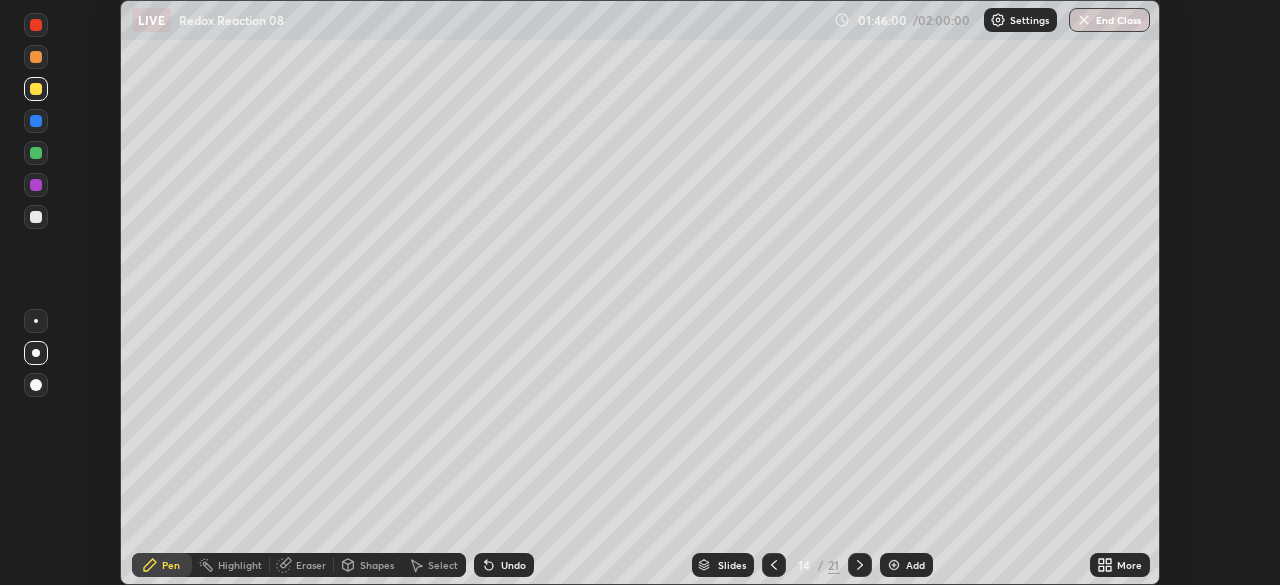 scroll, scrollTop: 585, scrollLeft: 1280, axis: both 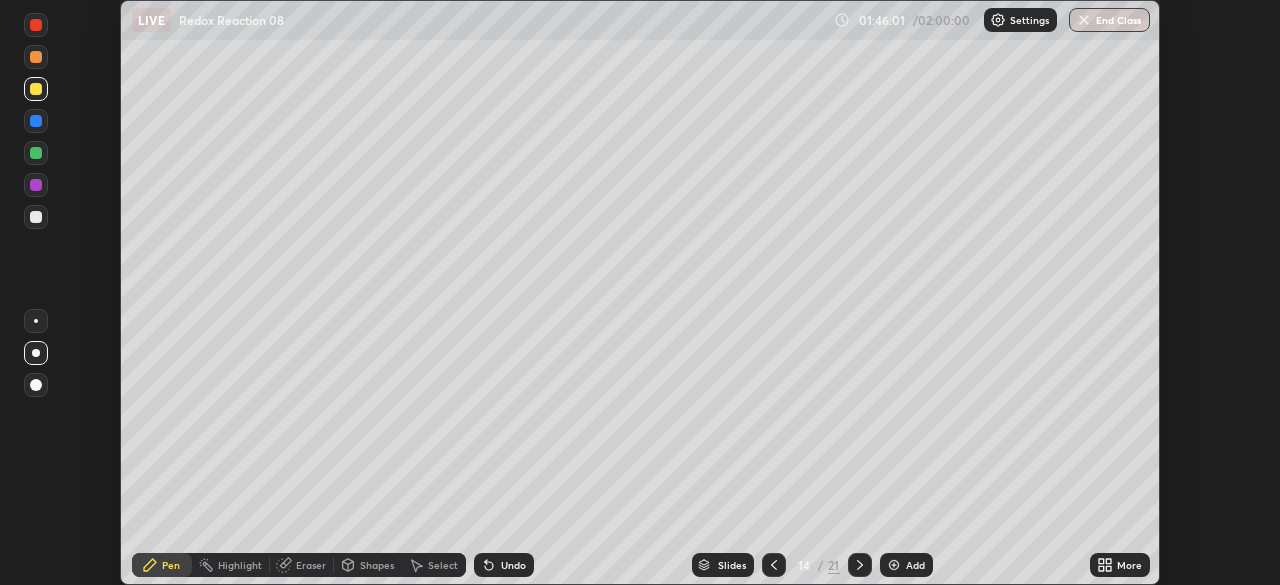 click on "Undo" at bounding box center [504, 565] 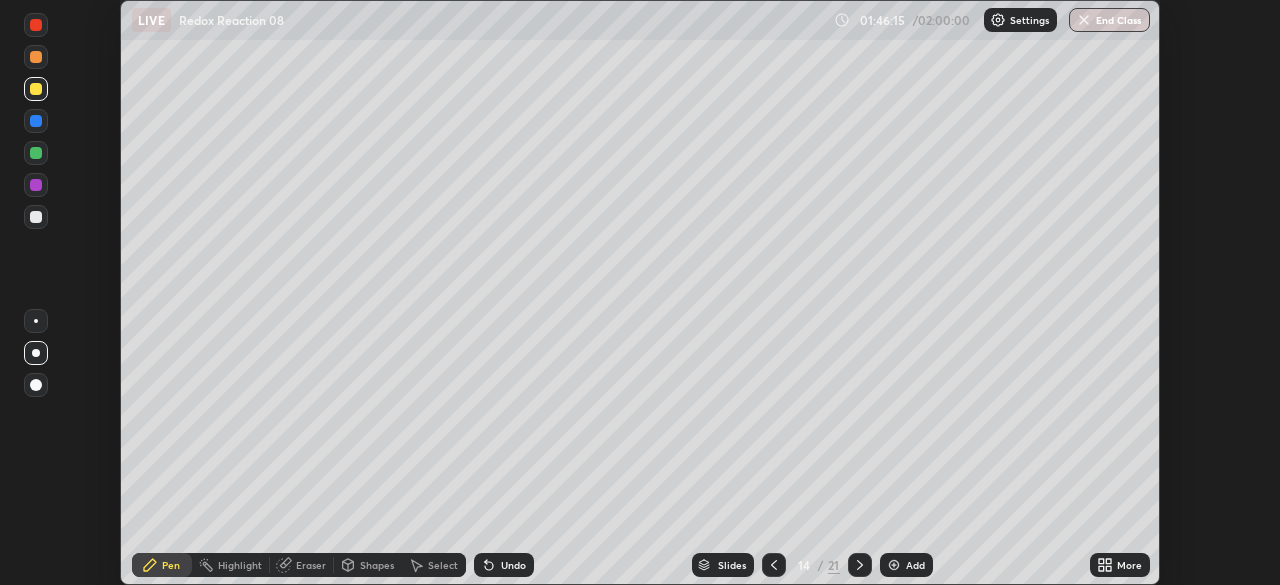 click on "More" at bounding box center (1120, 565) 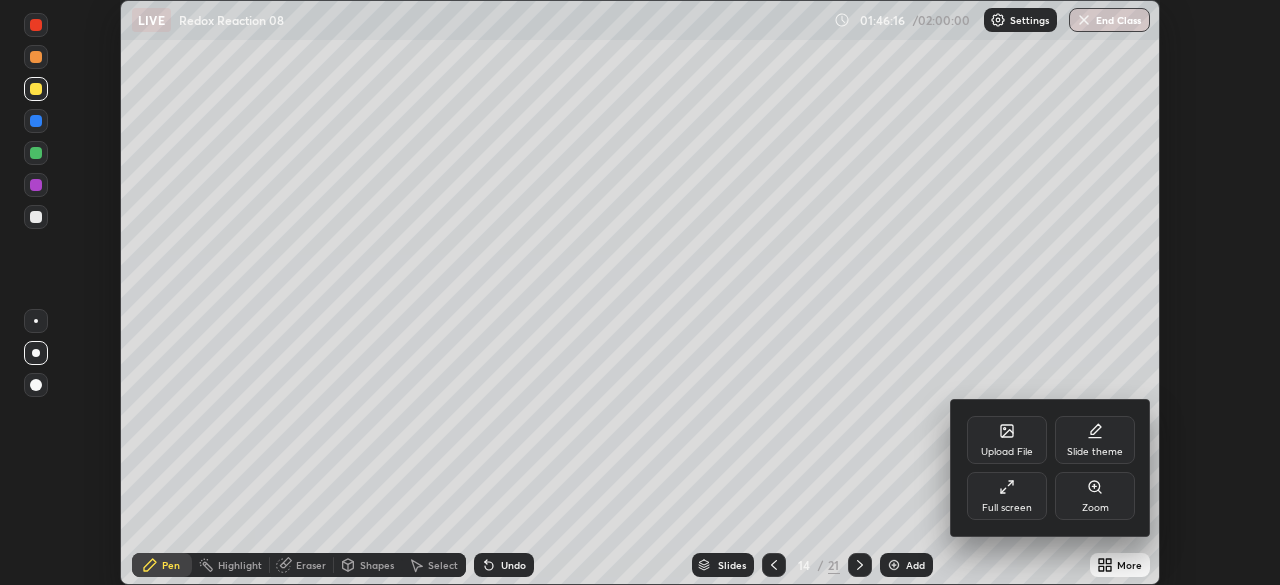 click on "Full screen" at bounding box center (1007, 508) 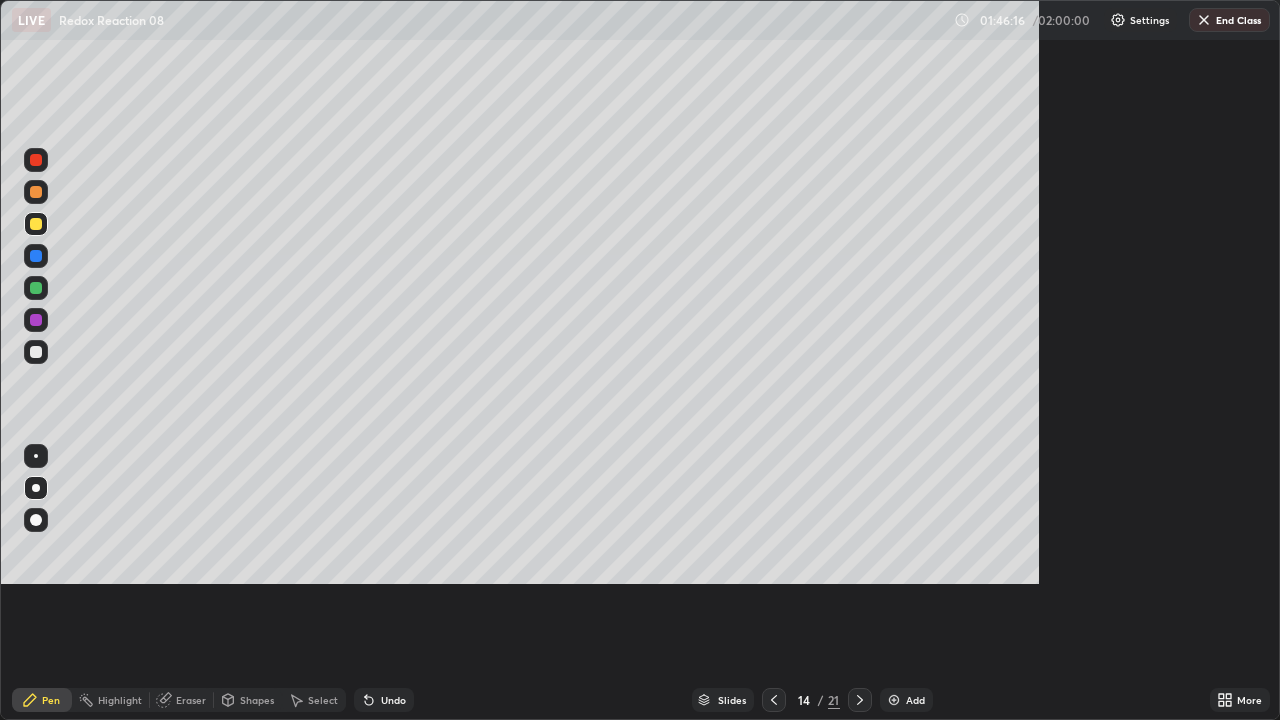 scroll, scrollTop: 99280, scrollLeft: 98720, axis: both 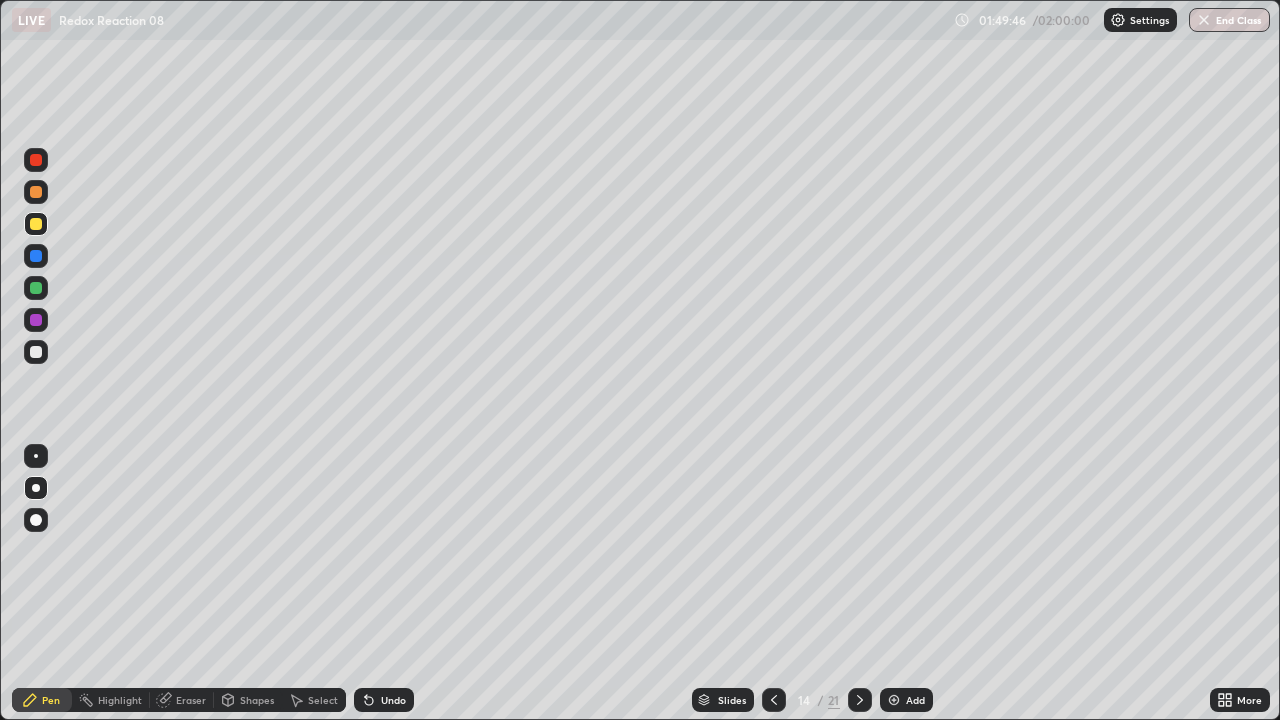 click at bounding box center (36, 352) 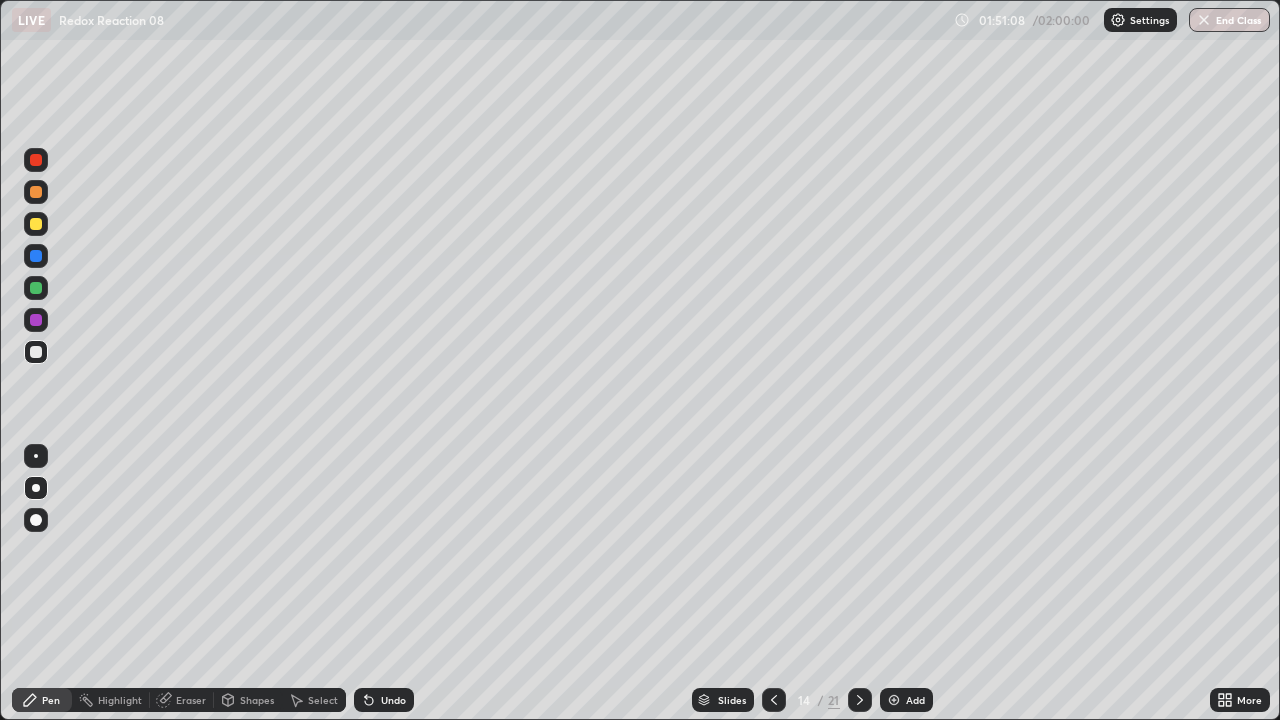click 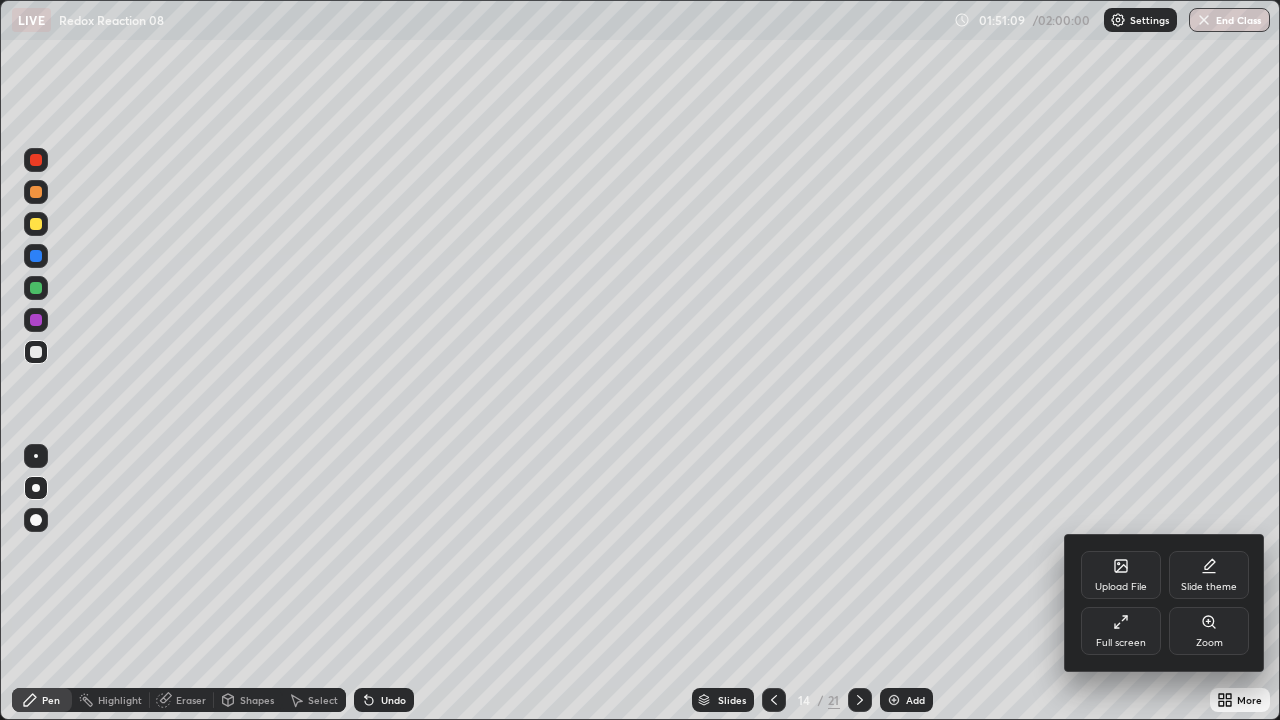 click on "Full screen" at bounding box center (1121, 631) 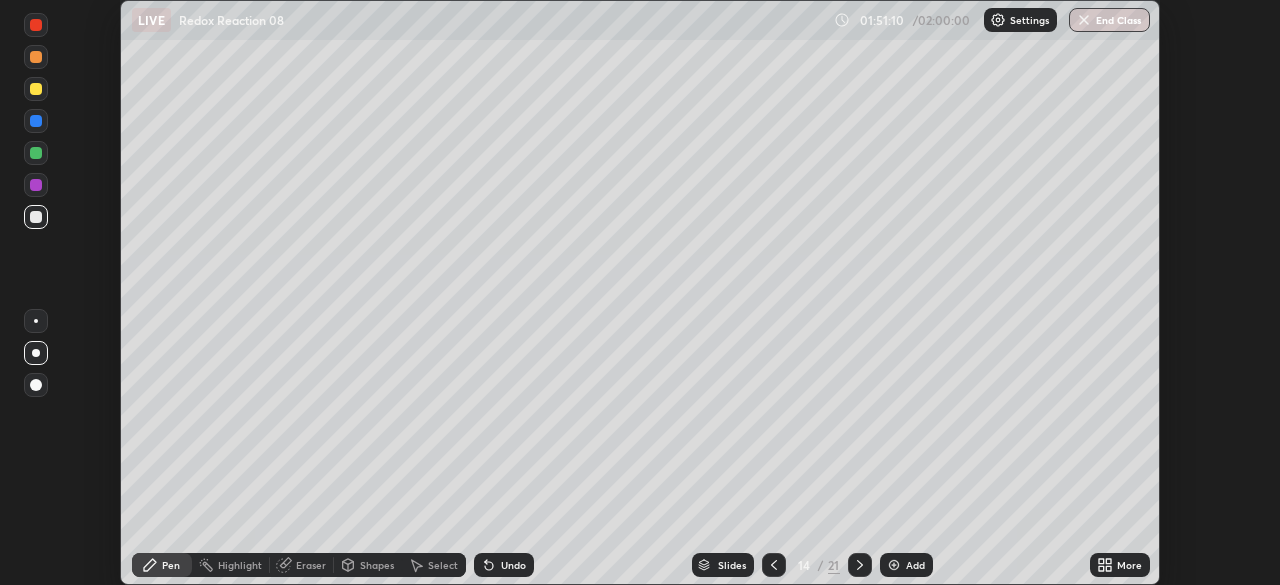scroll, scrollTop: 585, scrollLeft: 1280, axis: both 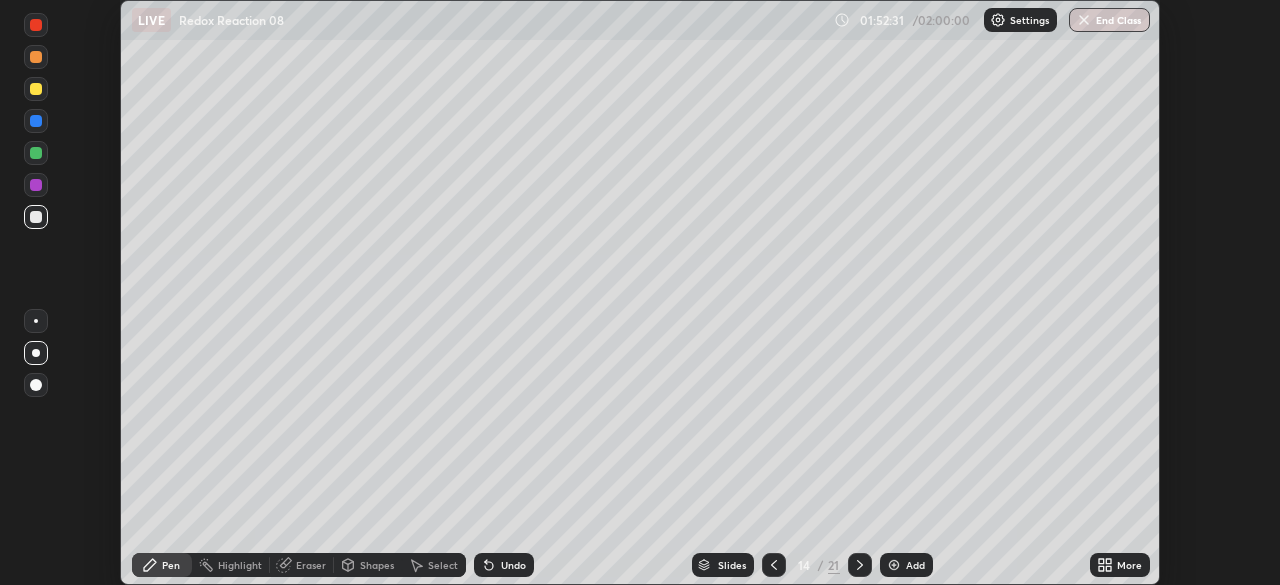 click 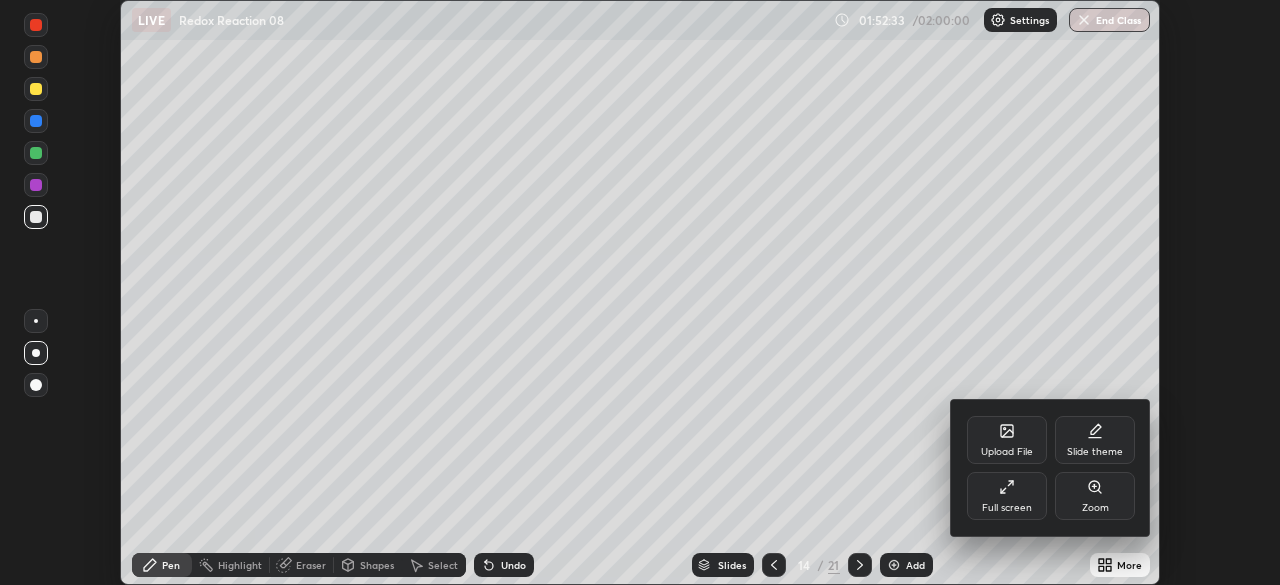 click at bounding box center [640, 292] 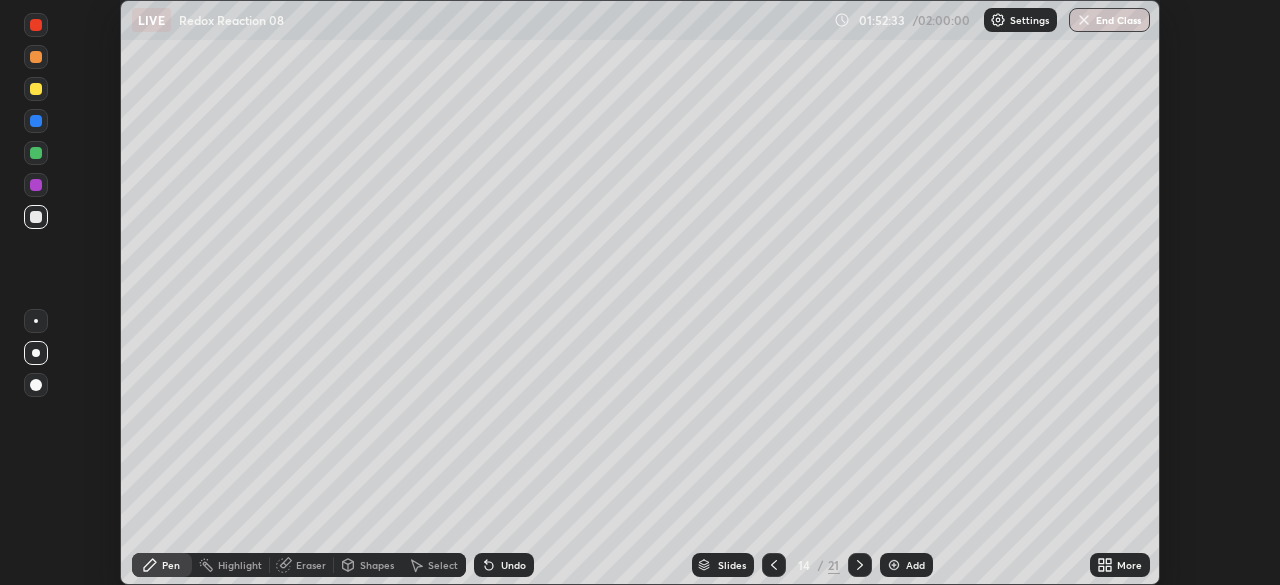 click 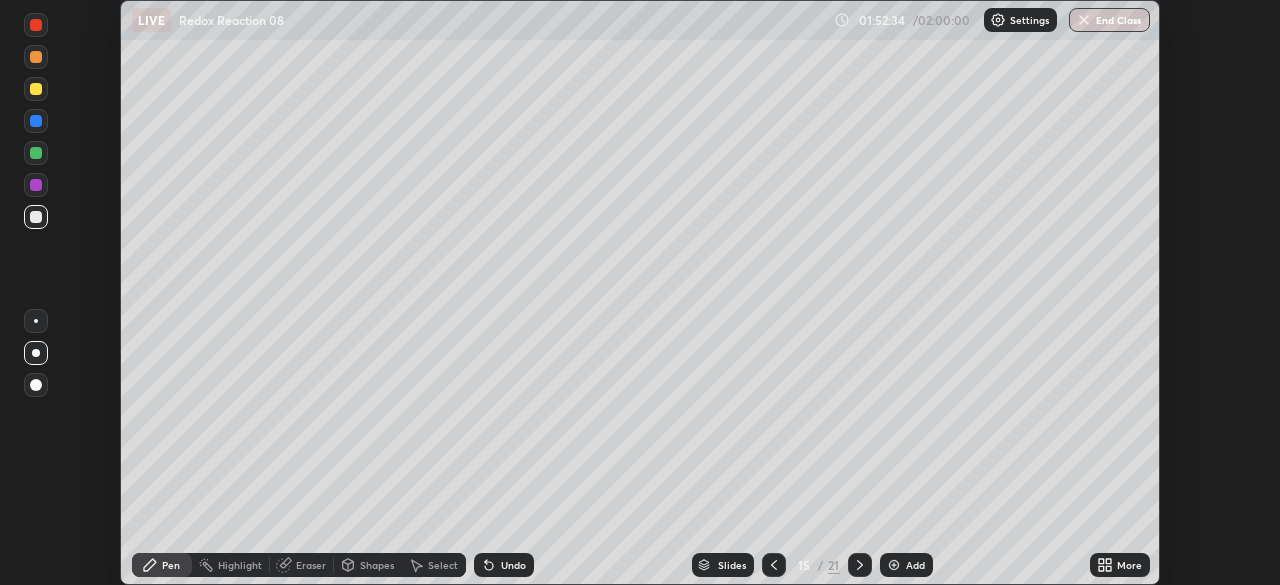 click 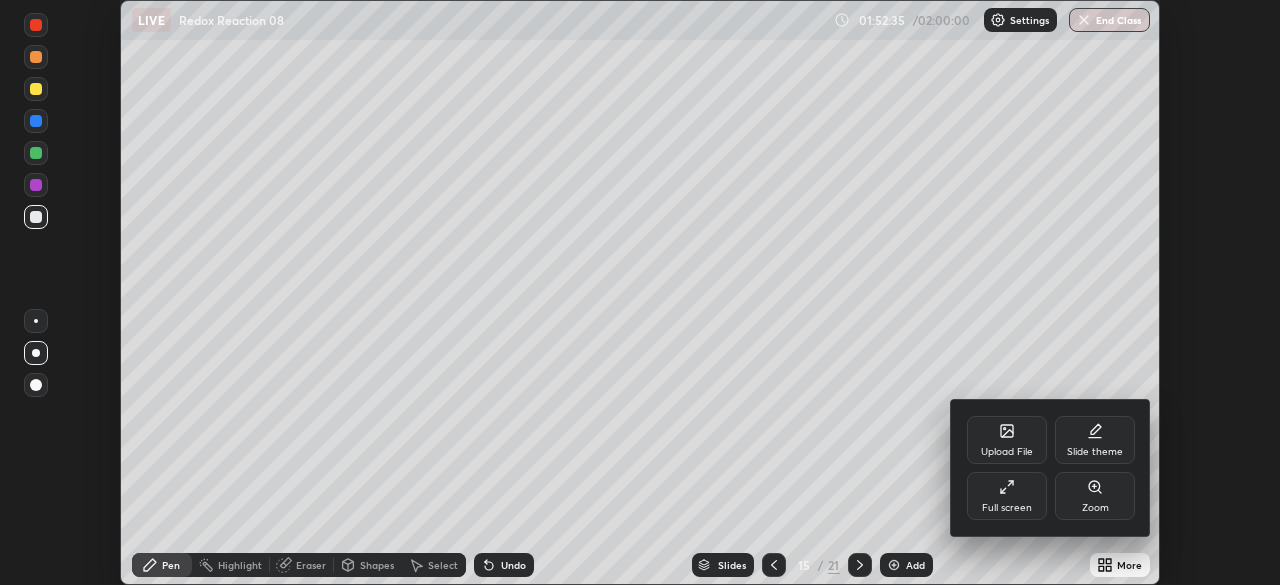 click on "Full screen" at bounding box center (1007, 496) 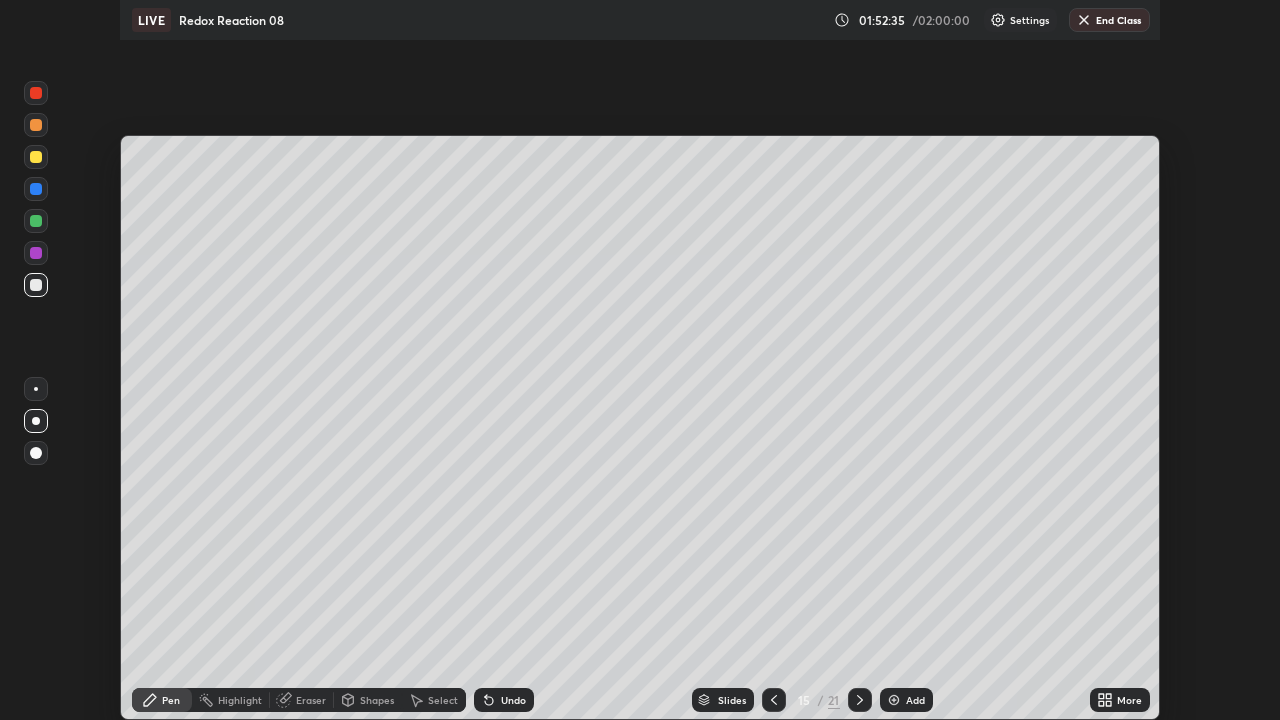 scroll, scrollTop: 99280, scrollLeft: 98720, axis: both 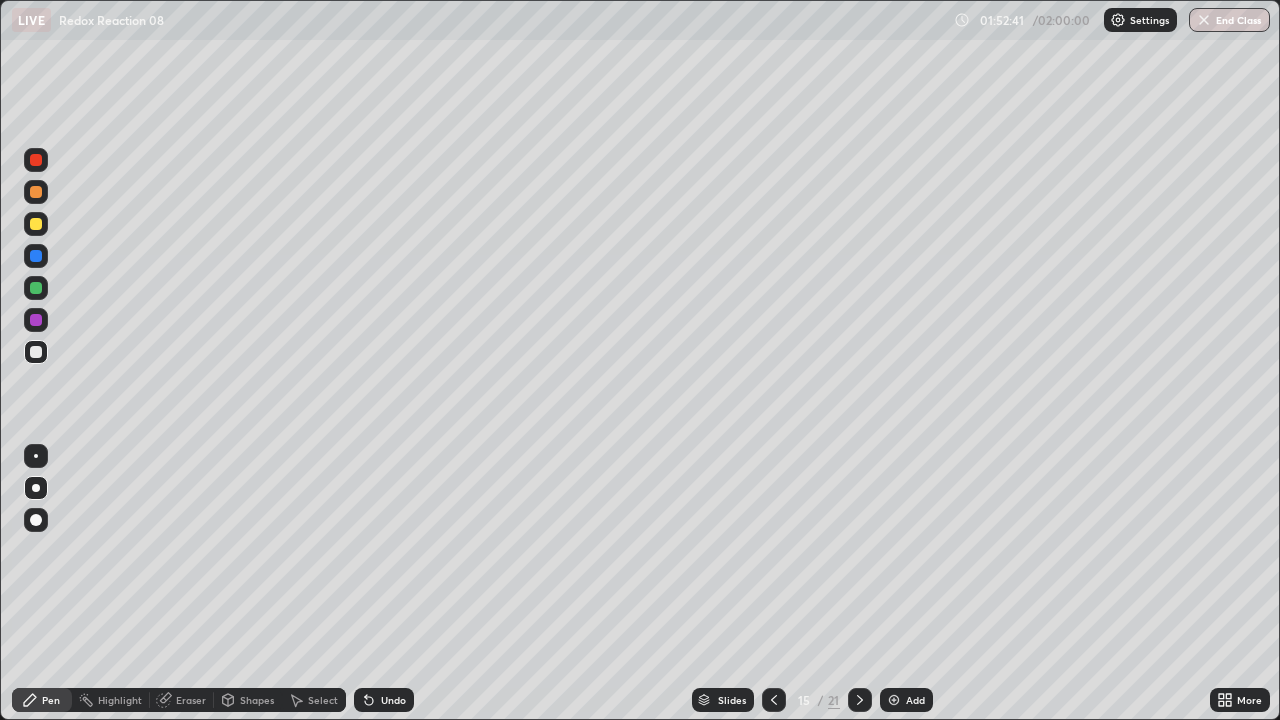 click at bounding box center (36, 288) 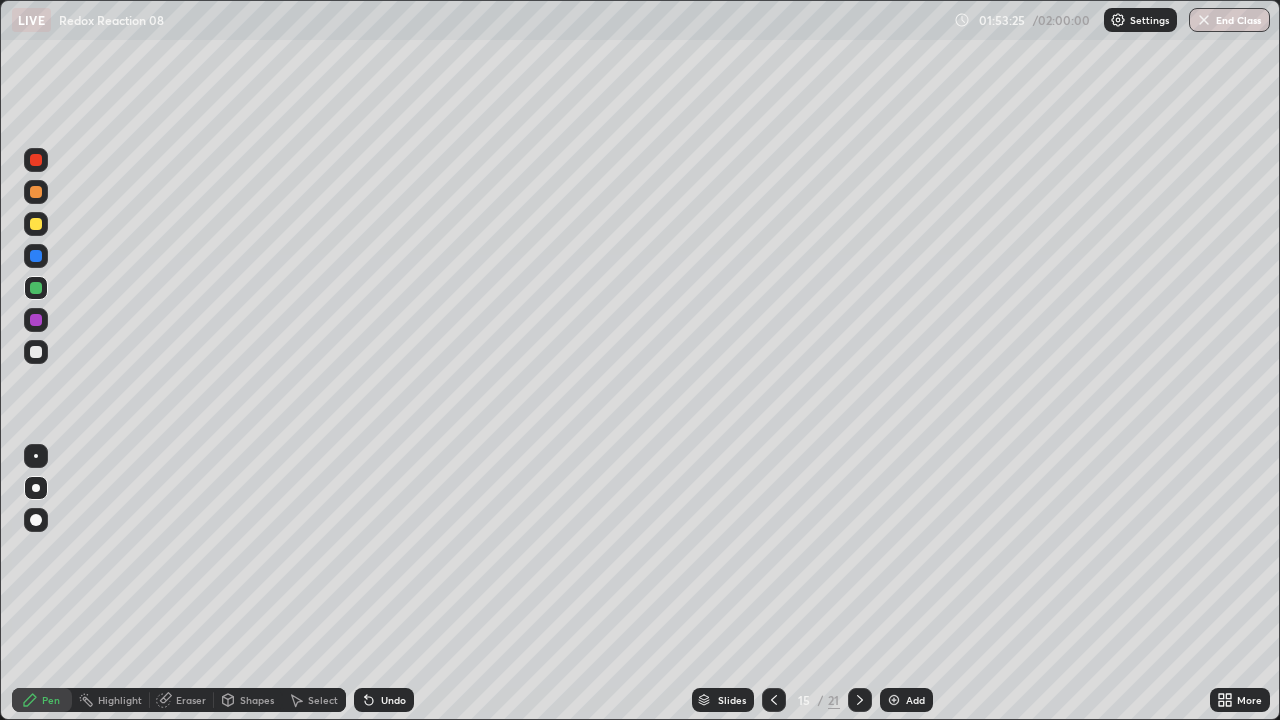 click at bounding box center [36, 224] 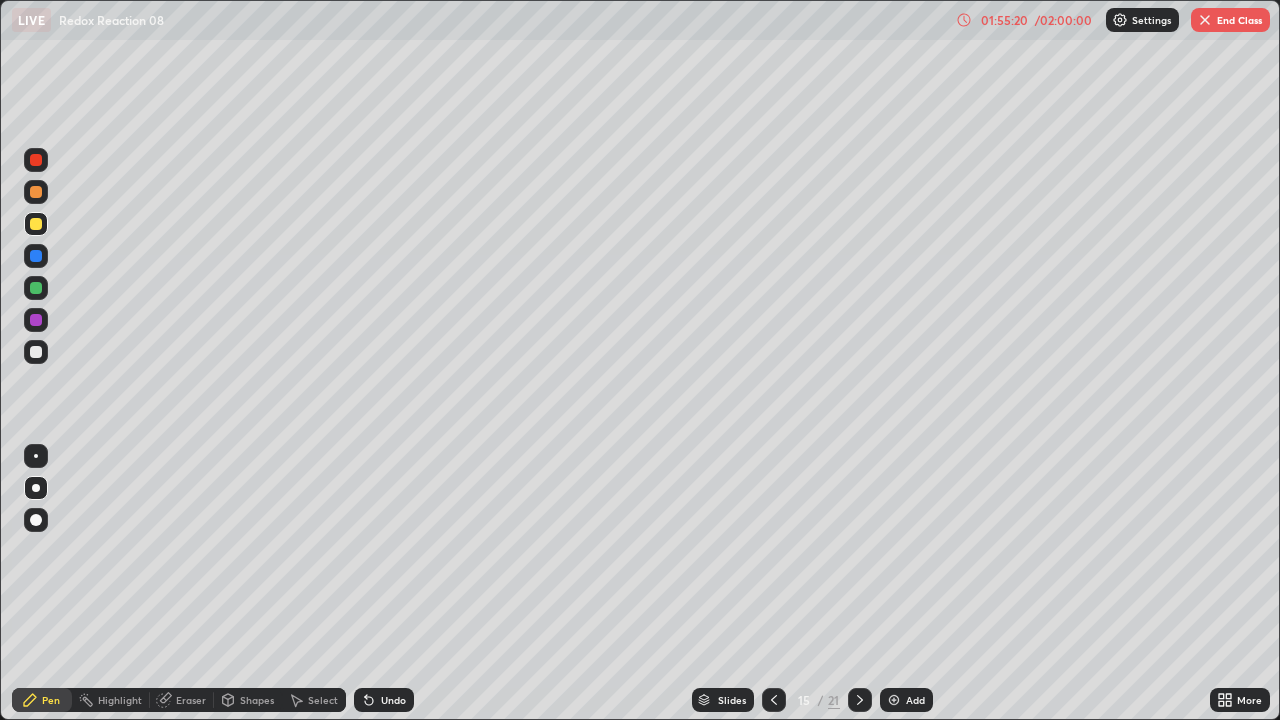 click 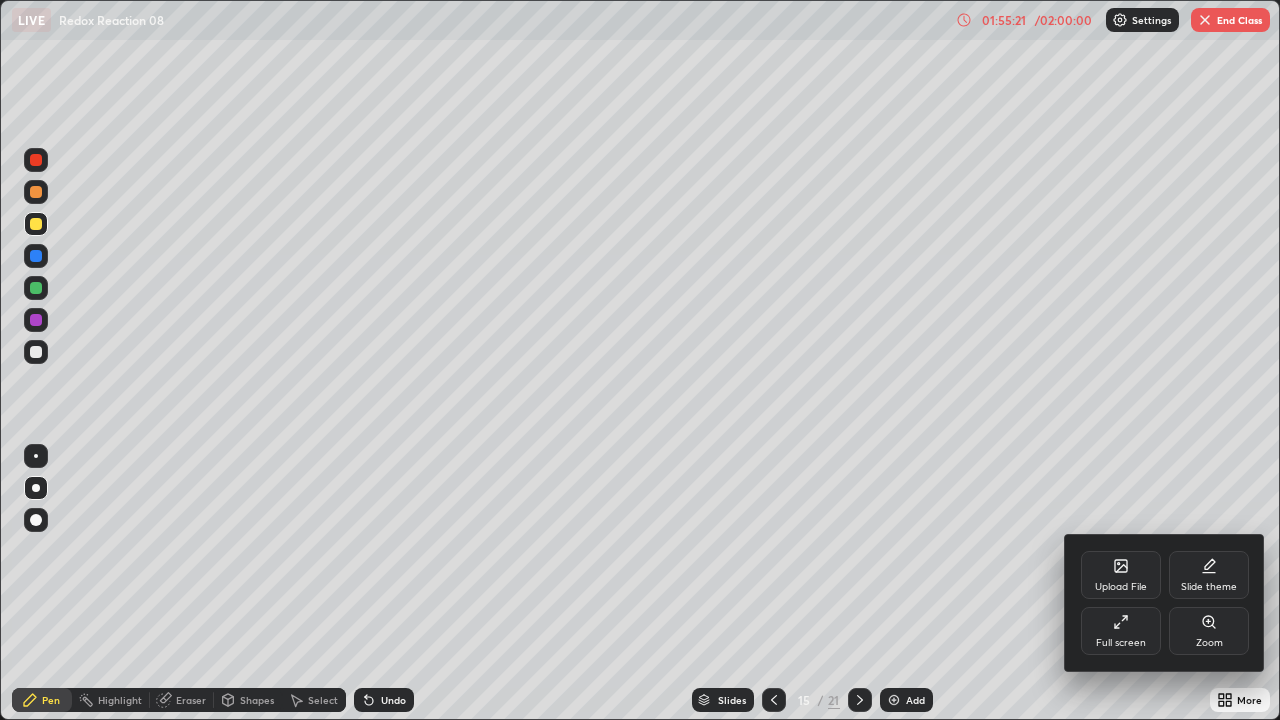 click on "Full screen" at bounding box center [1121, 631] 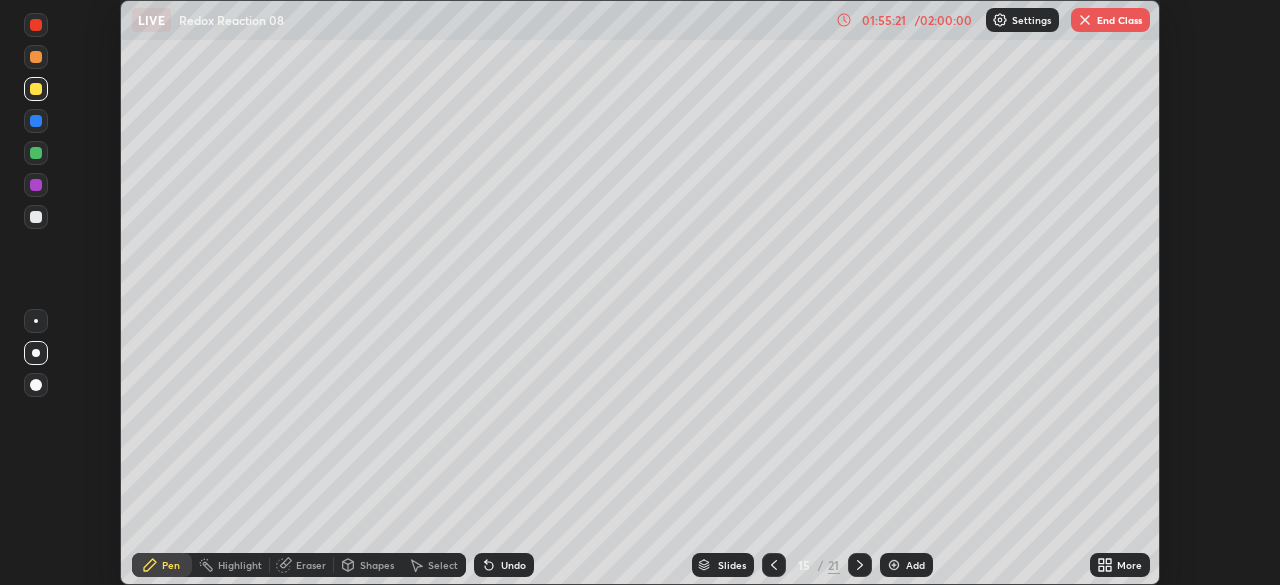 scroll, scrollTop: 585, scrollLeft: 1280, axis: both 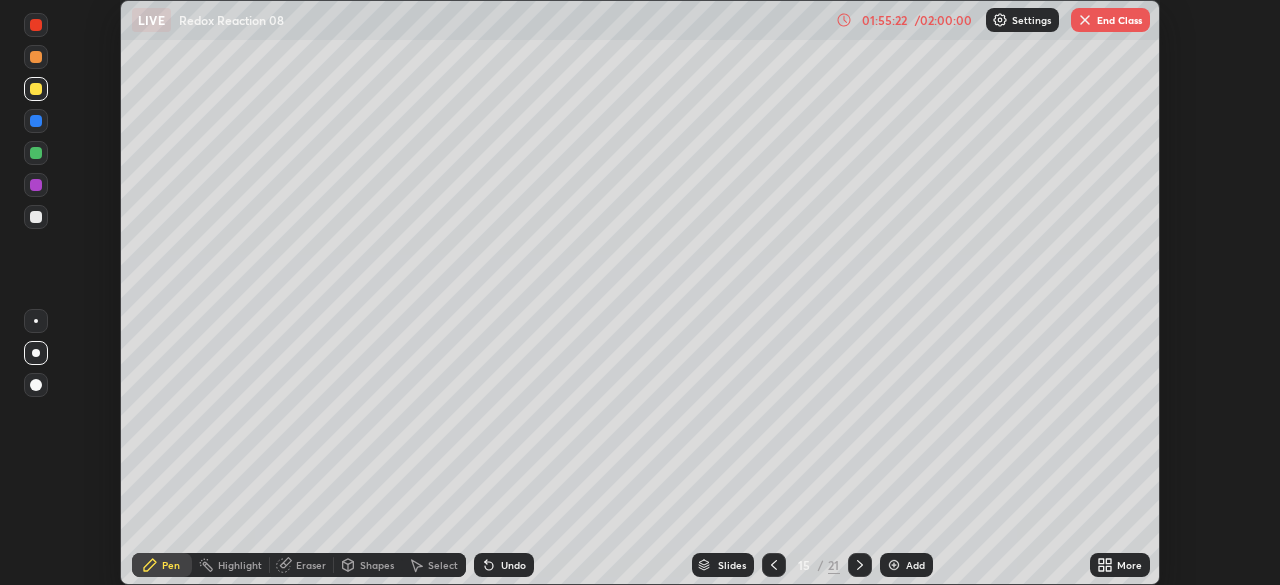 click 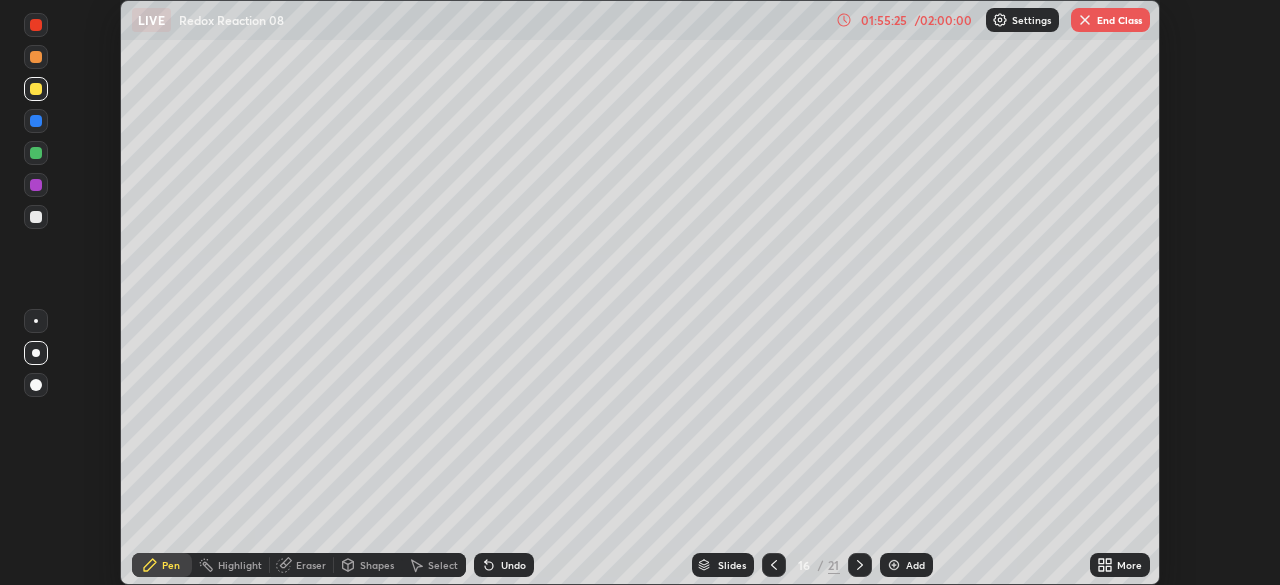 click 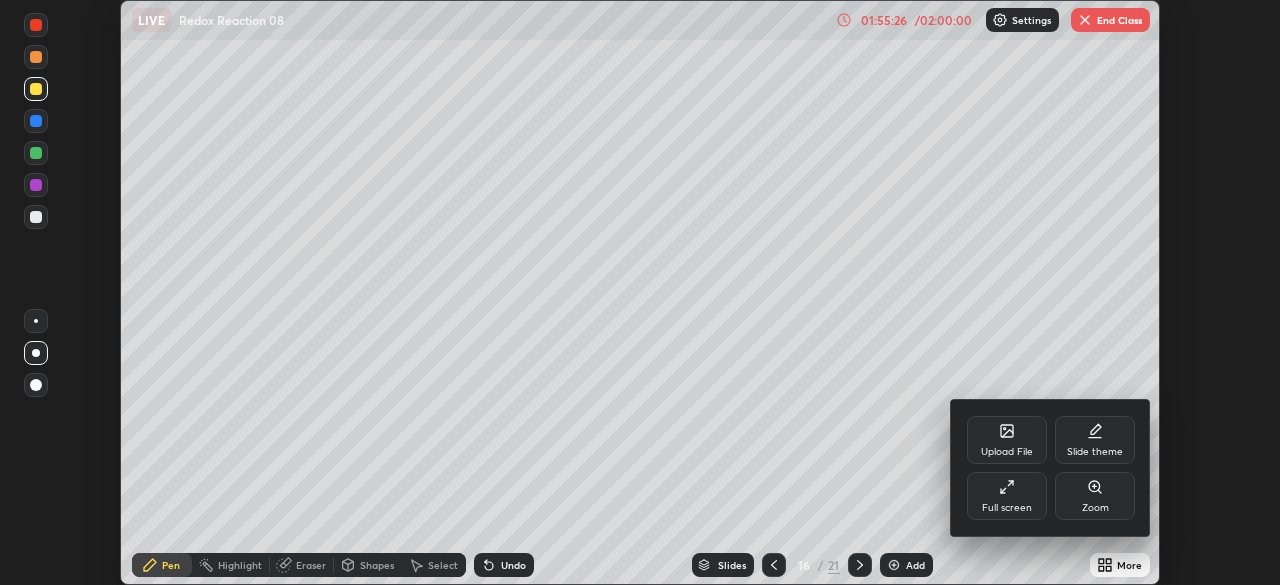click 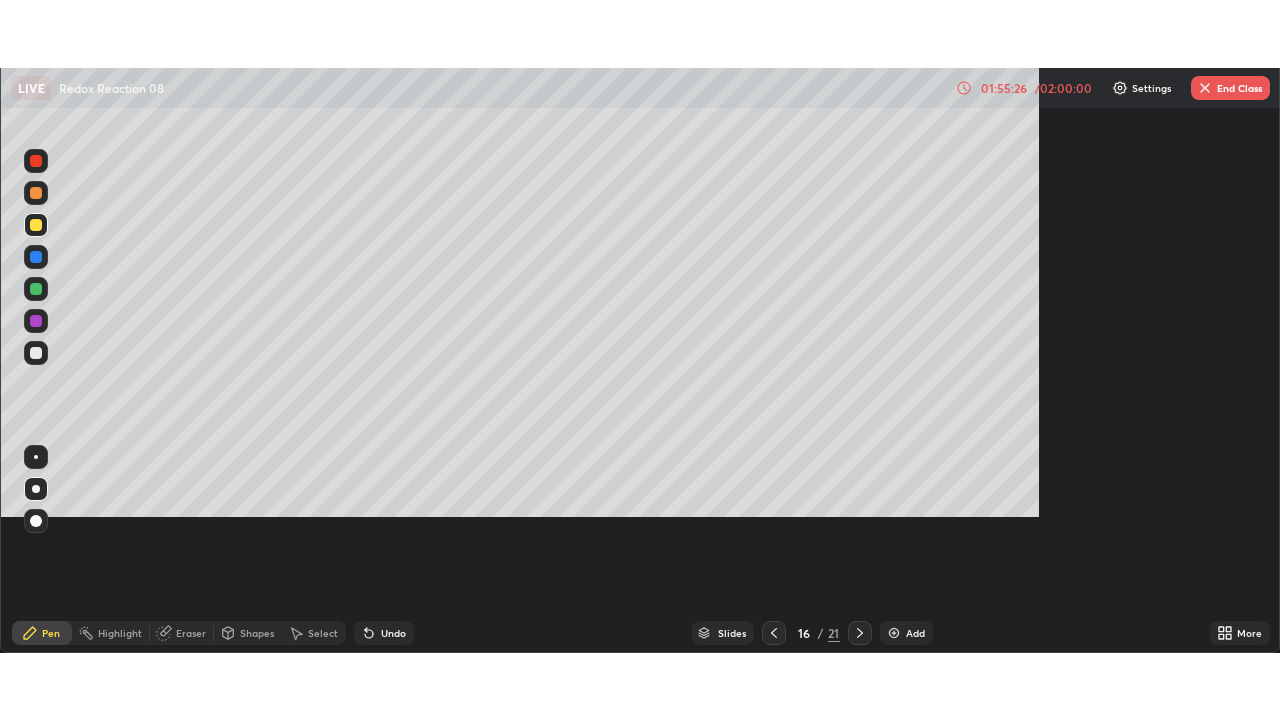 scroll, scrollTop: 99280, scrollLeft: 98720, axis: both 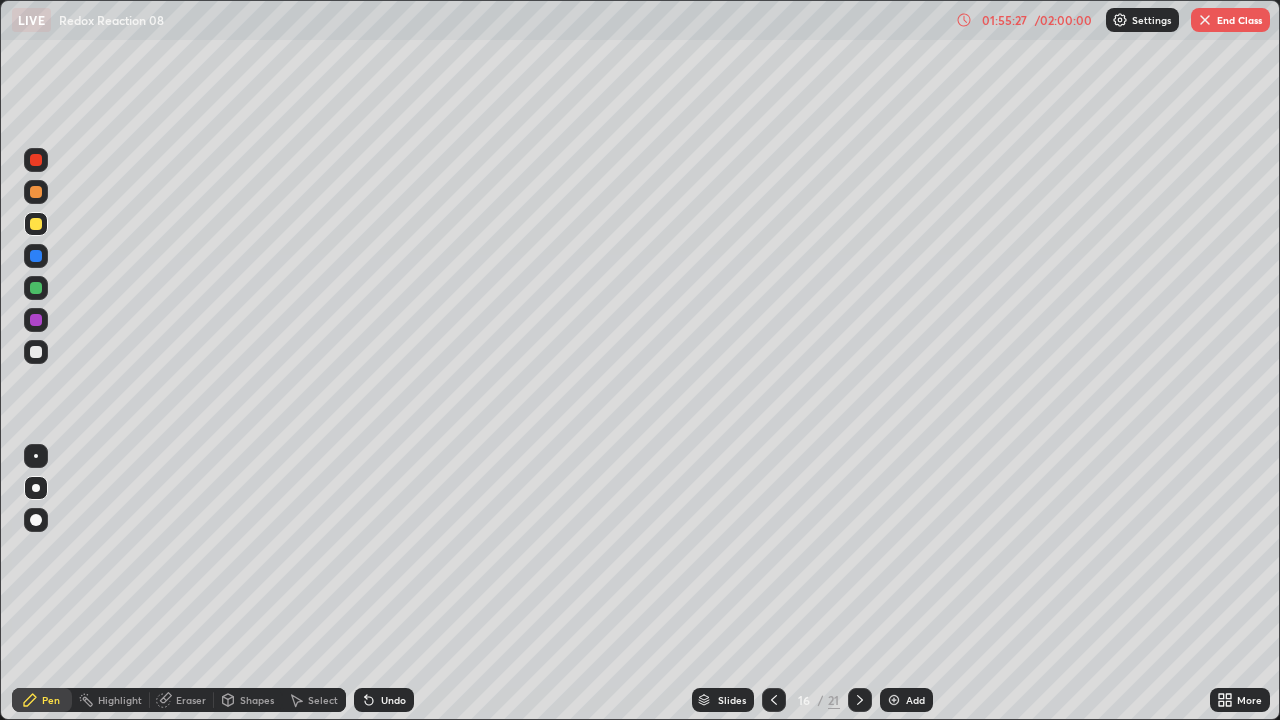 click at bounding box center (36, 288) 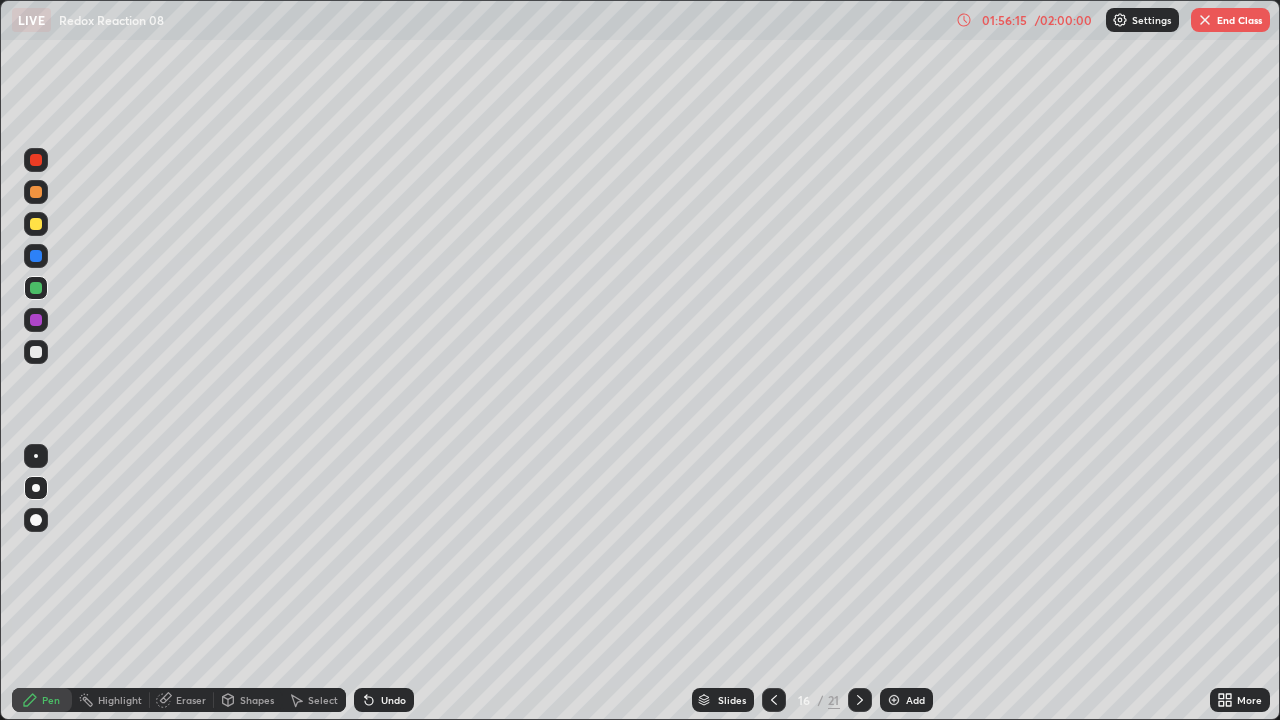 click at bounding box center (36, 224) 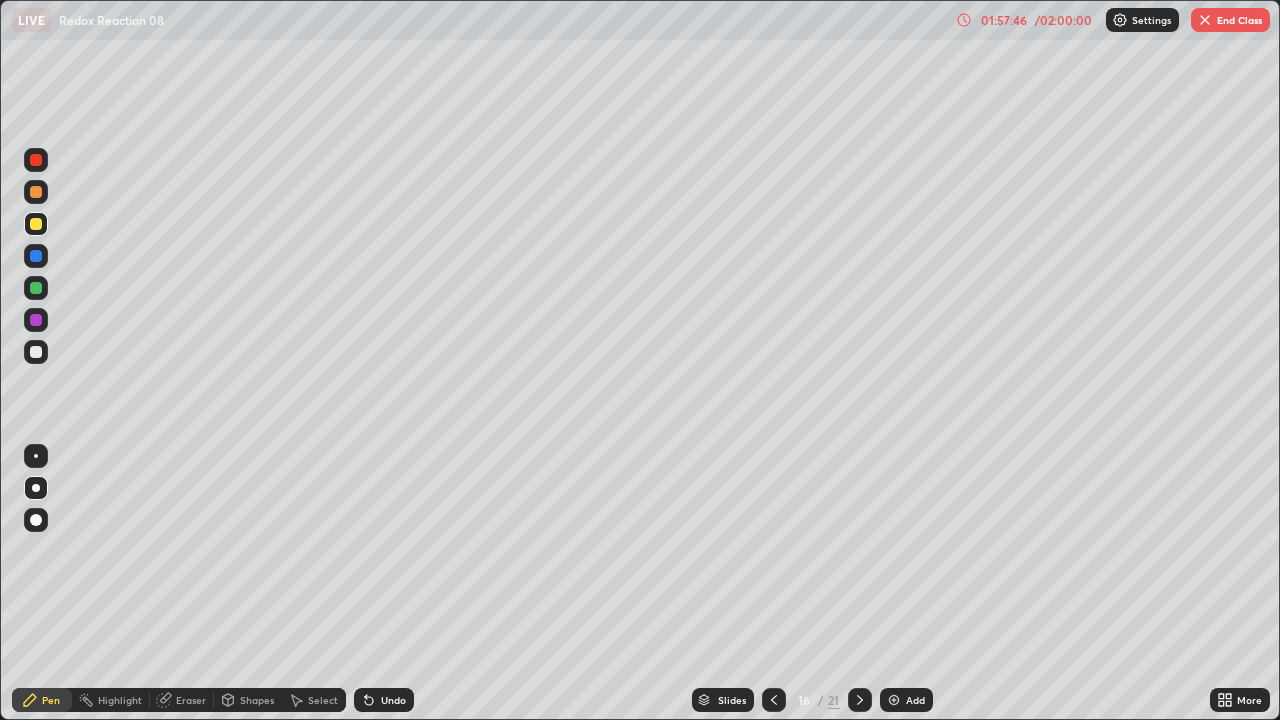 click at bounding box center (36, 288) 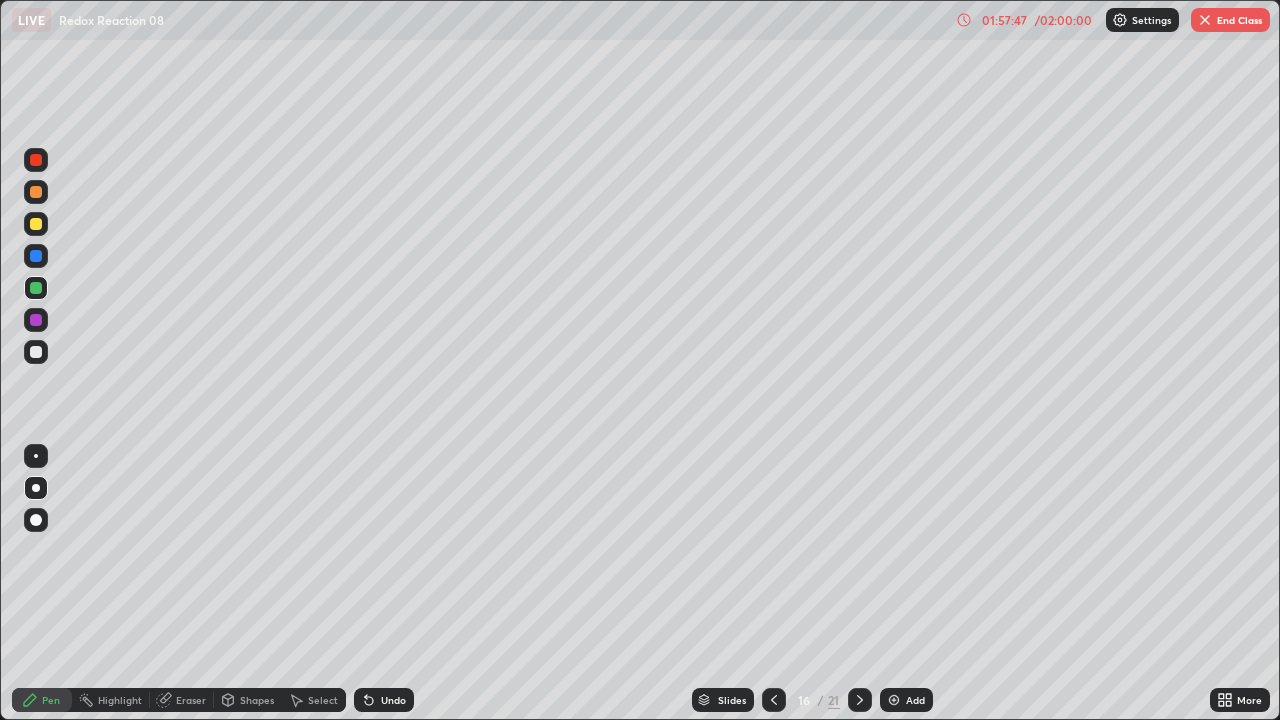 click at bounding box center [36, 352] 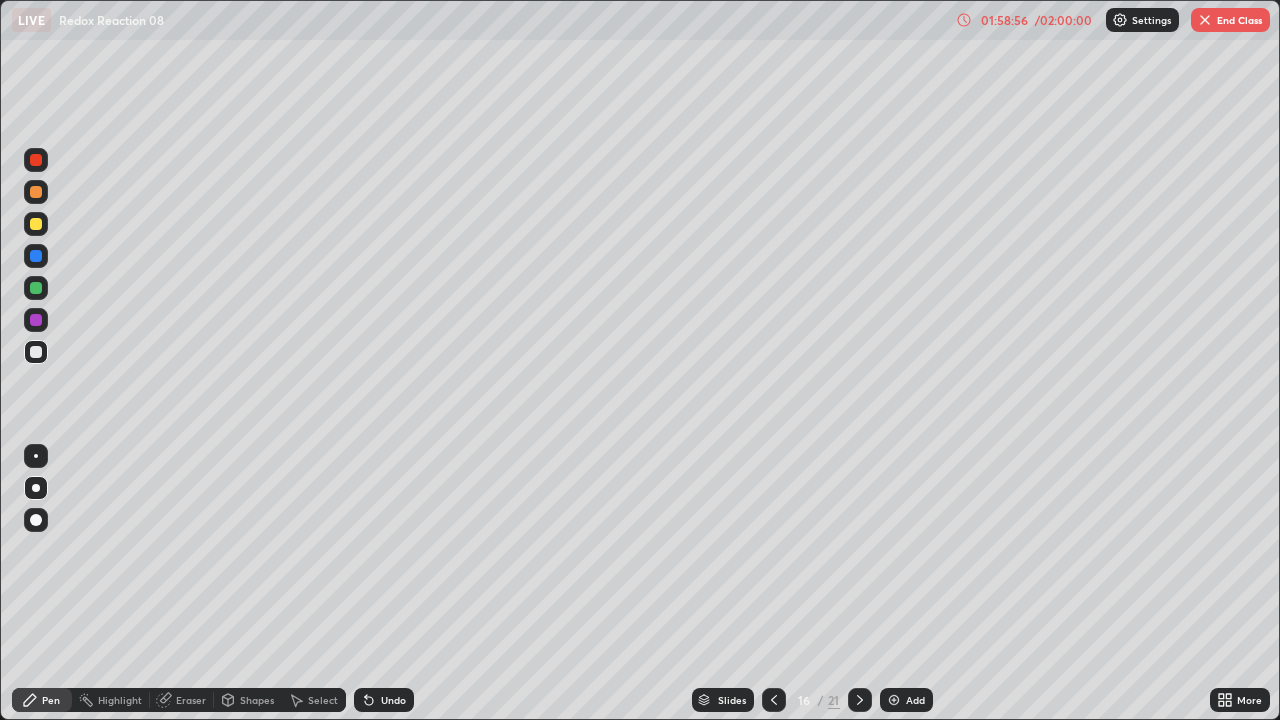 click 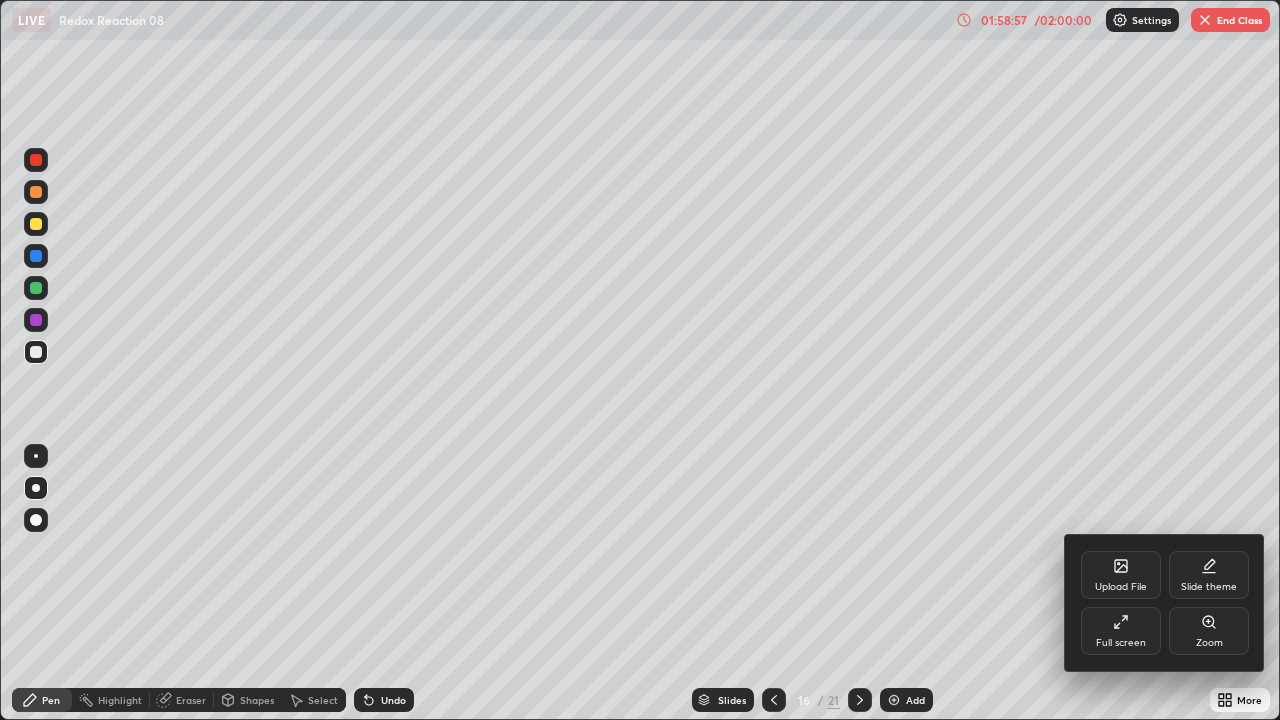click on "Full screen" at bounding box center [1121, 631] 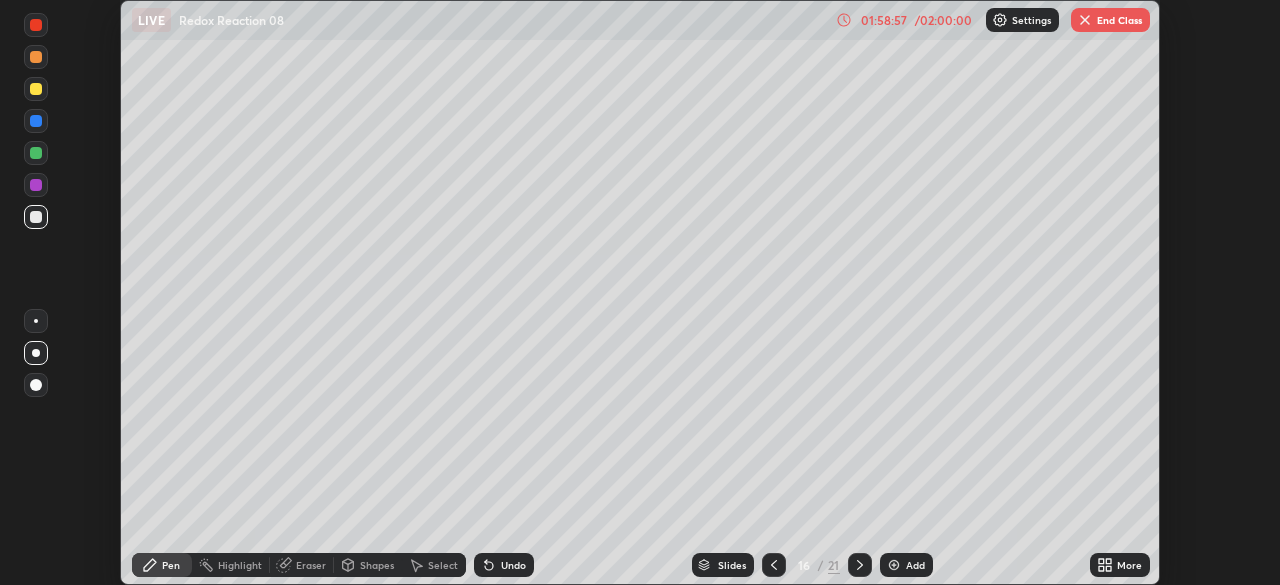 scroll, scrollTop: 585, scrollLeft: 1280, axis: both 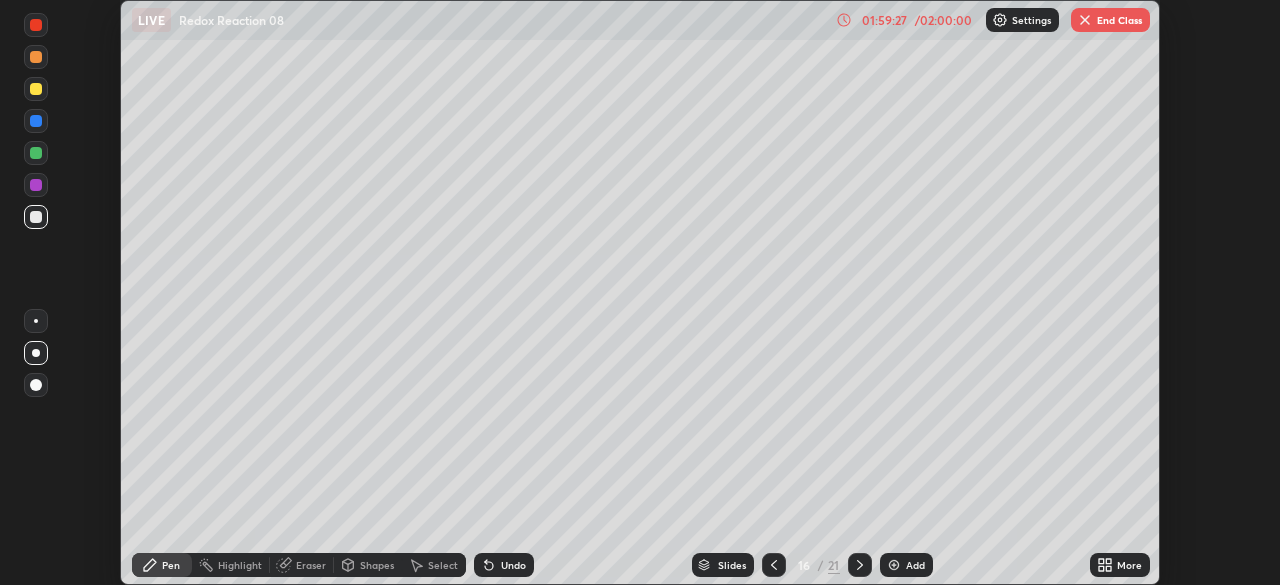 click 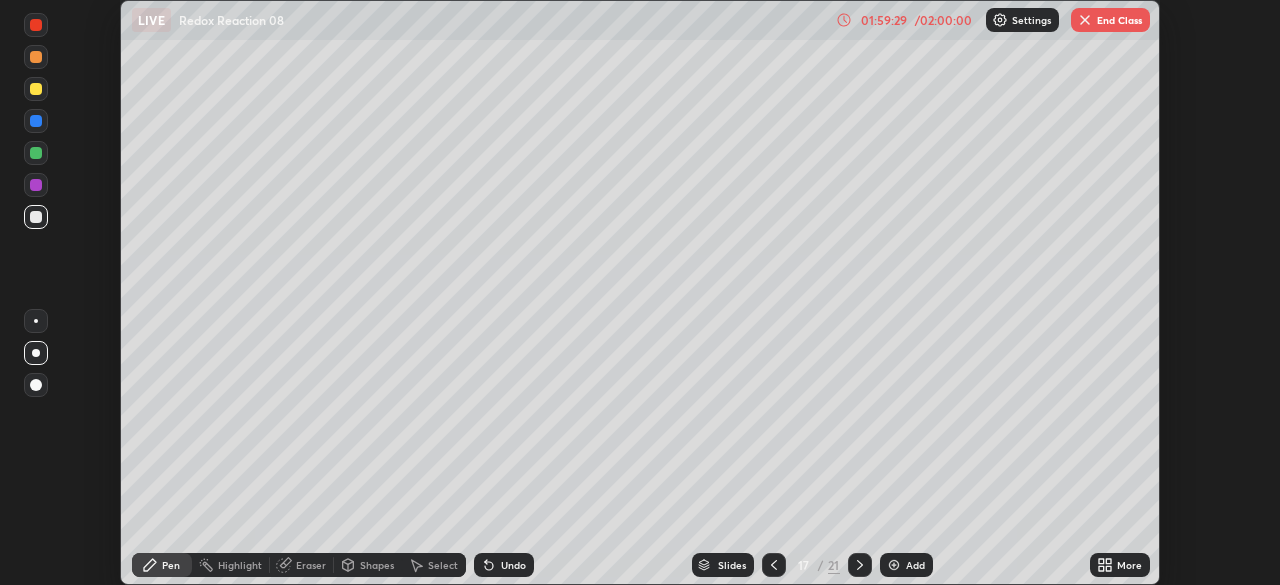 click 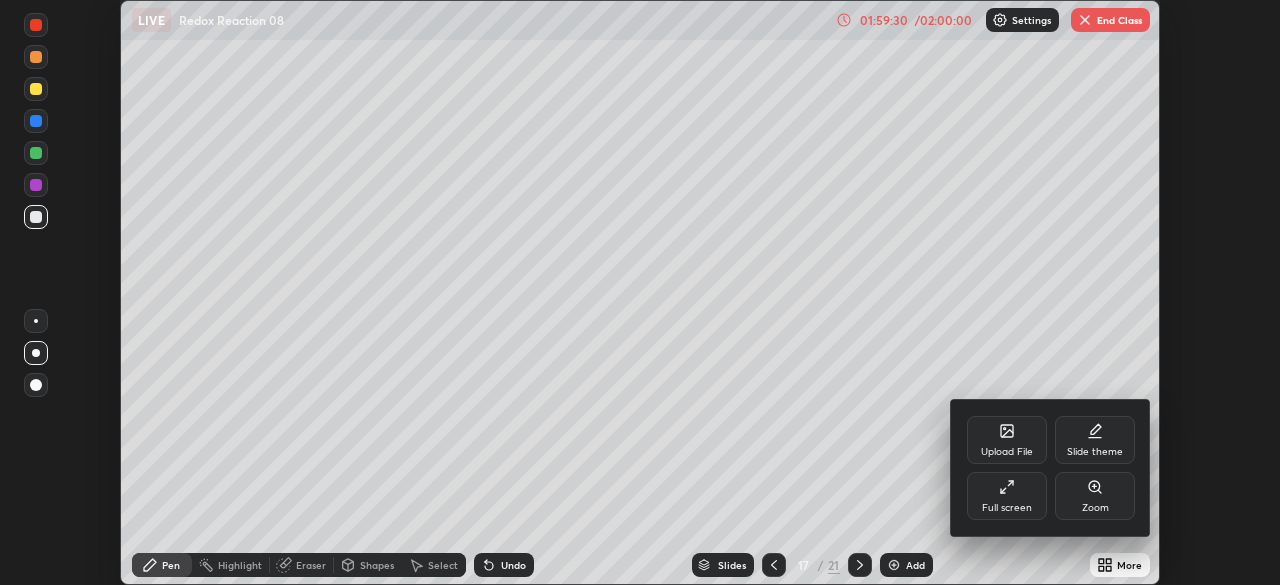 click on "Full screen" at bounding box center (1007, 508) 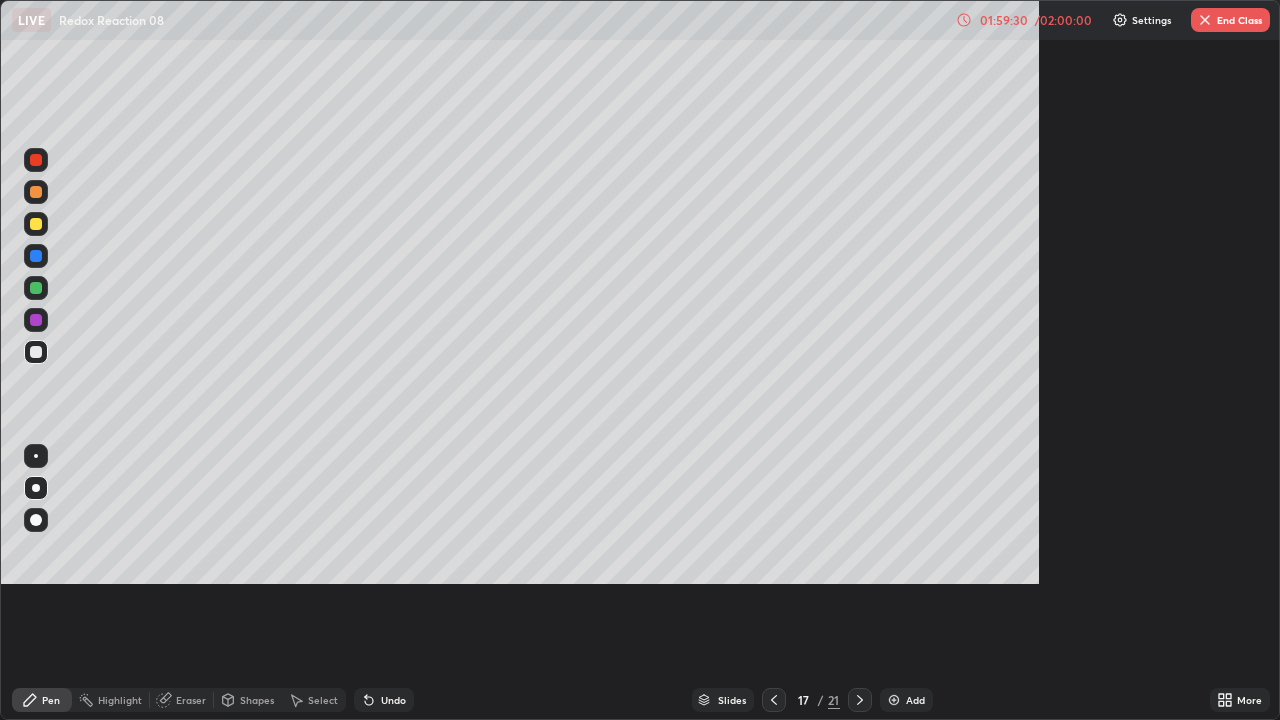 scroll, scrollTop: 99280, scrollLeft: 98720, axis: both 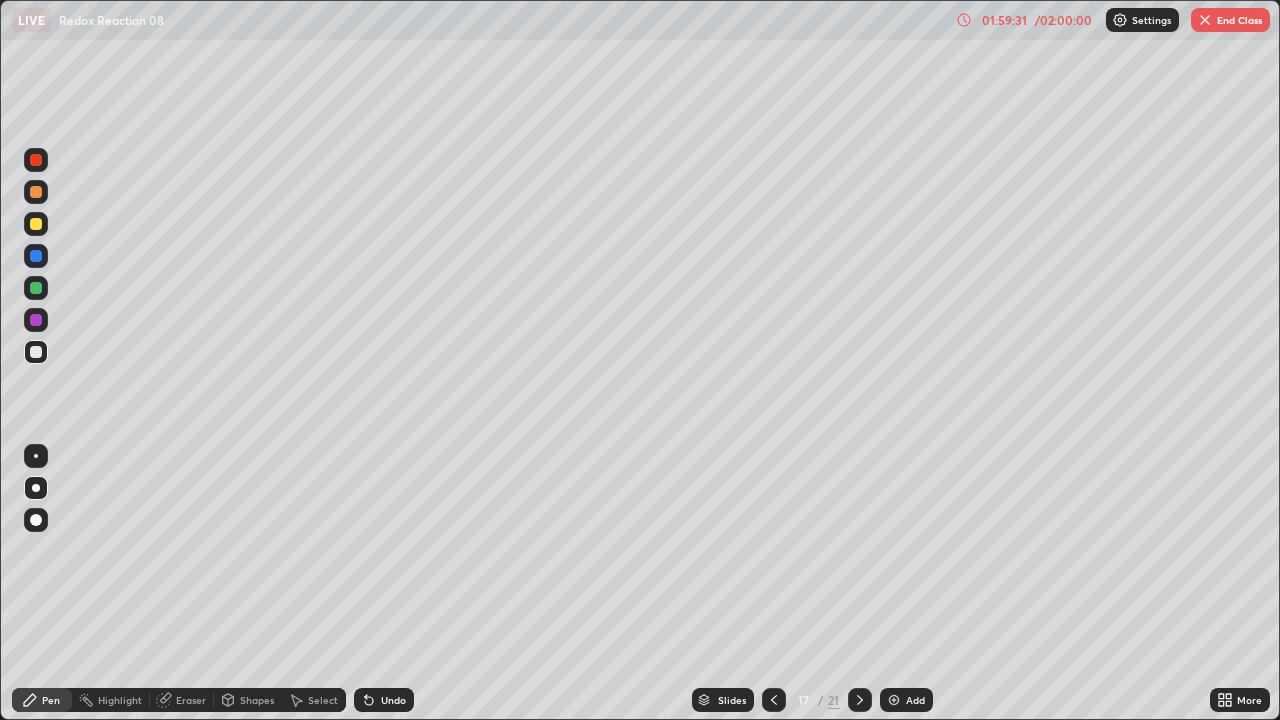 click at bounding box center (36, 288) 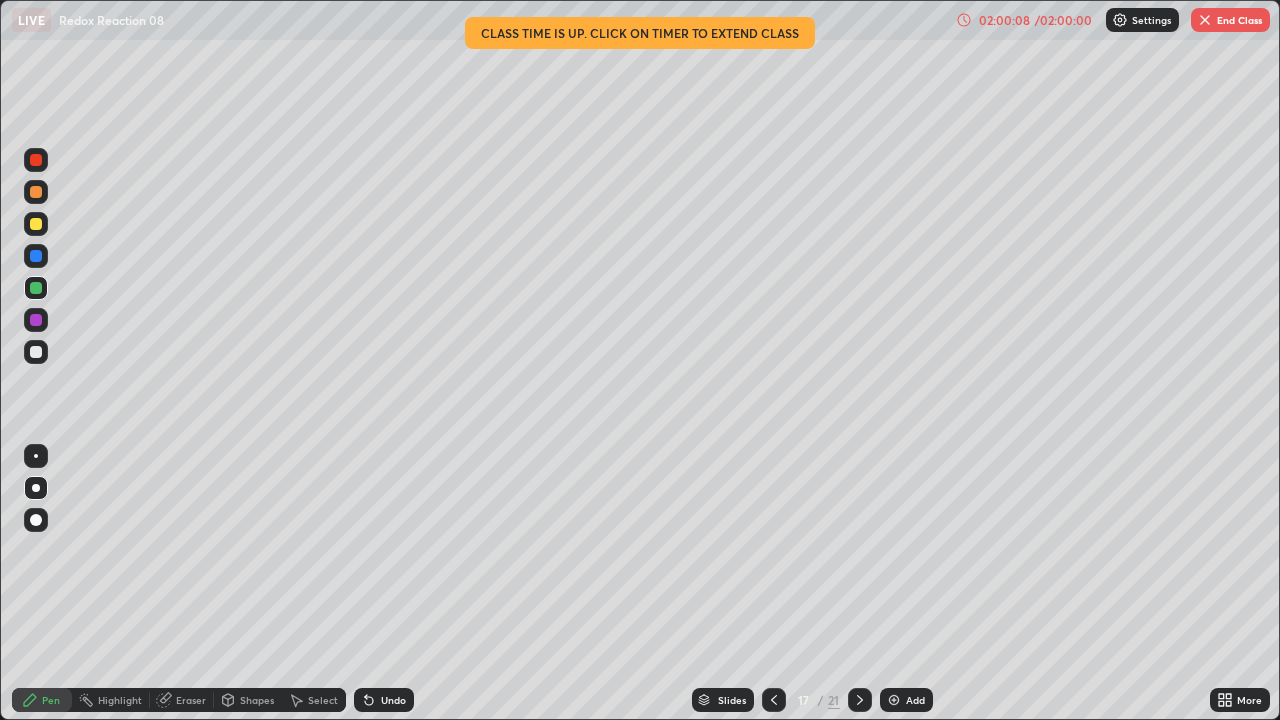 click on "/  02:00:00" at bounding box center (1063, 20) 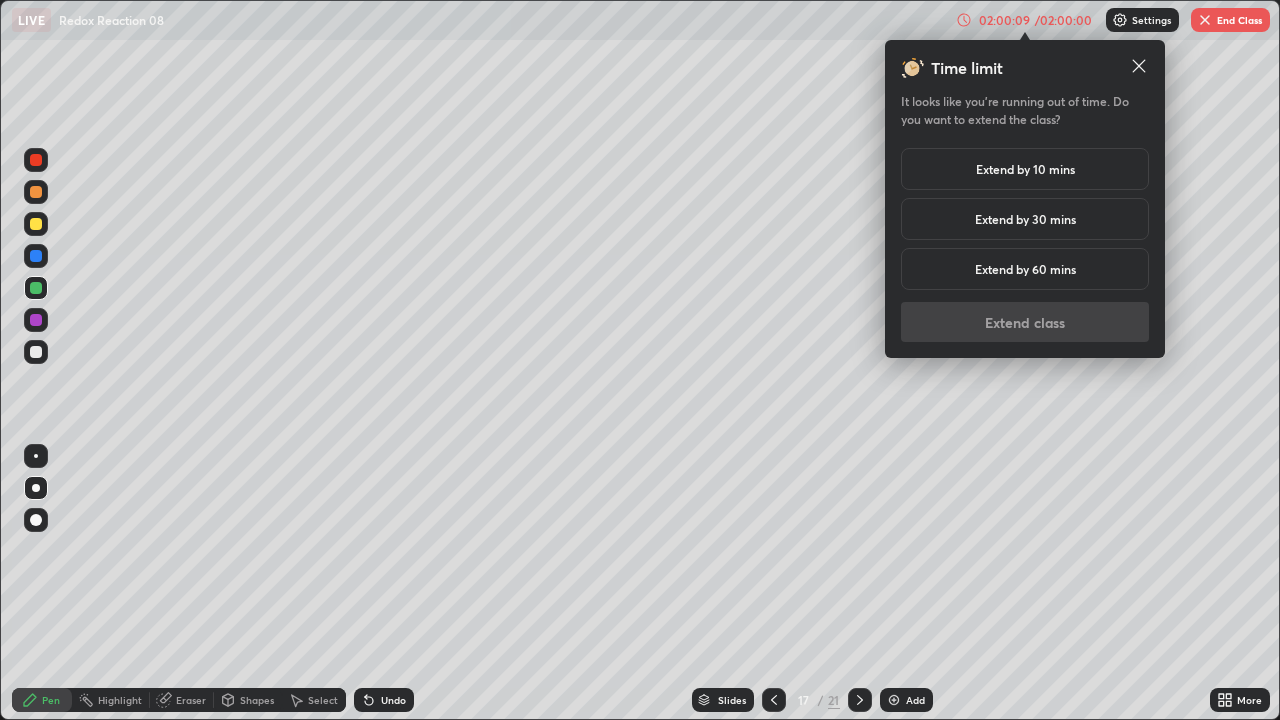 click on "Extend by 30 mins" at bounding box center (1025, 219) 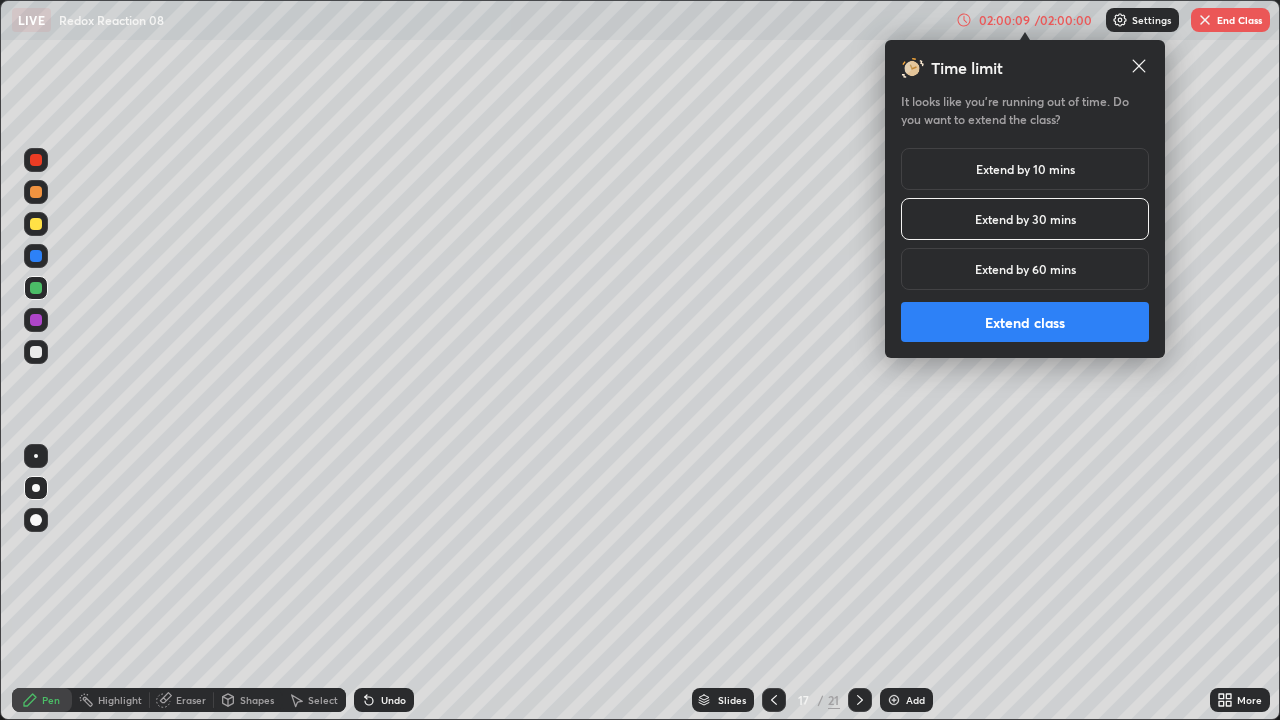 click on "Extend class" at bounding box center [1025, 322] 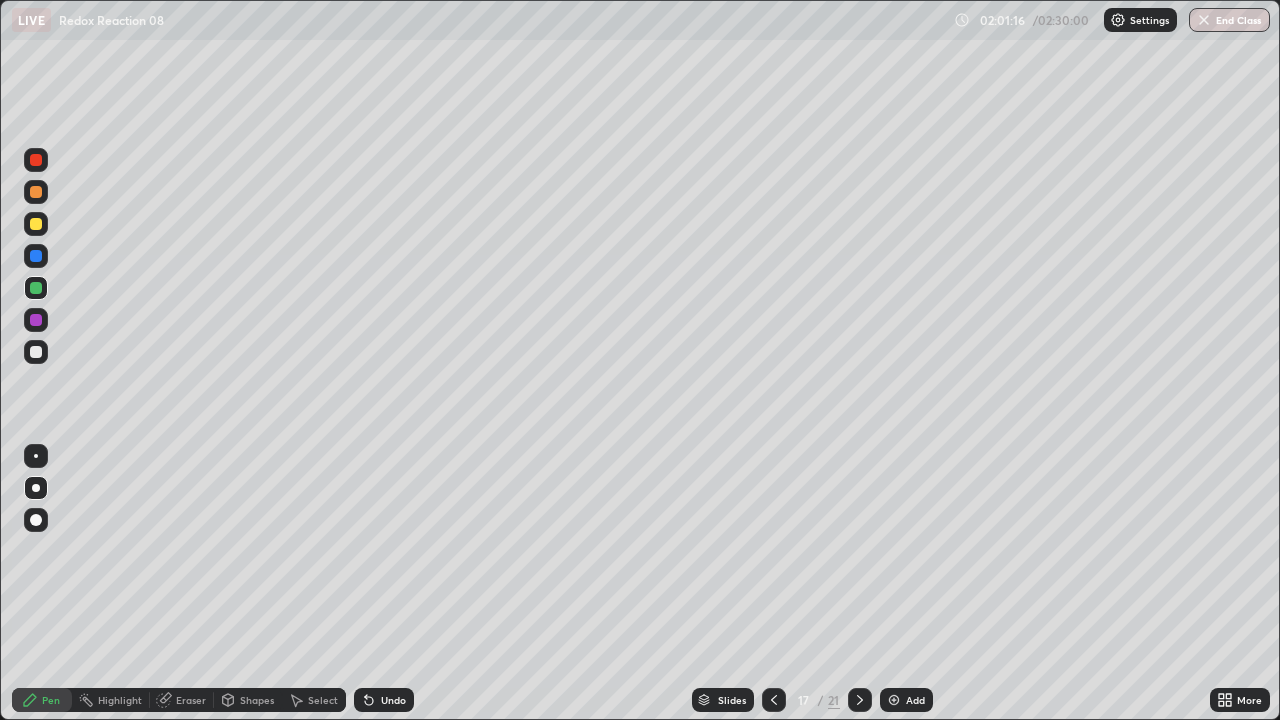 click at bounding box center (36, 352) 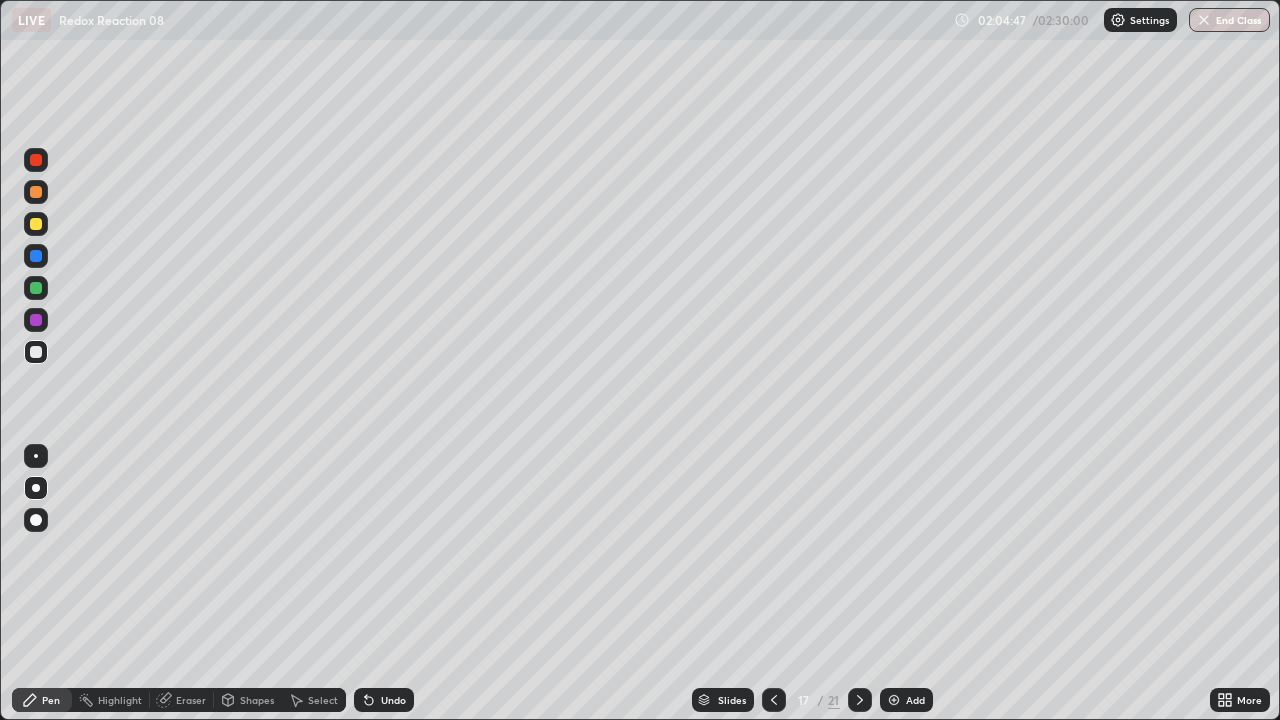 click at bounding box center [36, 224] 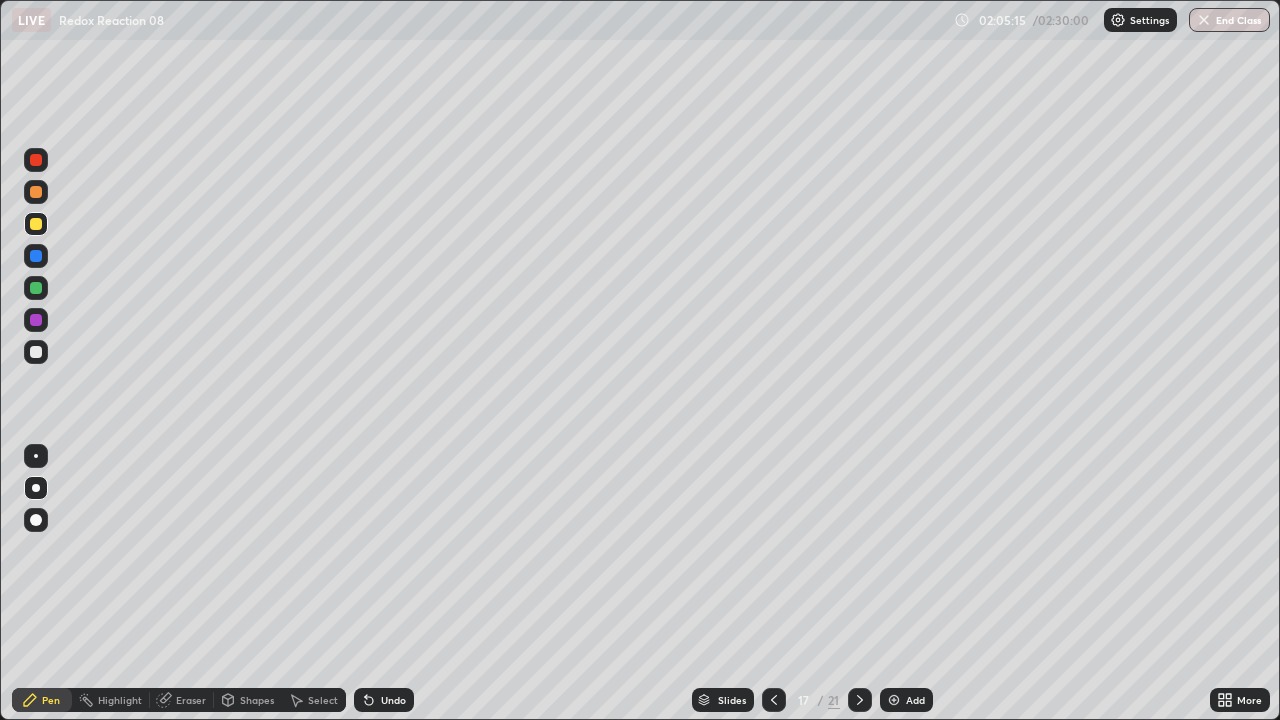 click at bounding box center (36, 352) 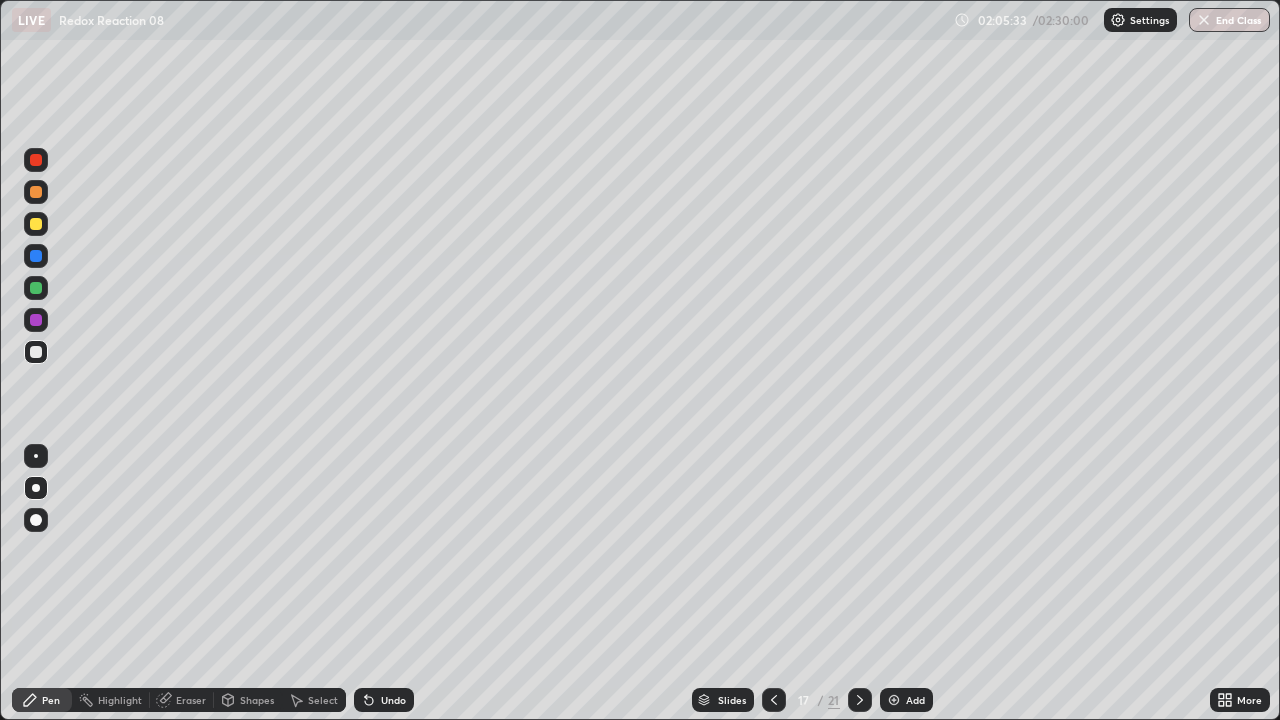 click 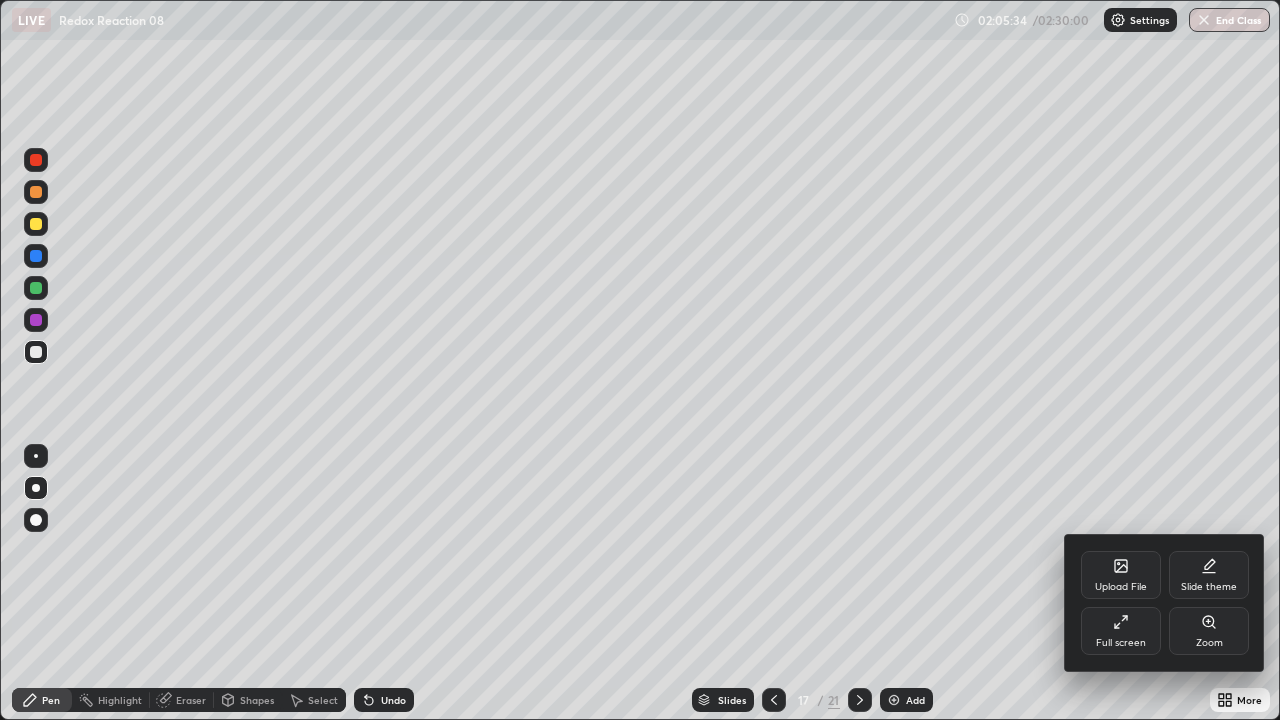 click on "Full screen" at bounding box center [1121, 631] 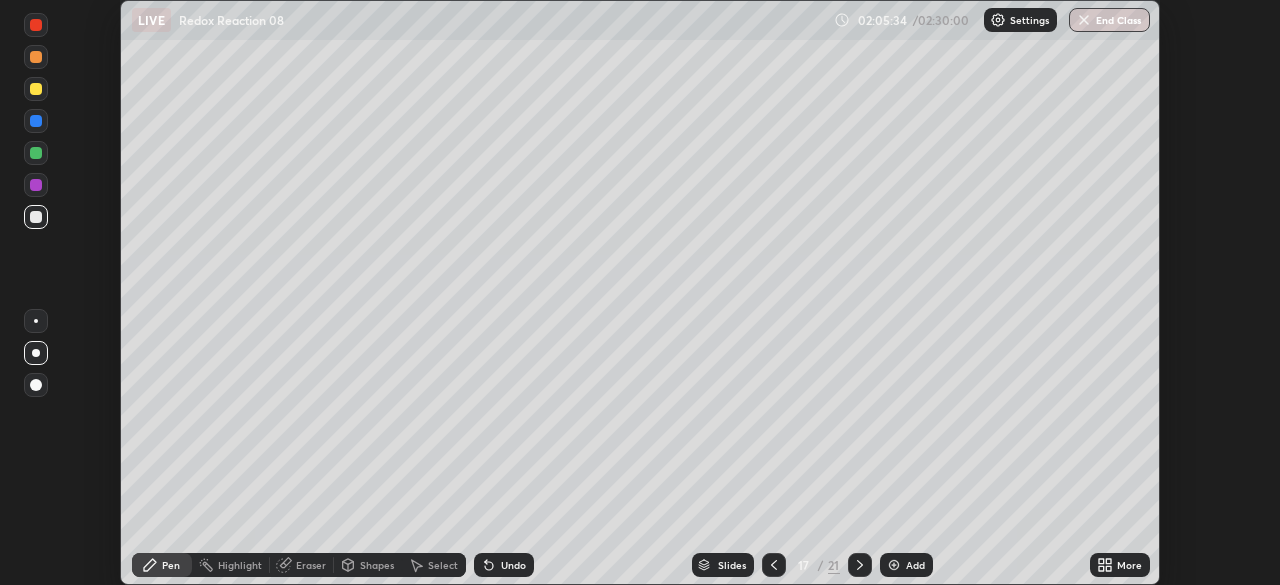 scroll, scrollTop: 585, scrollLeft: 1280, axis: both 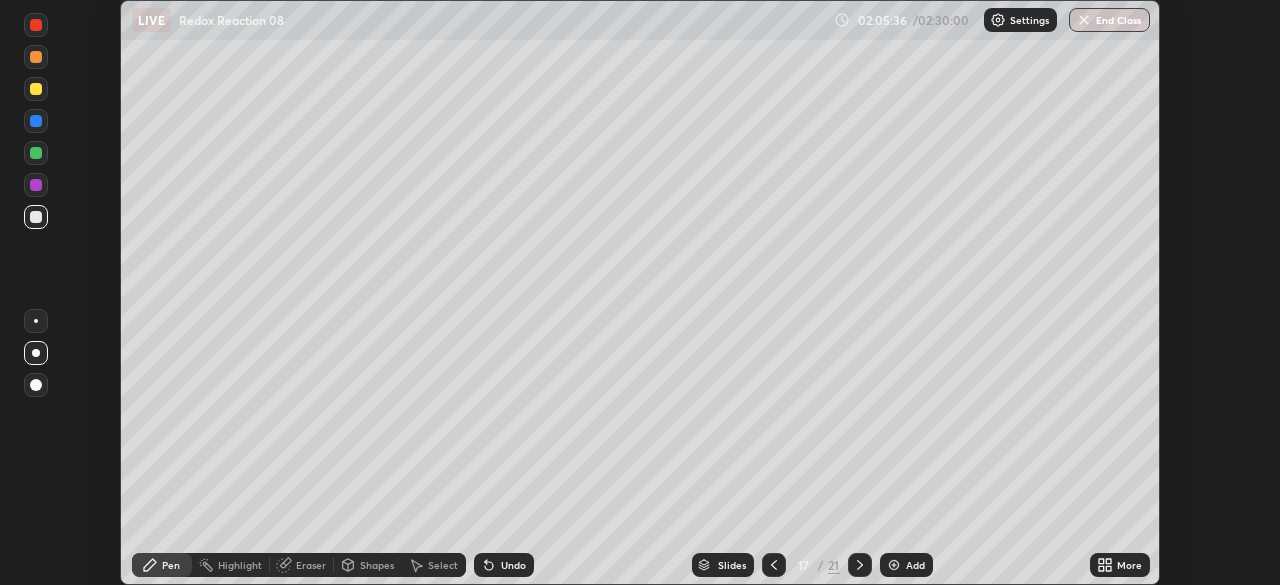 click on "Undo" at bounding box center (504, 565) 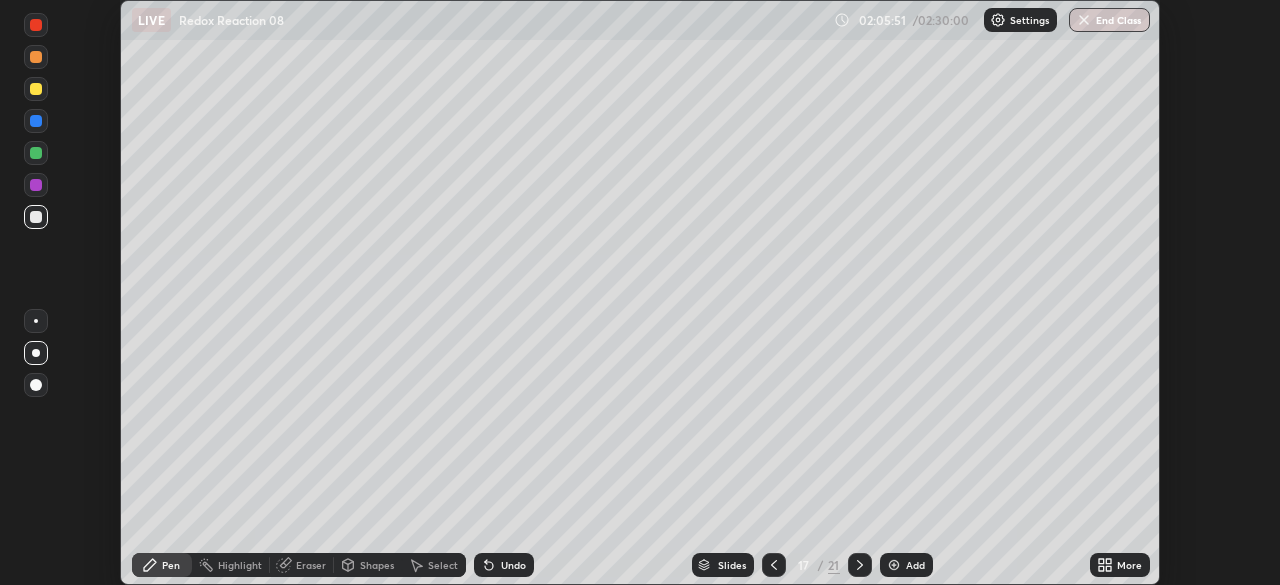 click on "Undo" at bounding box center [513, 565] 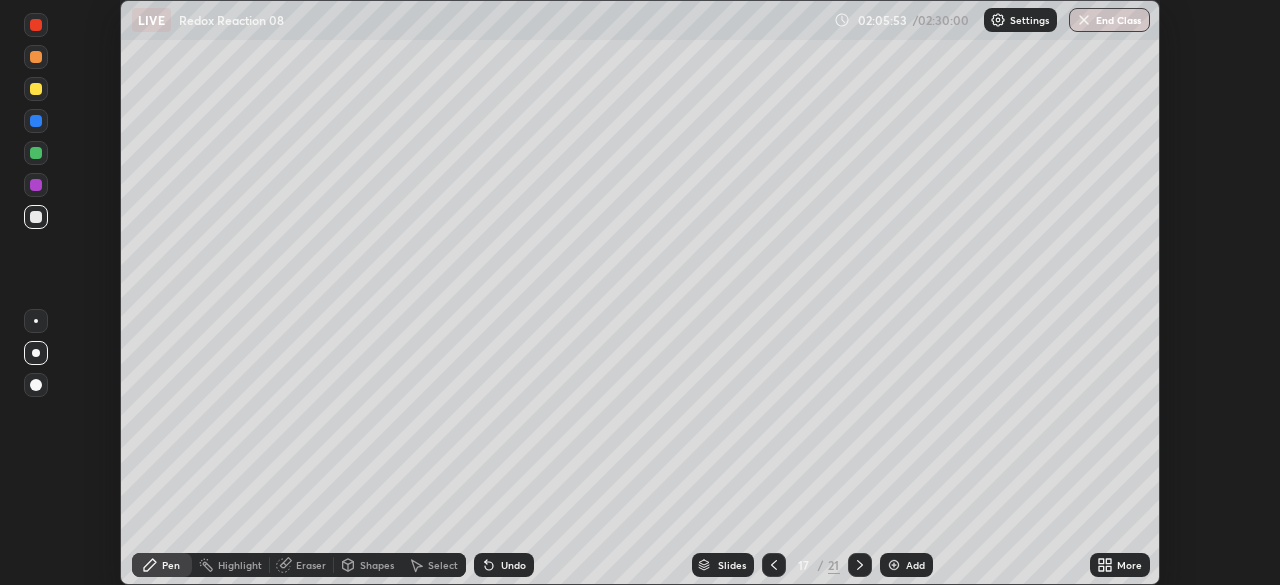 click on "Undo" at bounding box center [513, 565] 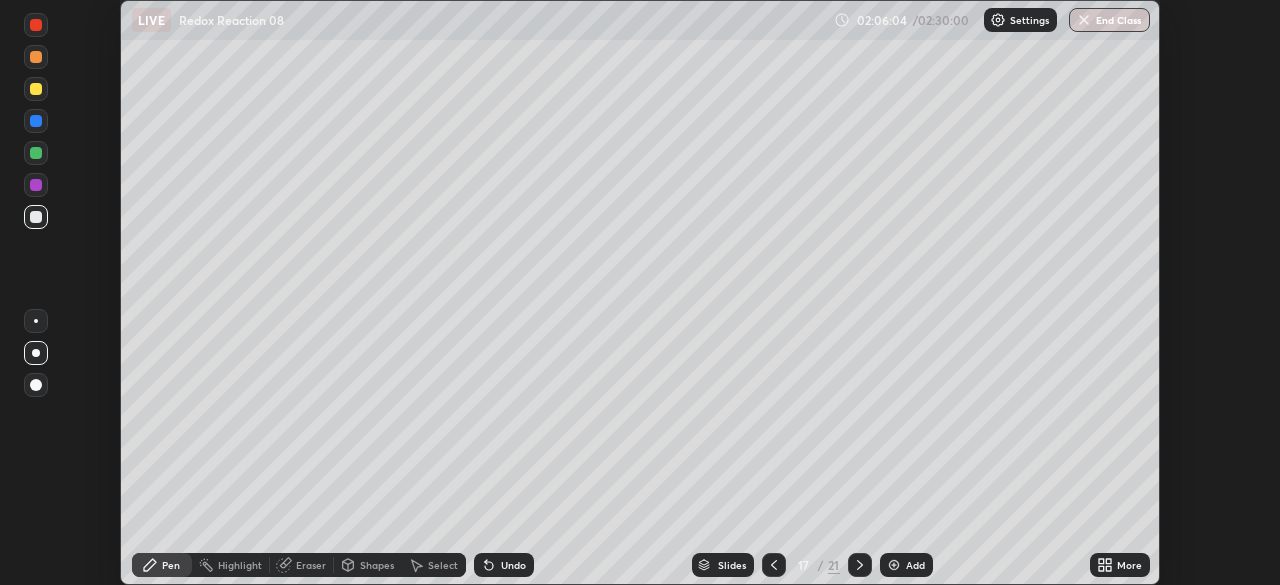 click 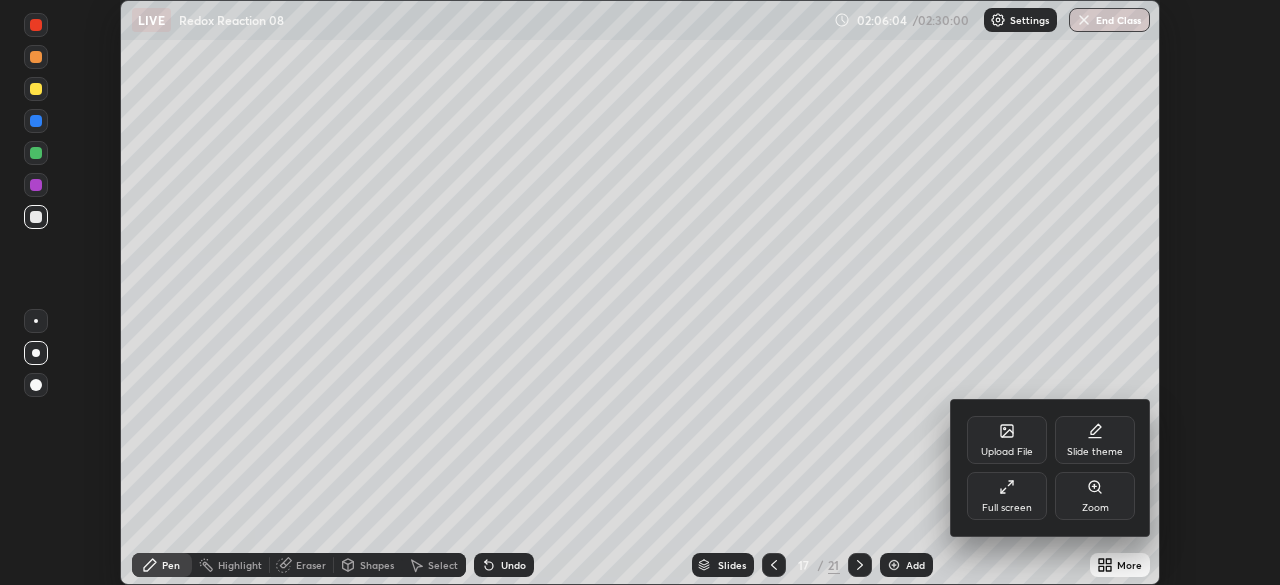 click on "Full screen" at bounding box center [1007, 496] 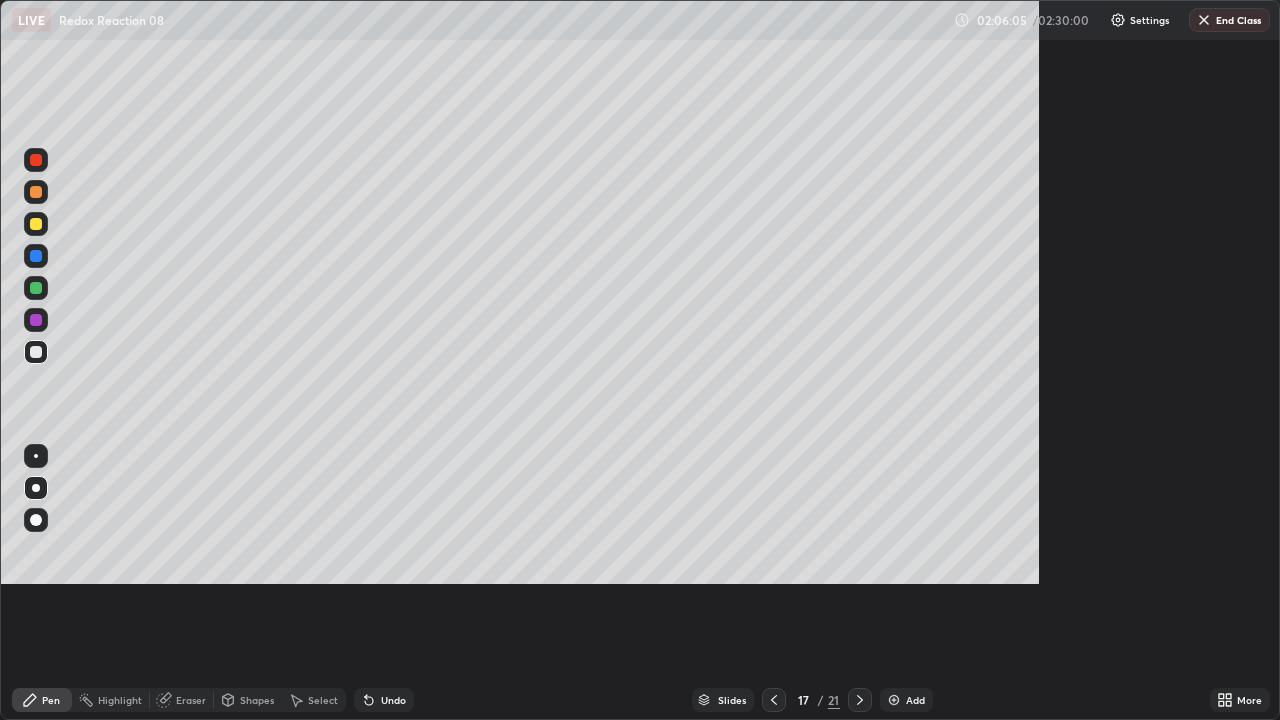 scroll, scrollTop: 99280, scrollLeft: 98720, axis: both 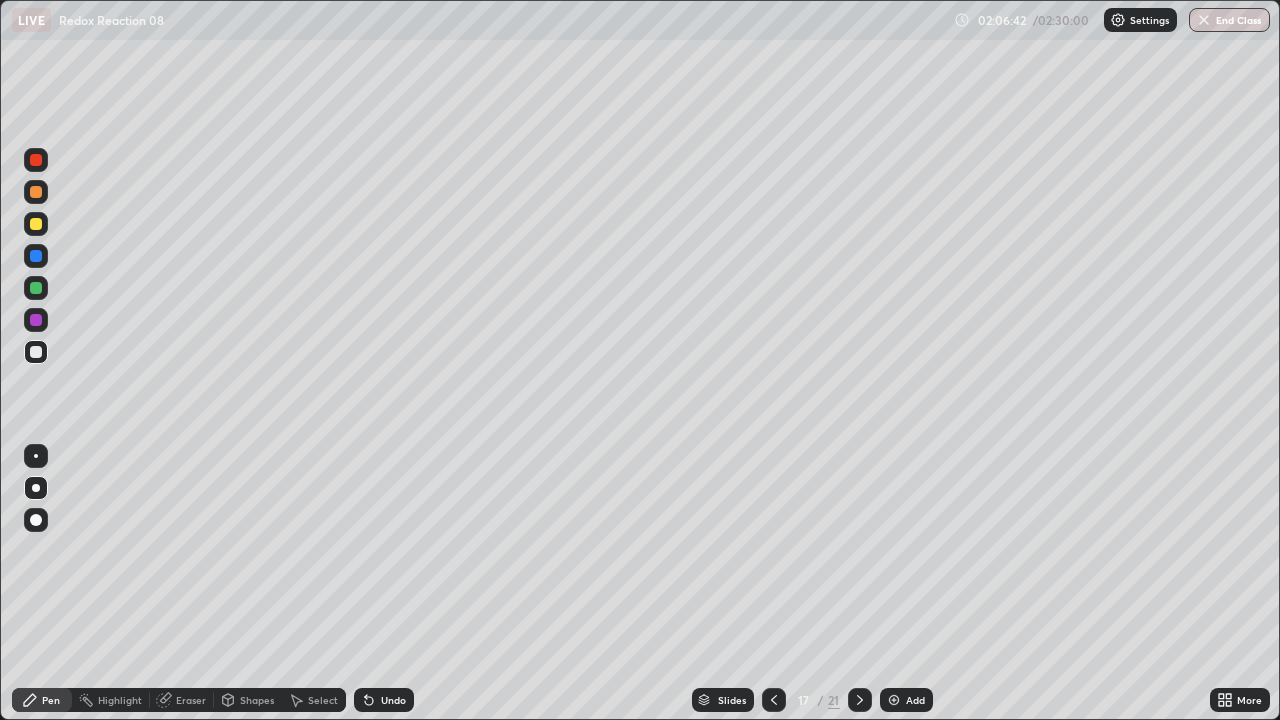 click 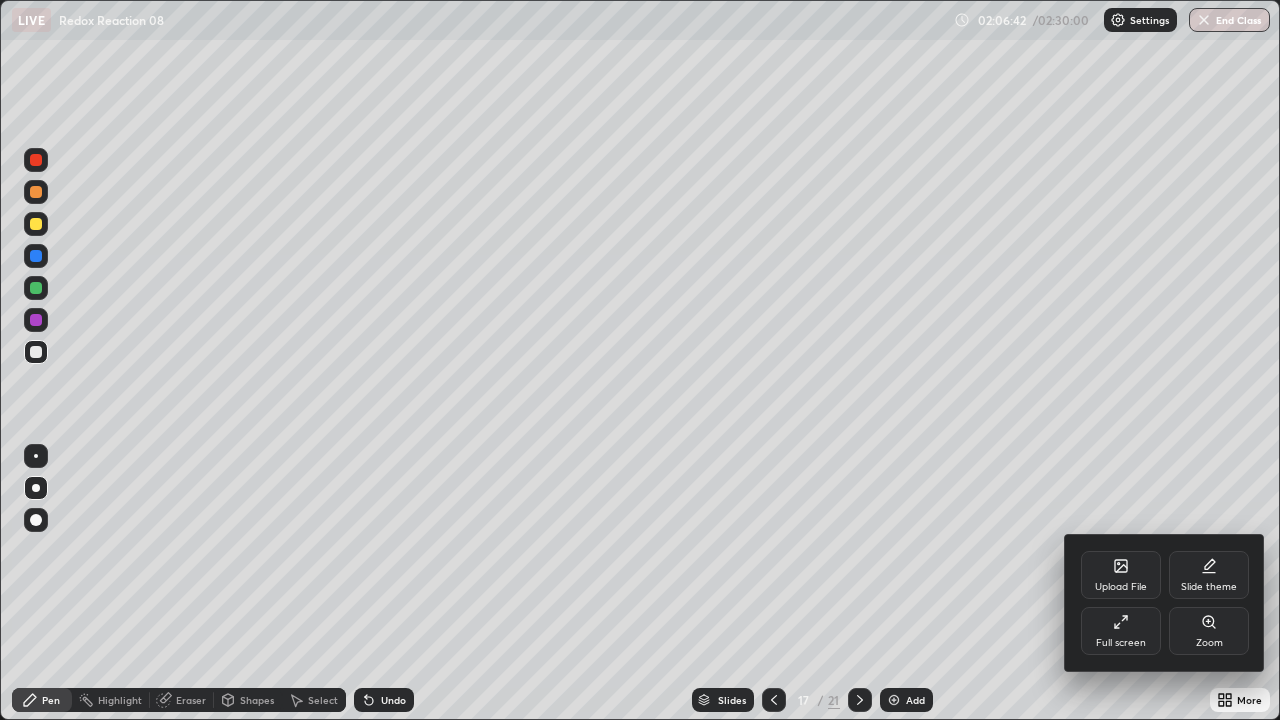 click on "Full screen" at bounding box center (1121, 631) 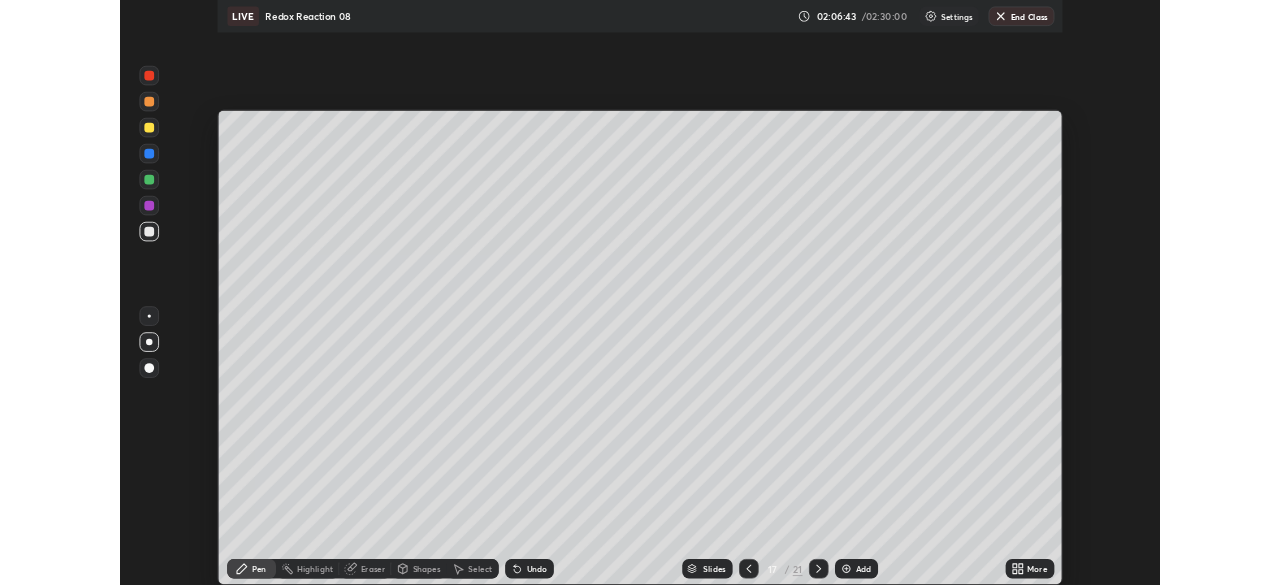 scroll, scrollTop: 585, scrollLeft: 1280, axis: both 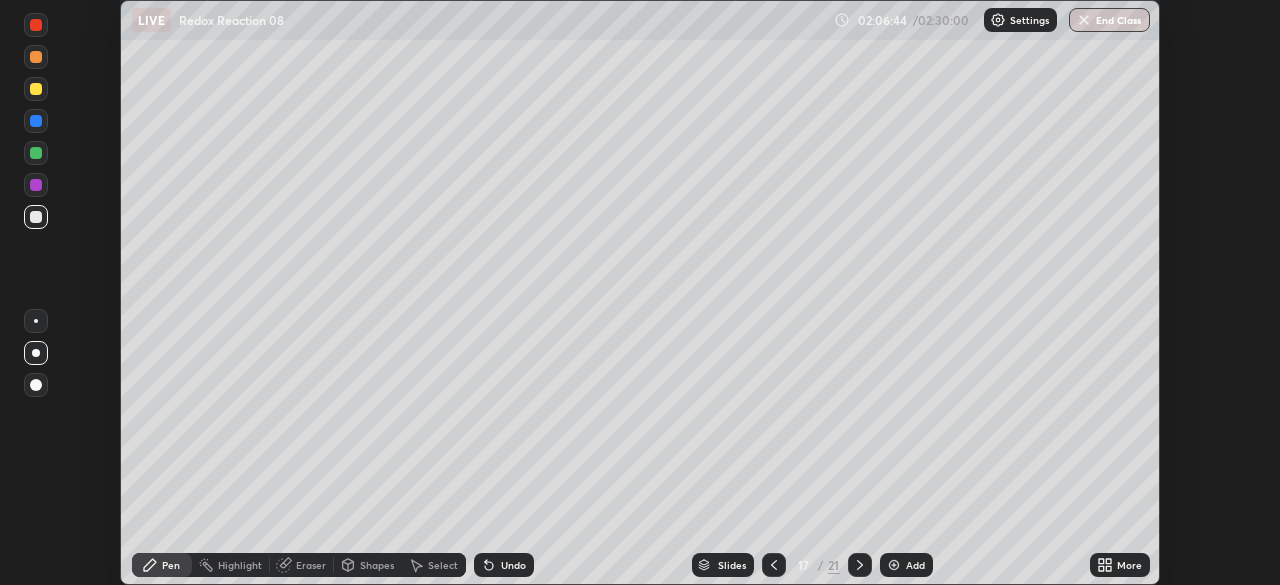 click at bounding box center [860, 565] 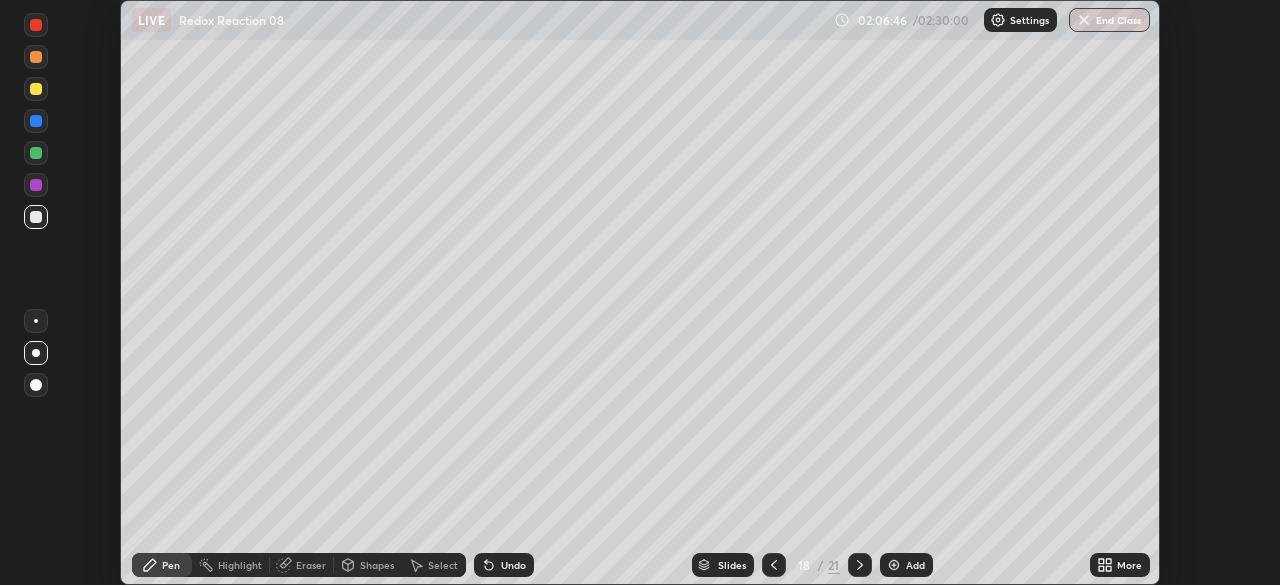 click 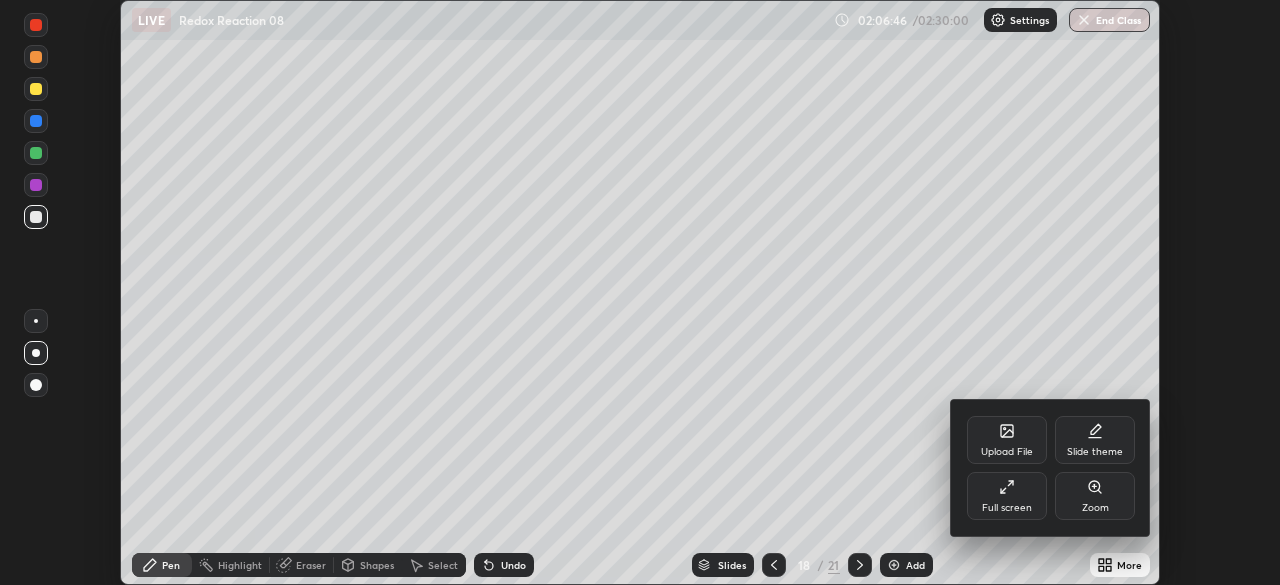 click on "Full screen" at bounding box center (1007, 508) 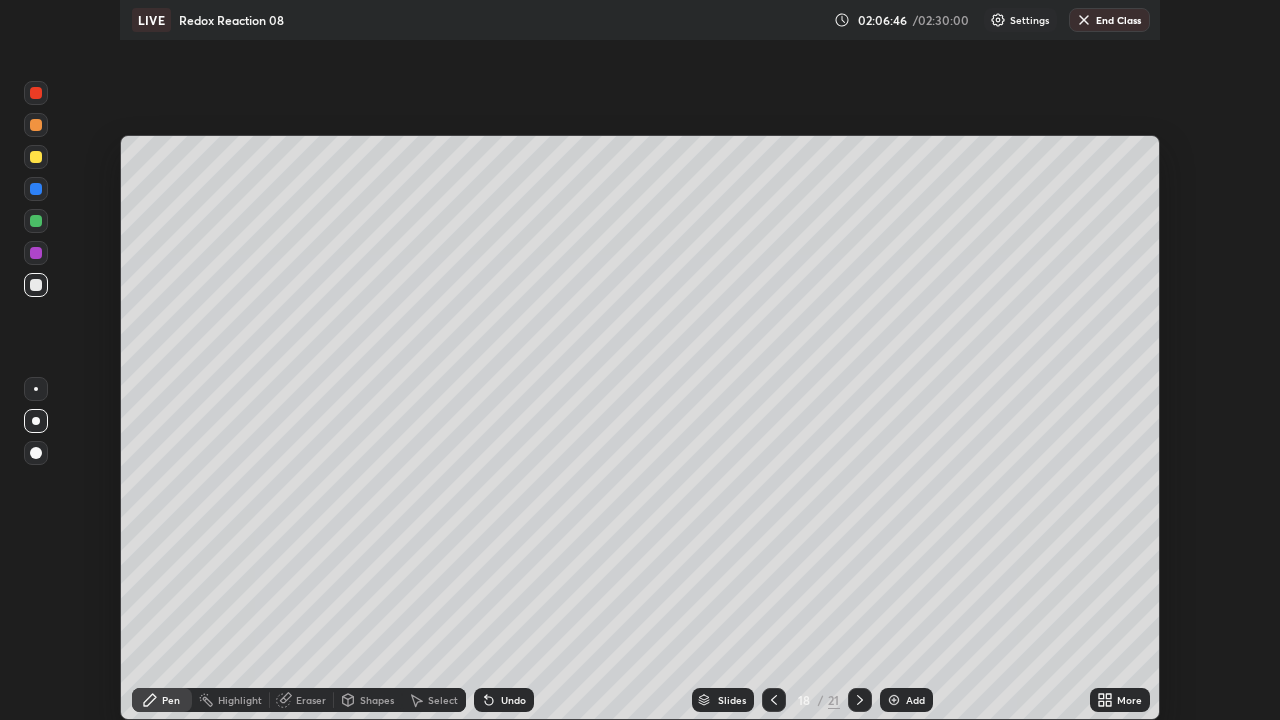 scroll, scrollTop: 99280, scrollLeft: 98720, axis: both 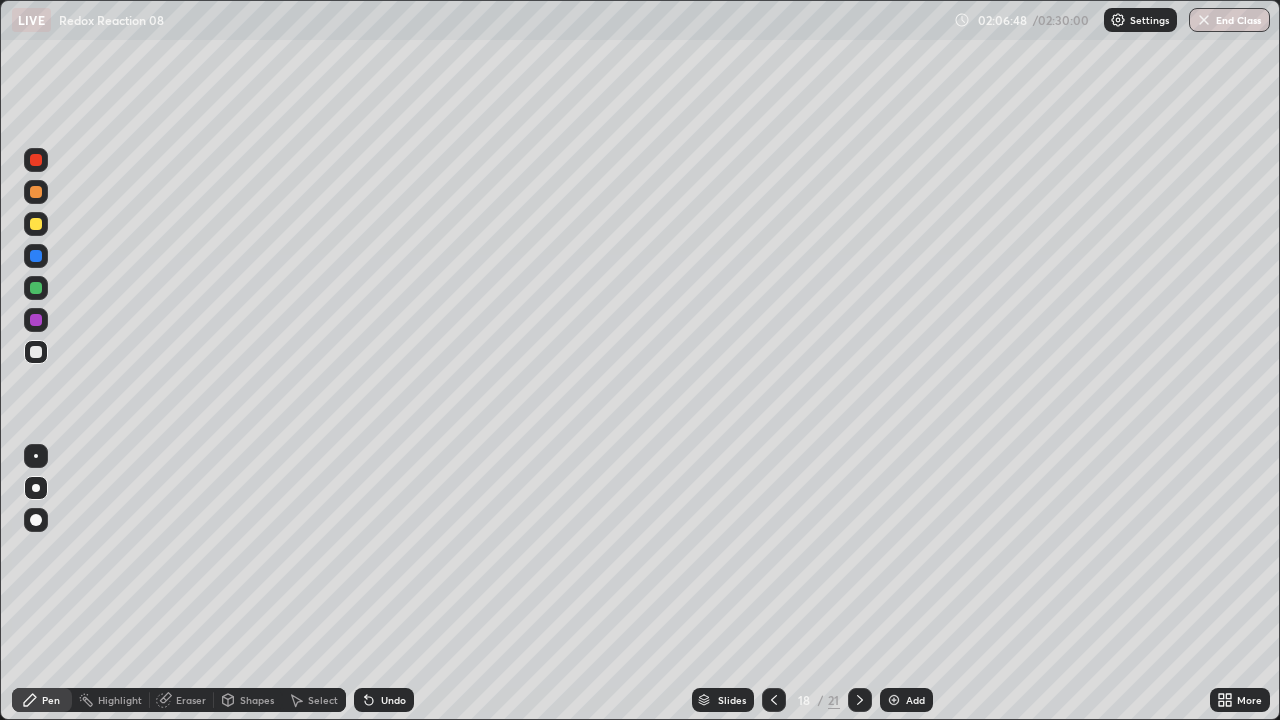 click at bounding box center [36, 224] 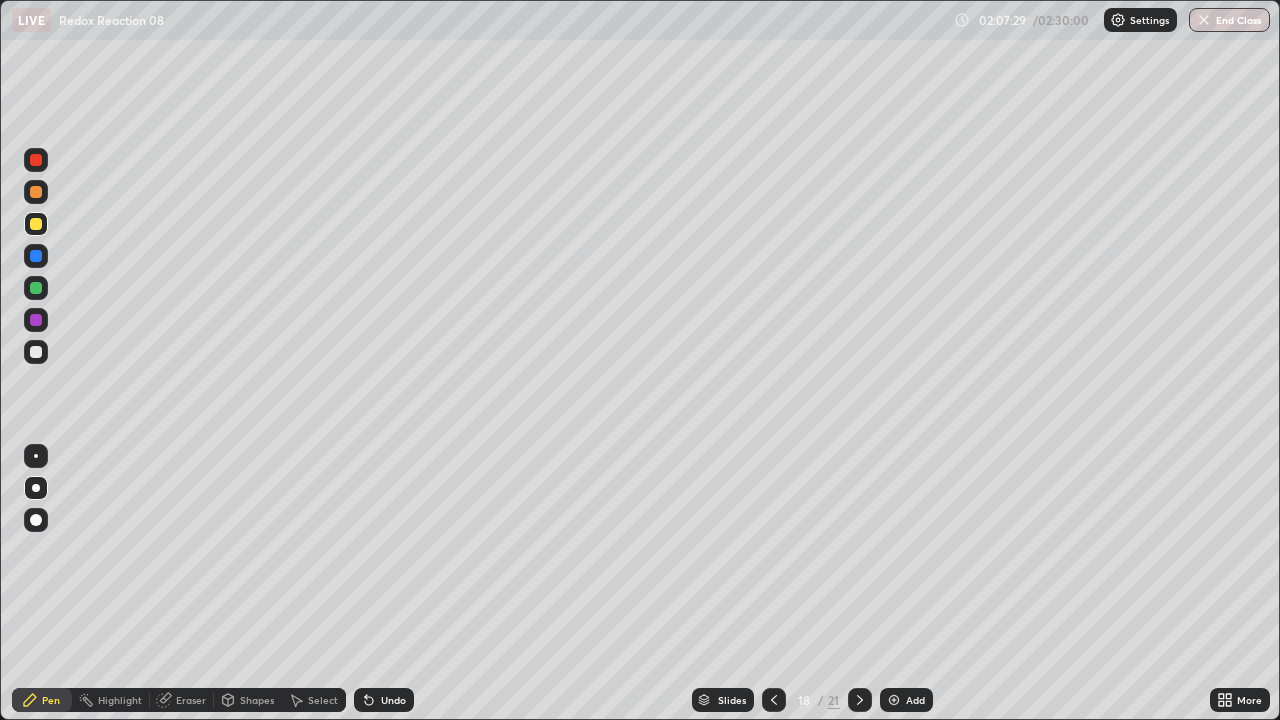 click at bounding box center (36, 288) 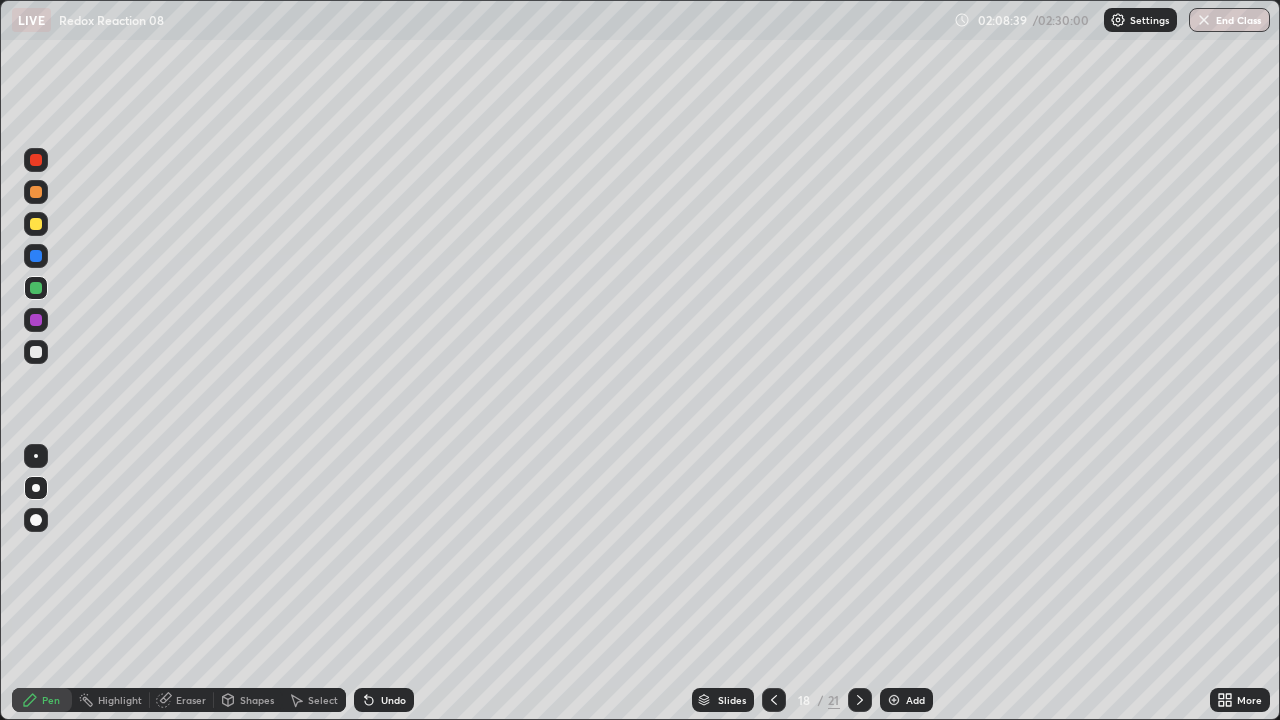 click at bounding box center [36, 352] 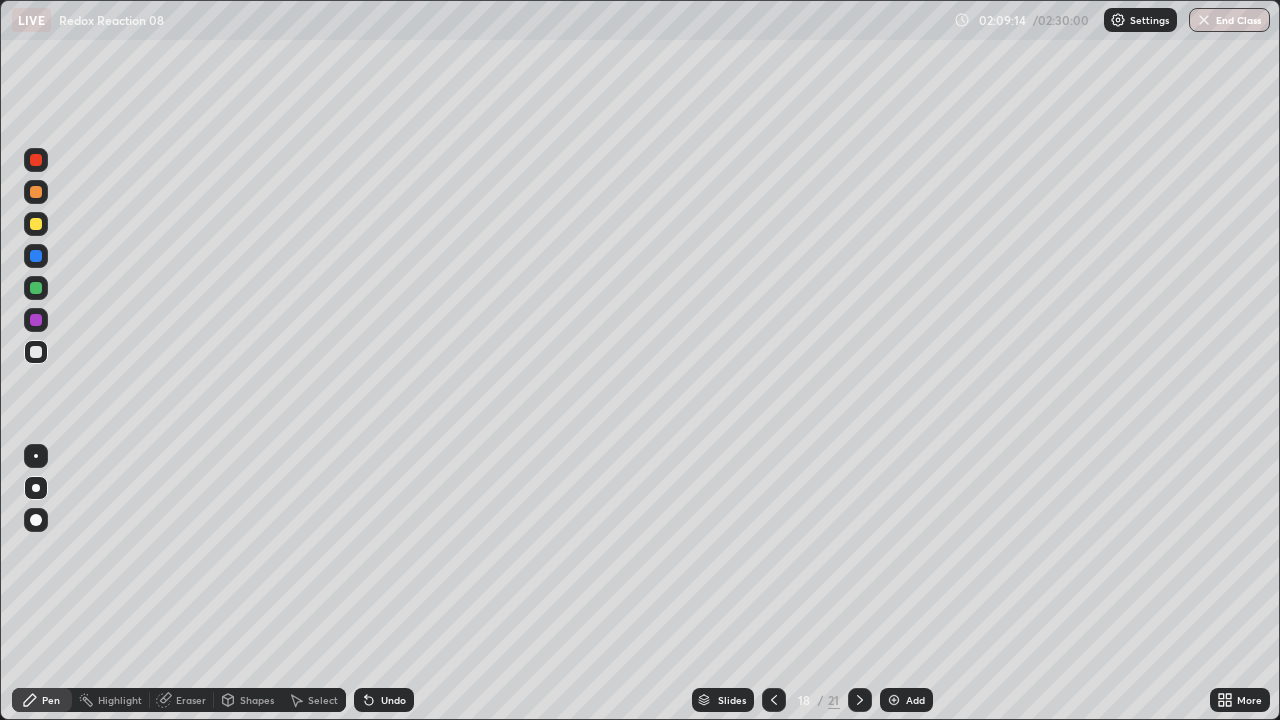 click 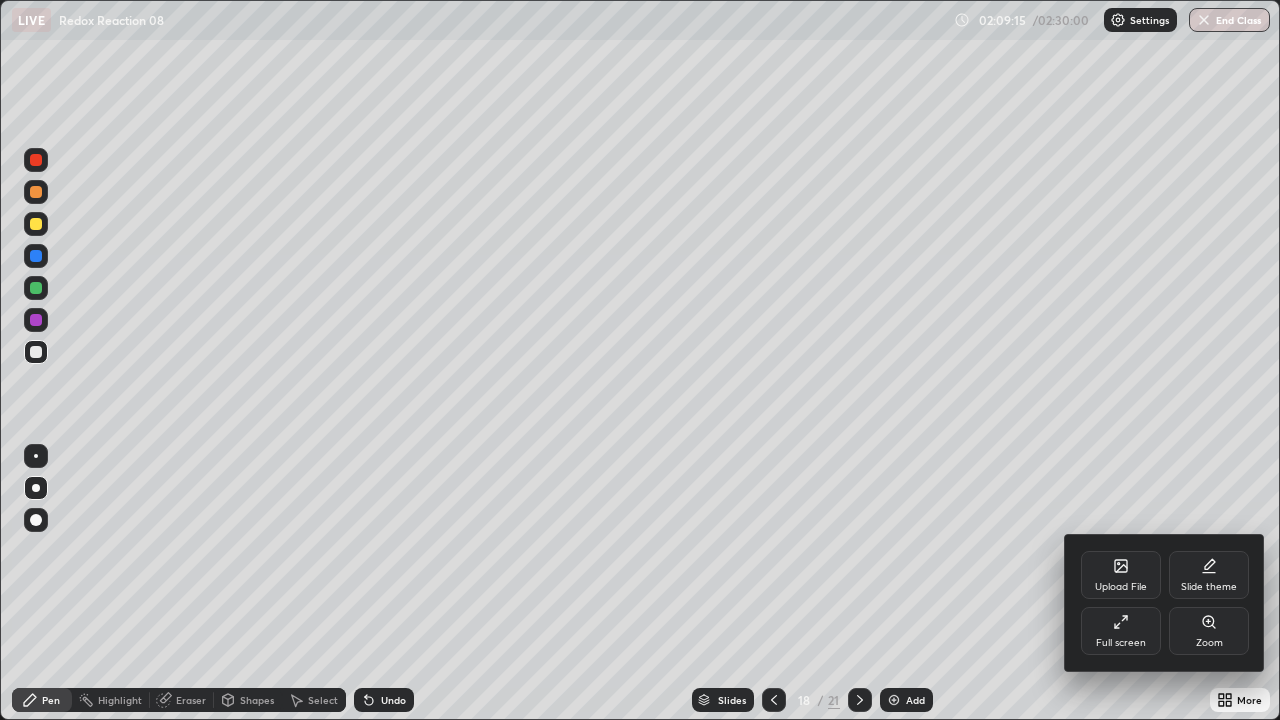click on "Full screen" at bounding box center (1121, 631) 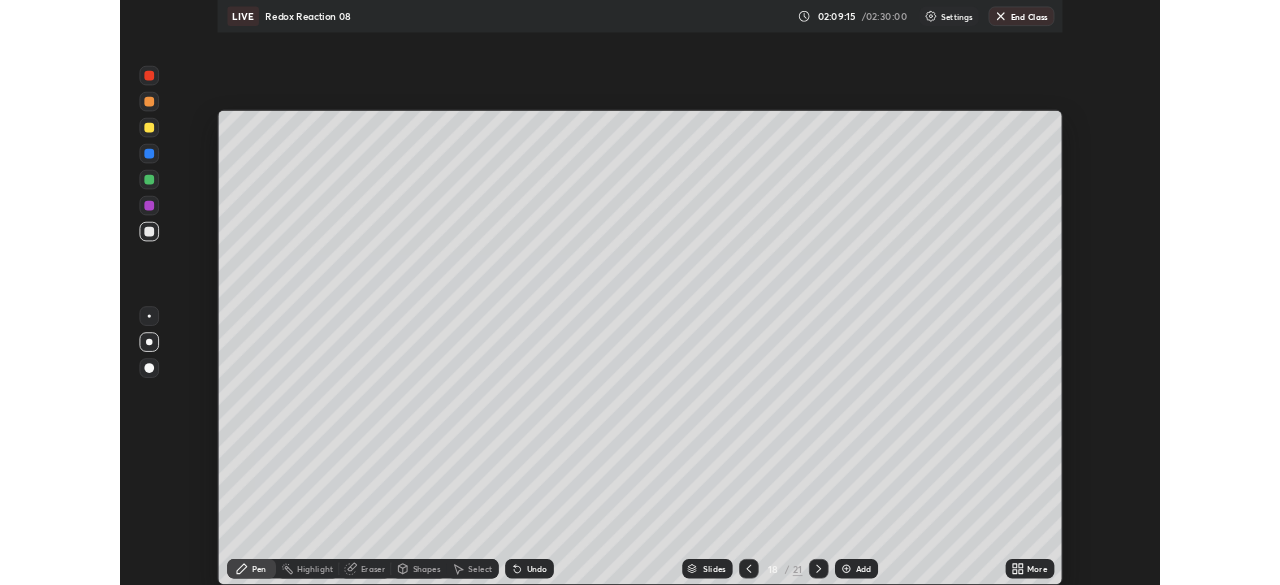 scroll, scrollTop: 585, scrollLeft: 1280, axis: both 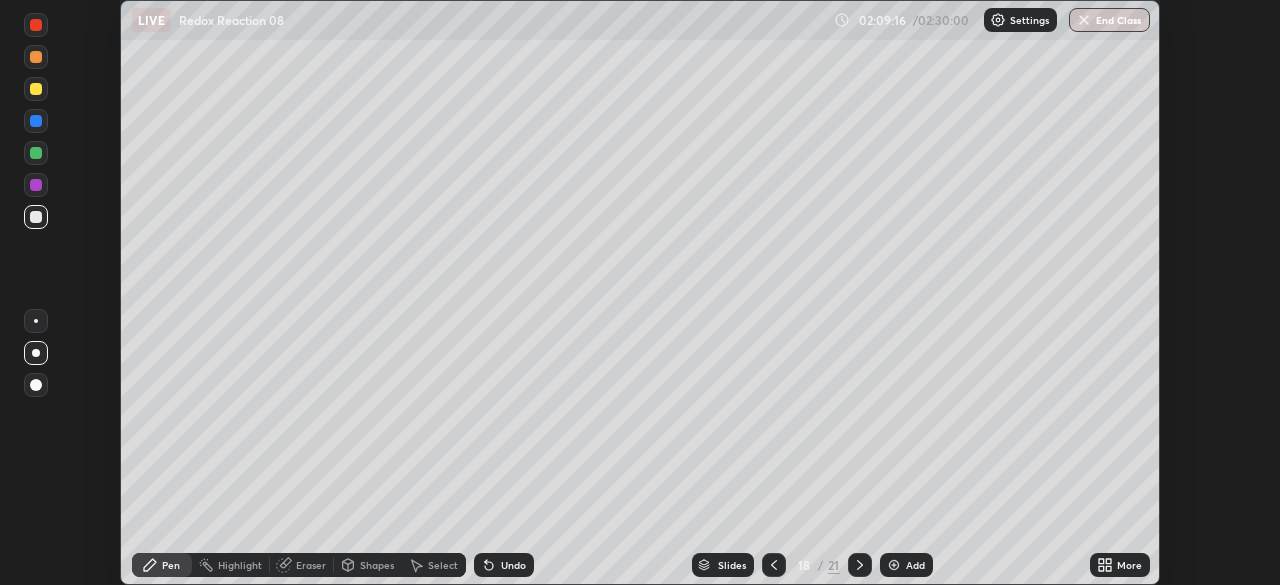 click on "Highlight" at bounding box center (240, 565) 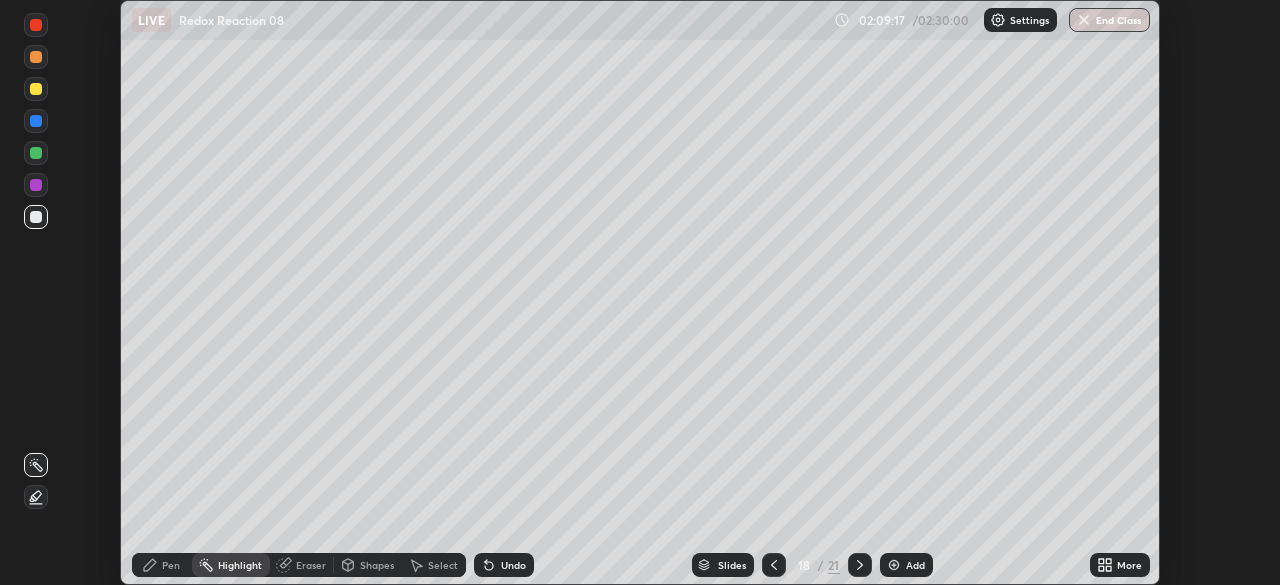 click on "Eraser" at bounding box center [311, 565] 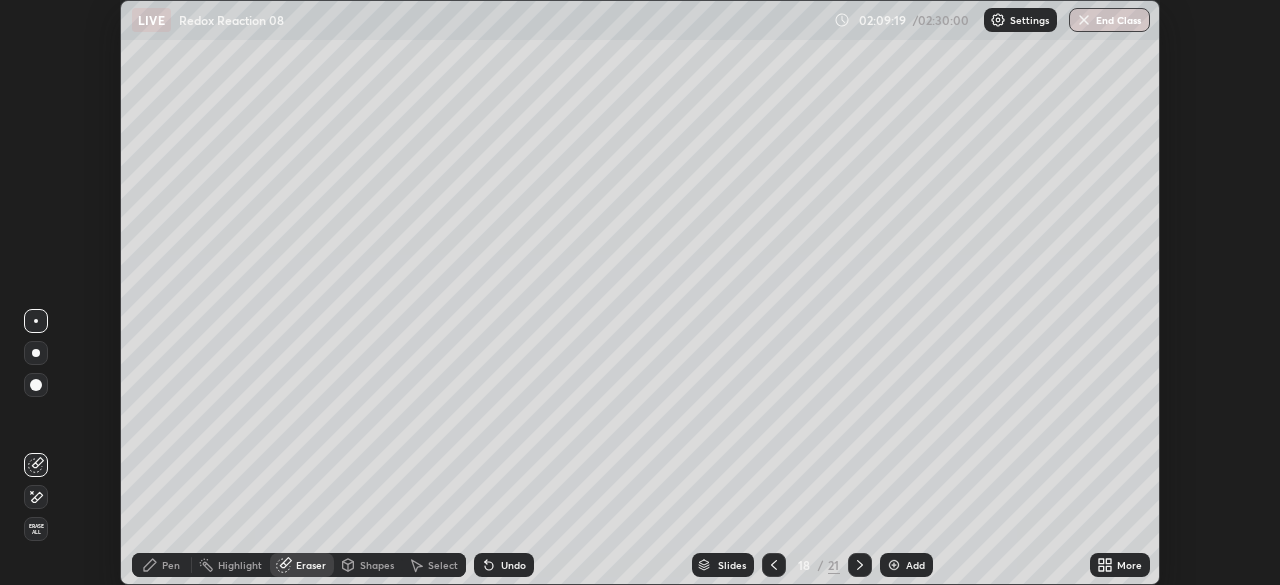 click on "Pen" at bounding box center (171, 565) 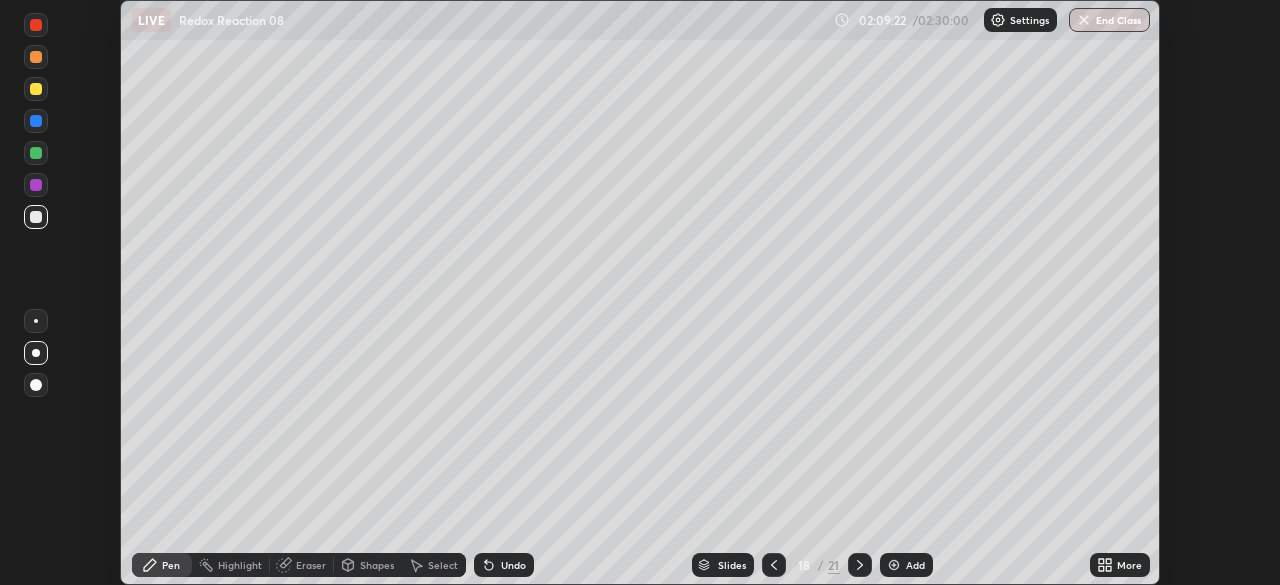 click 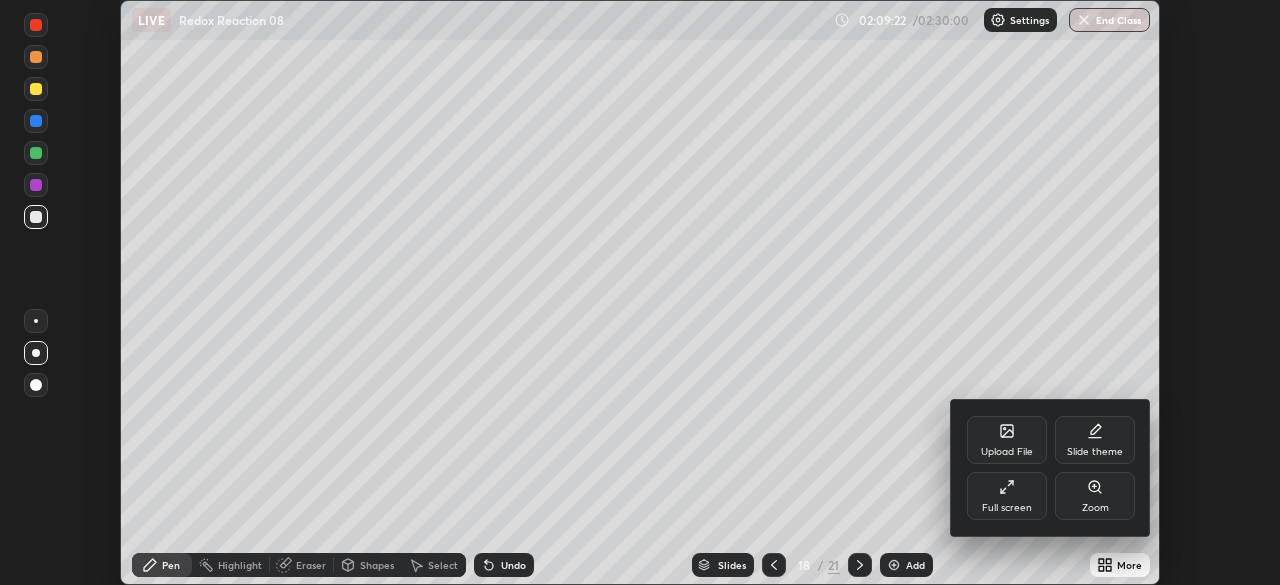 click on "Full screen" at bounding box center [1007, 508] 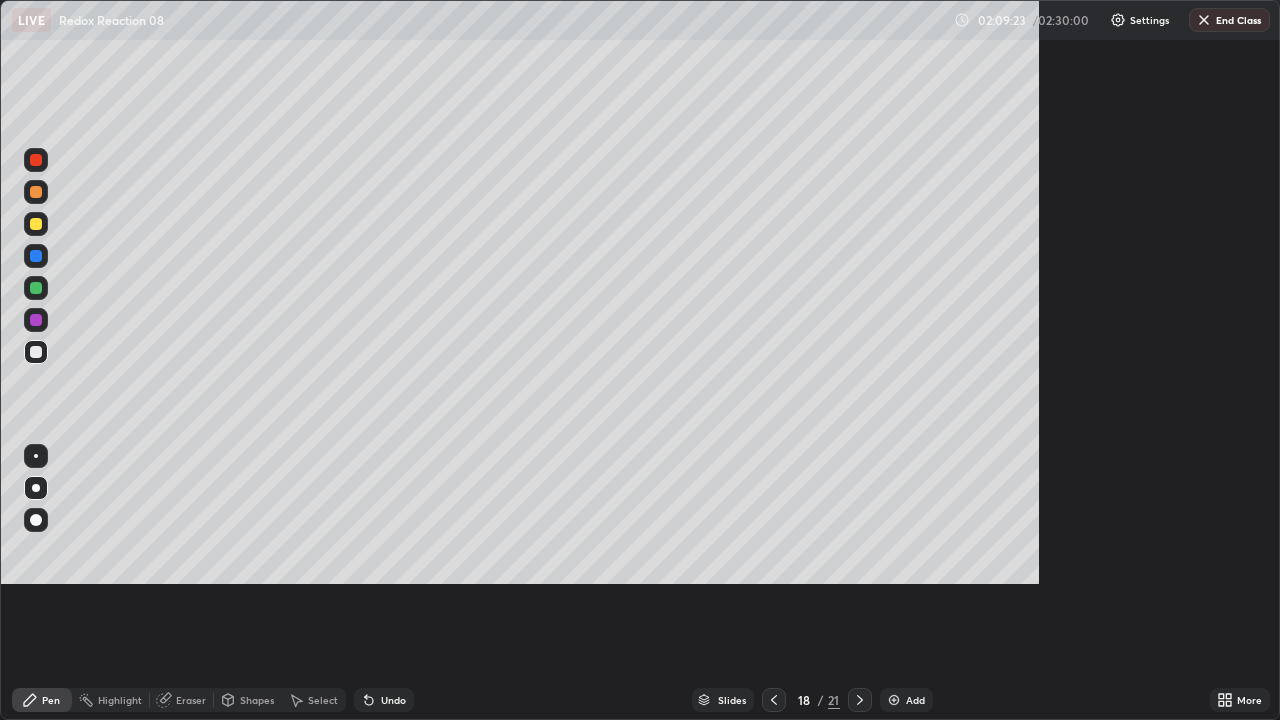 scroll, scrollTop: 99280, scrollLeft: 98720, axis: both 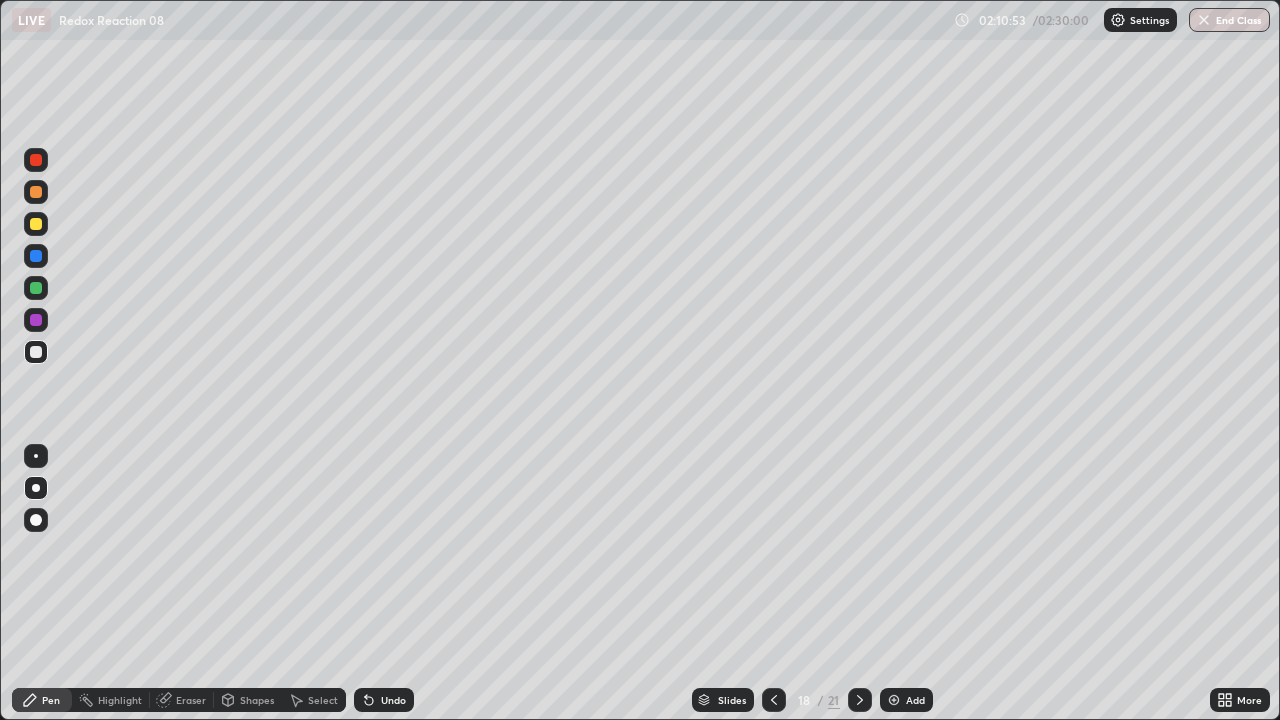 click 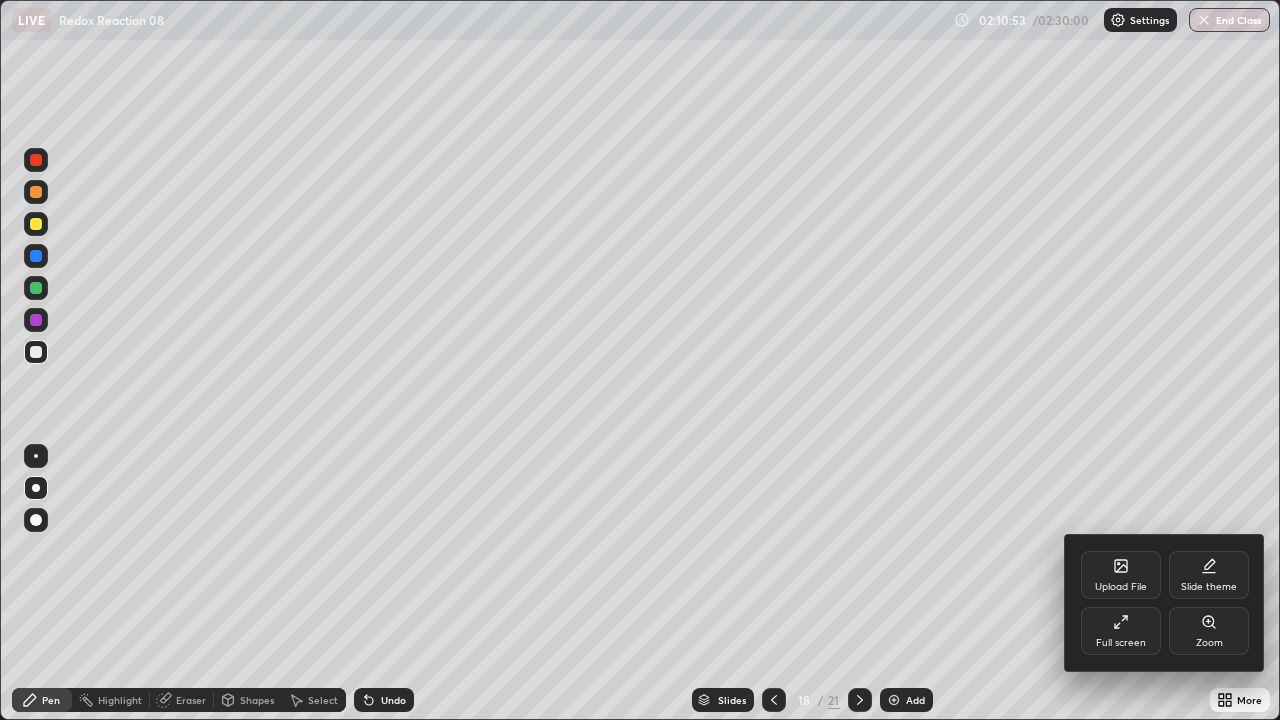 click on "Full screen" at bounding box center [1121, 631] 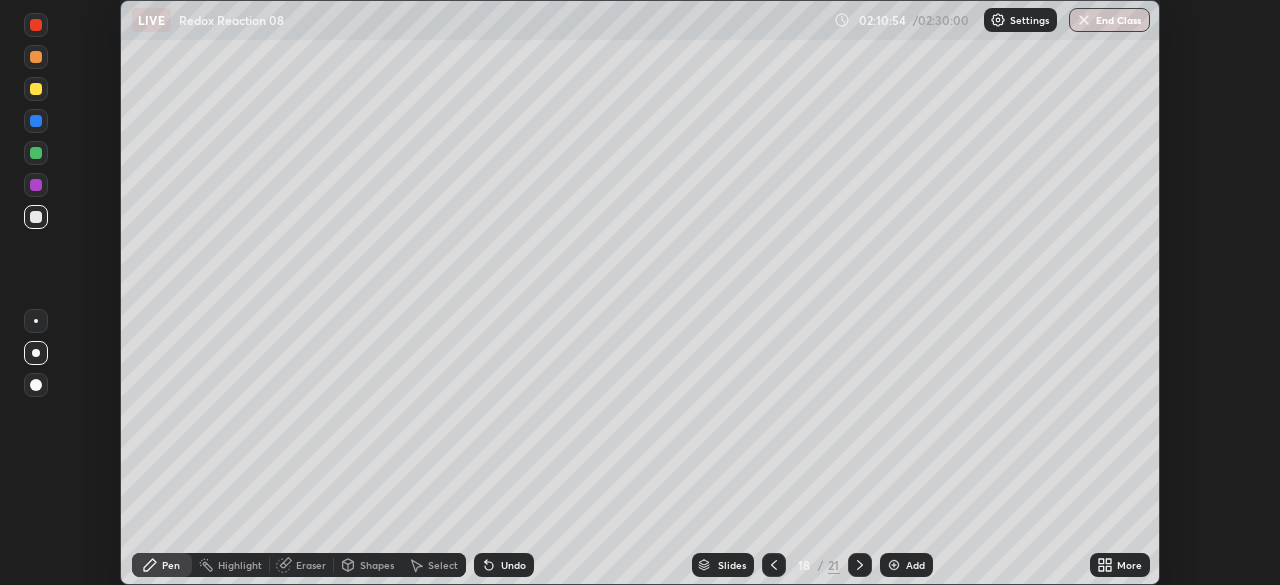 scroll, scrollTop: 585, scrollLeft: 1280, axis: both 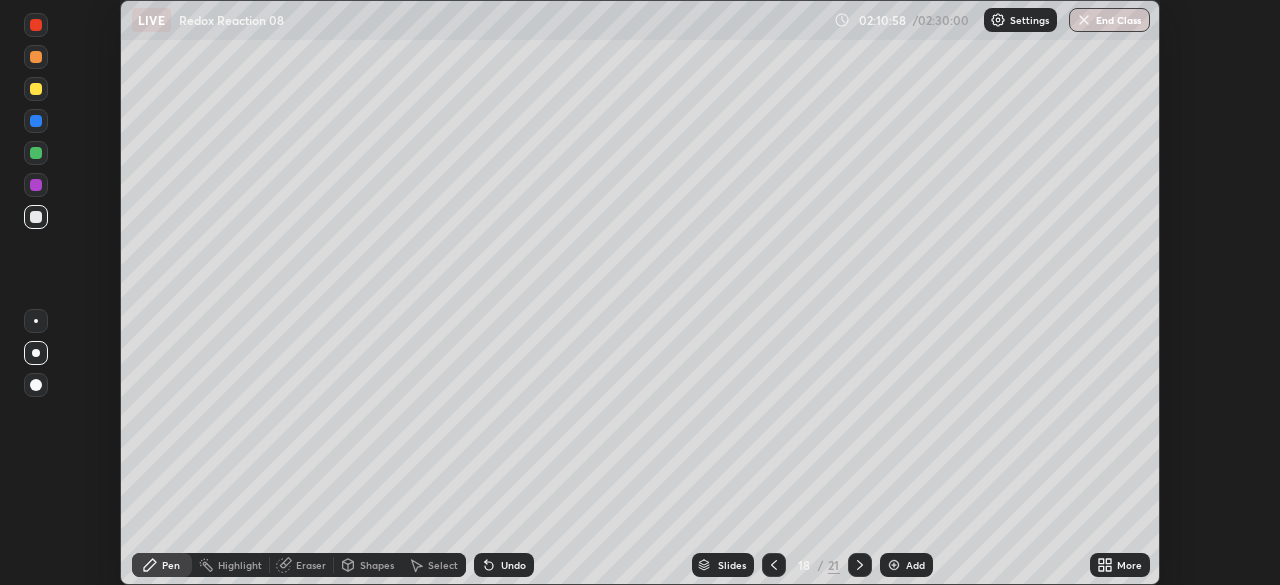 click on "Eraser" at bounding box center [311, 565] 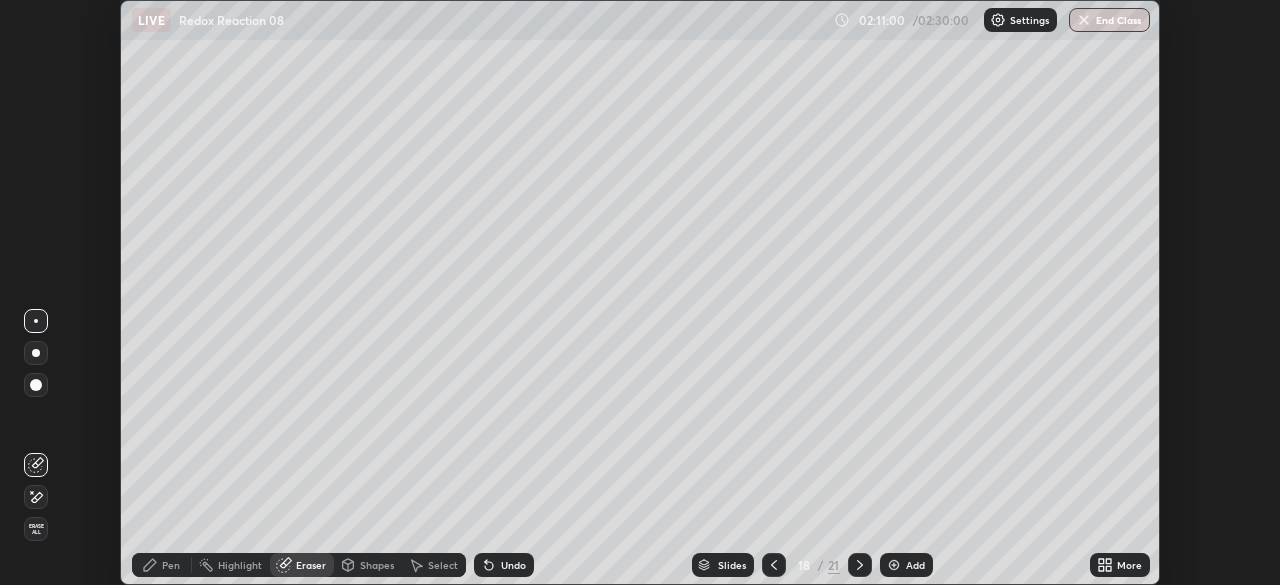 click 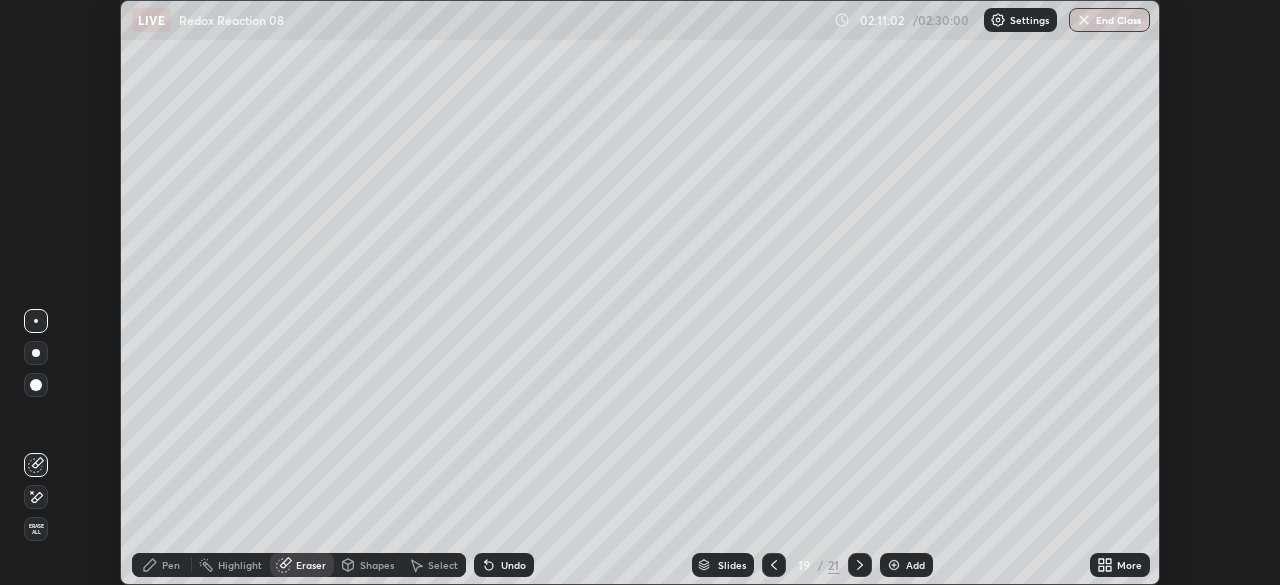 click on "More" at bounding box center (1129, 565) 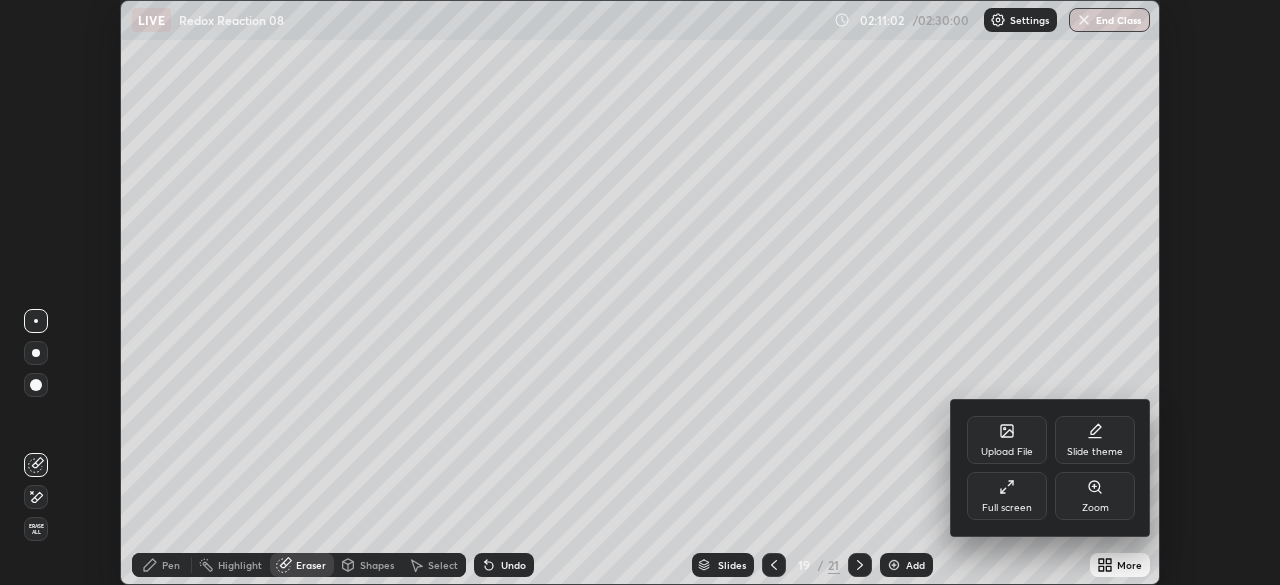 click on "Full screen" at bounding box center (1007, 508) 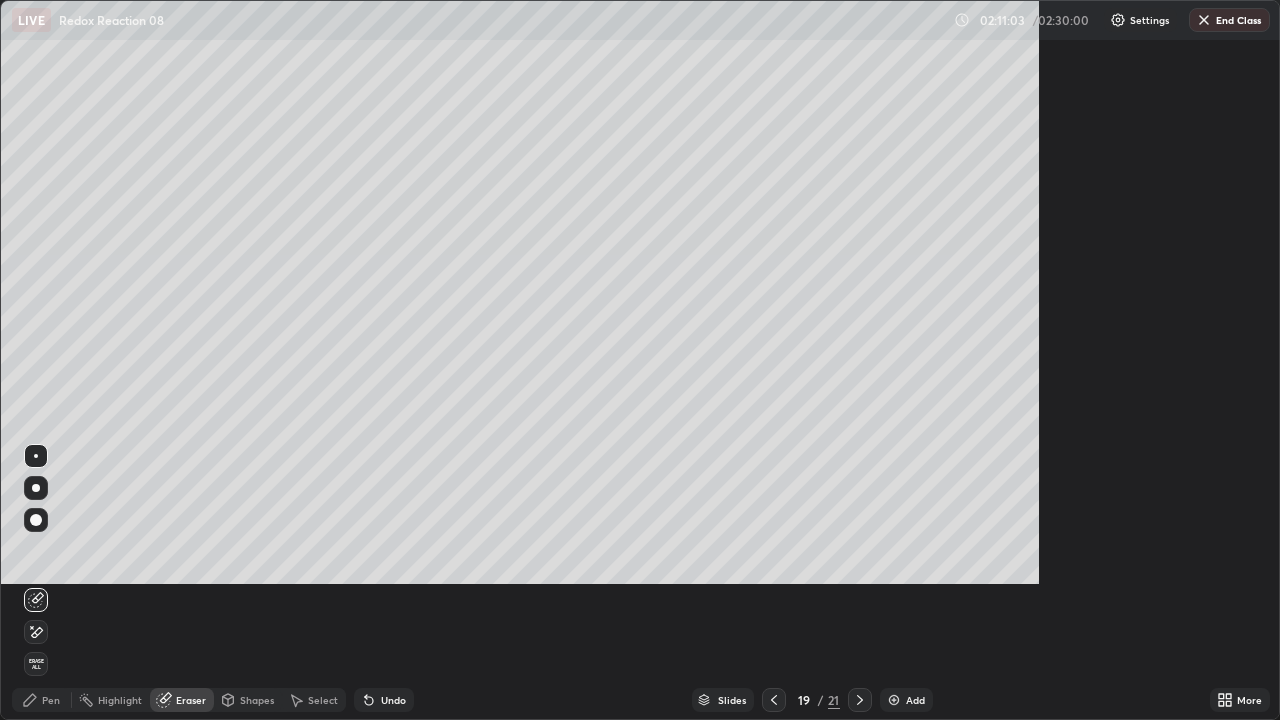 scroll, scrollTop: 99280, scrollLeft: 98720, axis: both 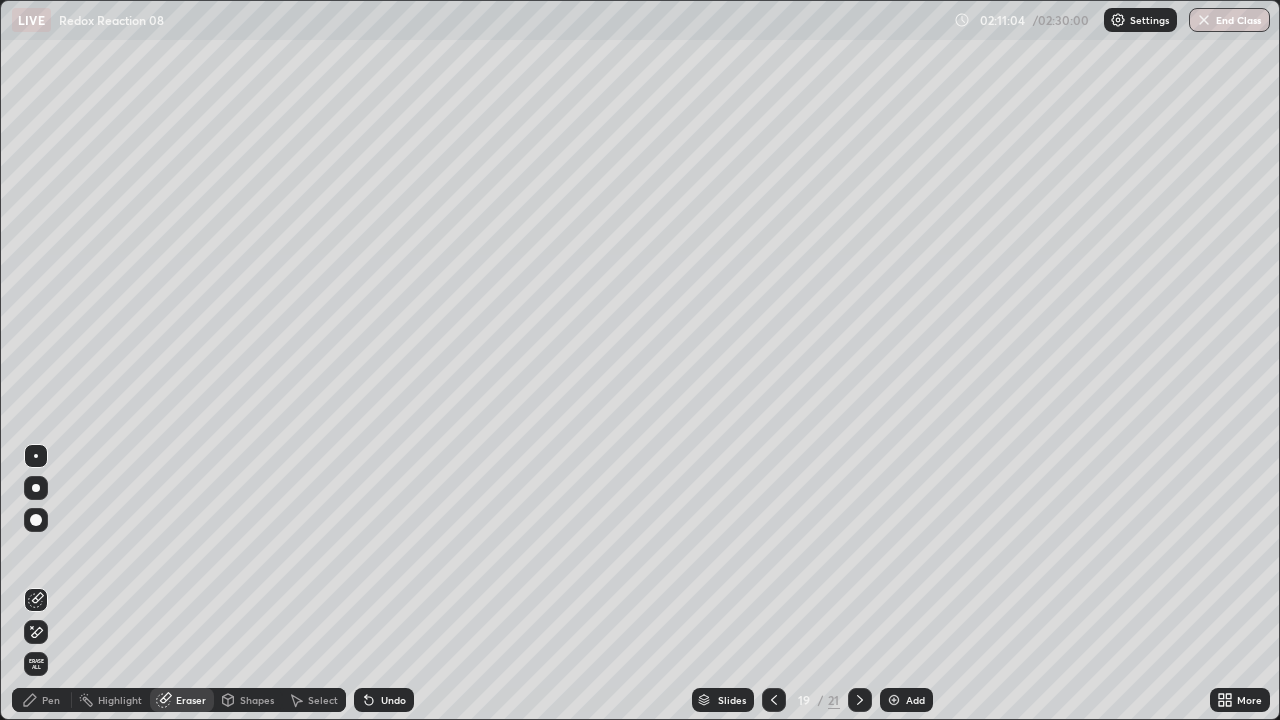 click on "Pen" at bounding box center (51, 700) 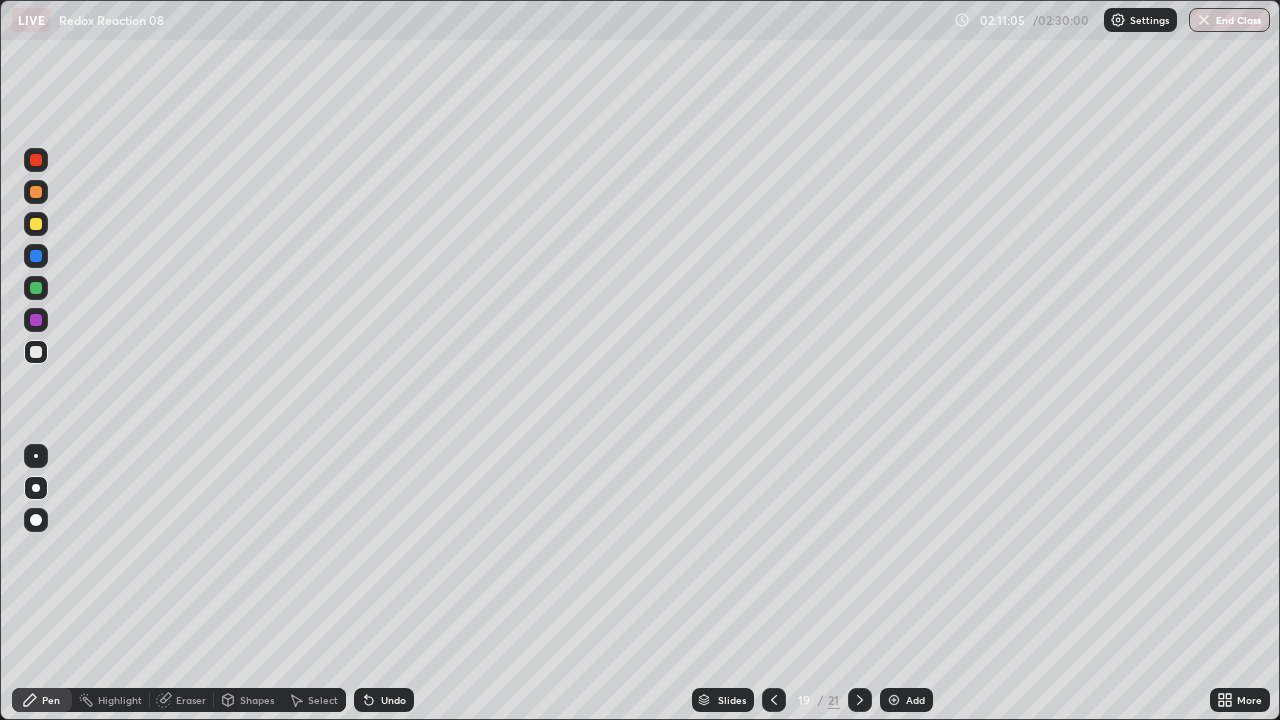 click at bounding box center [36, 224] 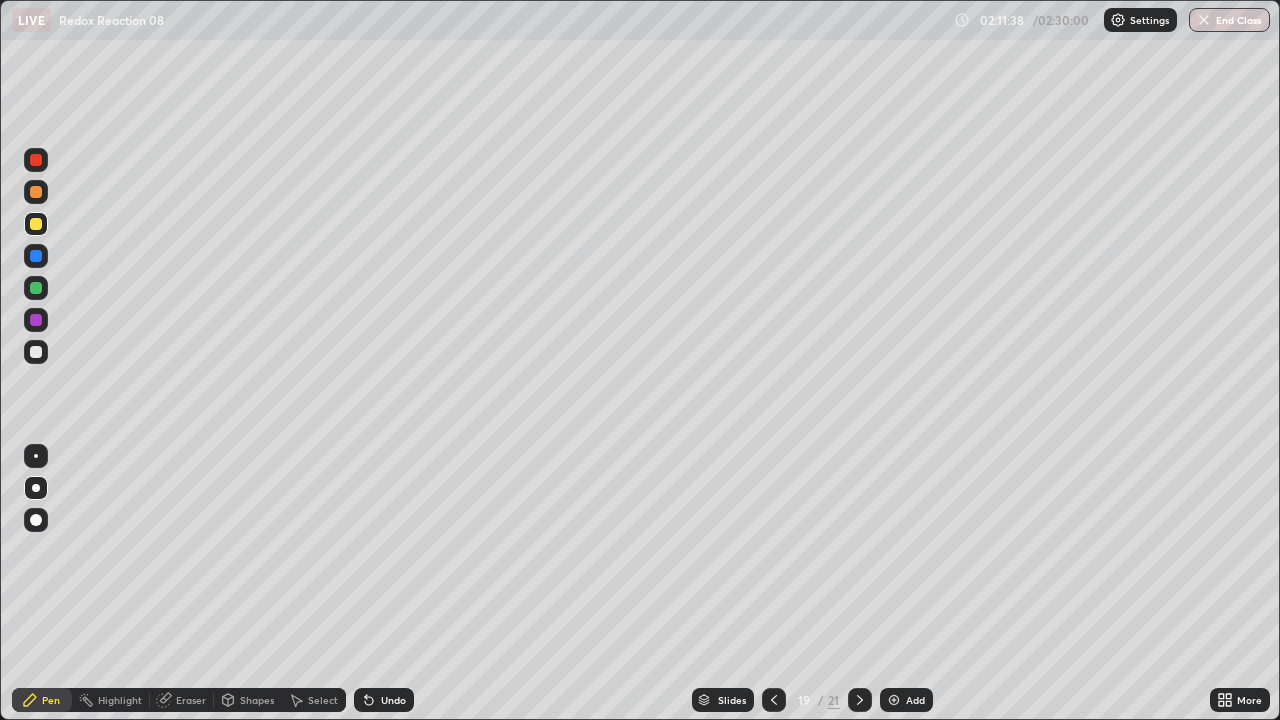 click 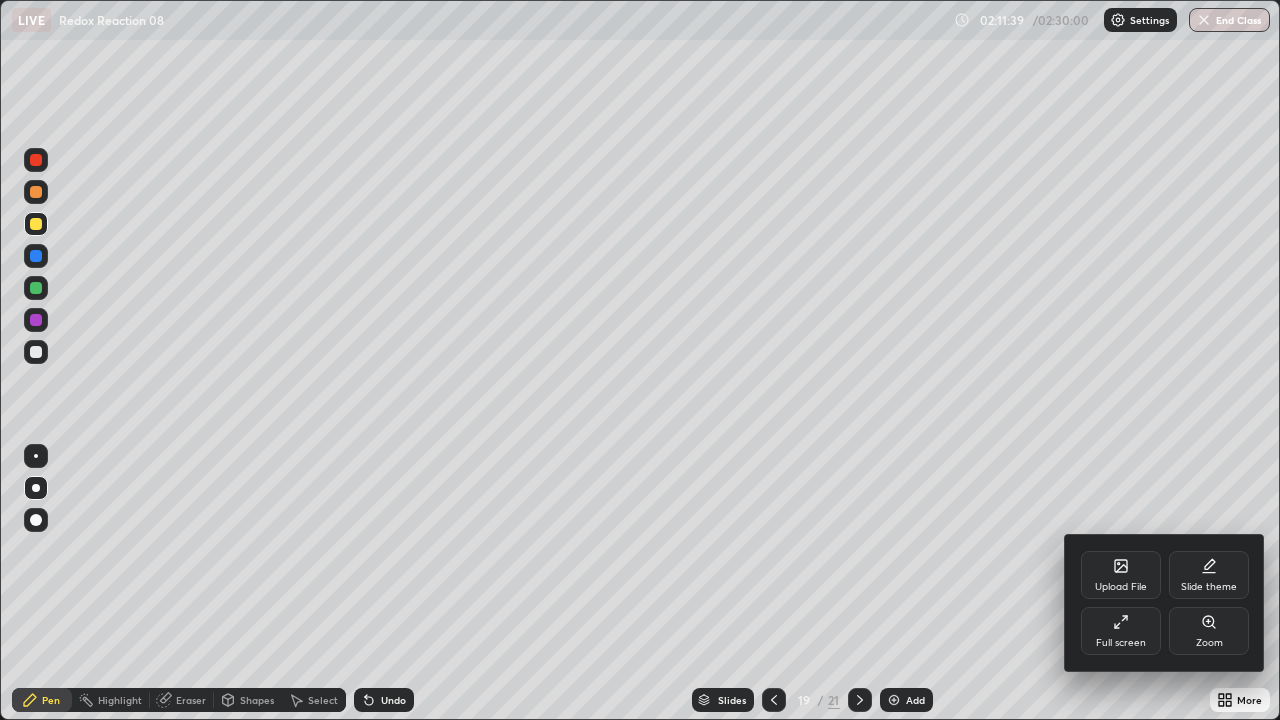 click on "Full screen" at bounding box center [1121, 631] 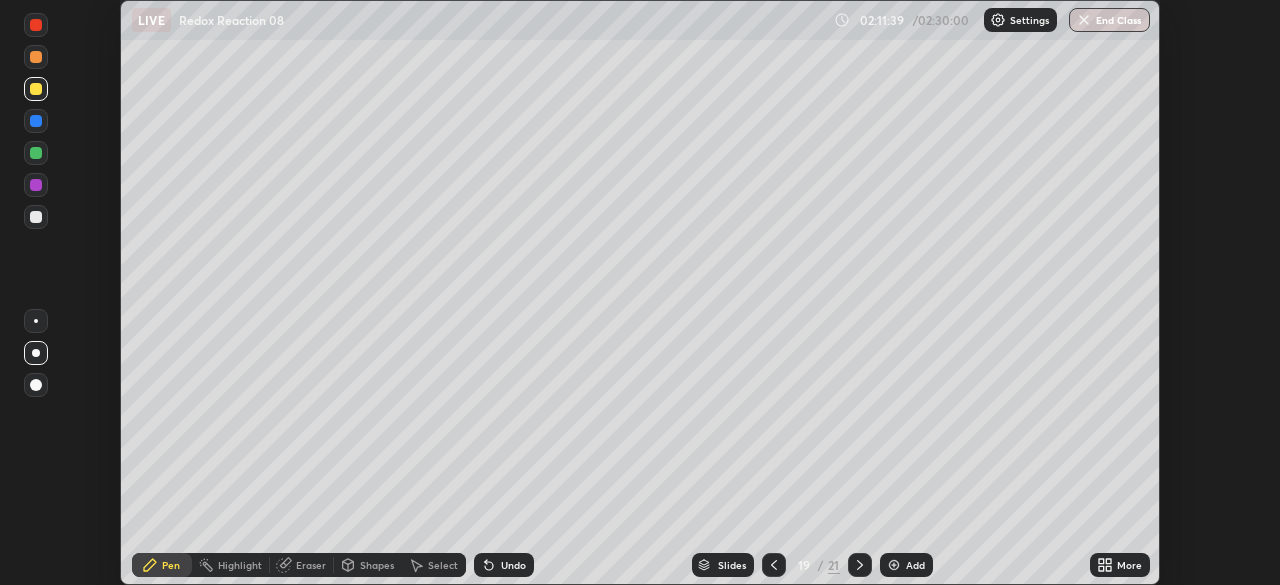 scroll, scrollTop: 585, scrollLeft: 1280, axis: both 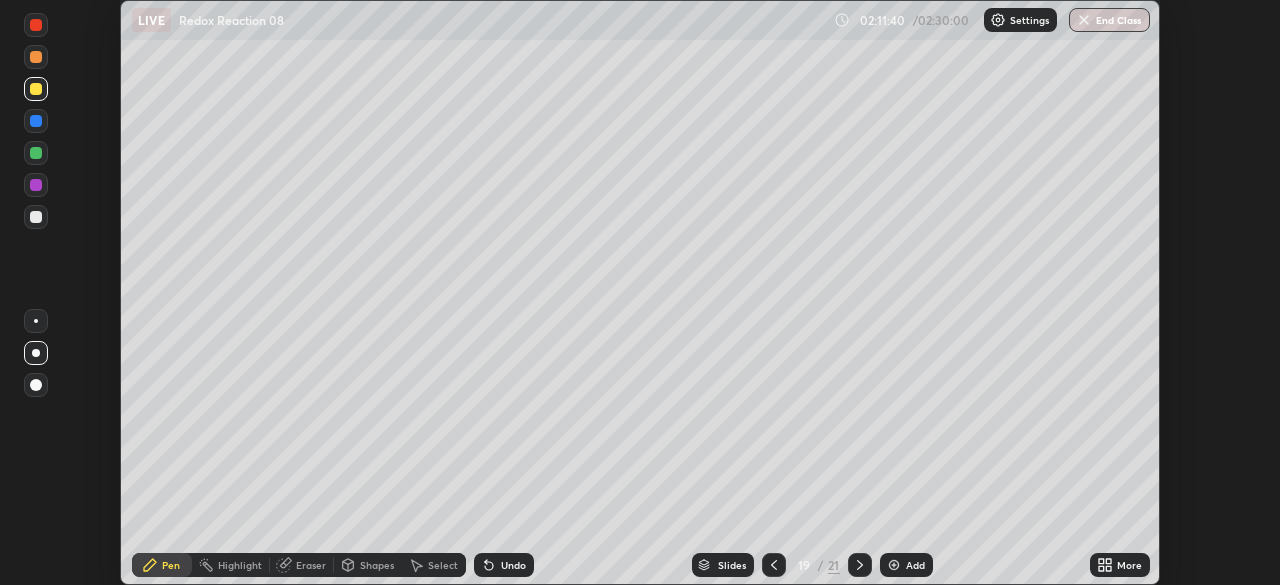 click on "Undo" at bounding box center [504, 565] 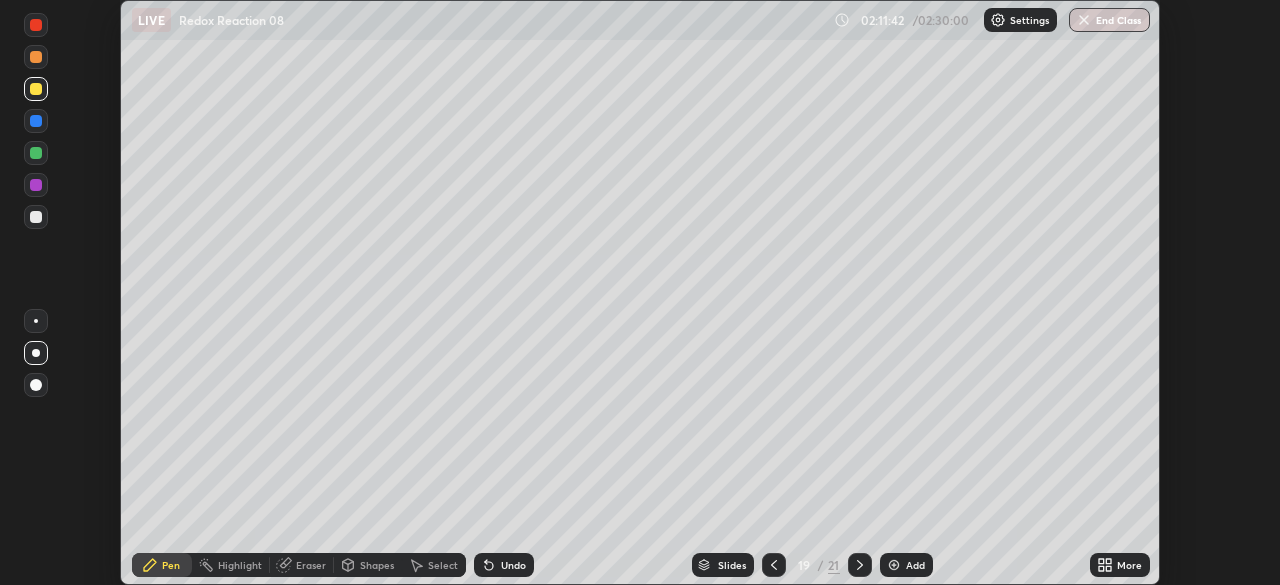 click on "Eraser" at bounding box center (311, 565) 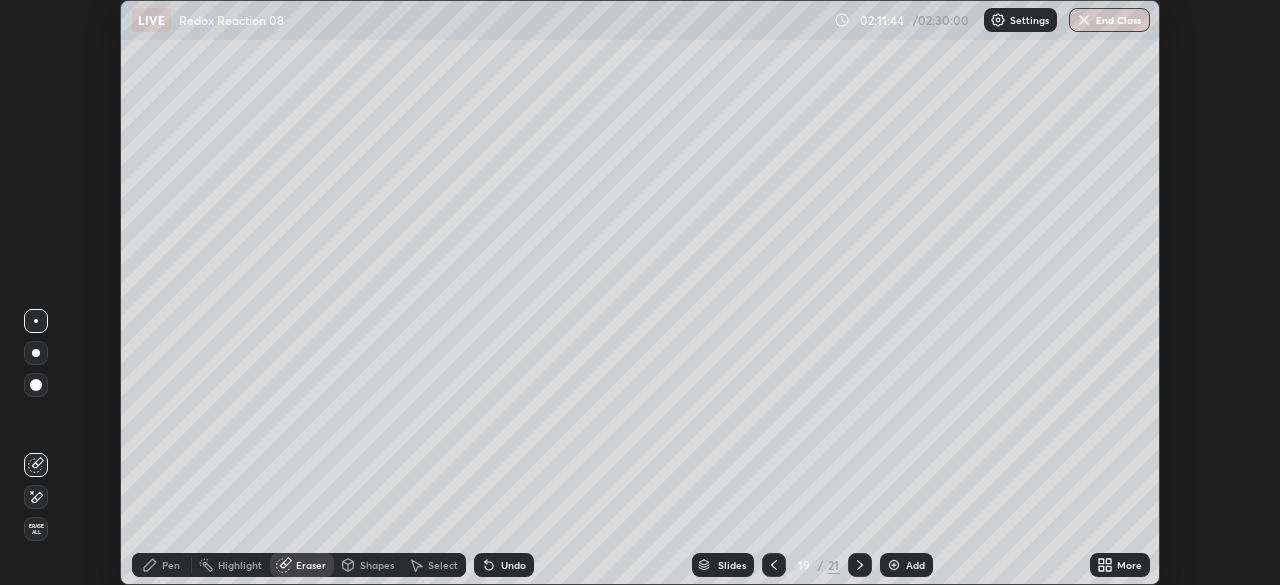 click on "Pen" at bounding box center [171, 565] 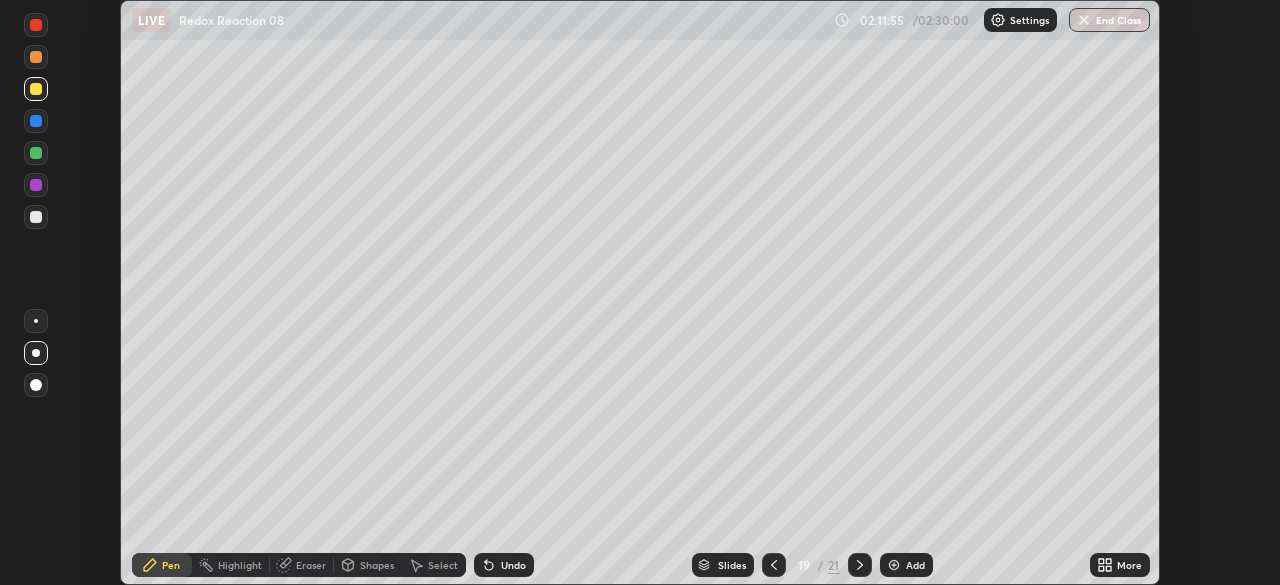 click 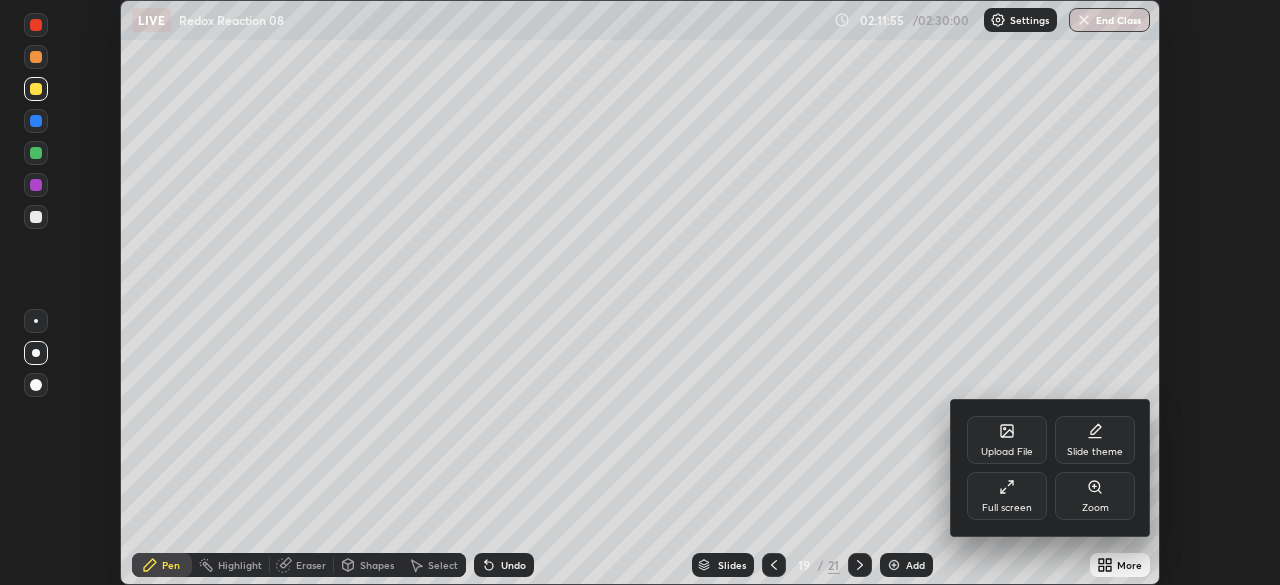 click on "Full screen" at bounding box center (1007, 496) 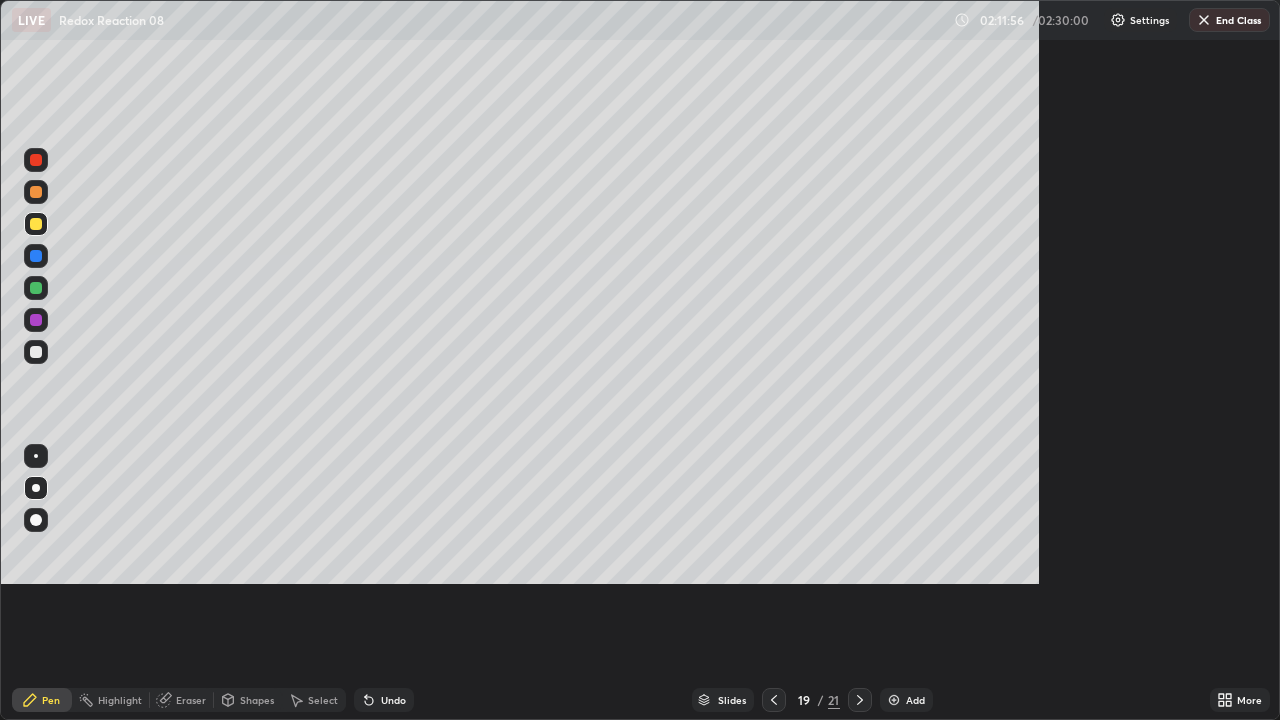 scroll, scrollTop: 99280, scrollLeft: 98720, axis: both 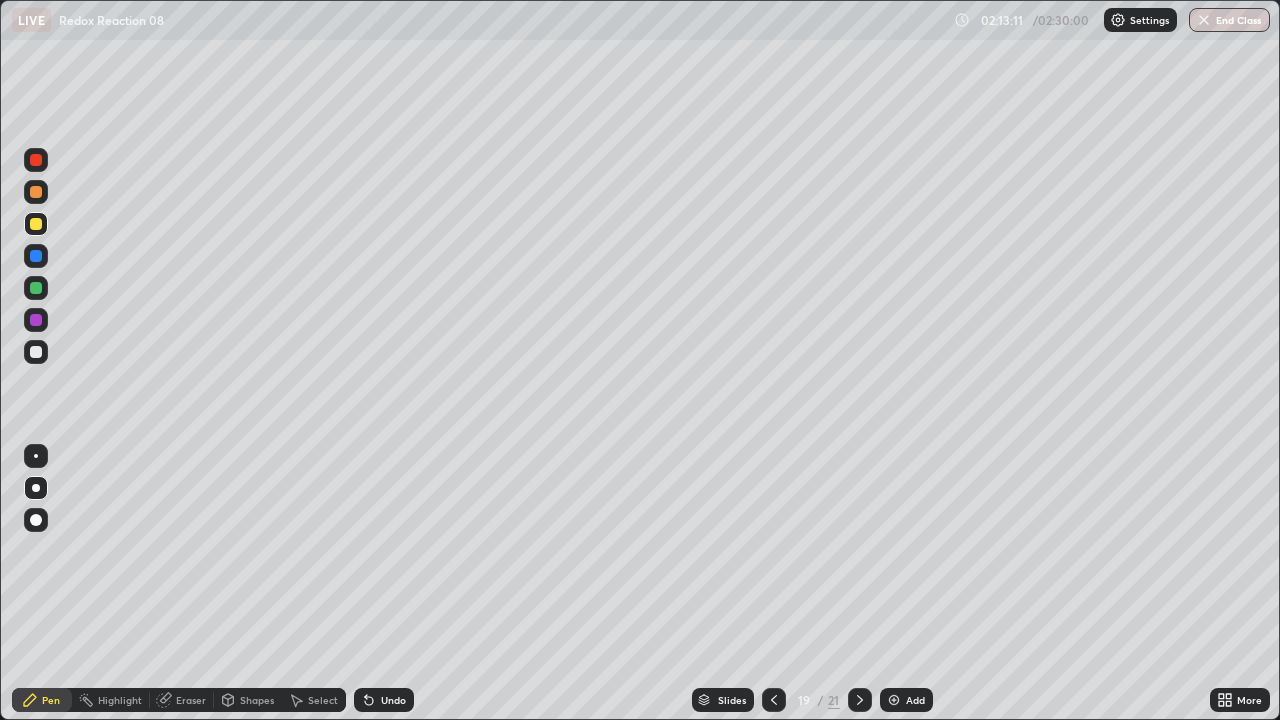 click 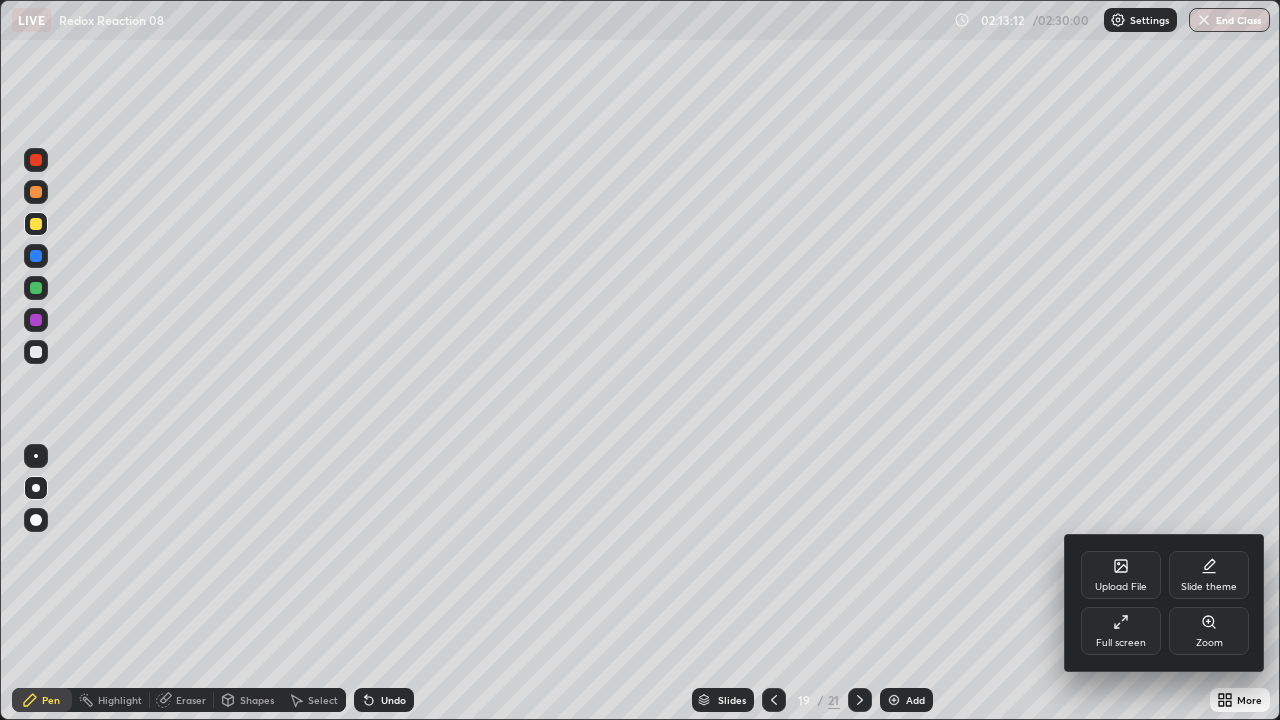 click on "Full screen" at bounding box center (1121, 643) 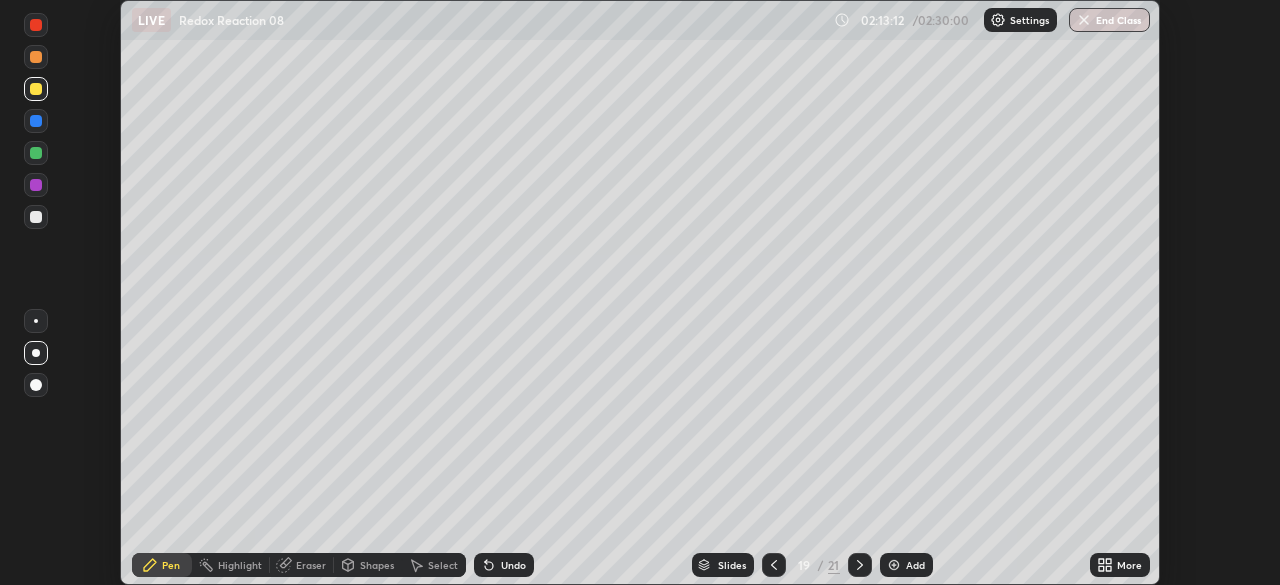 scroll, scrollTop: 585, scrollLeft: 1280, axis: both 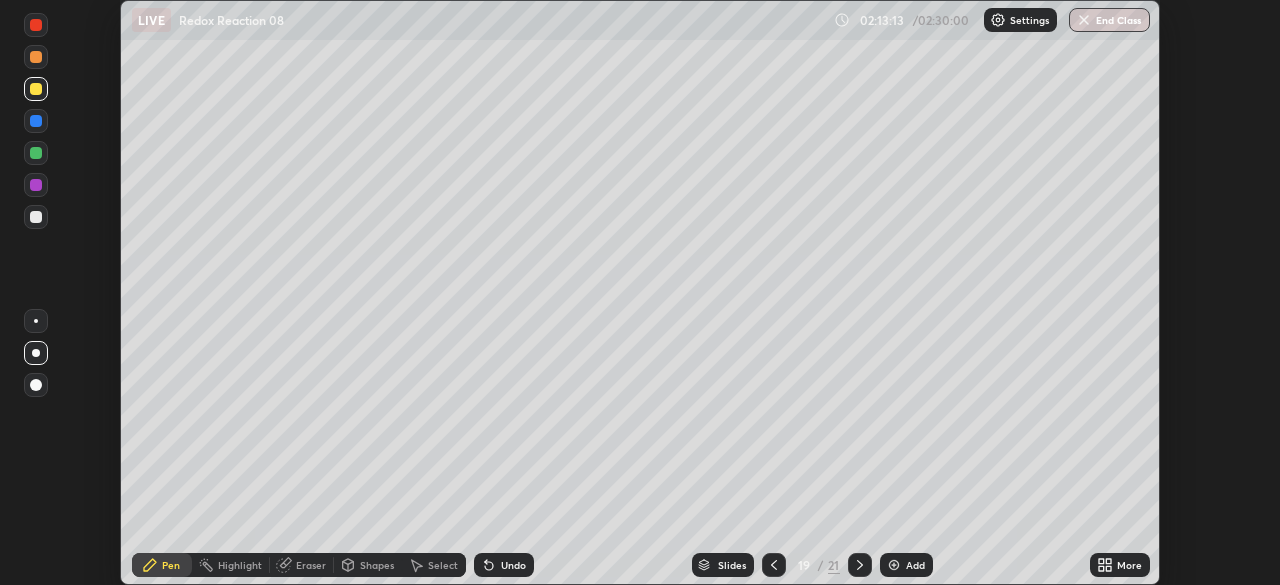 click on "Undo" at bounding box center [513, 565] 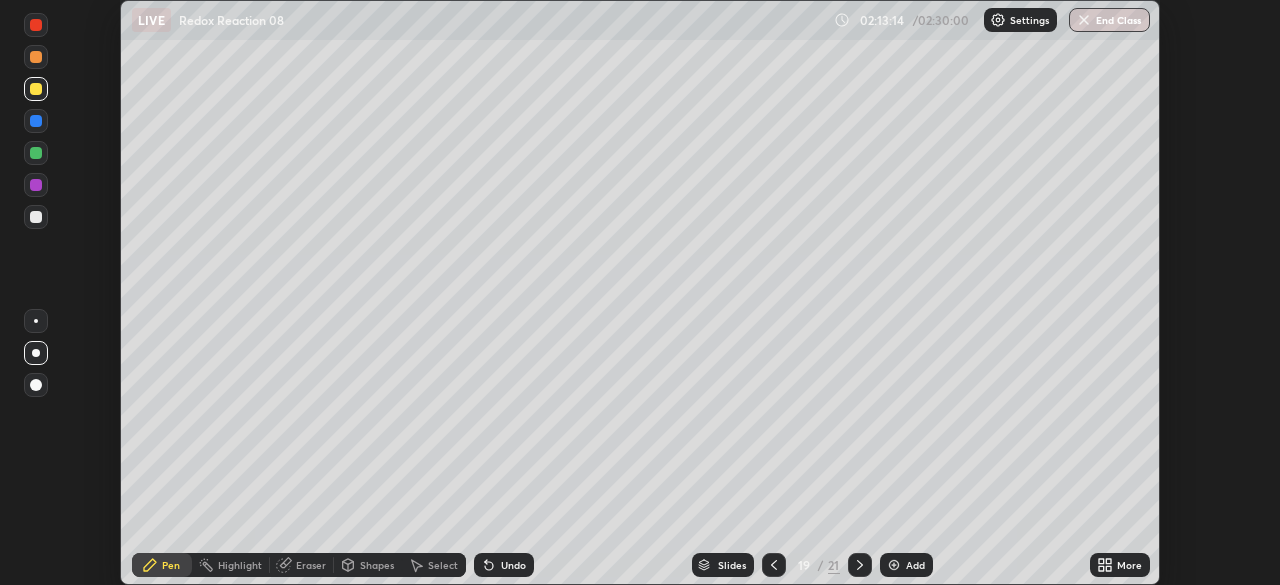 click on "Undo" at bounding box center [513, 565] 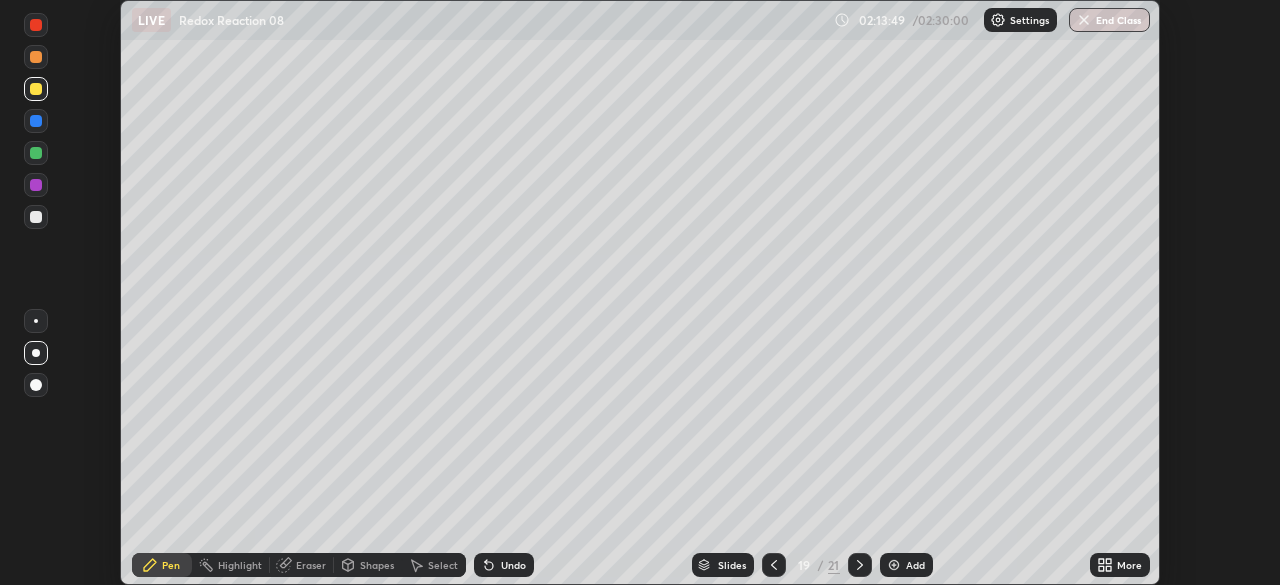 click 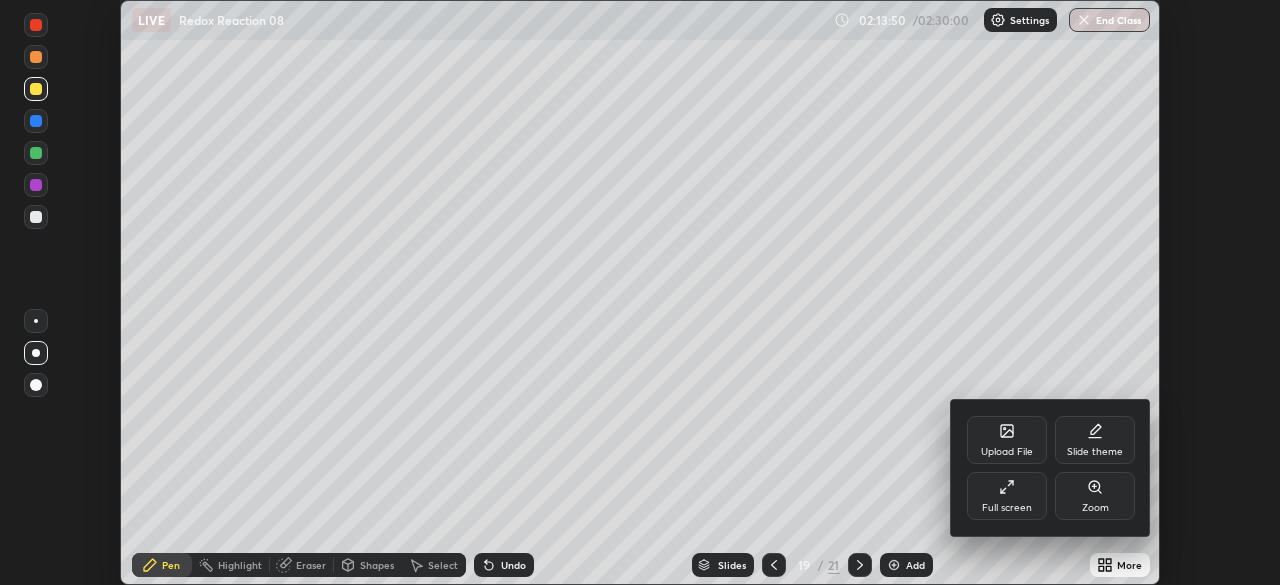 click on "Full screen" at bounding box center [1007, 508] 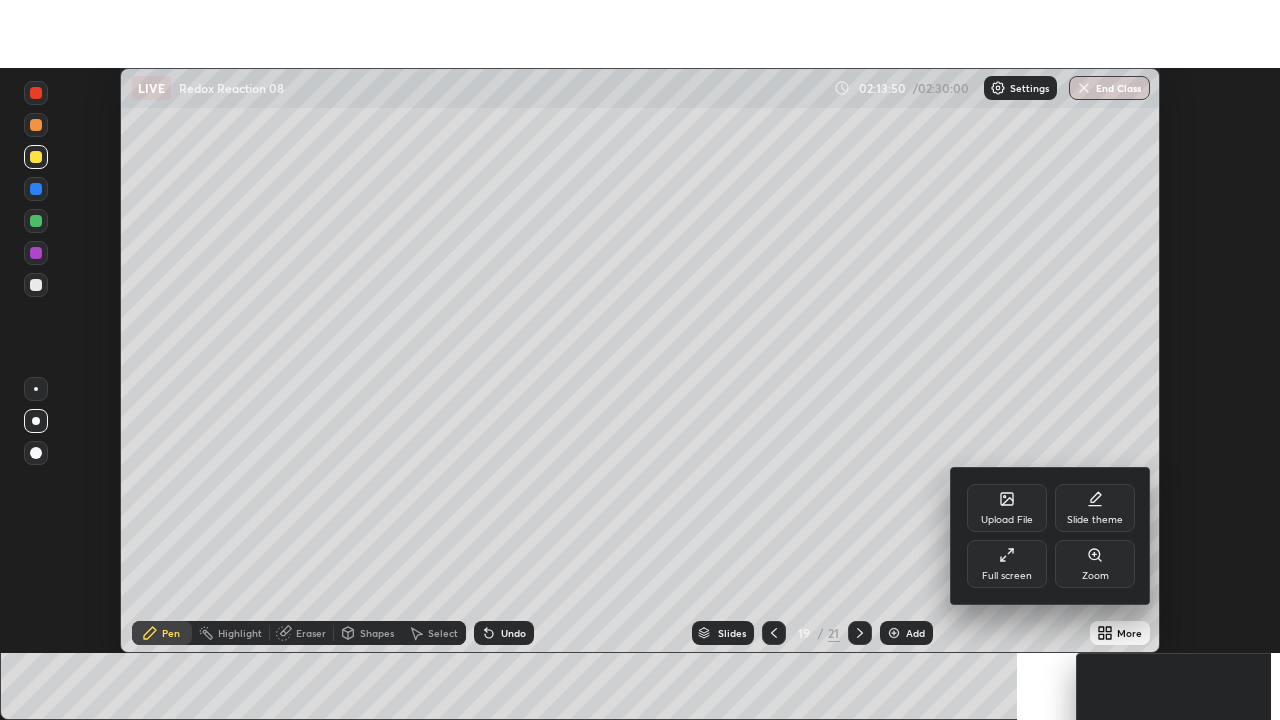 scroll, scrollTop: 99280, scrollLeft: 98720, axis: both 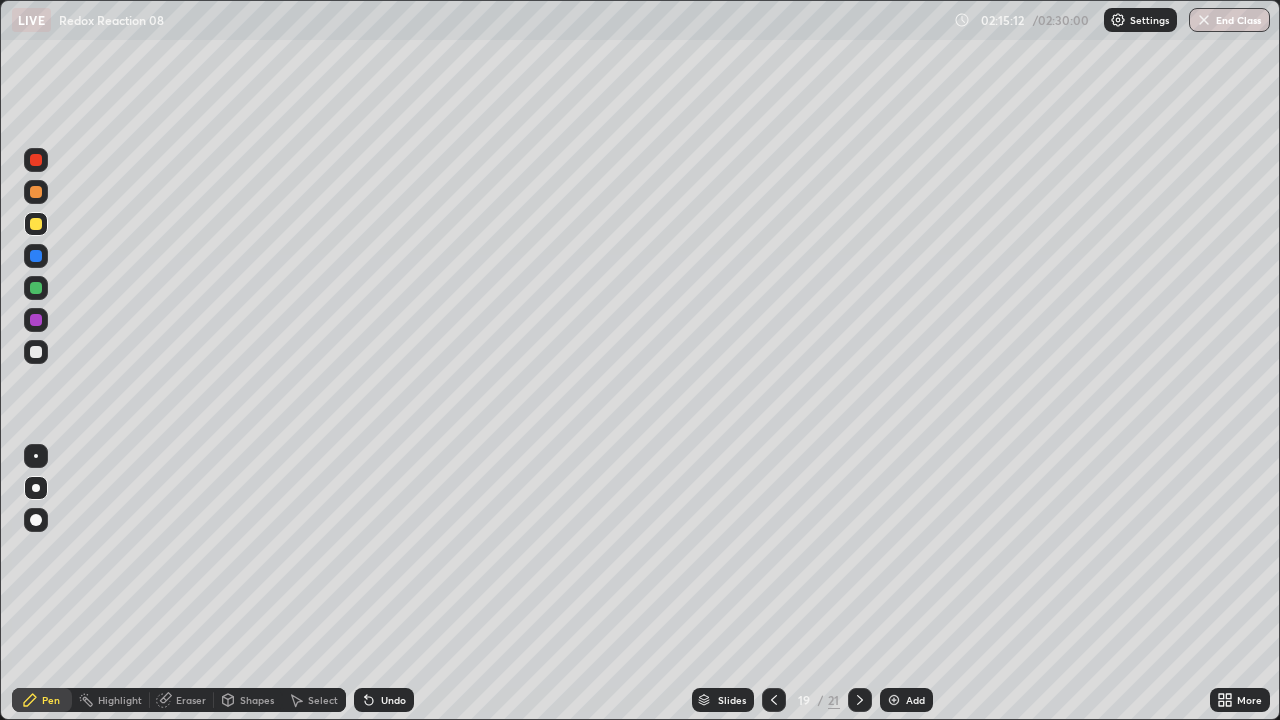 click on "End Class" at bounding box center (1229, 20) 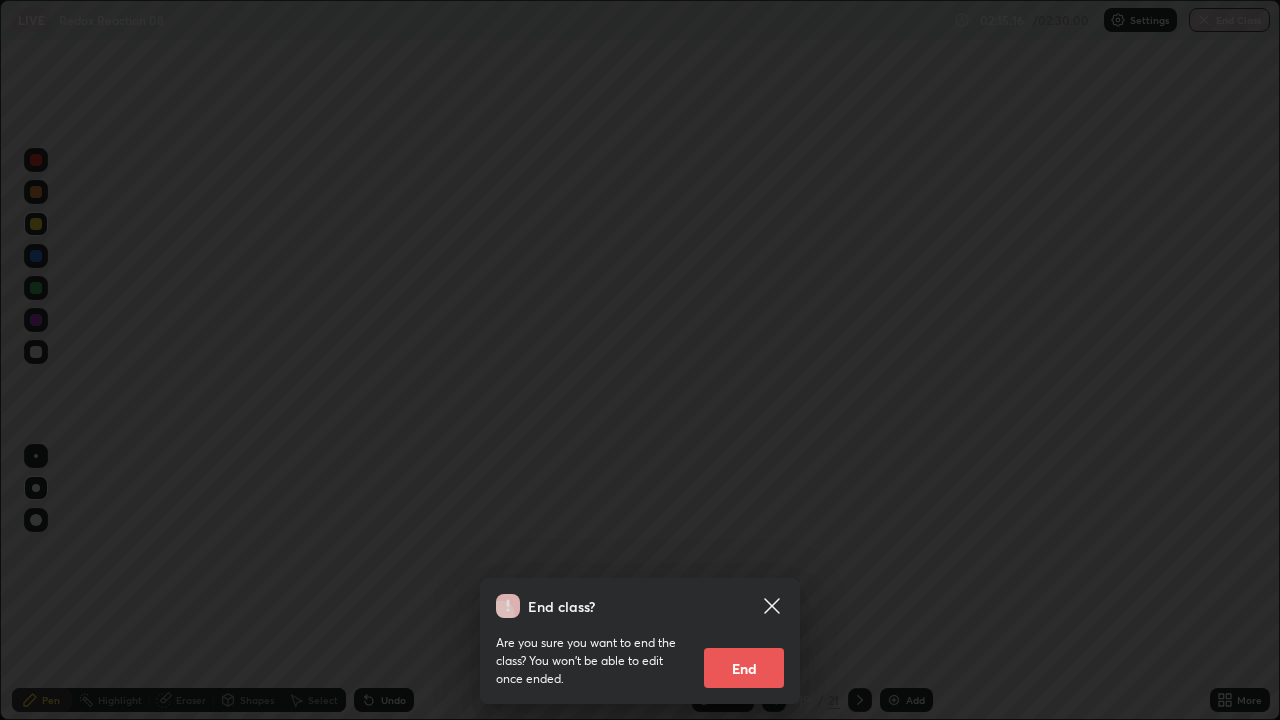 click 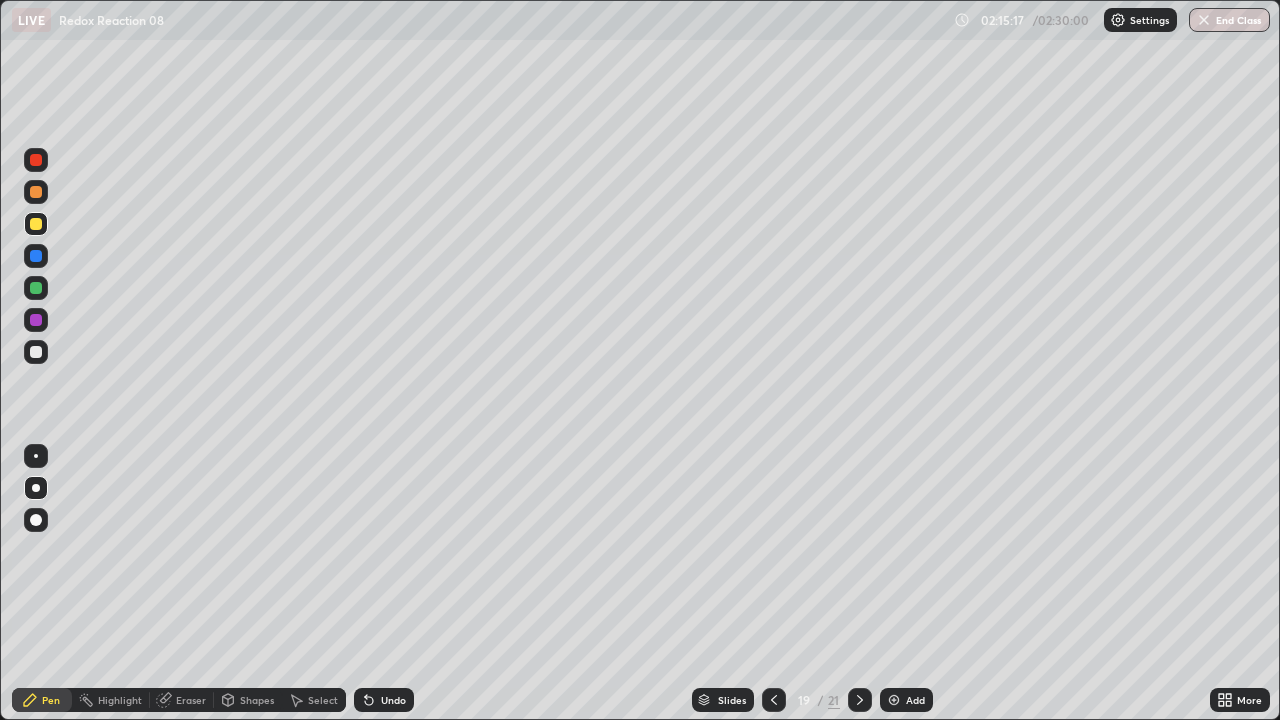 click 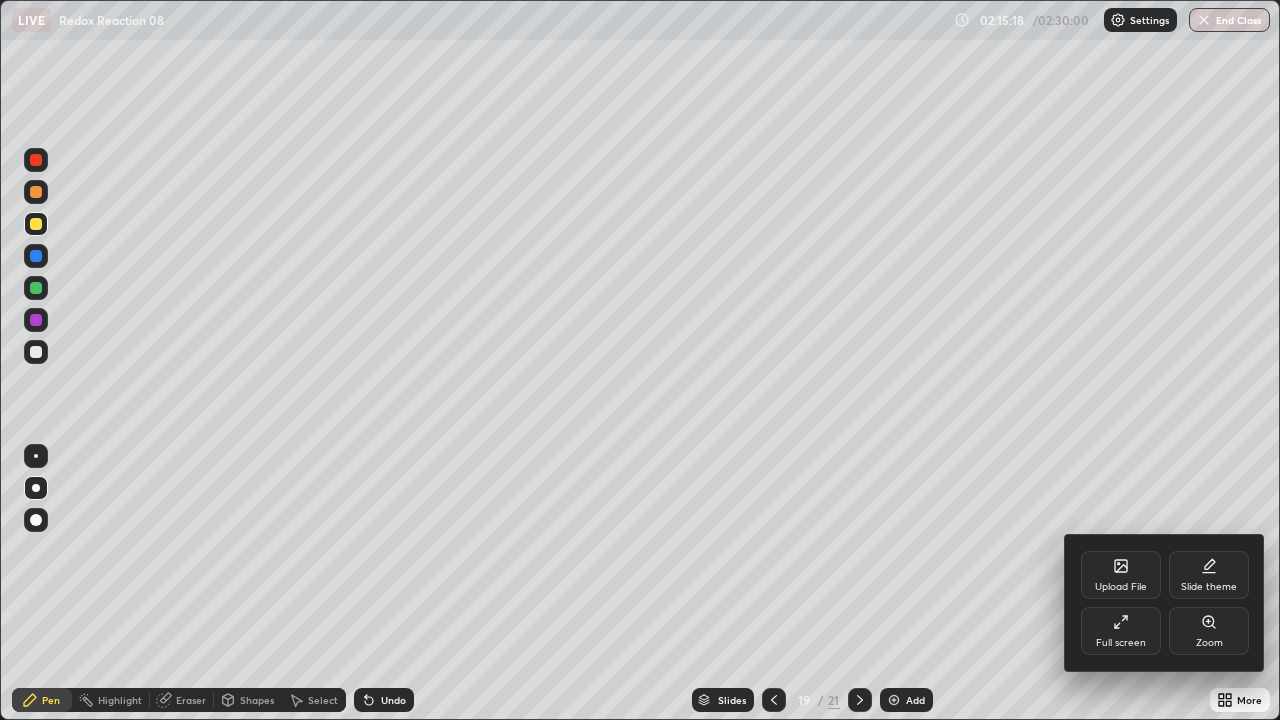 click on "Full screen" at bounding box center (1121, 631) 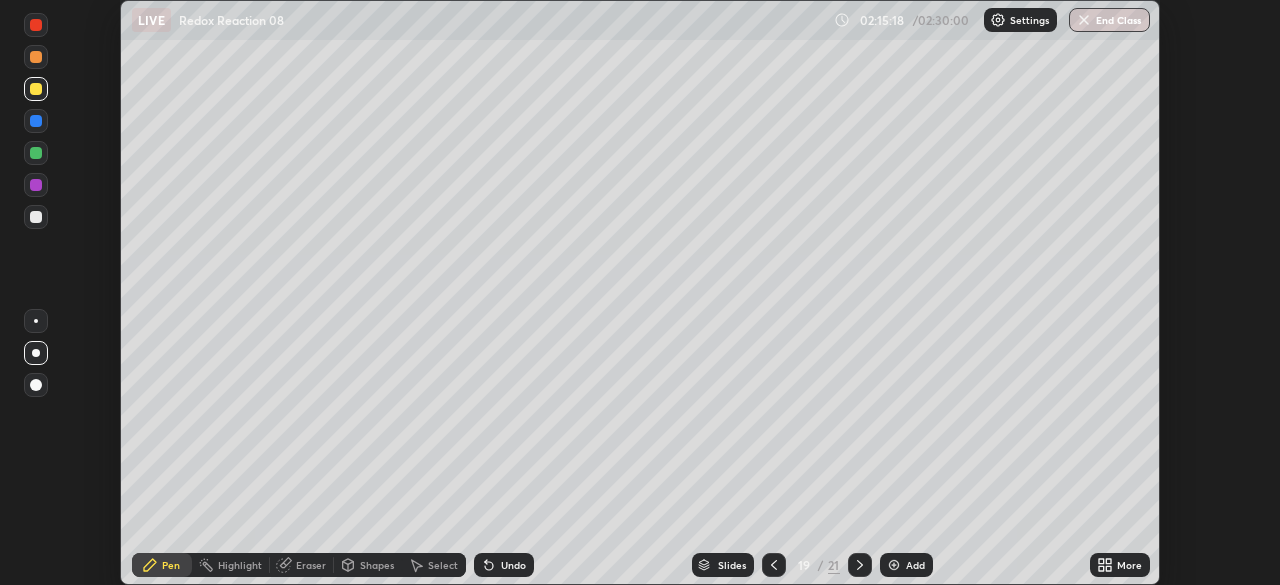 scroll, scrollTop: 585, scrollLeft: 1280, axis: both 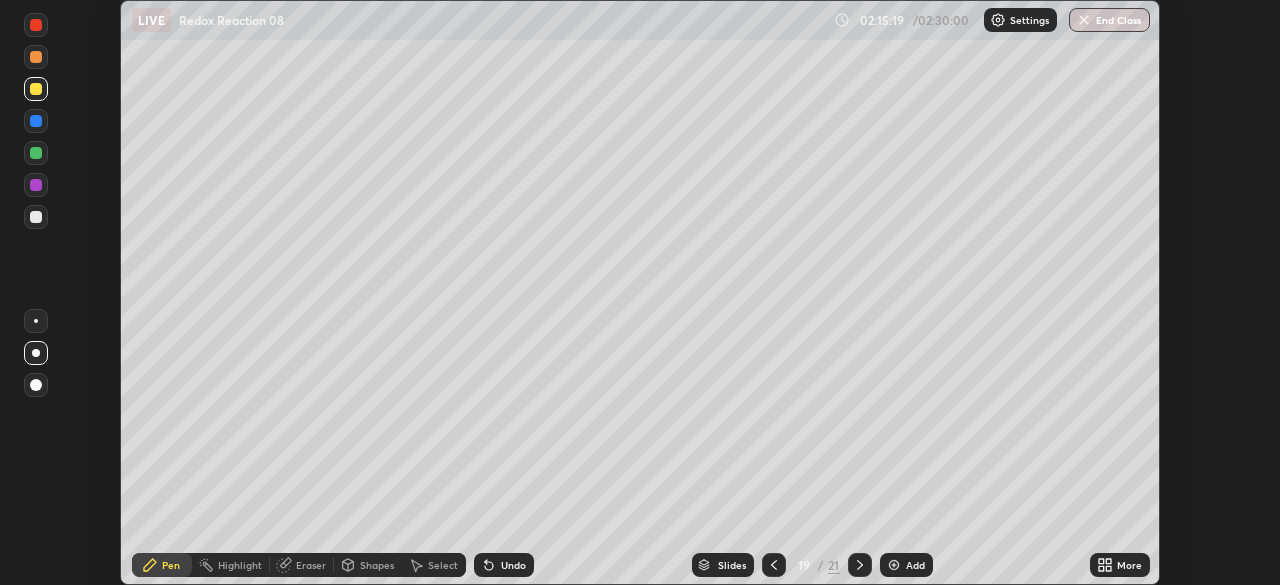 click on "End Class" at bounding box center [1109, 20] 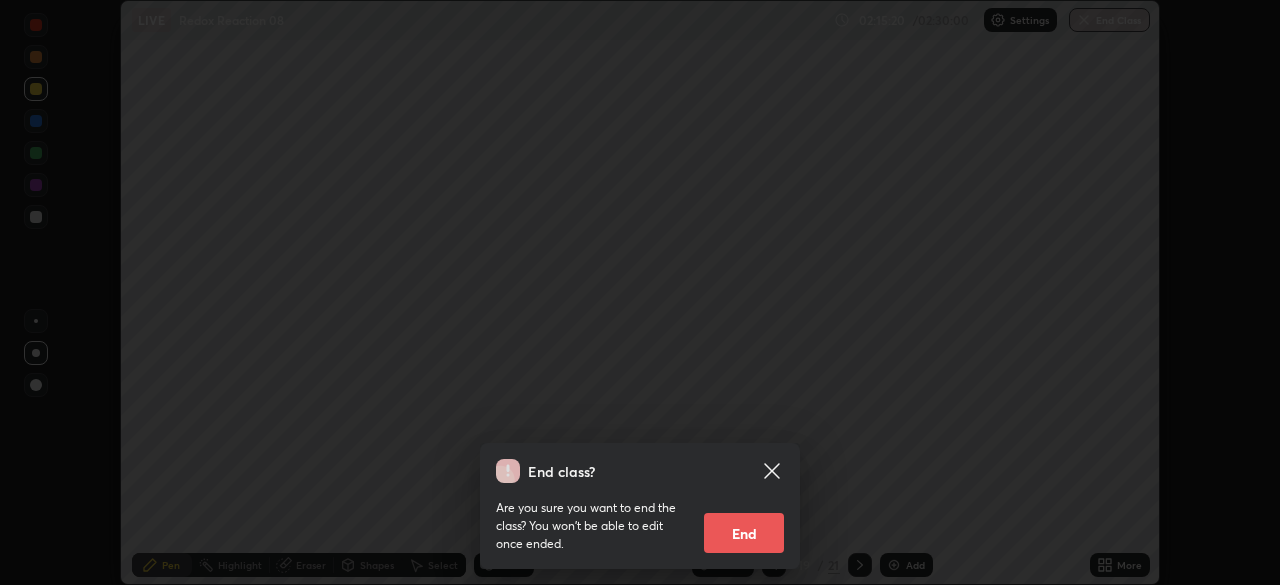click on "End" at bounding box center [744, 533] 